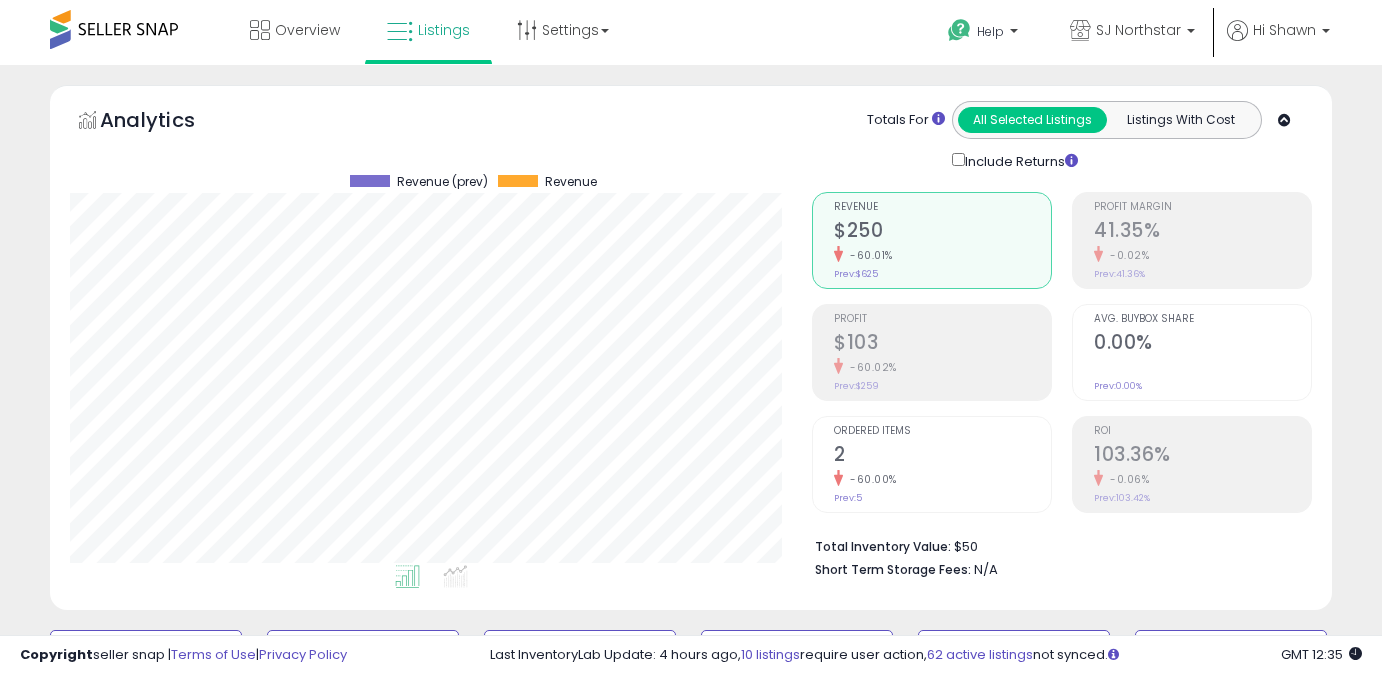 scroll, scrollTop: 565, scrollLeft: 0, axis: vertical 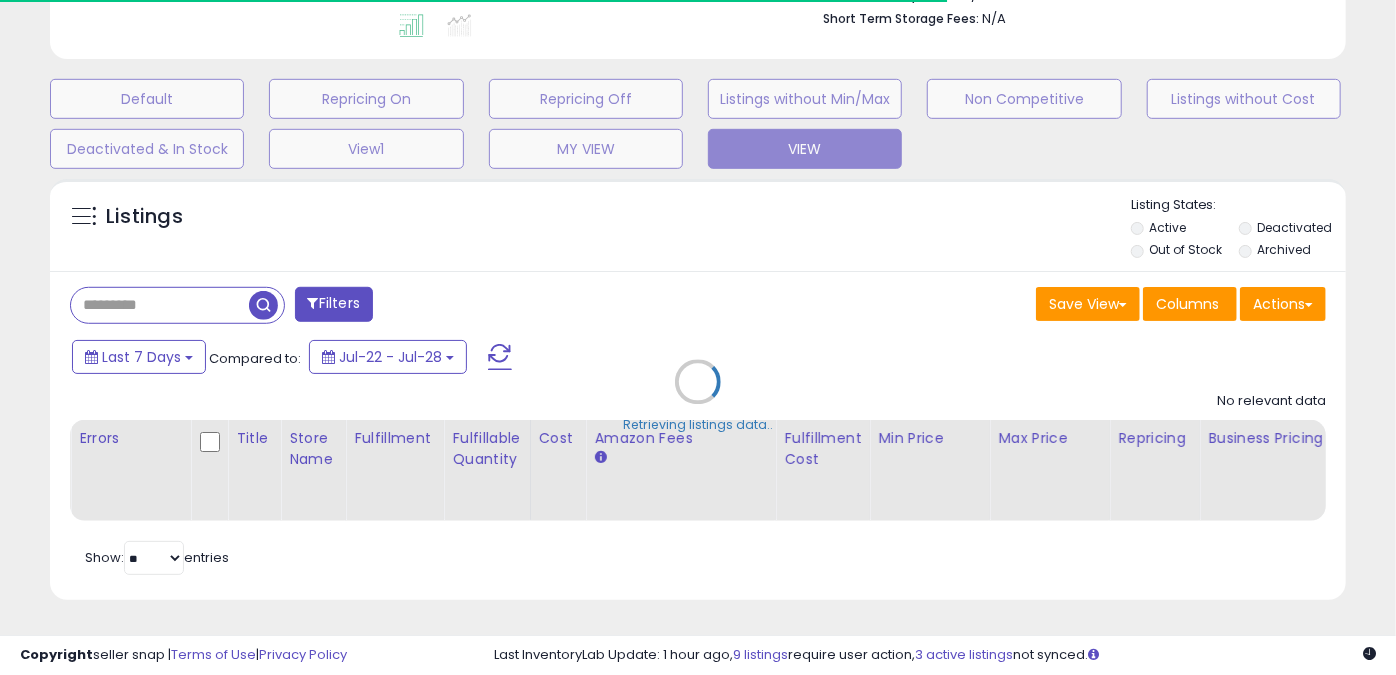 type on "**********" 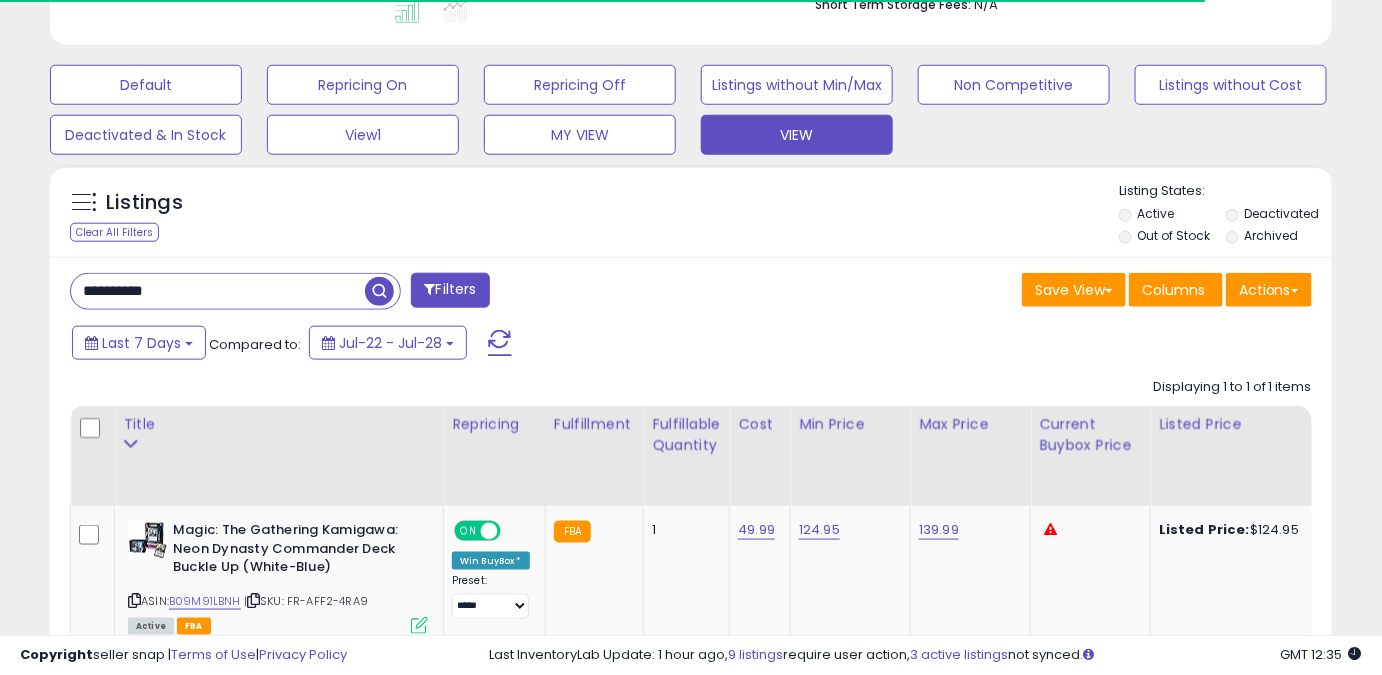 drag, startPoint x: 129, startPoint y: 308, endPoint x: 0, endPoint y: 326, distance: 130.24976 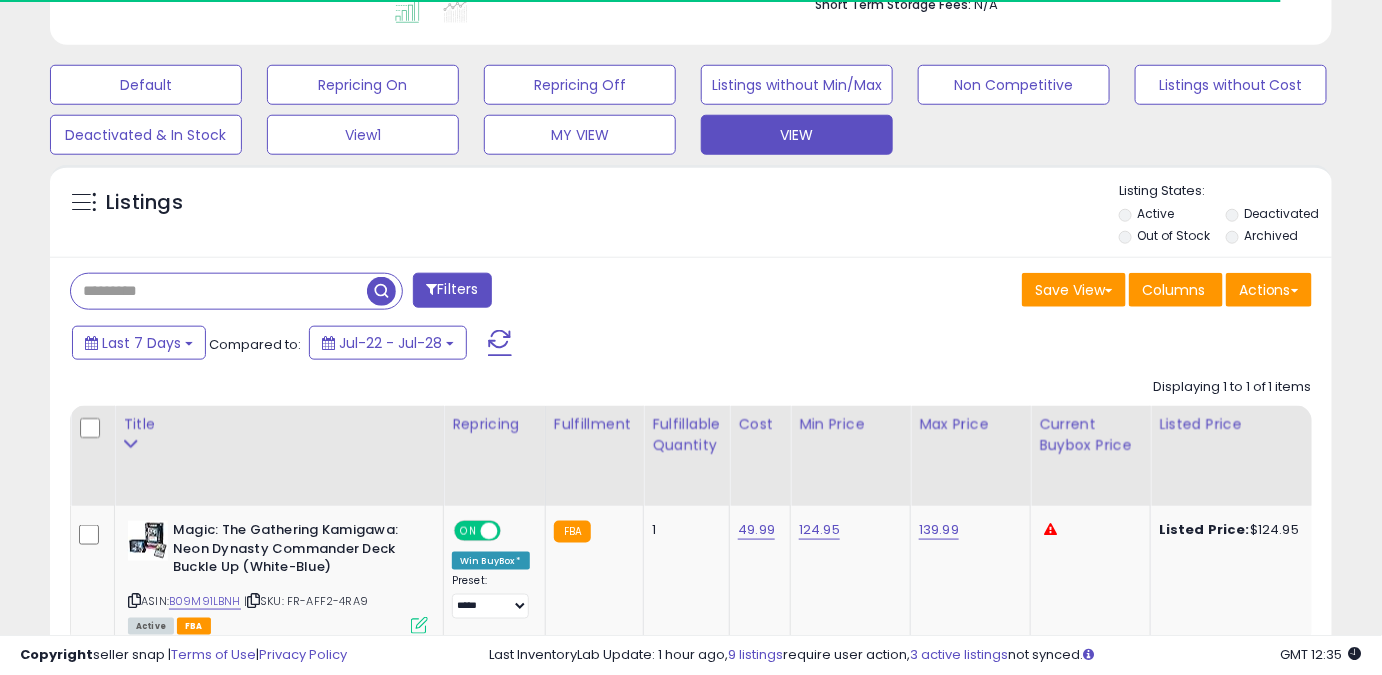 type 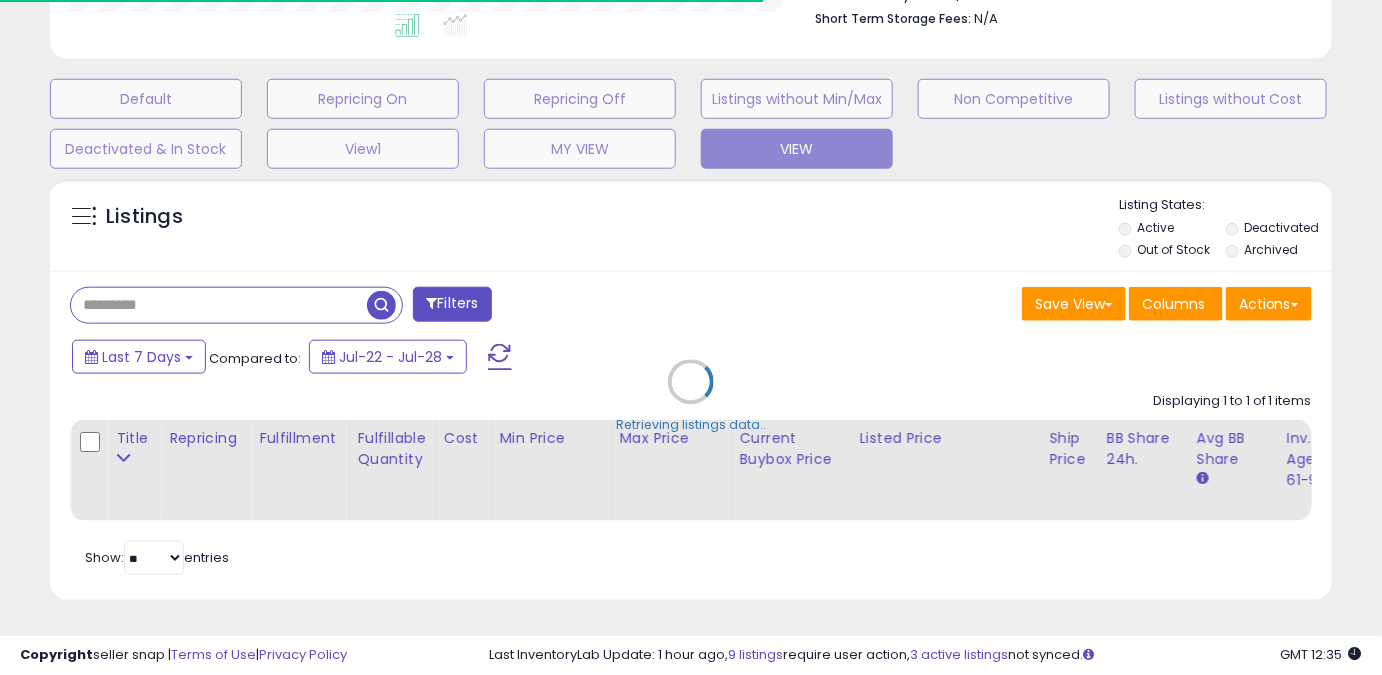 scroll, scrollTop: 999589, scrollLeft: 999257, axis: both 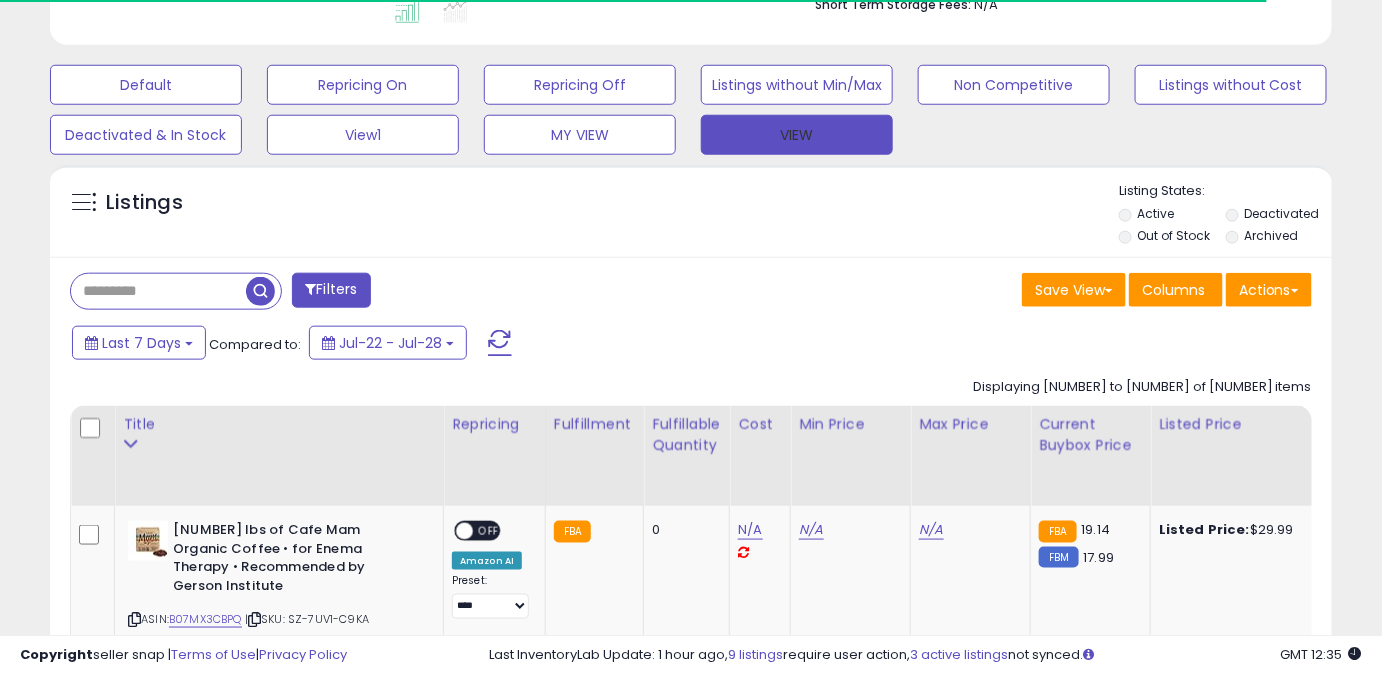 click on "VIEW" at bounding box center [797, 135] 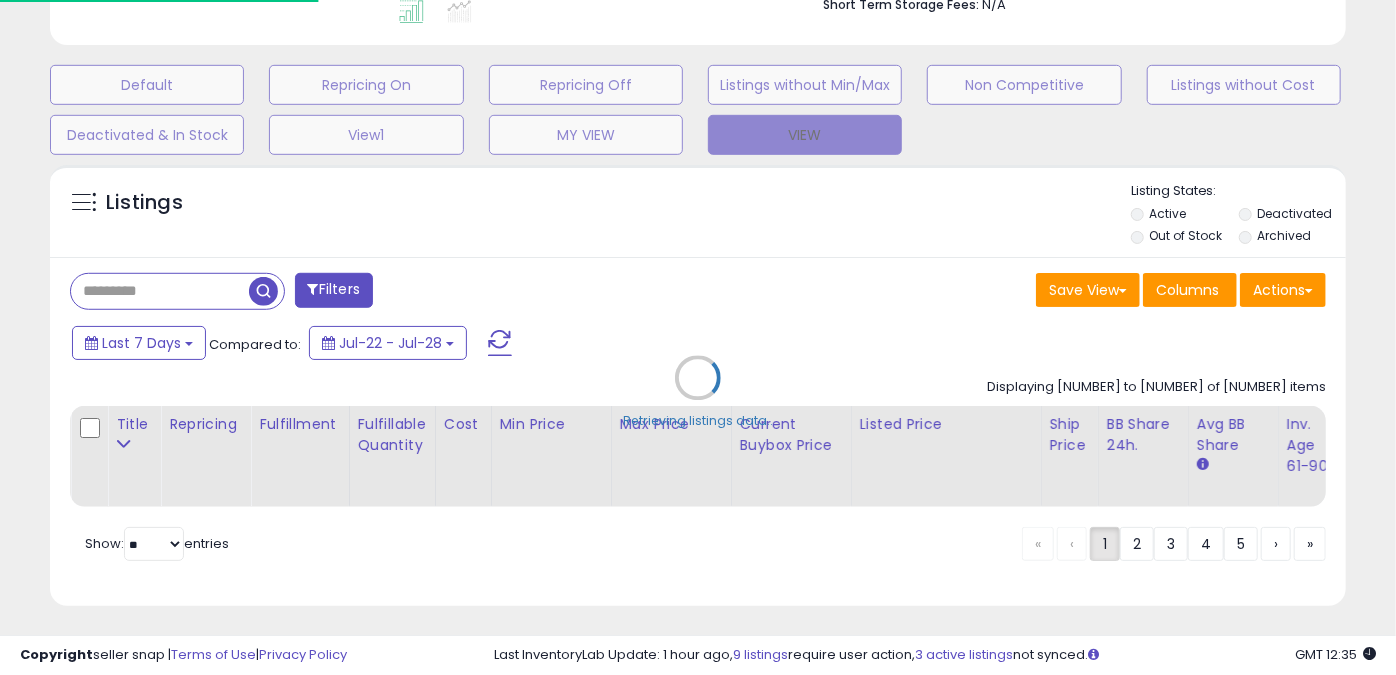 scroll, scrollTop: 999589, scrollLeft: 999249, axis: both 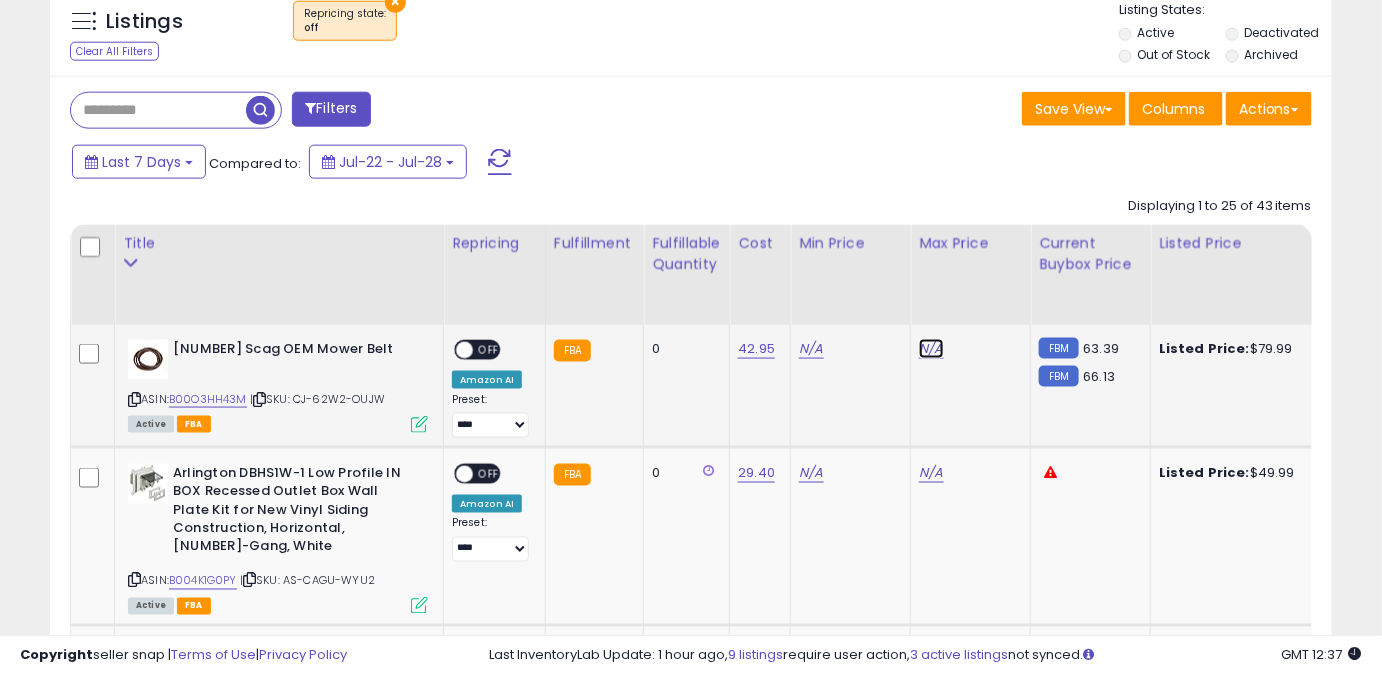 click on "N/A" at bounding box center (931, 349) 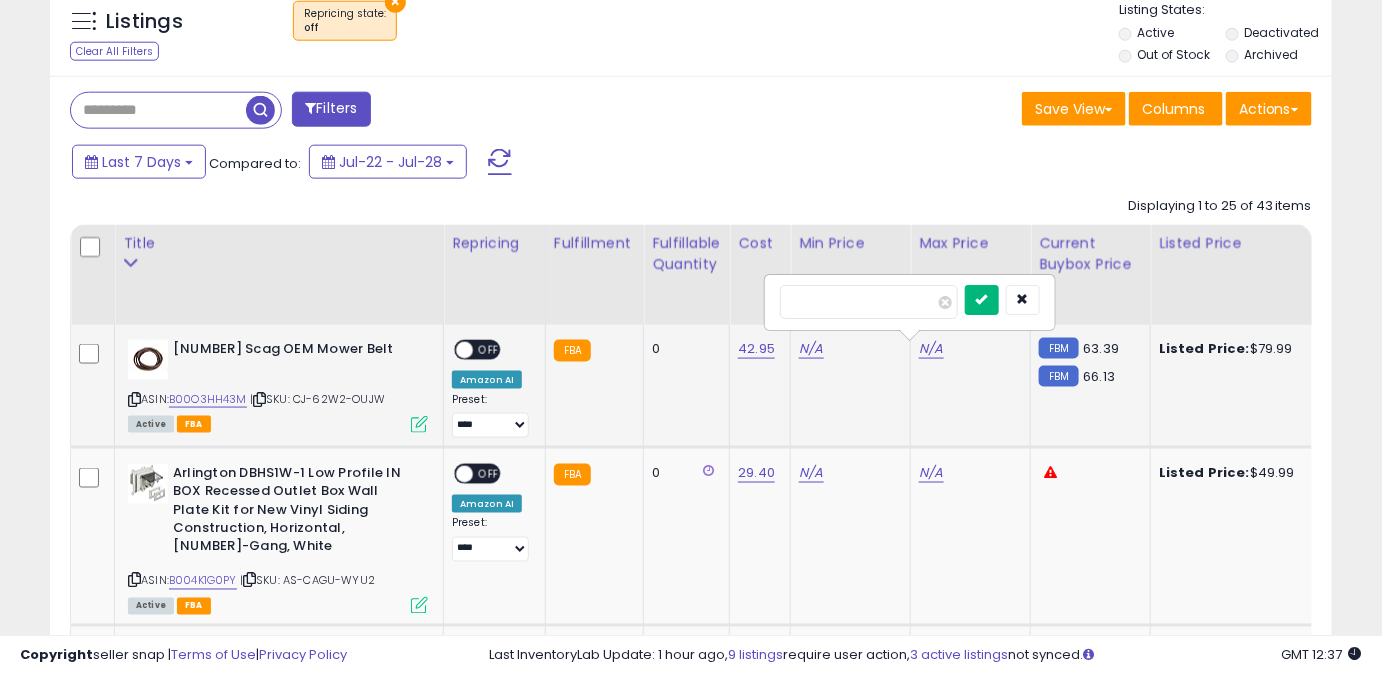 type on "*****" 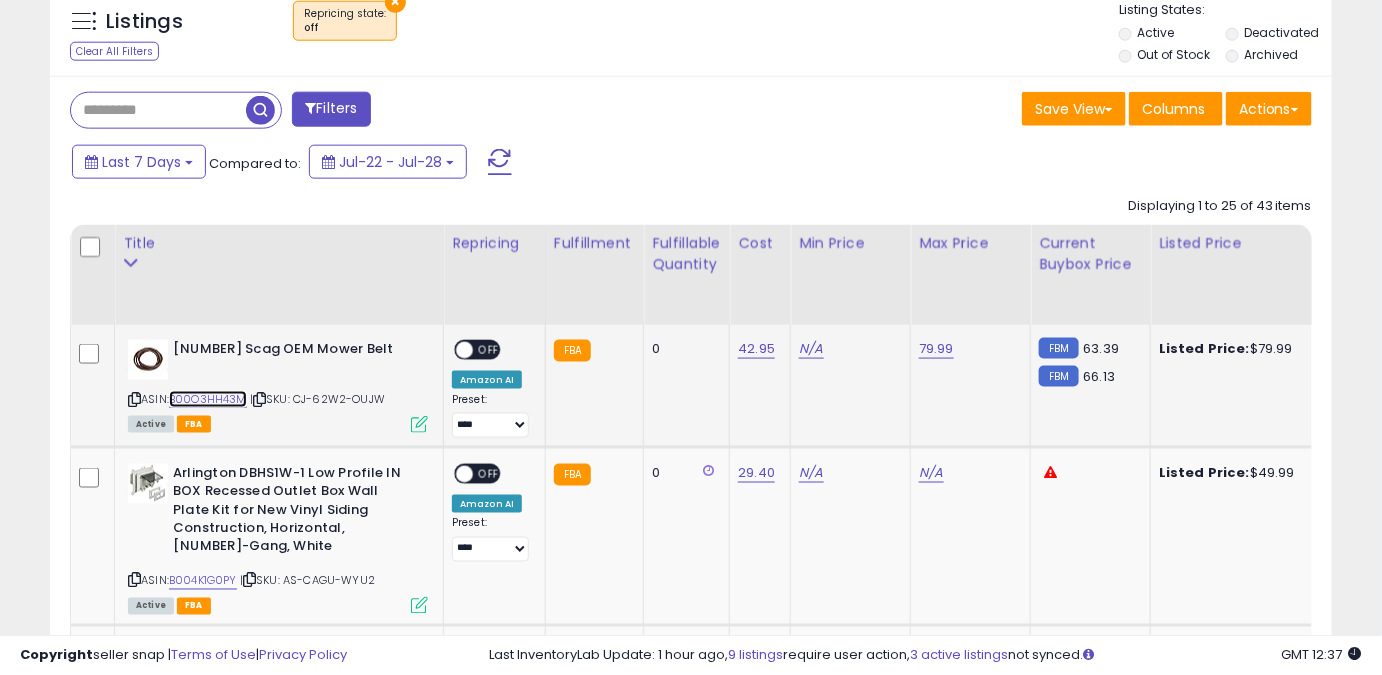 click on "B00O3HH43M" at bounding box center (208, 399) 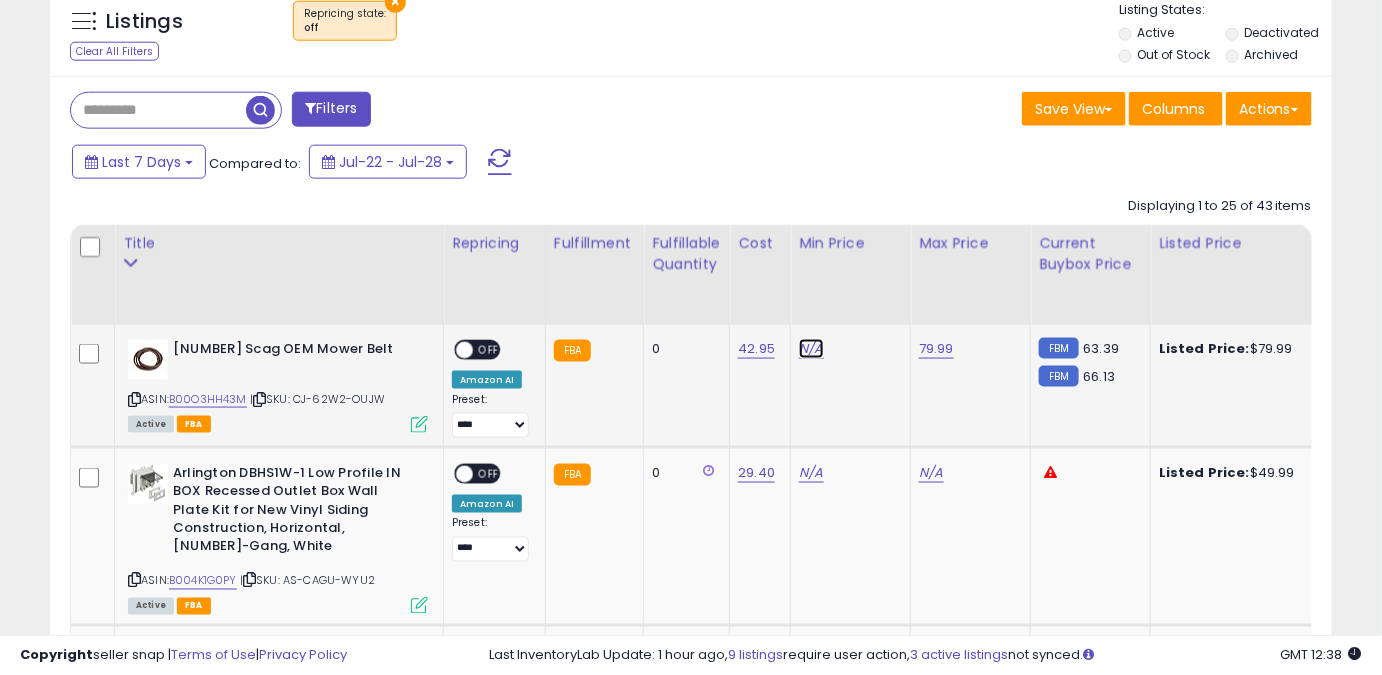click on "N/A" at bounding box center [811, 349] 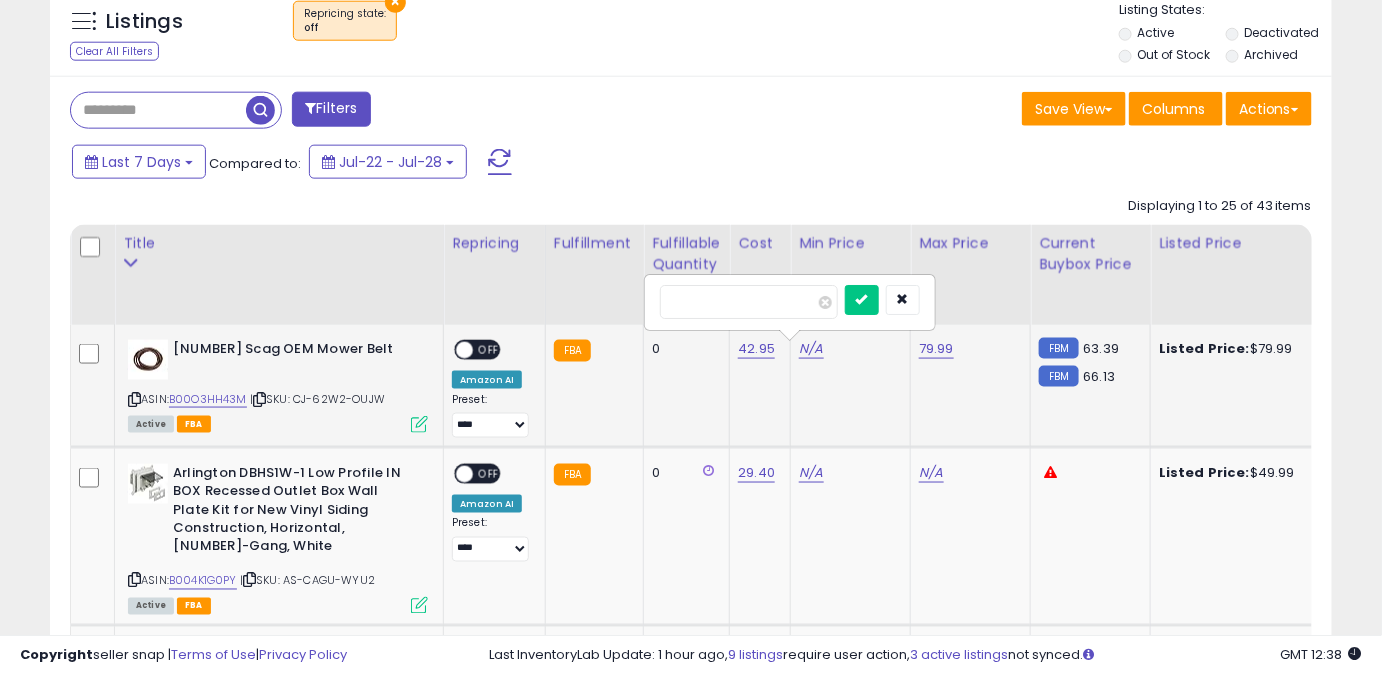 click at bounding box center [749, 302] 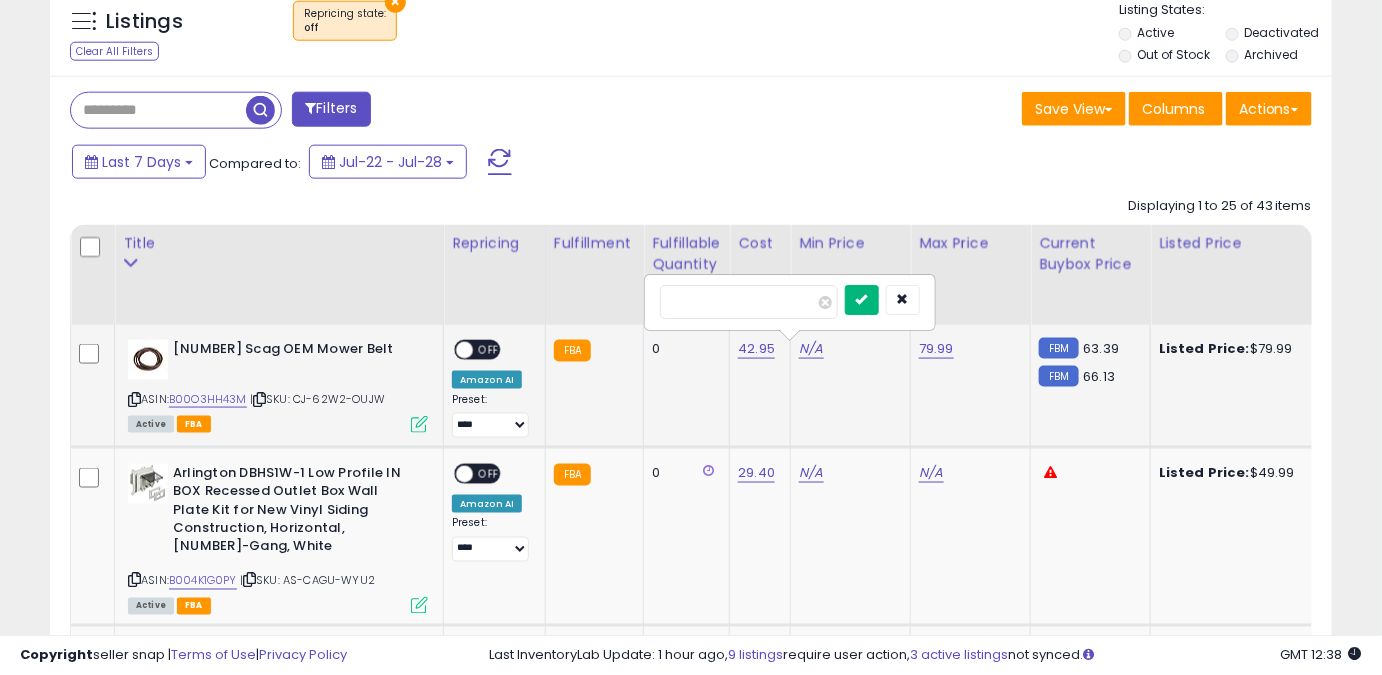 type on "*****" 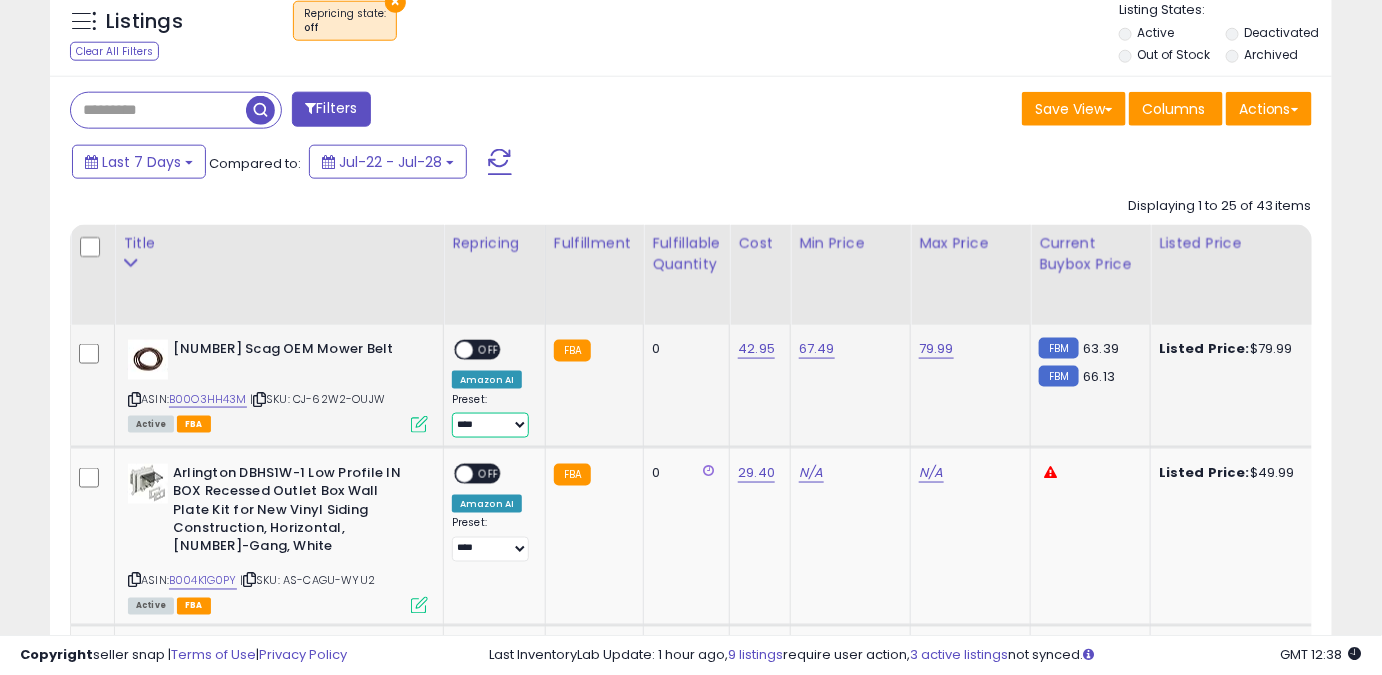click on "**** ******** *****" at bounding box center [490, 425] 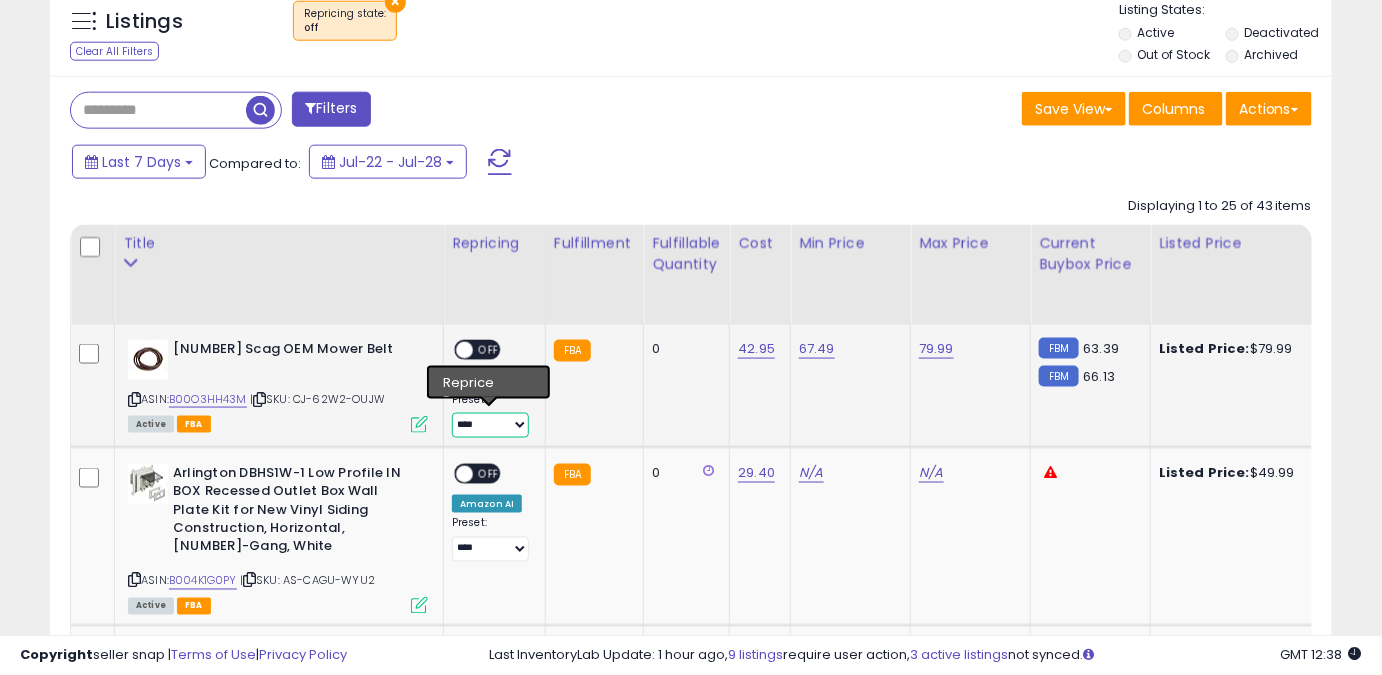 select on "*****" 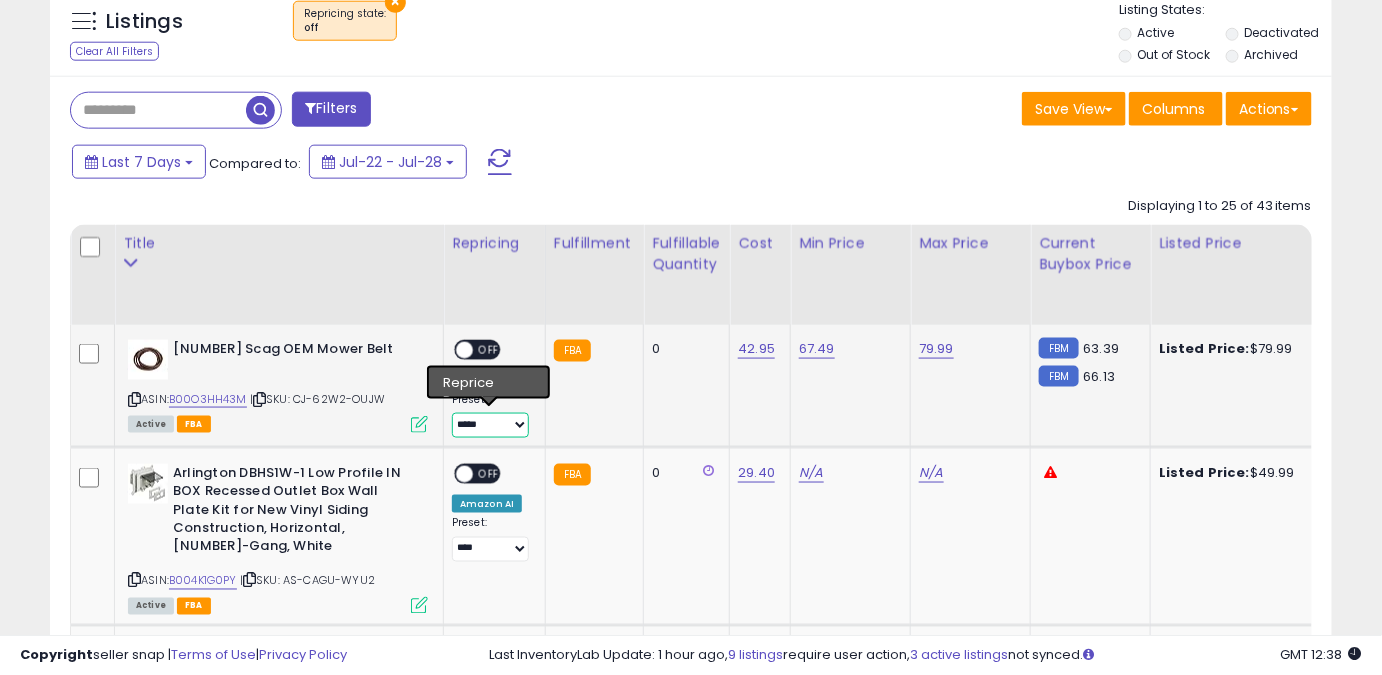 click on "**** ******** *****" at bounding box center [490, 425] 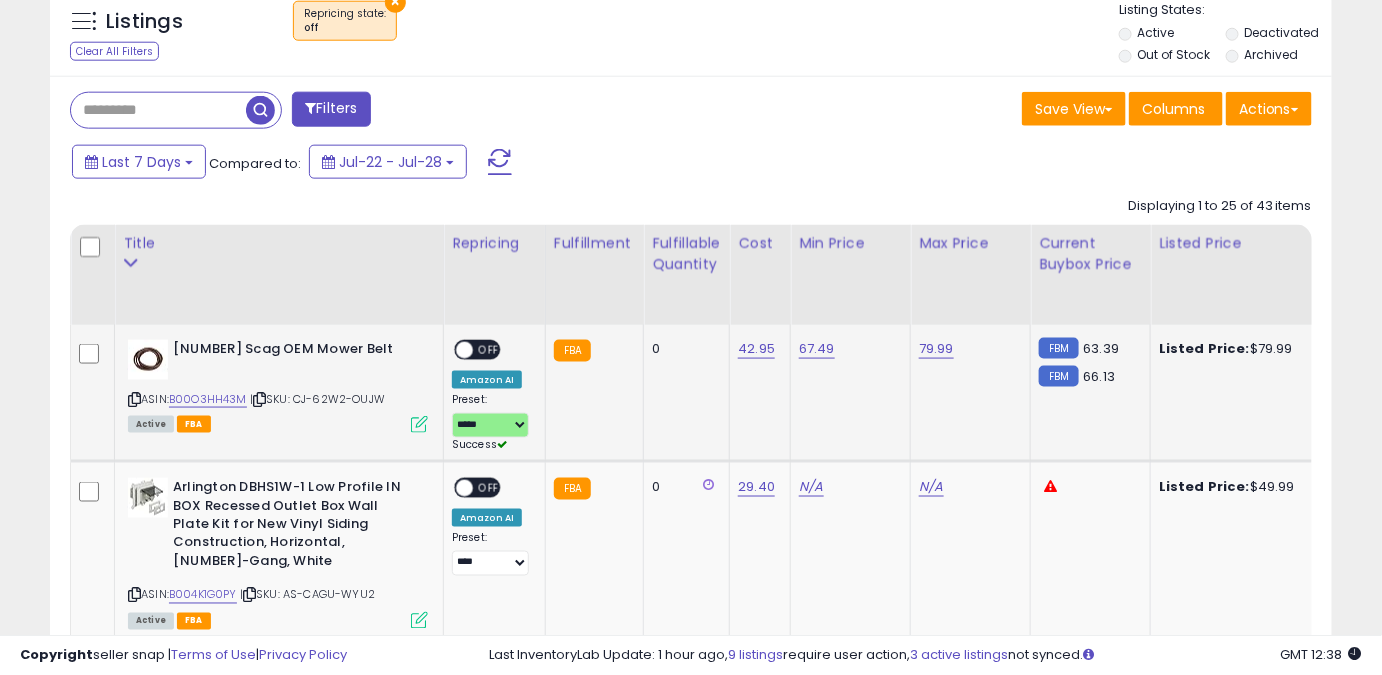 click on "OFF" at bounding box center [489, 350] 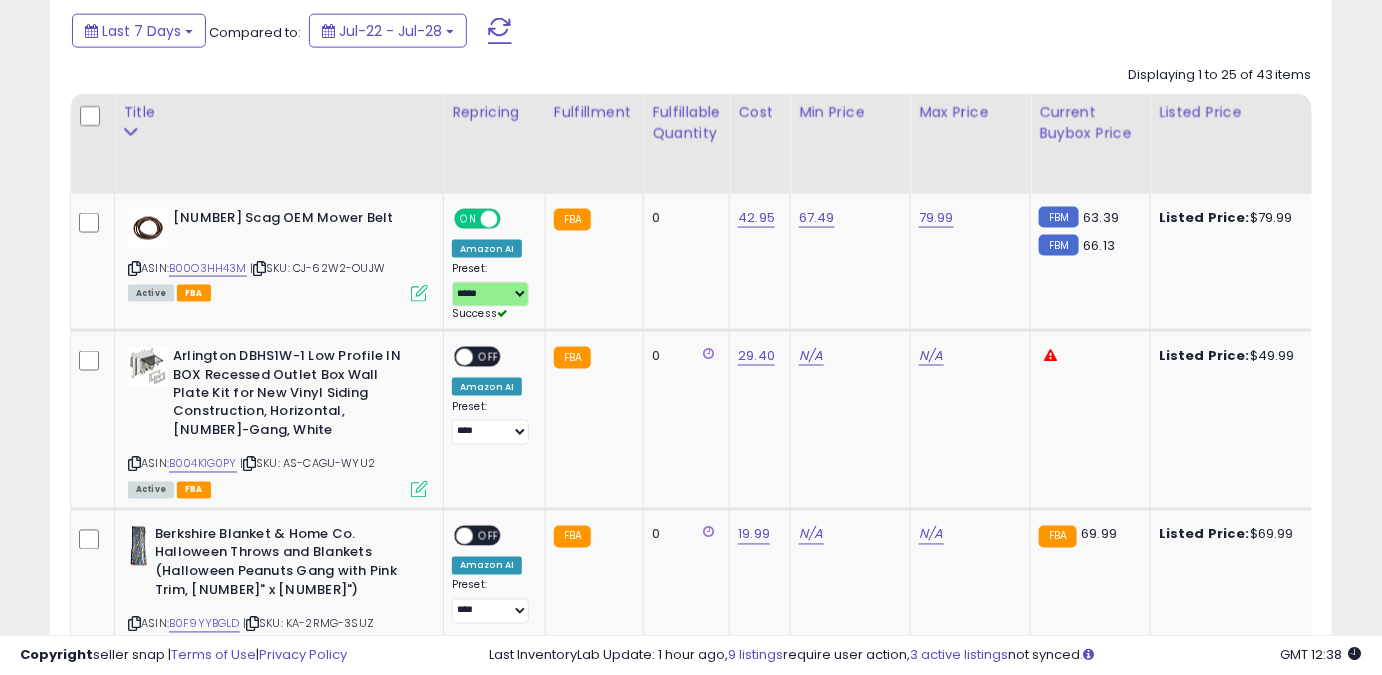 scroll, scrollTop: 928, scrollLeft: 0, axis: vertical 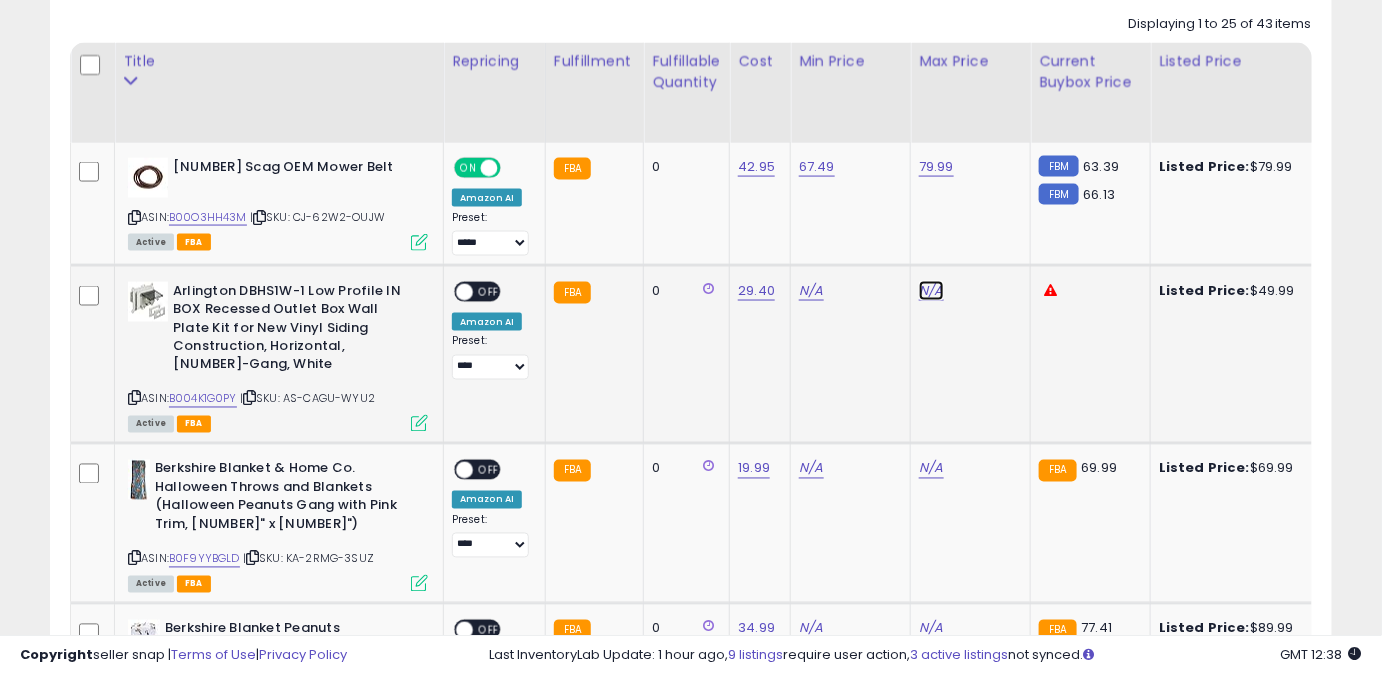 click on "N/A" at bounding box center (931, 291) 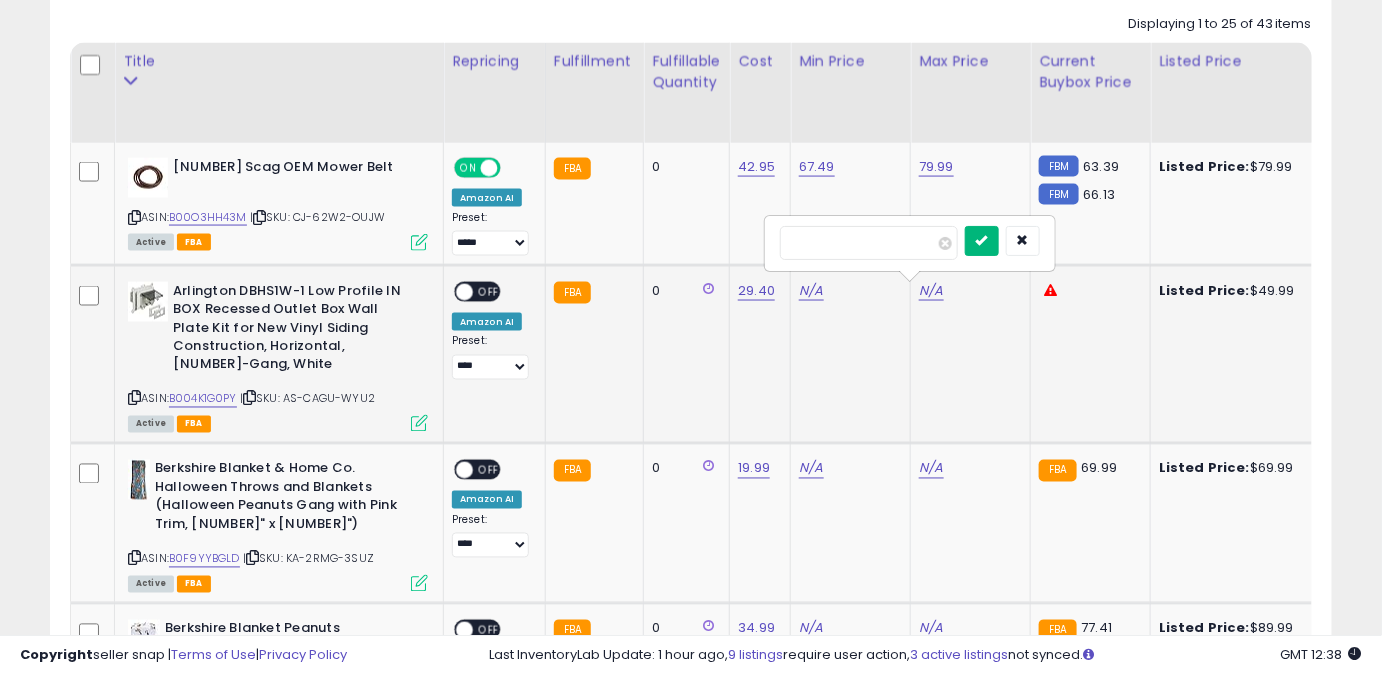 type on "*****" 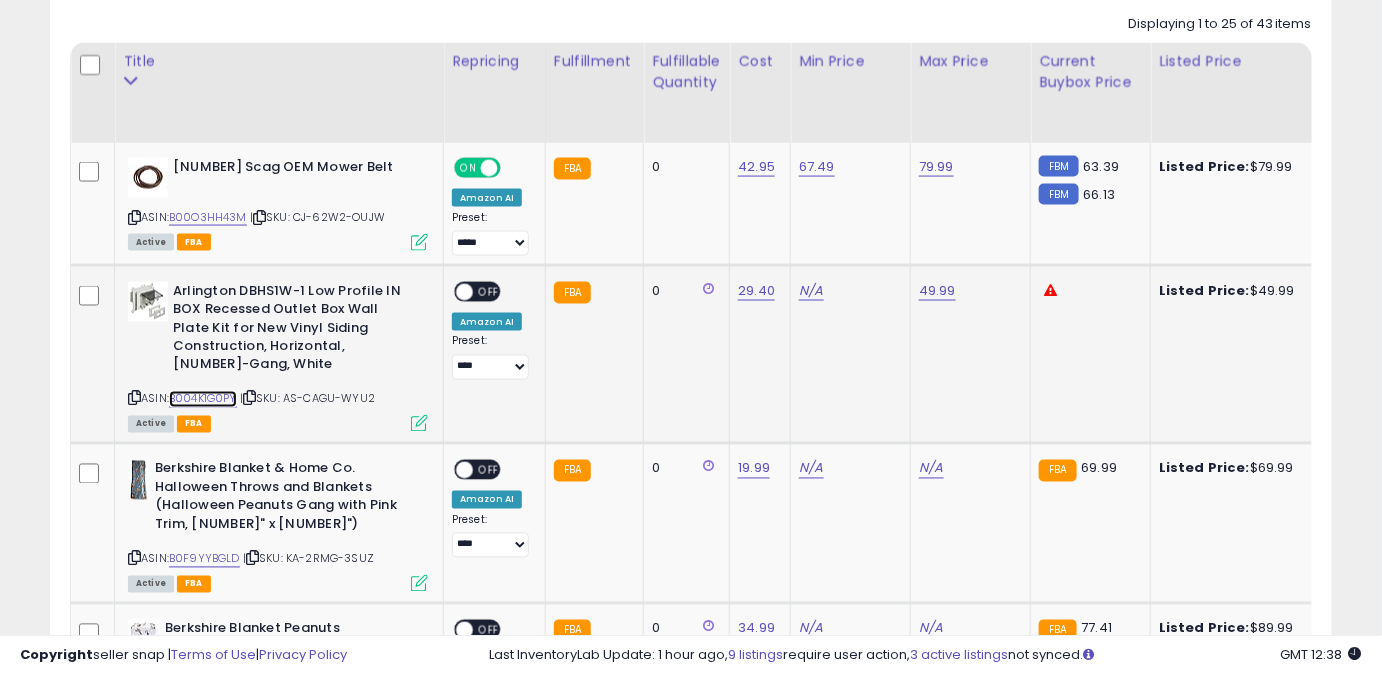 click on "B004K1G0PY" at bounding box center [203, 399] 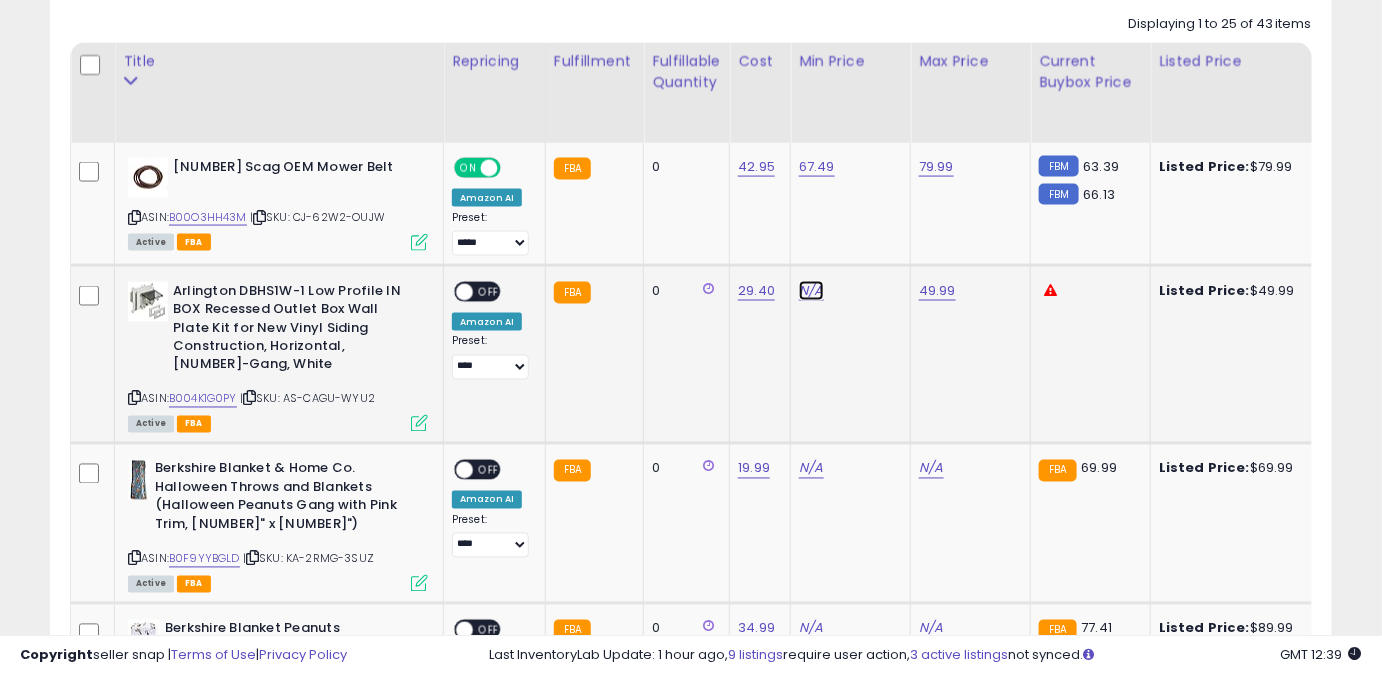 click on "N/A" at bounding box center (811, 291) 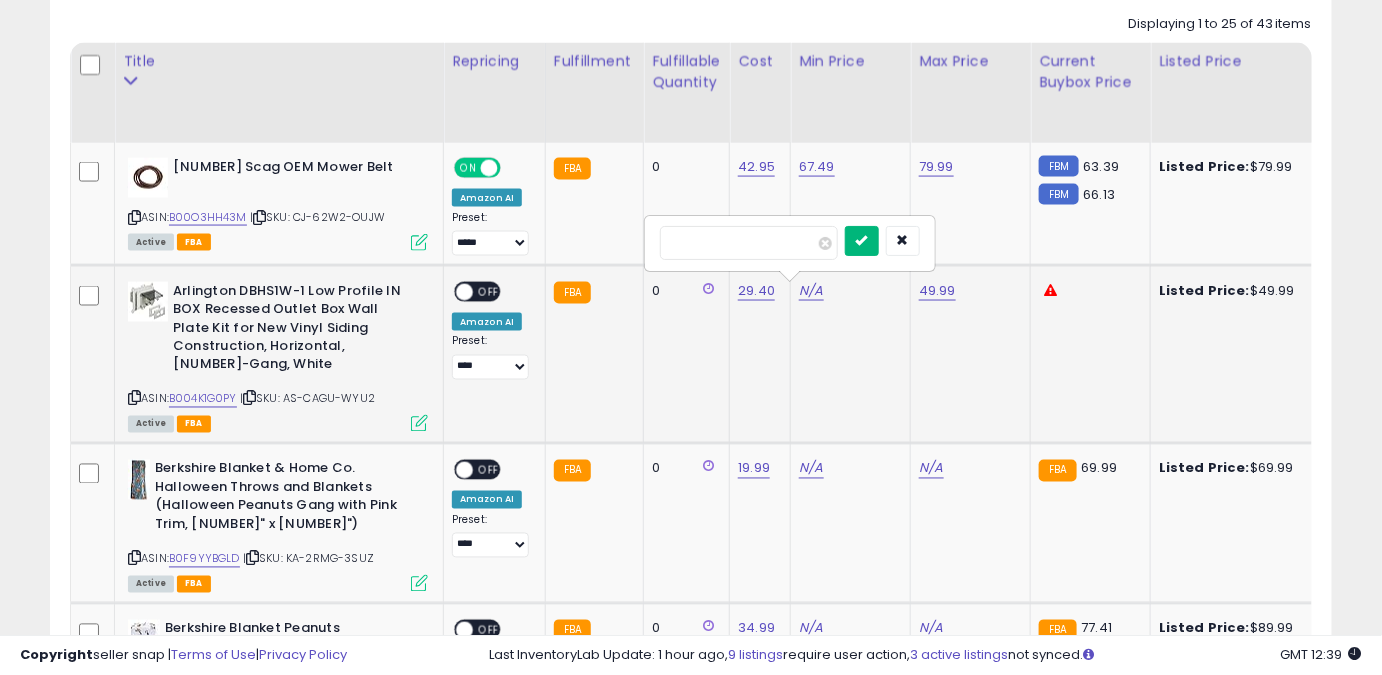 type on "*****" 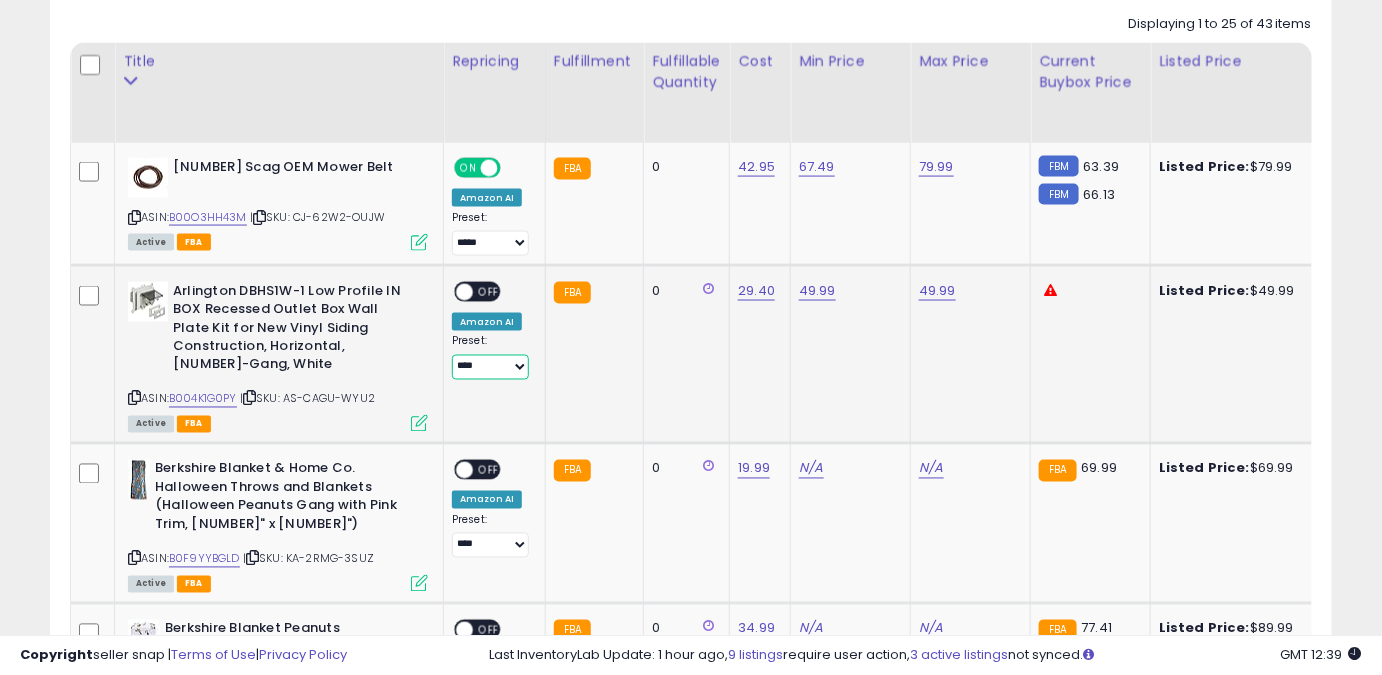 click on "**** ******** *****" at bounding box center (490, 367) 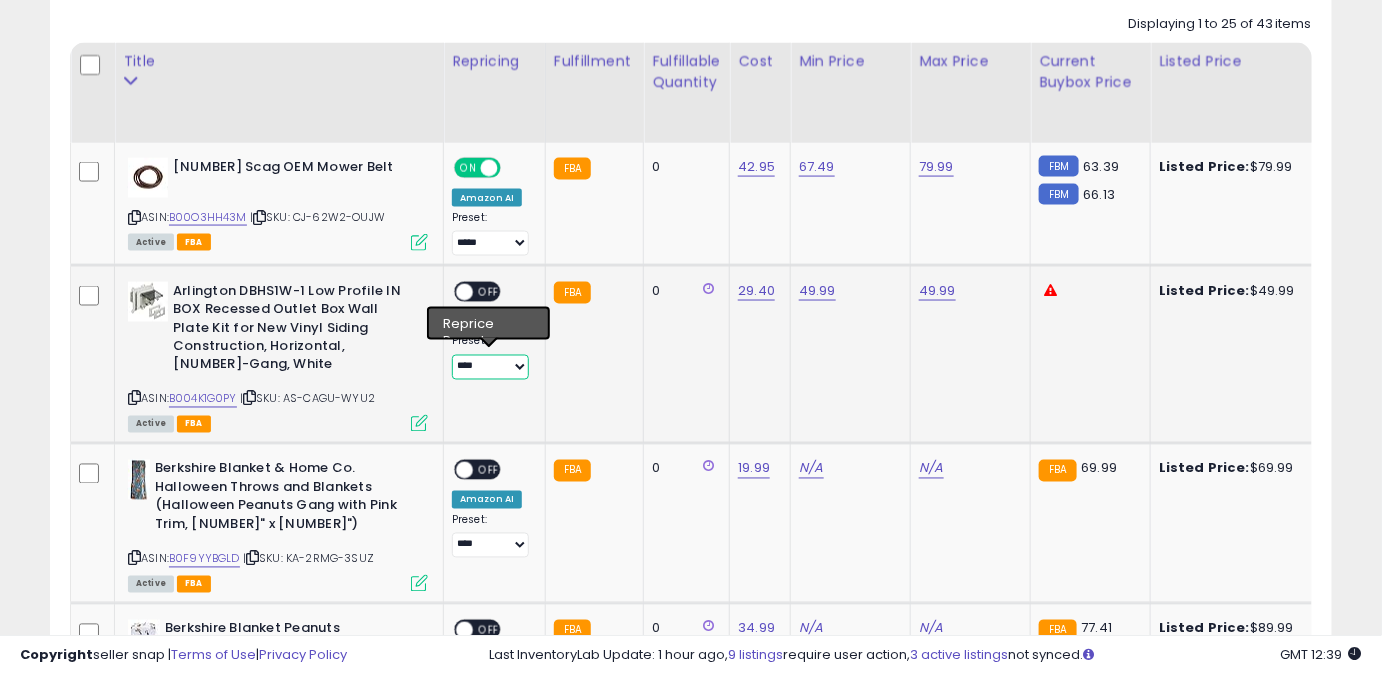 select on "*****" 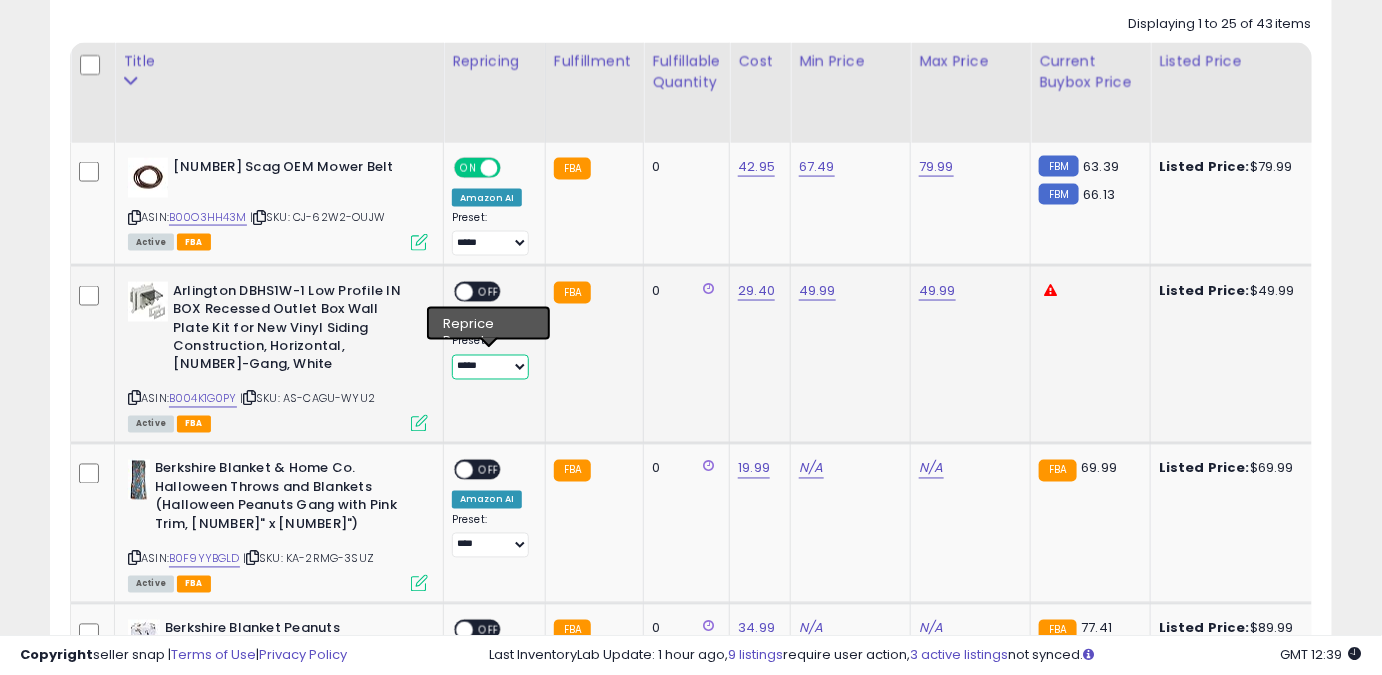click on "**** ******** *****" at bounding box center [490, 367] 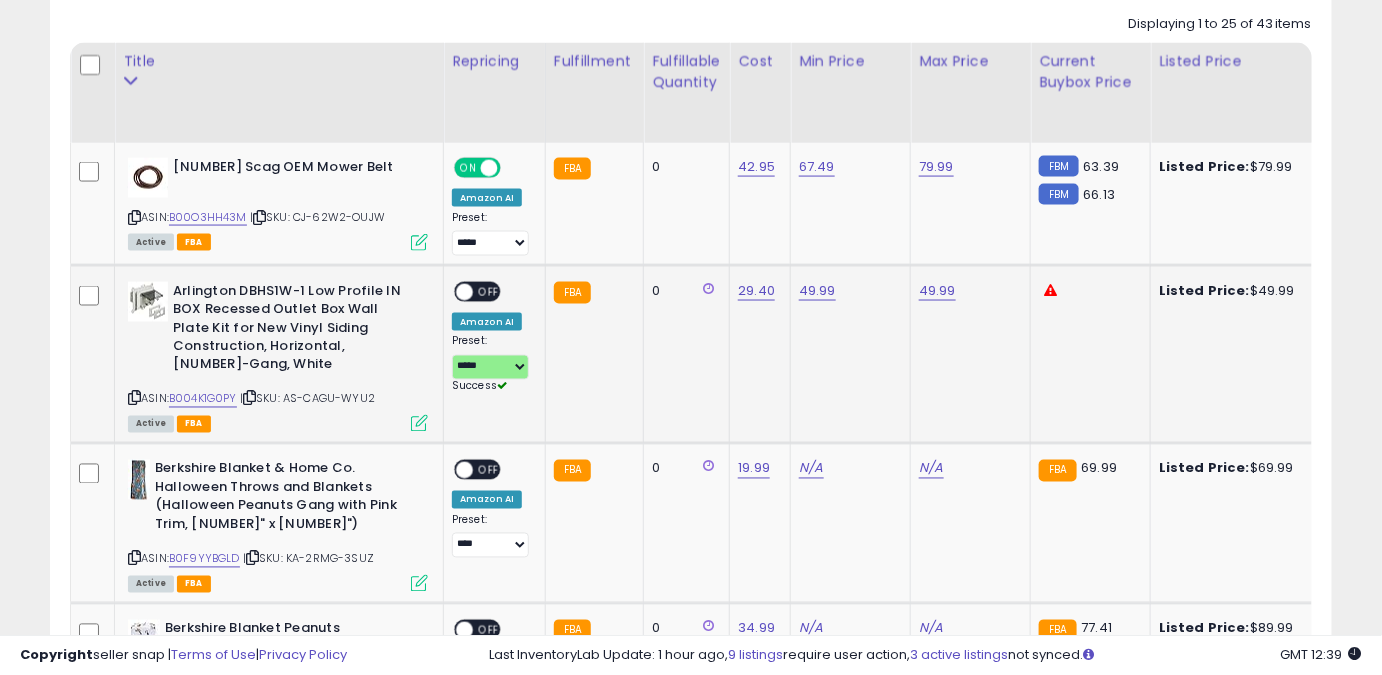 click on "OFF" at bounding box center (489, 291) 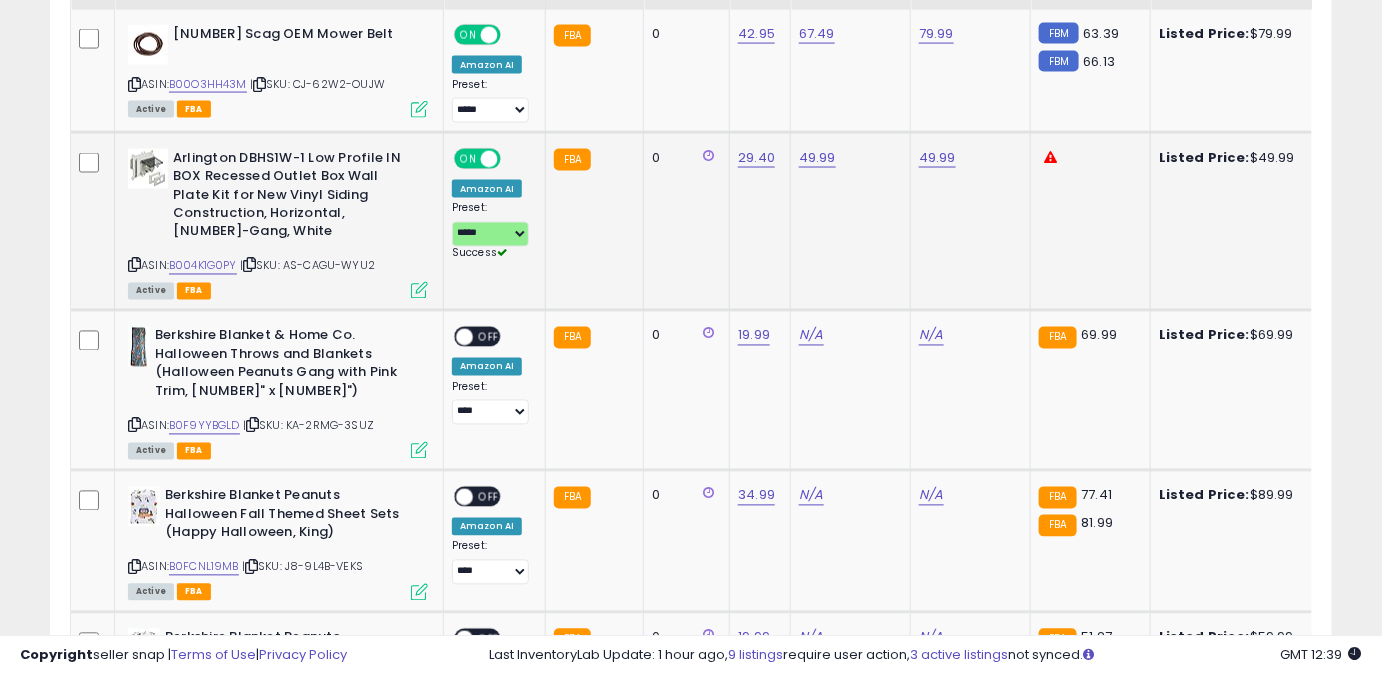 scroll, scrollTop: 1110, scrollLeft: 0, axis: vertical 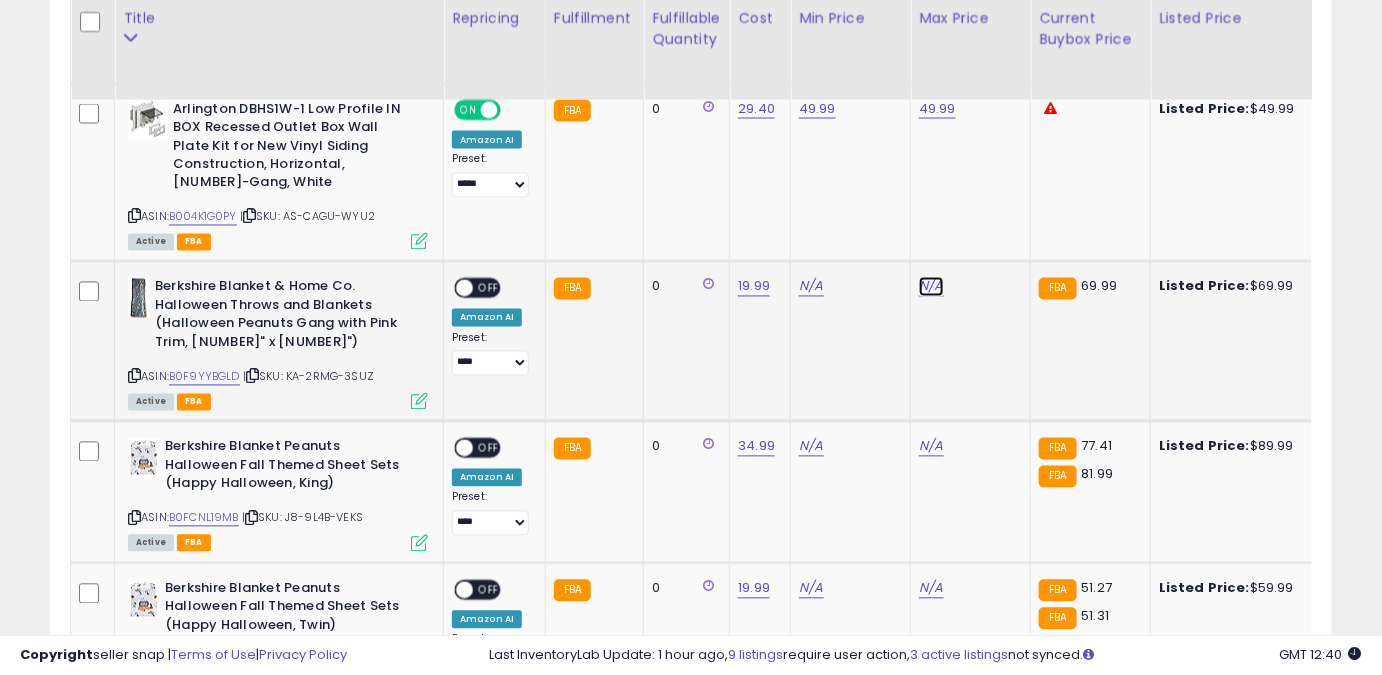 click on "N/A" at bounding box center (931, 287) 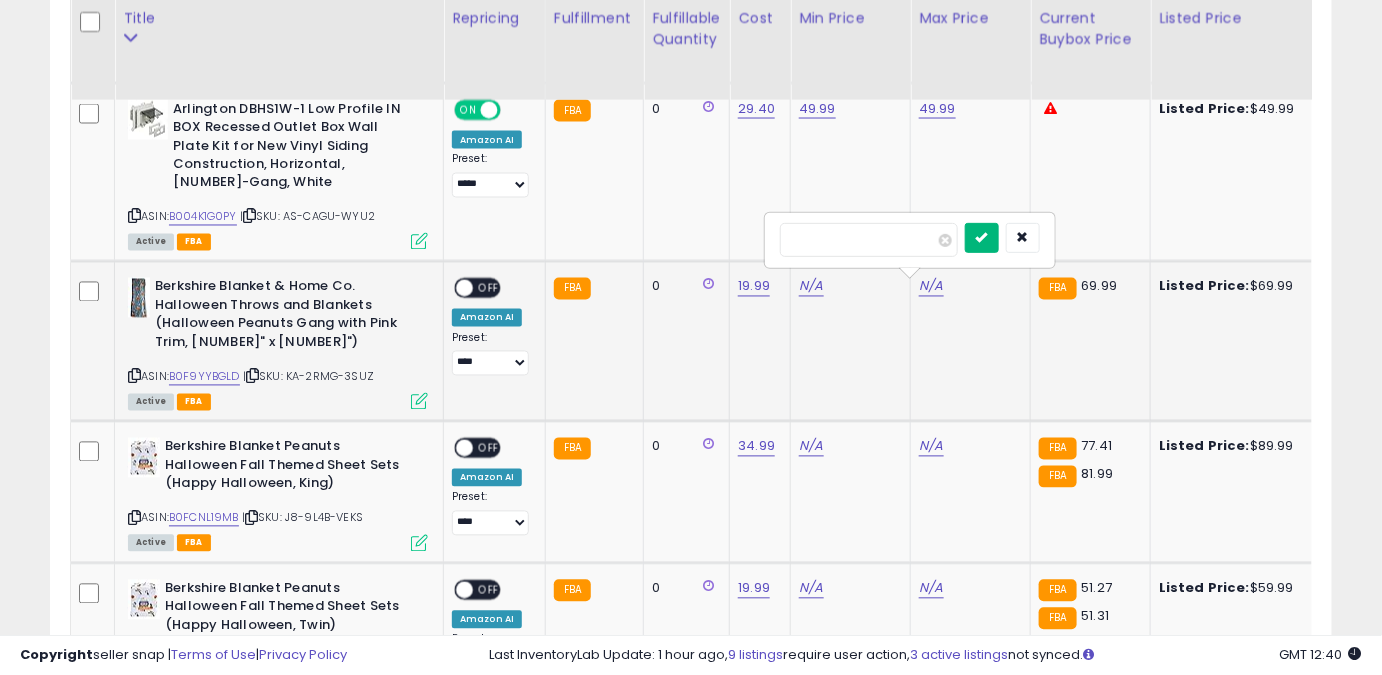 type on "*****" 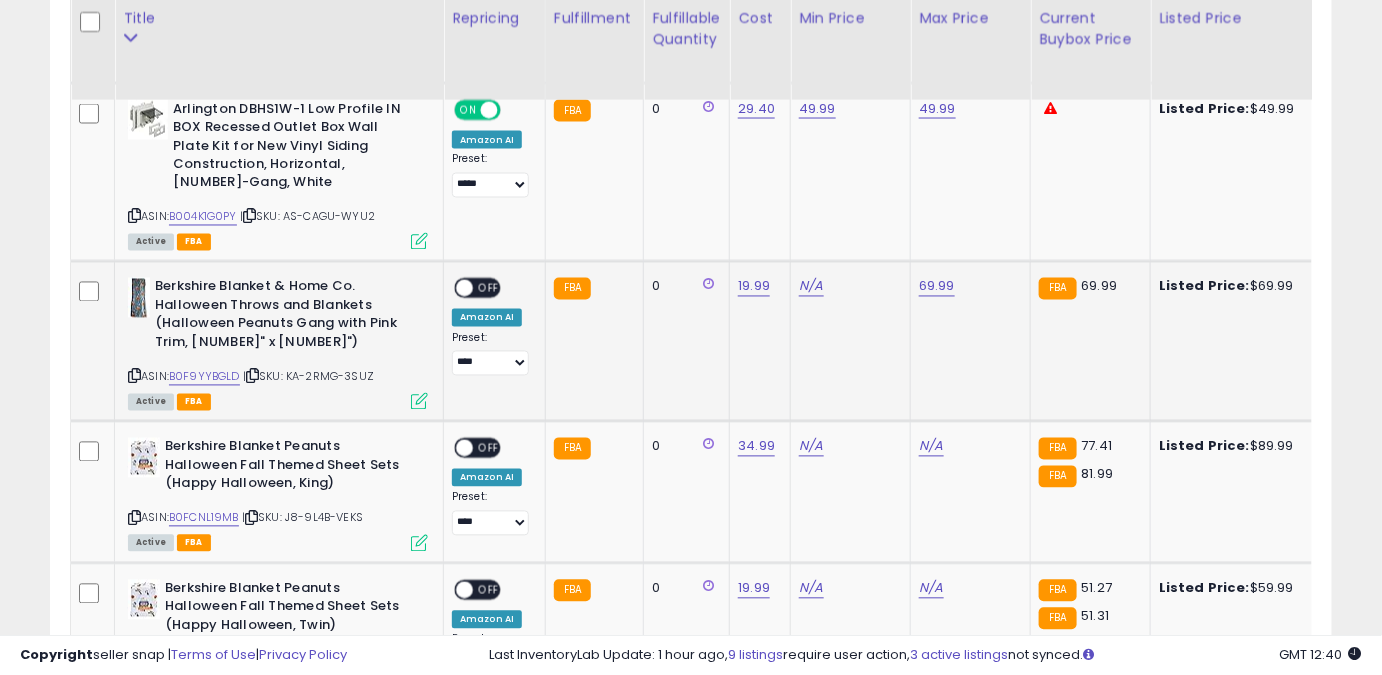 click on "ASIN:  B0F9YYBGLD    |   SKU: KA-2RMG-3SUZ Active FBA" at bounding box center [278, 343] 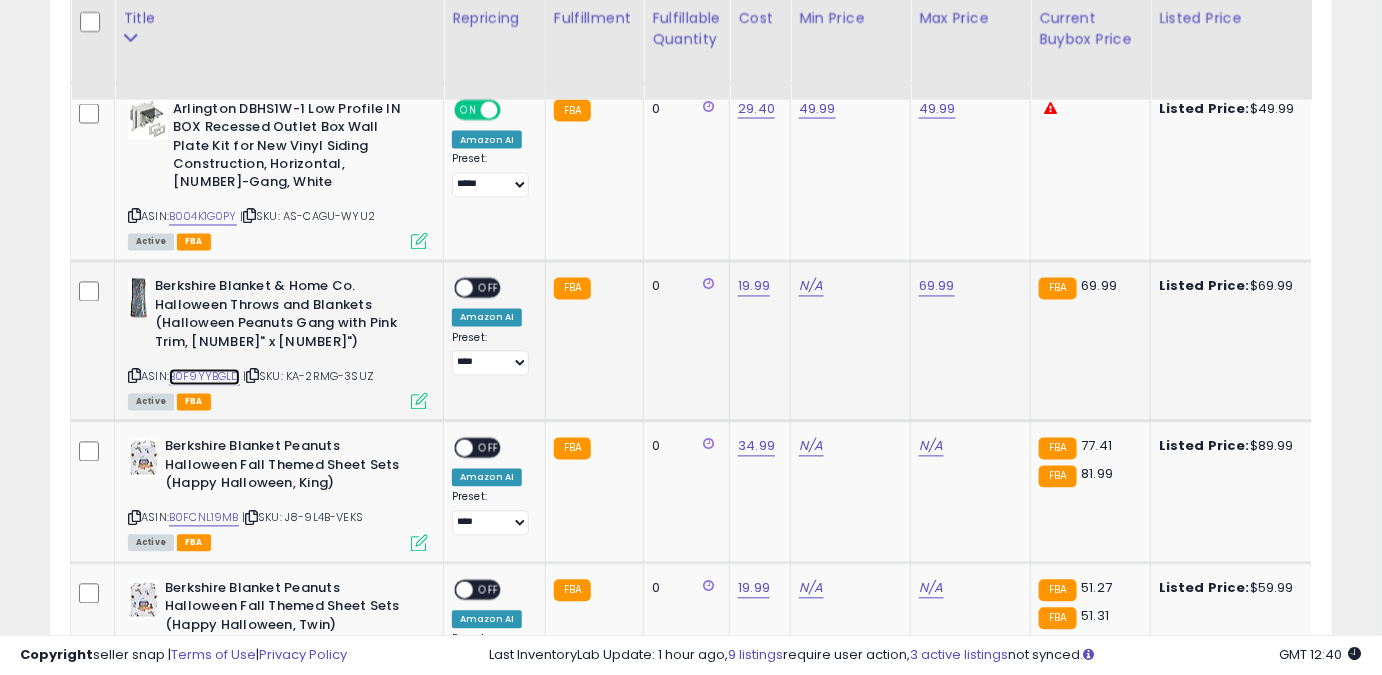 click on "B0F9YYBGLD" at bounding box center [204, 377] 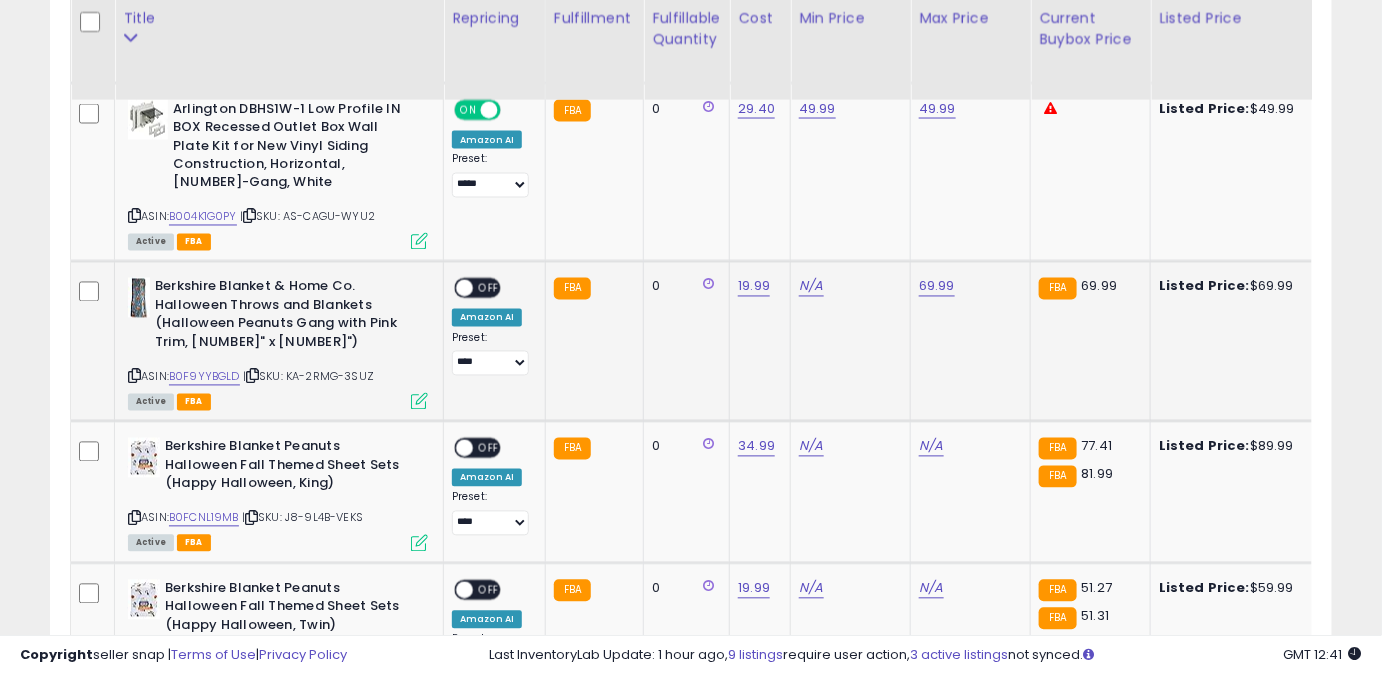 click on "N/A" at bounding box center [847, 287] 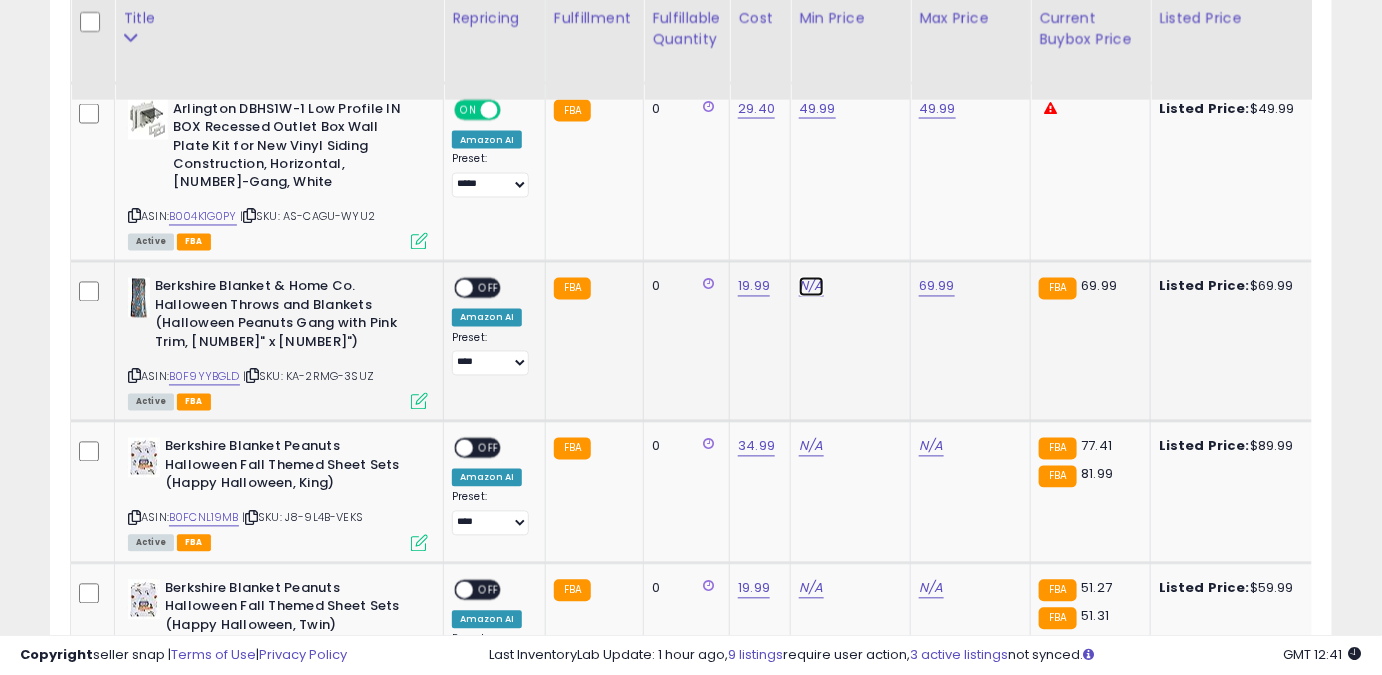 click on "N/A" at bounding box center [811, 287] 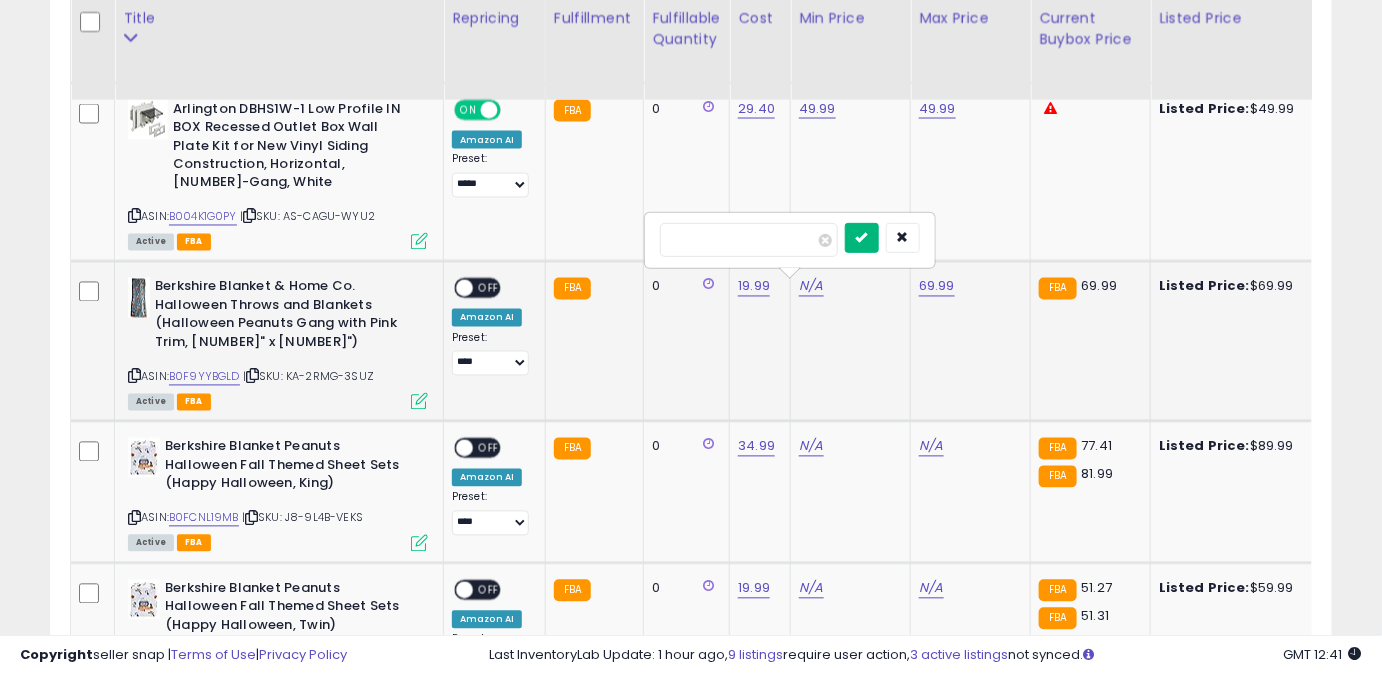type on "*****" 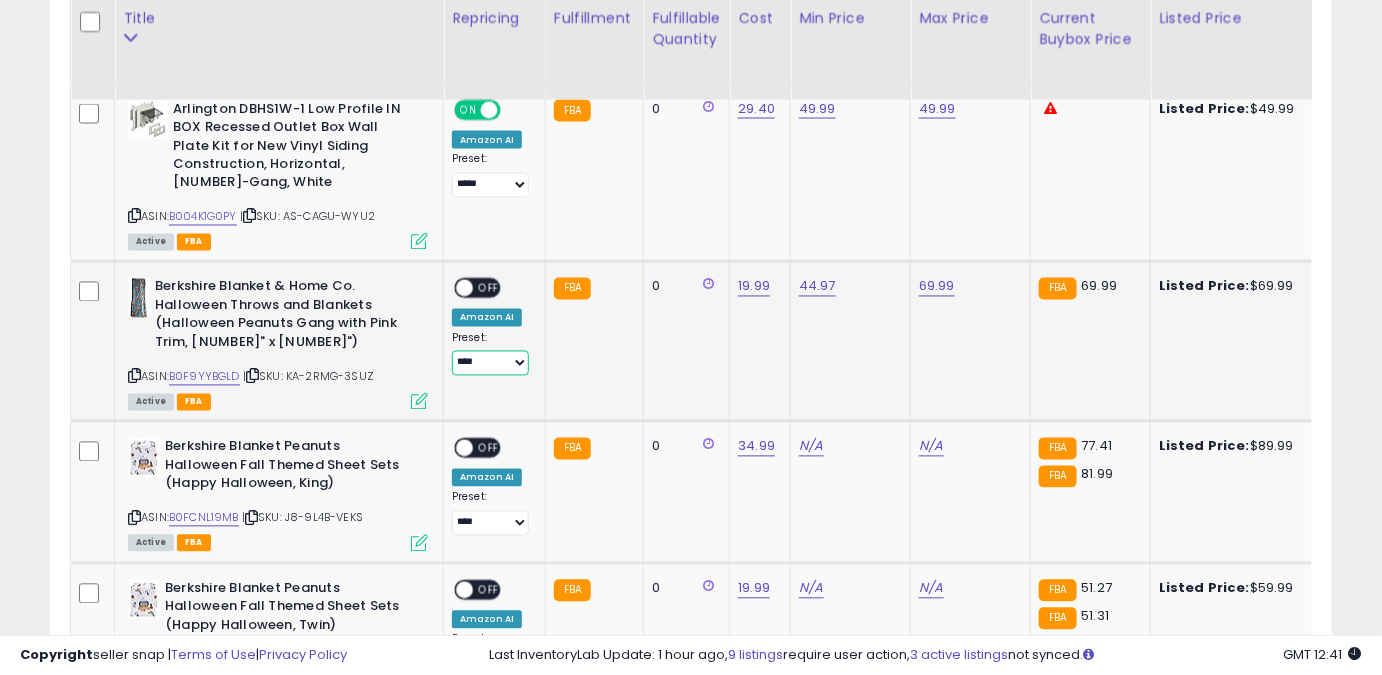 click on "**** ******** *****" at bounding box center [490, 363] 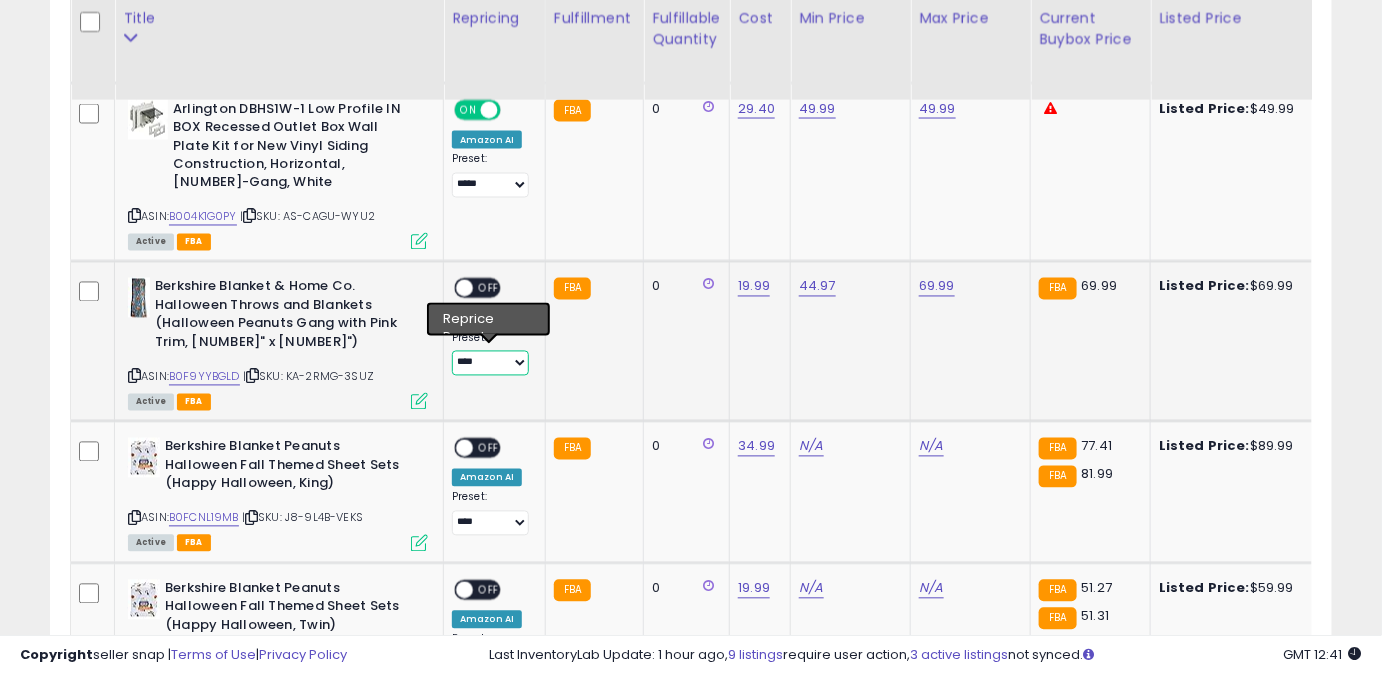 select on "*****" 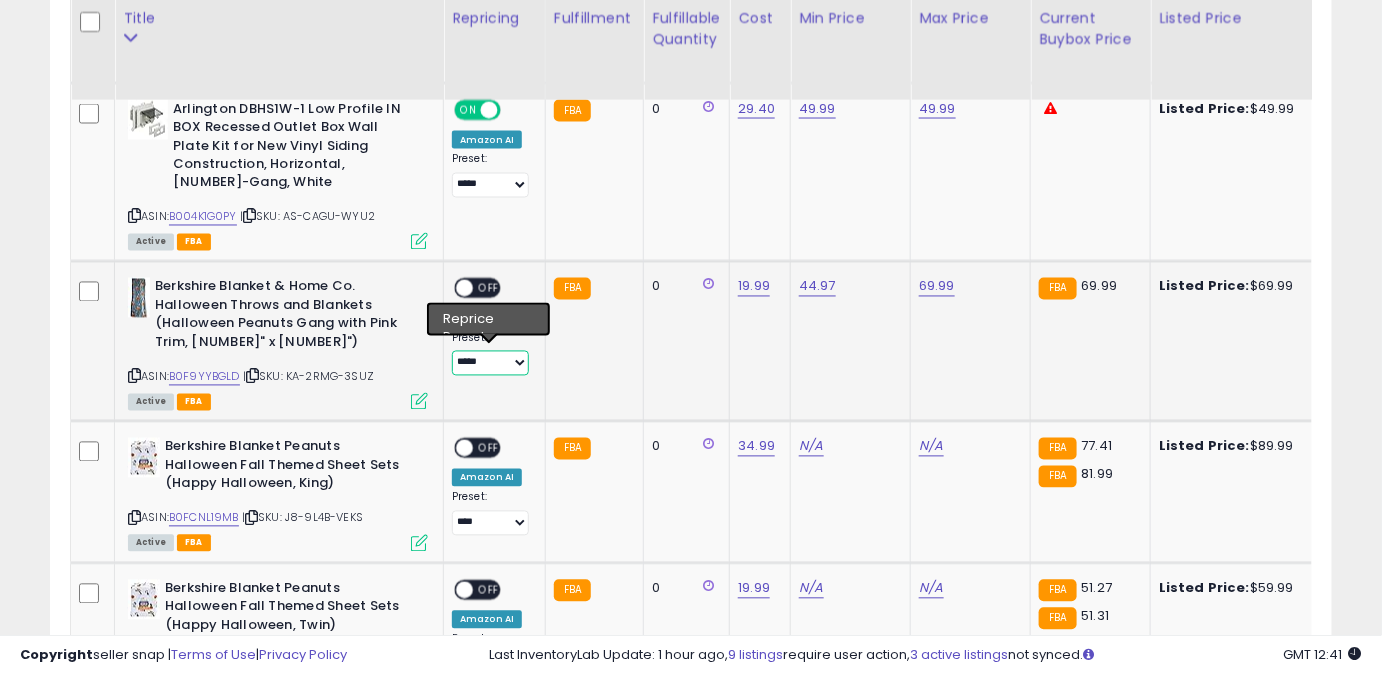 click on "**** ******** *****" at bounding box center [490, 363] 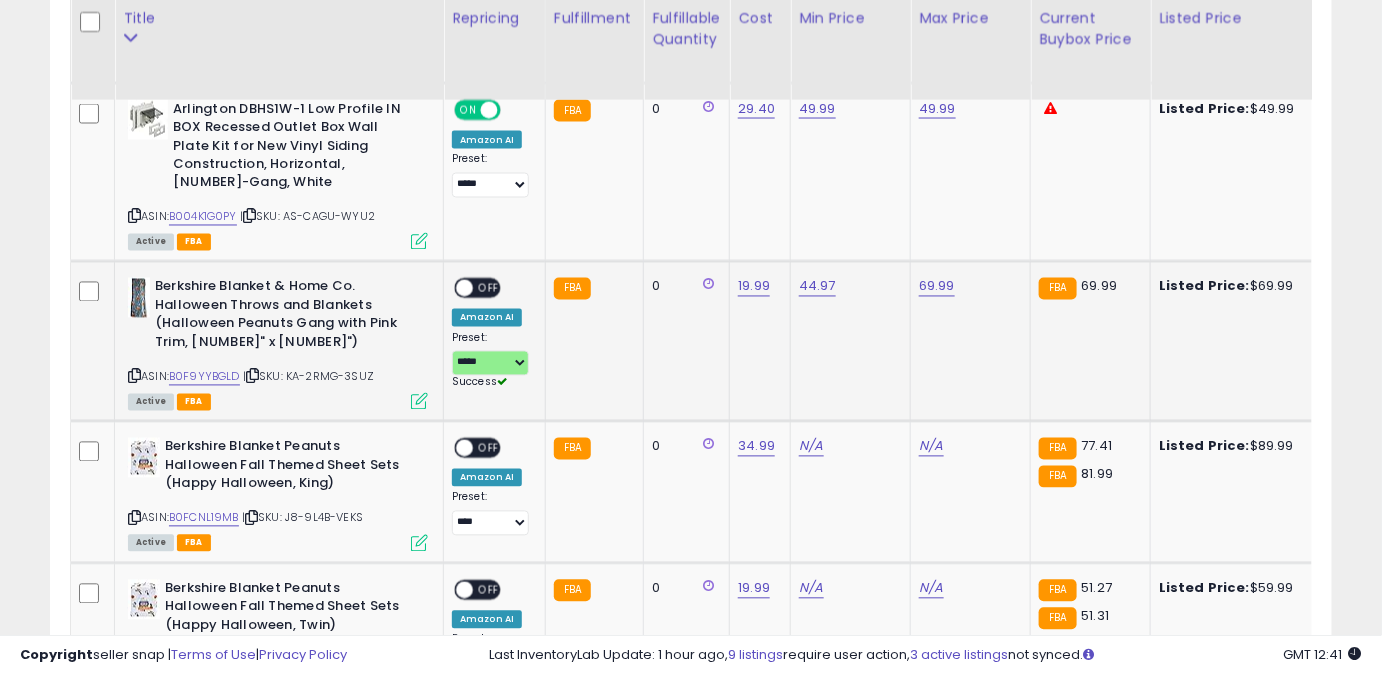 click on "OFF" at bounding box center (489, 288) 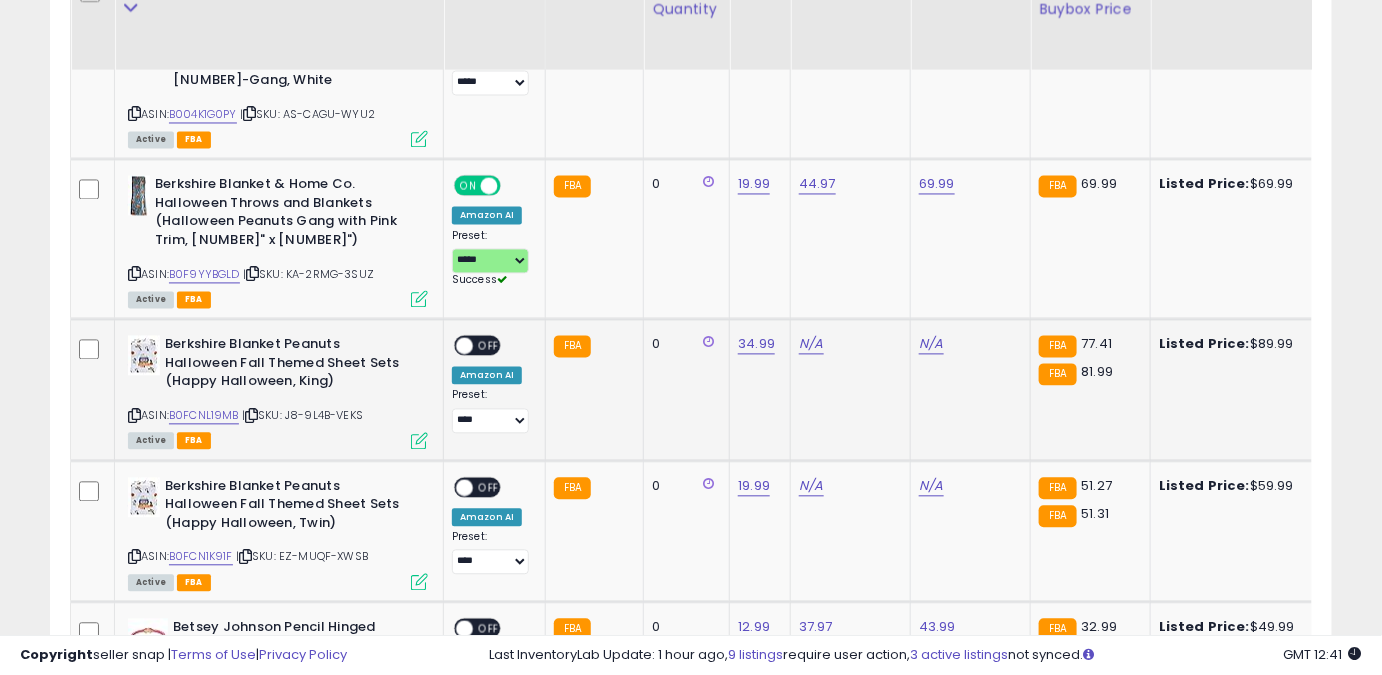 scroll, scrollTop: 1292, scrollLeft: 0, axis: vertical 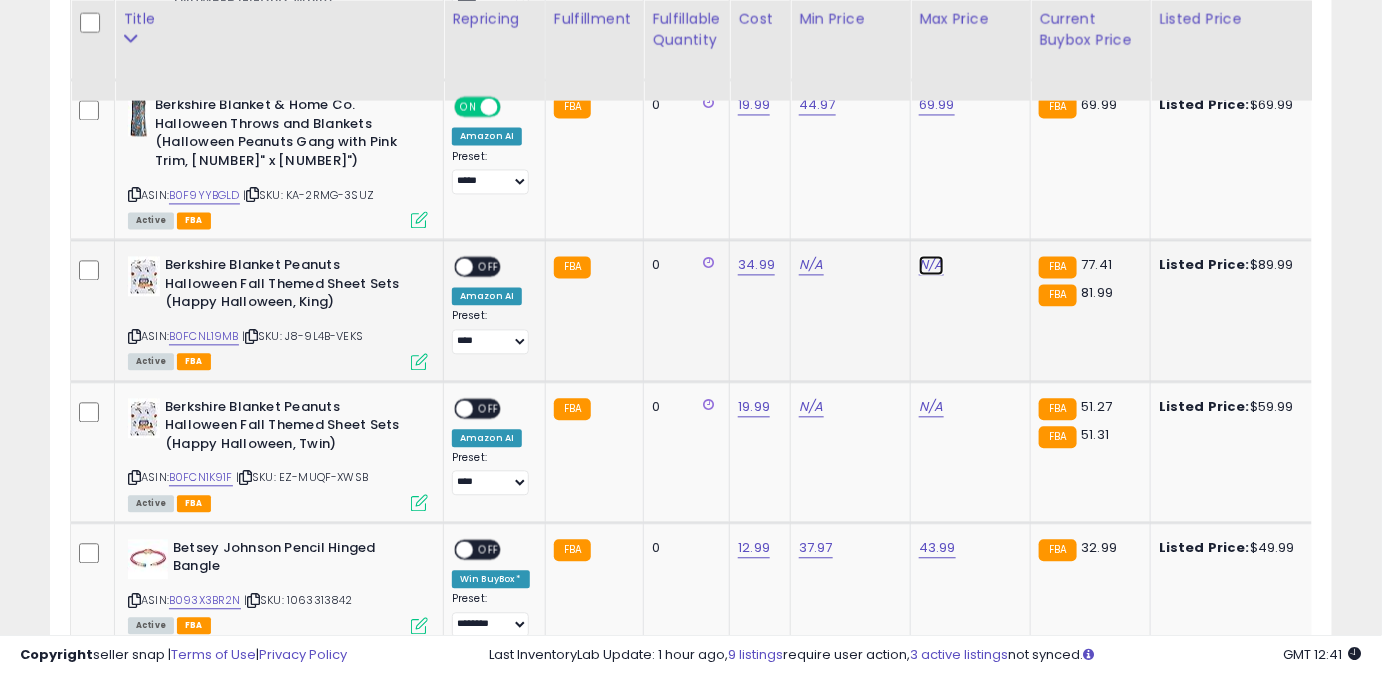 click on "N/A" at bounding box center (931, 265) 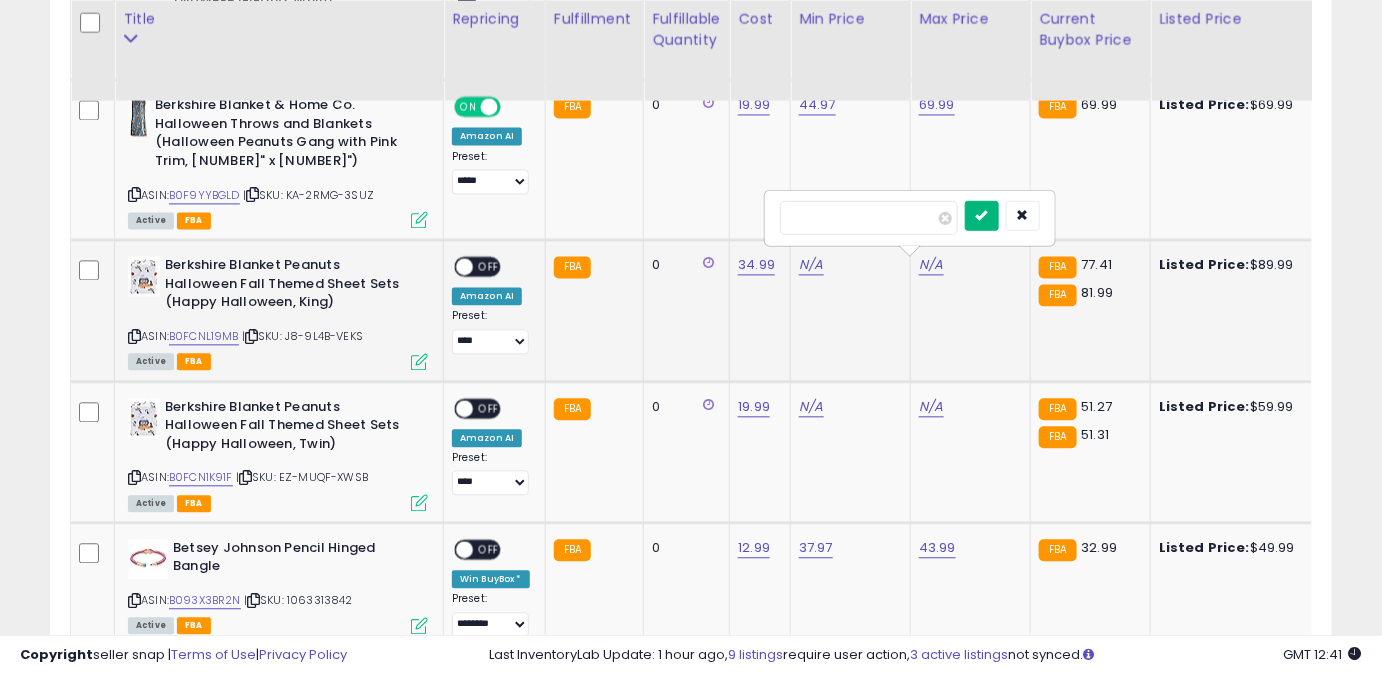 type on "*****" 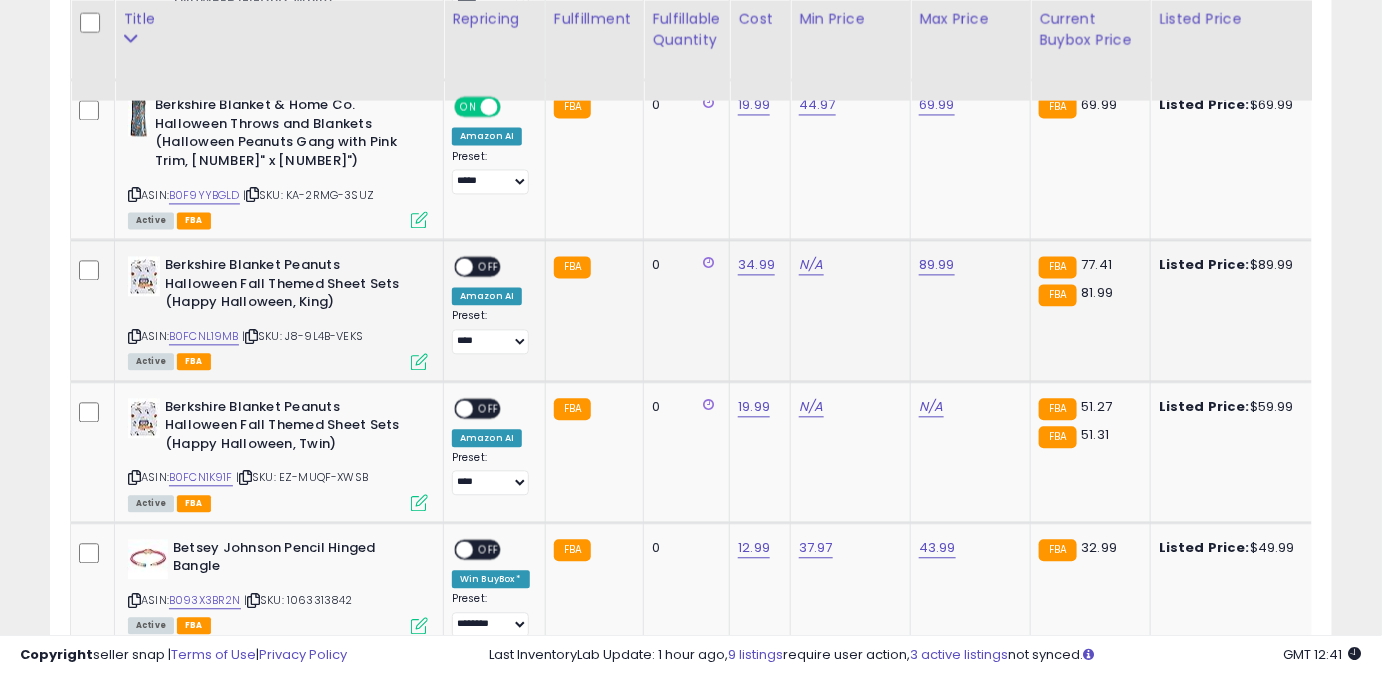 click on "89.99" 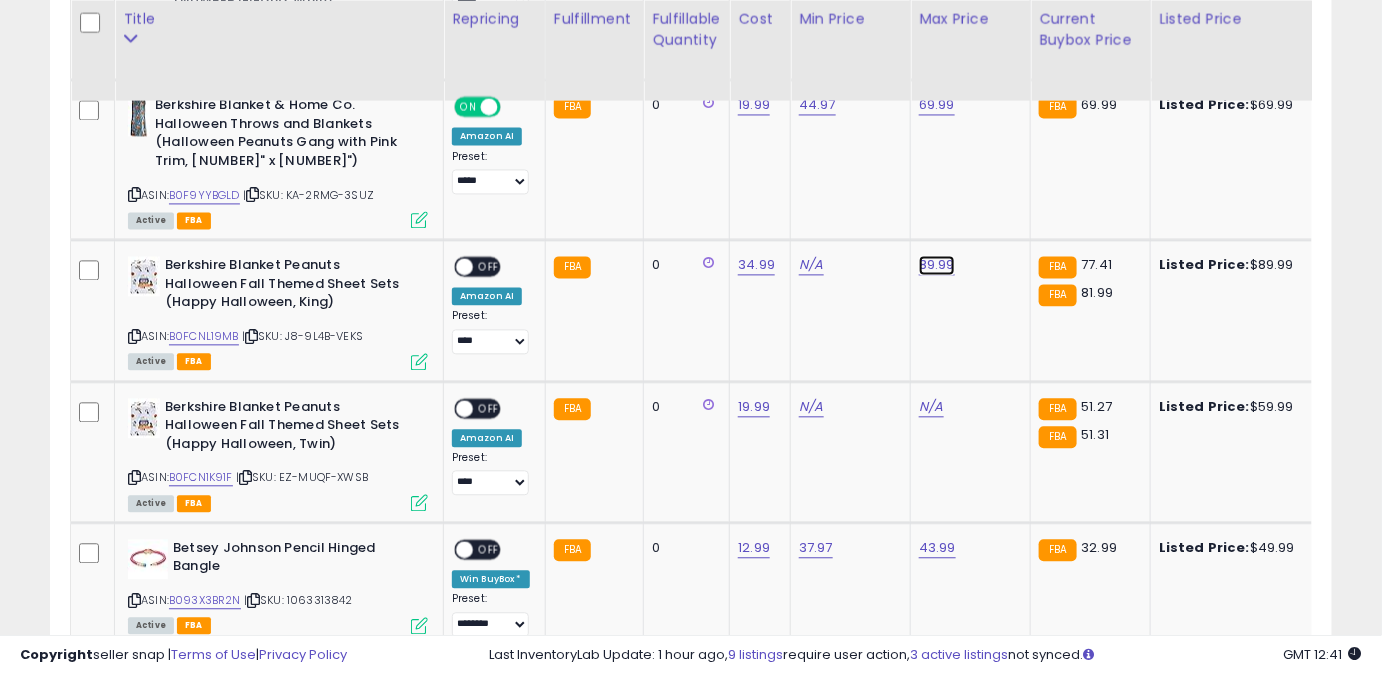 click on "89.99" at bounding box center [936, -197] 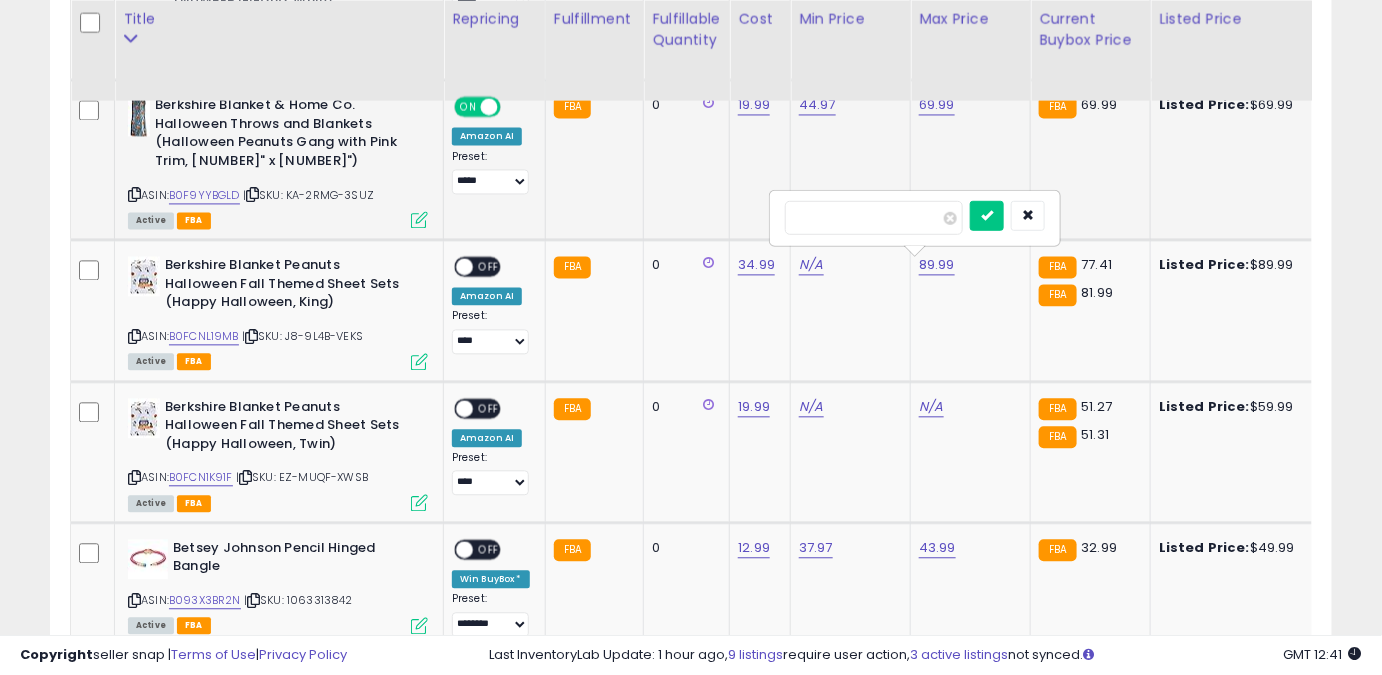 drag, startPoint x: 847, startPoint y: 220, endPoint x: 732, endPoint y: 215, distance: 115.10864 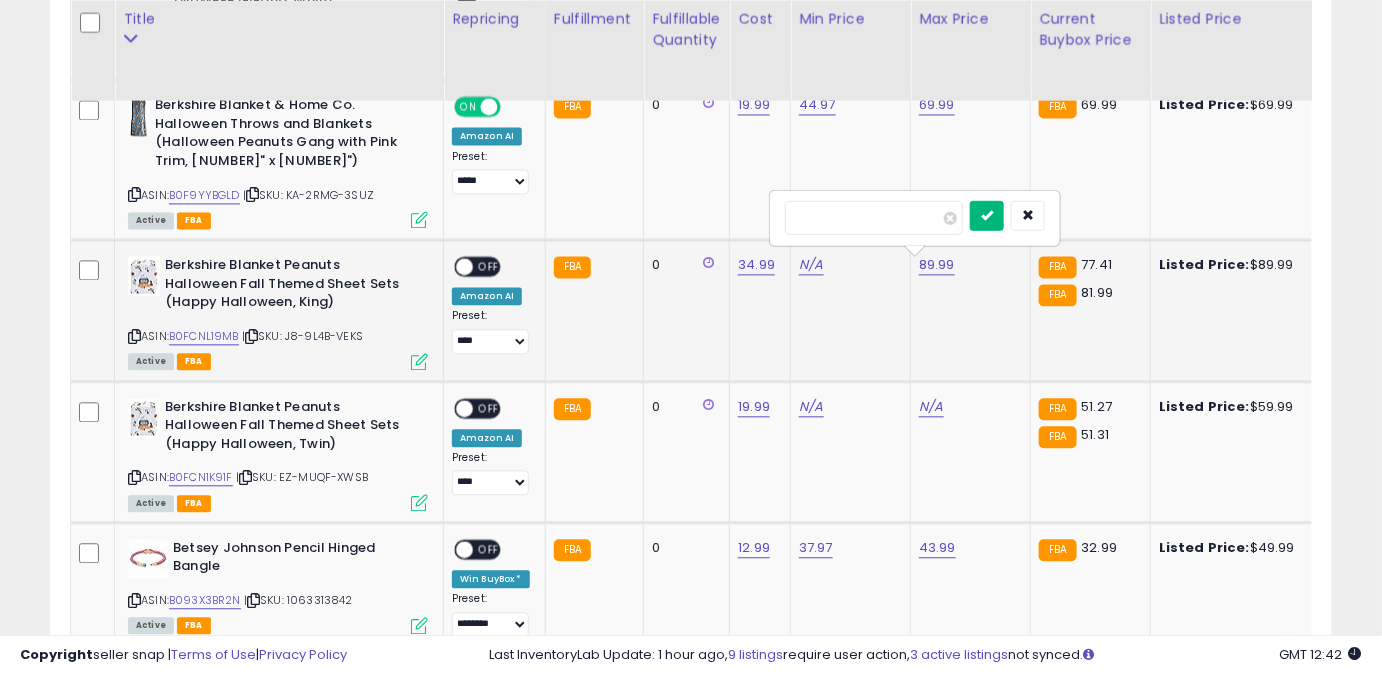 type on "*****" 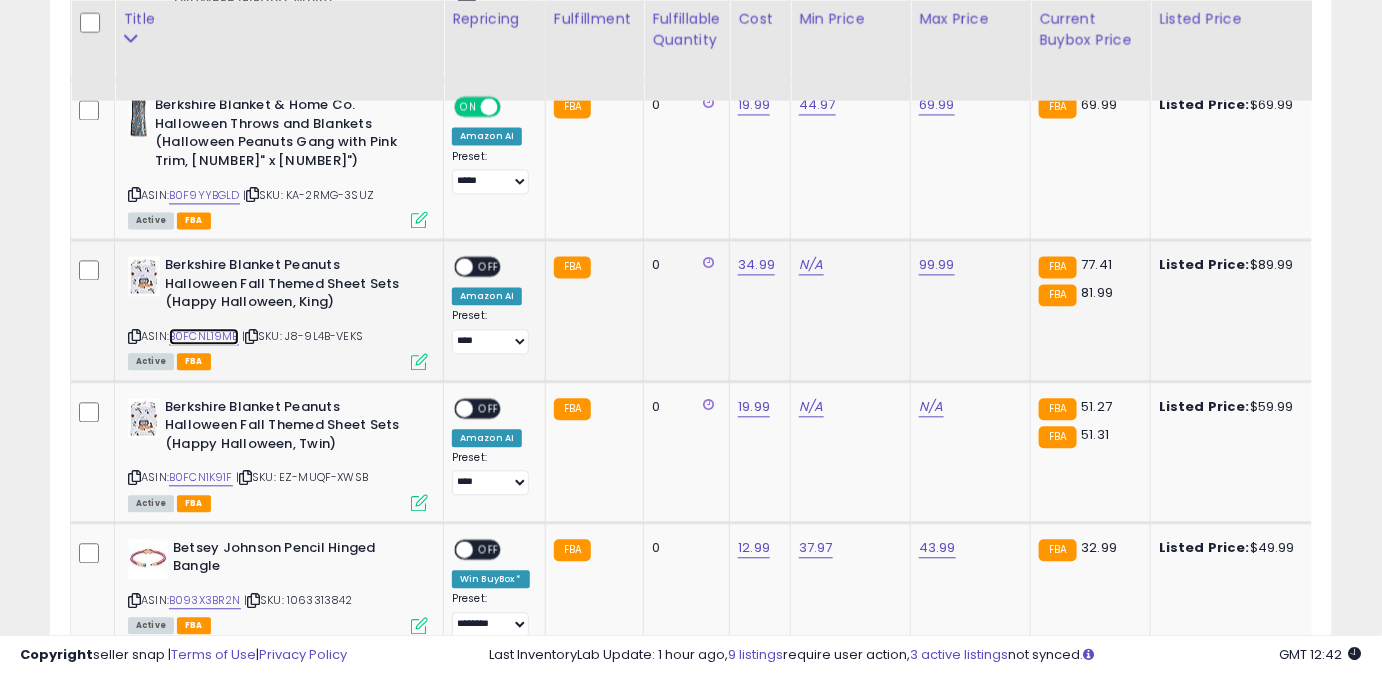 click on "B0FCNL19MB" at bounding box center (204, 336) 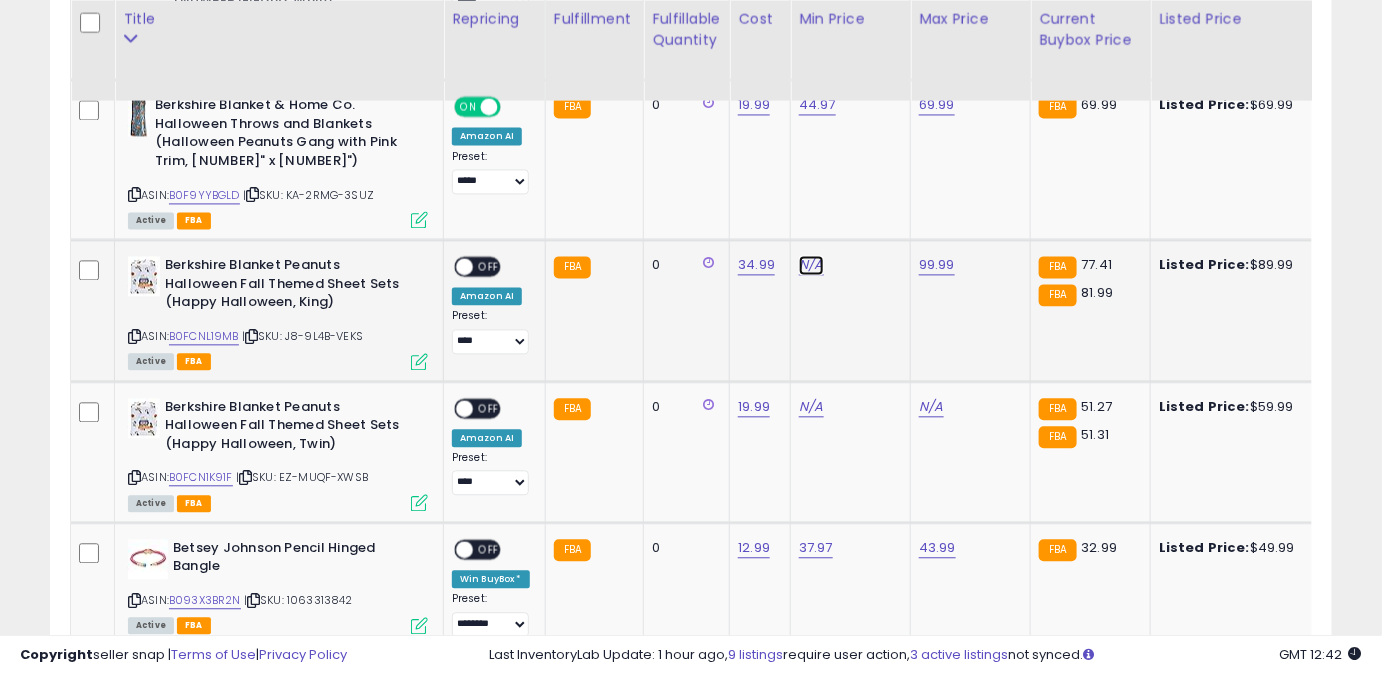 click on "N/A" at bounding box center (811, 265) 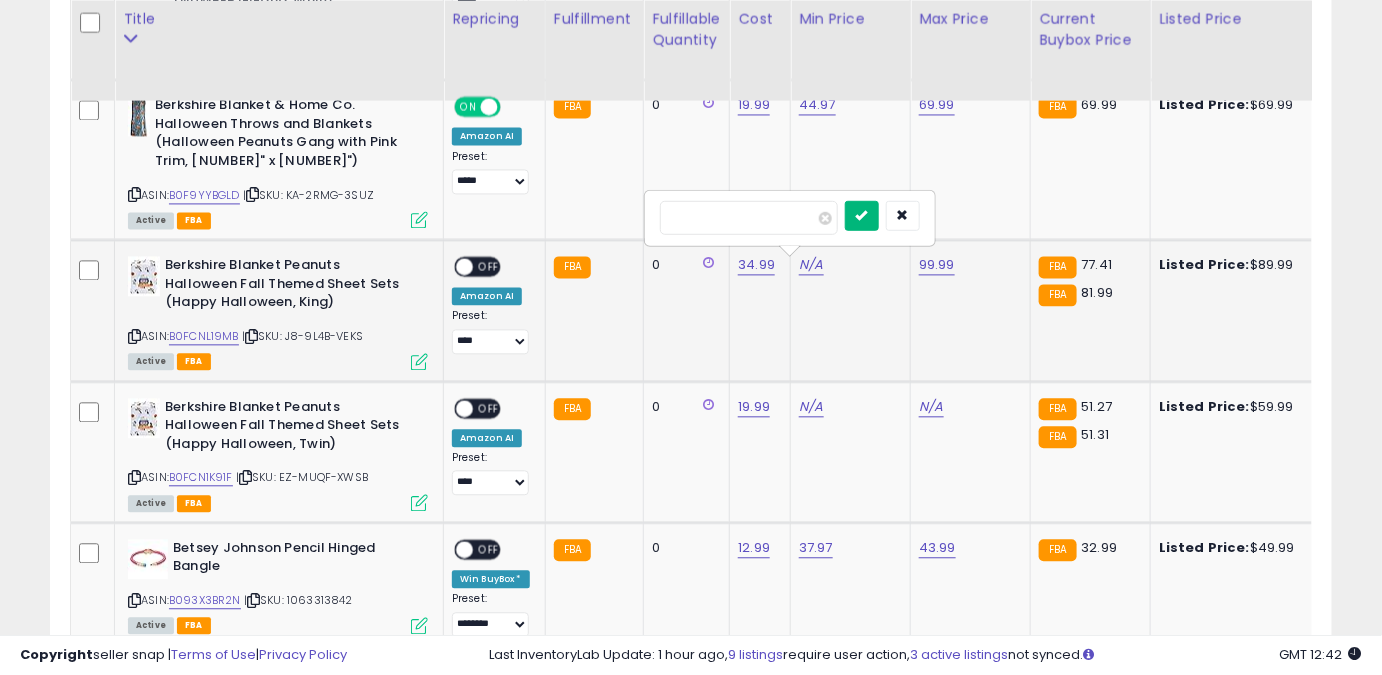 type on "*****" 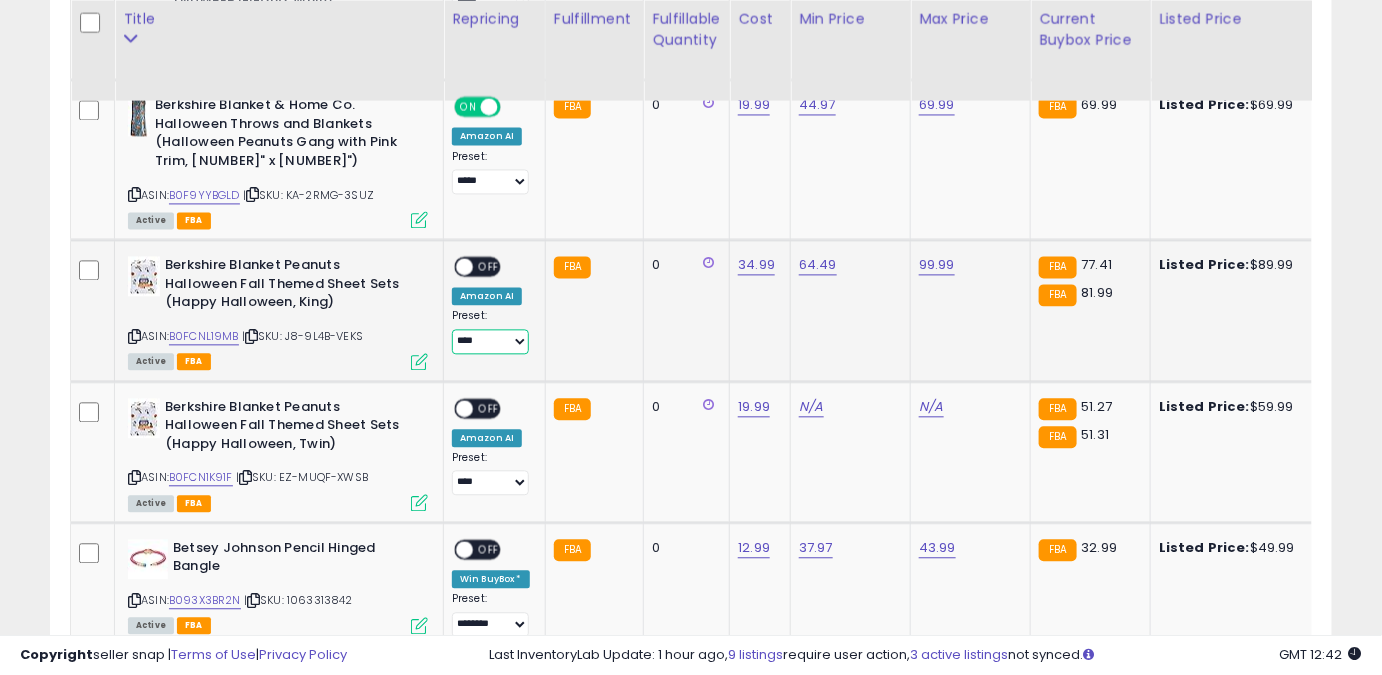 click on "**** ******** *****" at bounding box center (490, 341) 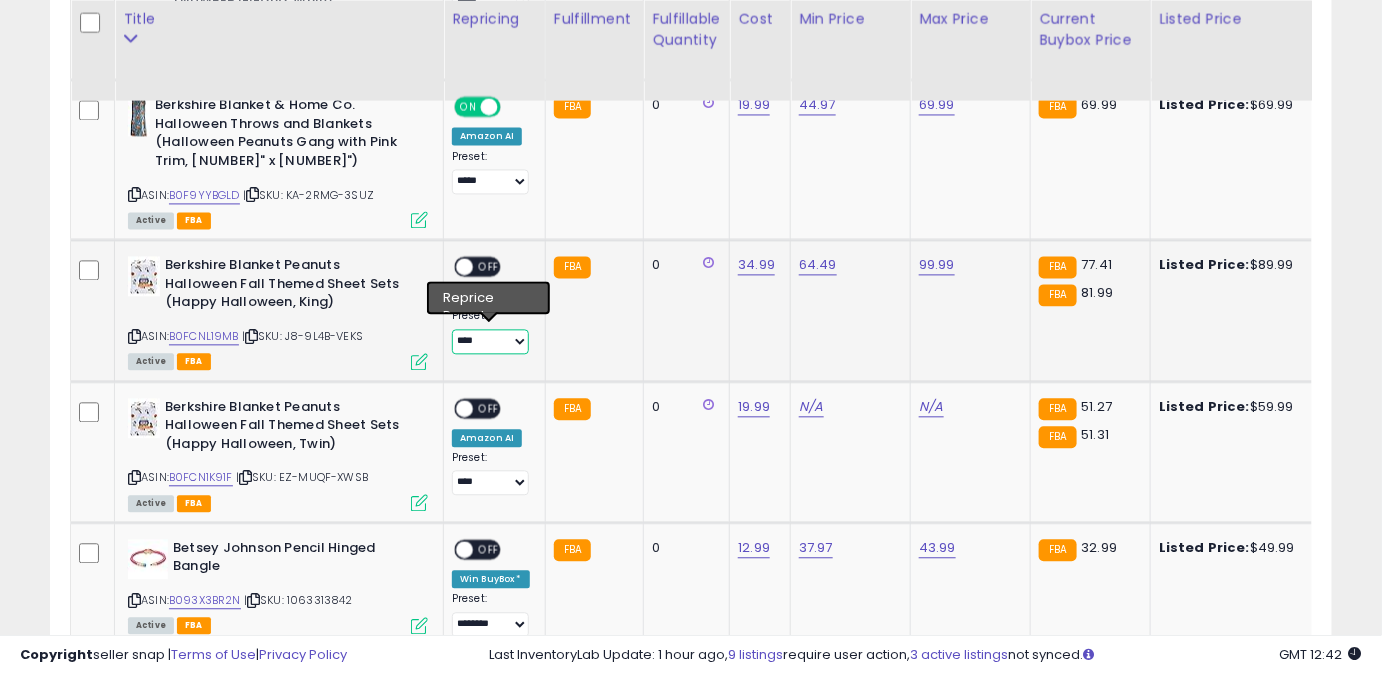select on "*****" 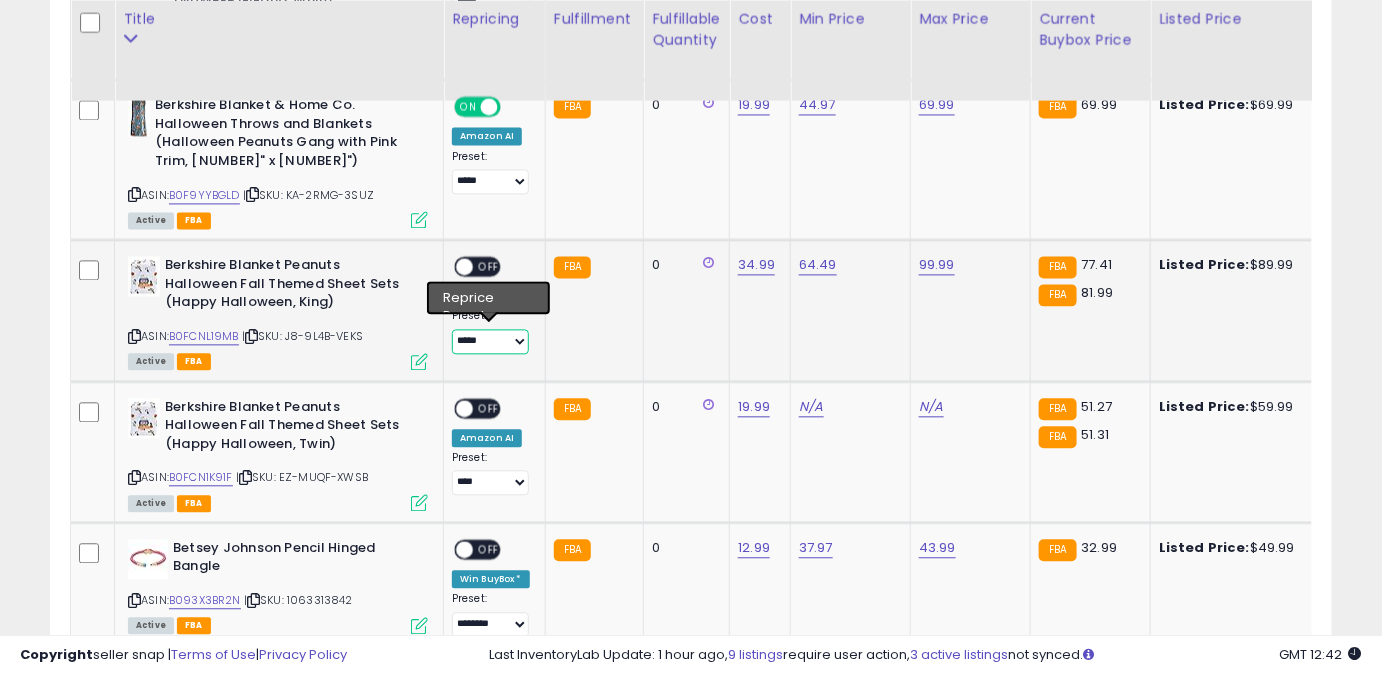 click on "**** ******** *****" at bounding box center [490, 341] 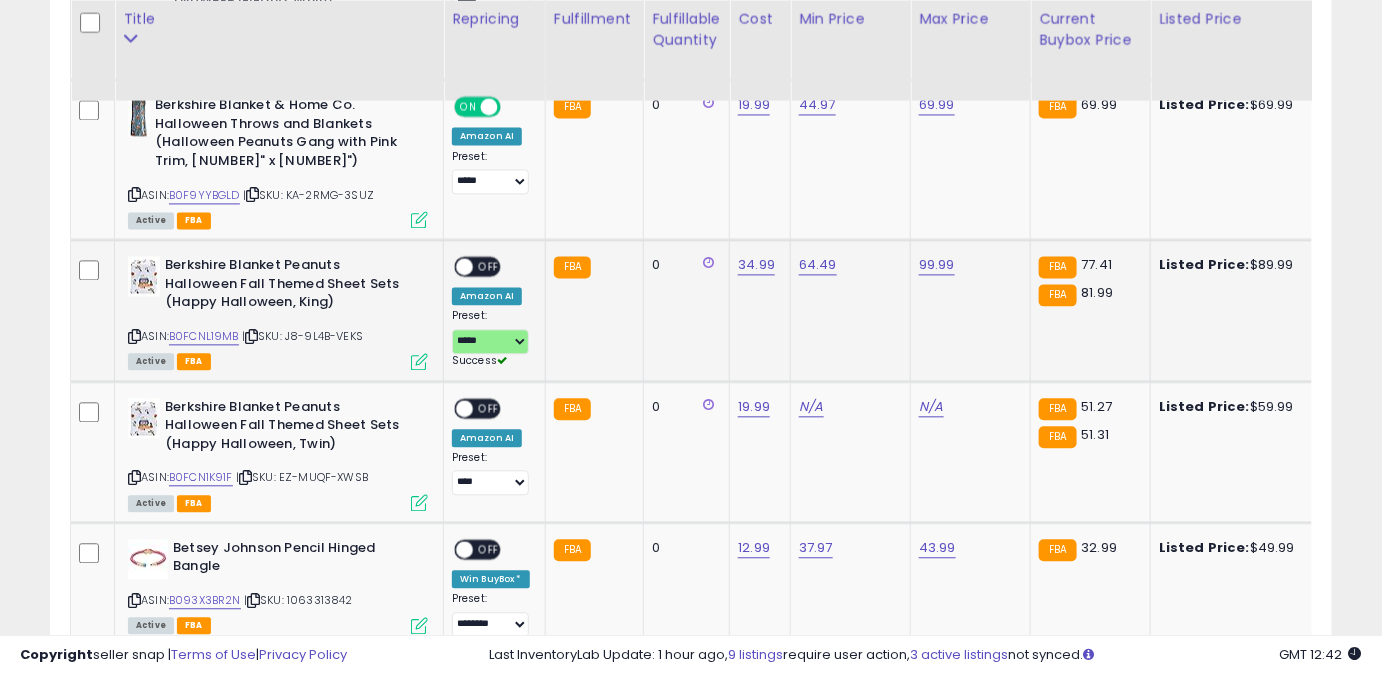 click on "OFF" at bounding box center [489, 266] 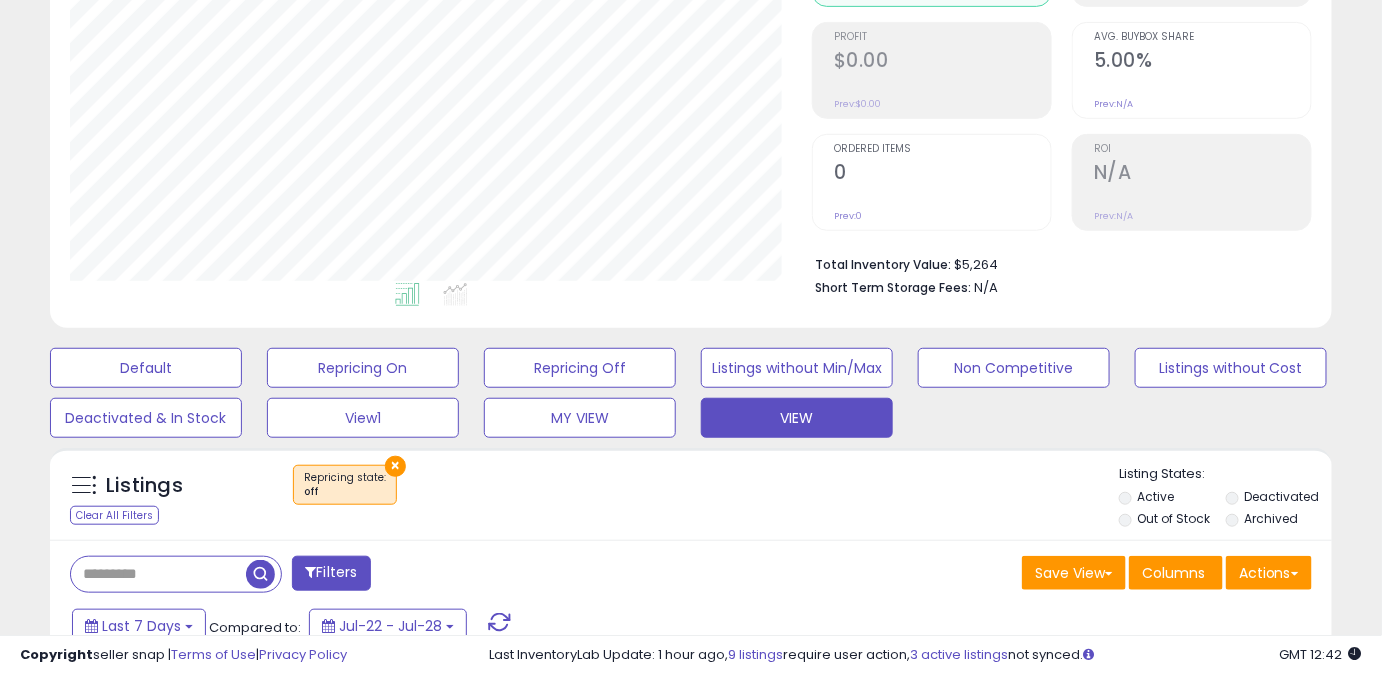 scroll, scrollTop: 19, scrollLeft: 0, axis: vertical 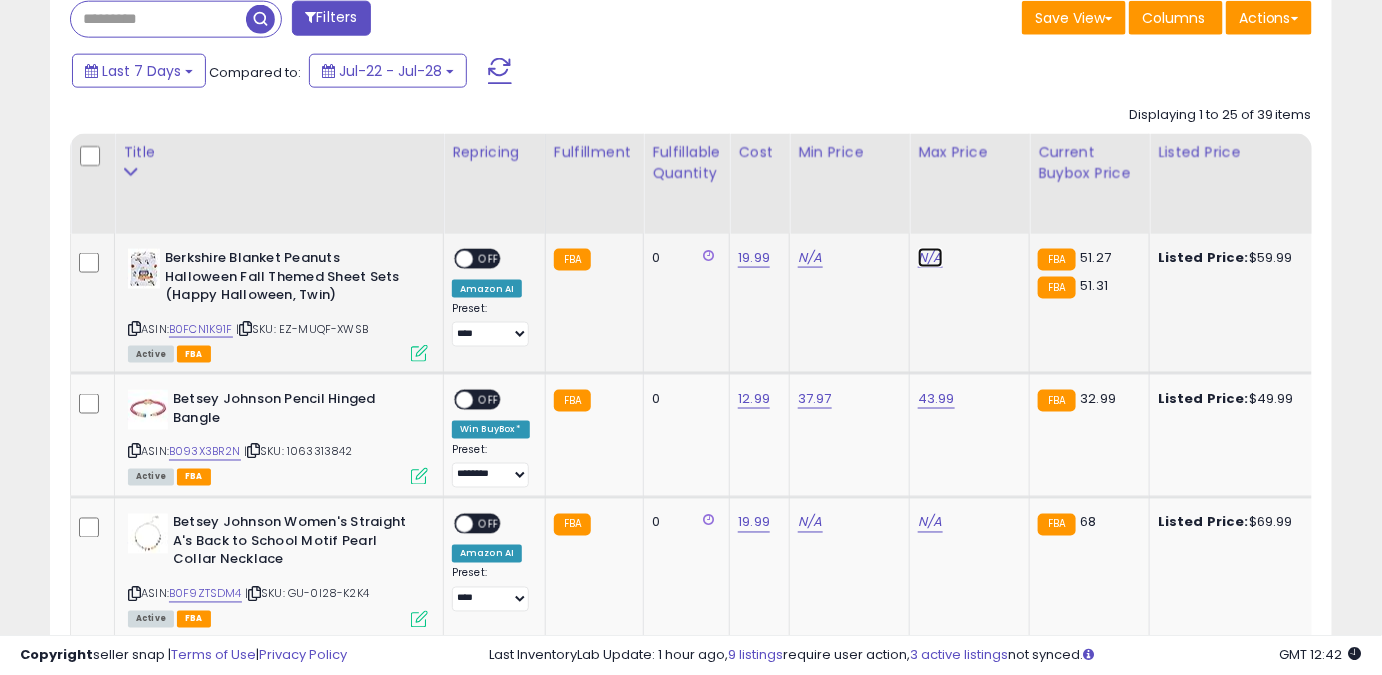 click on "N/A" at bounding box center (930, 258) 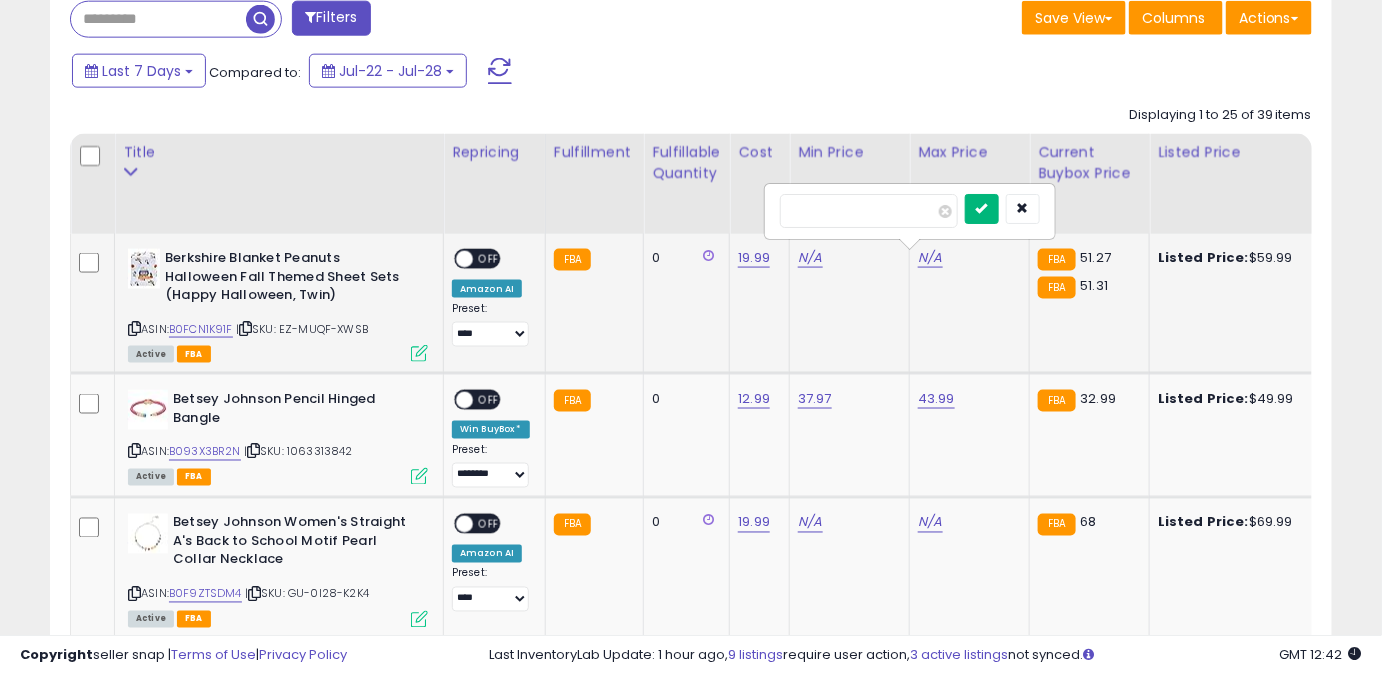 type on "*****" 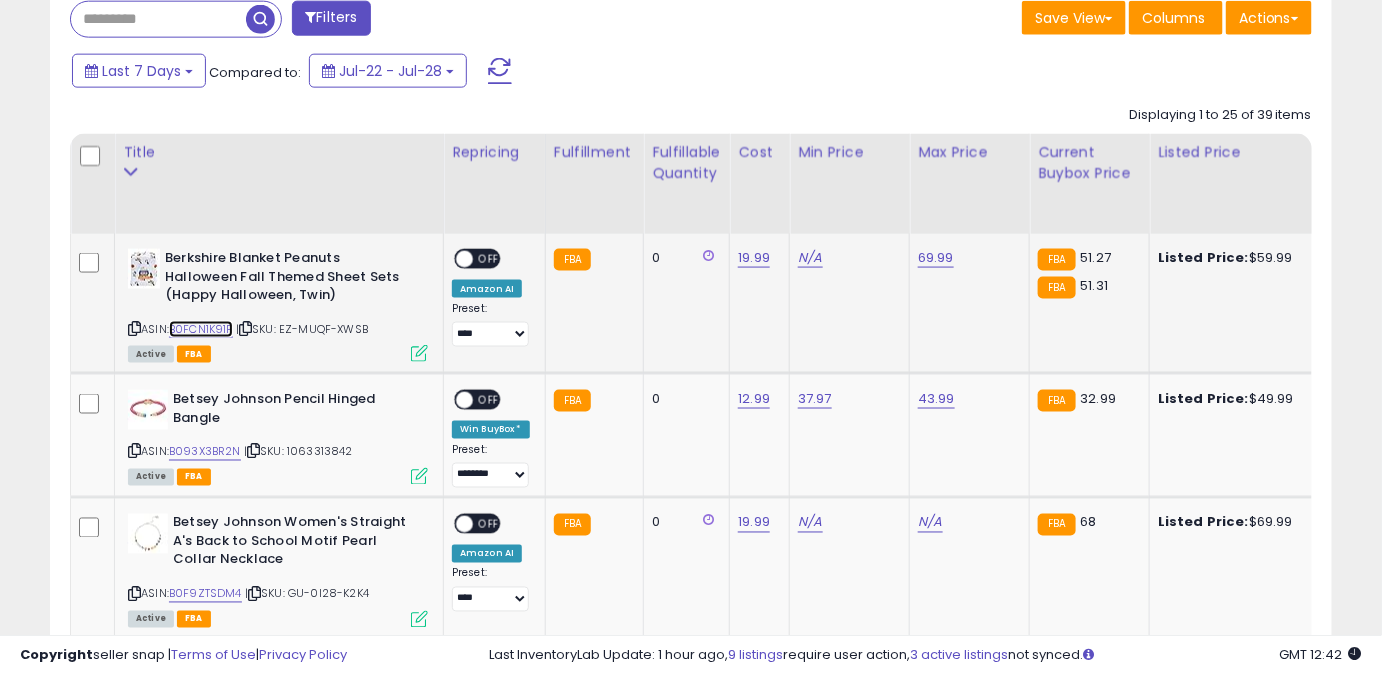 click on "B0FCN1K91F" at bounding box center (201, 329) 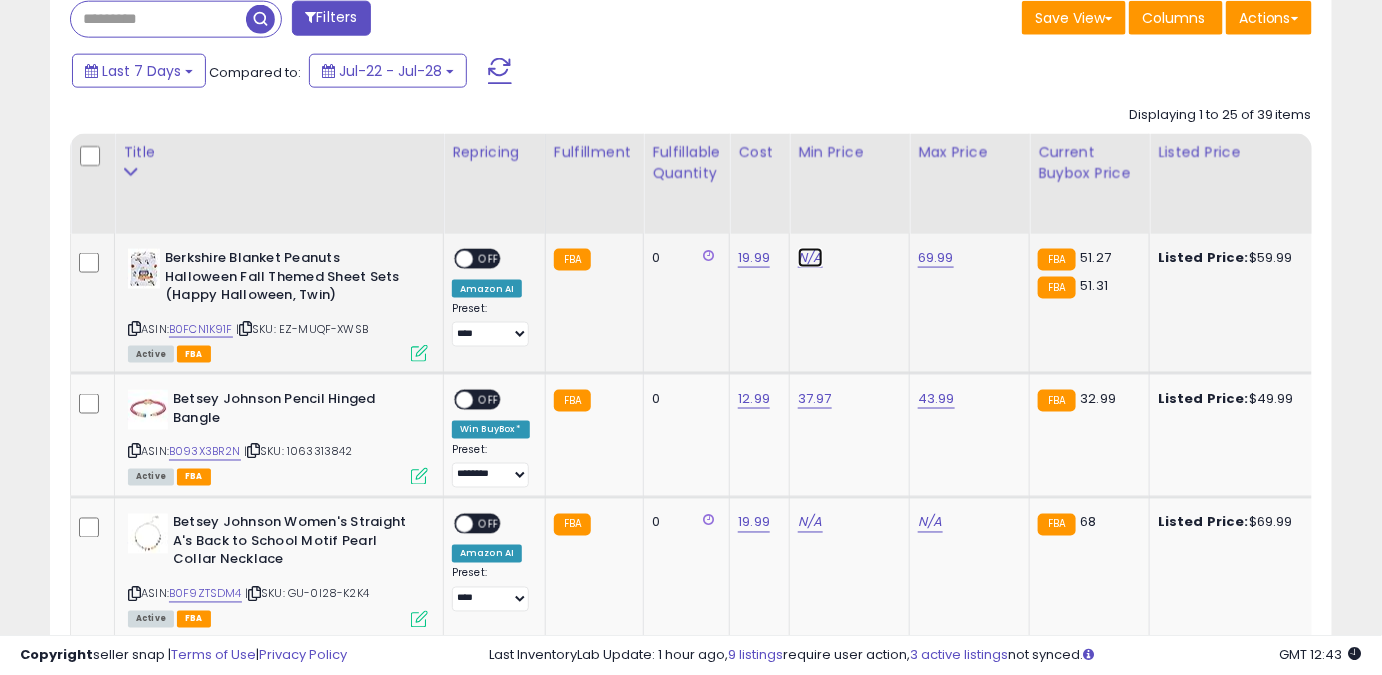 click on "N/A" at bounding box center (810, 258) 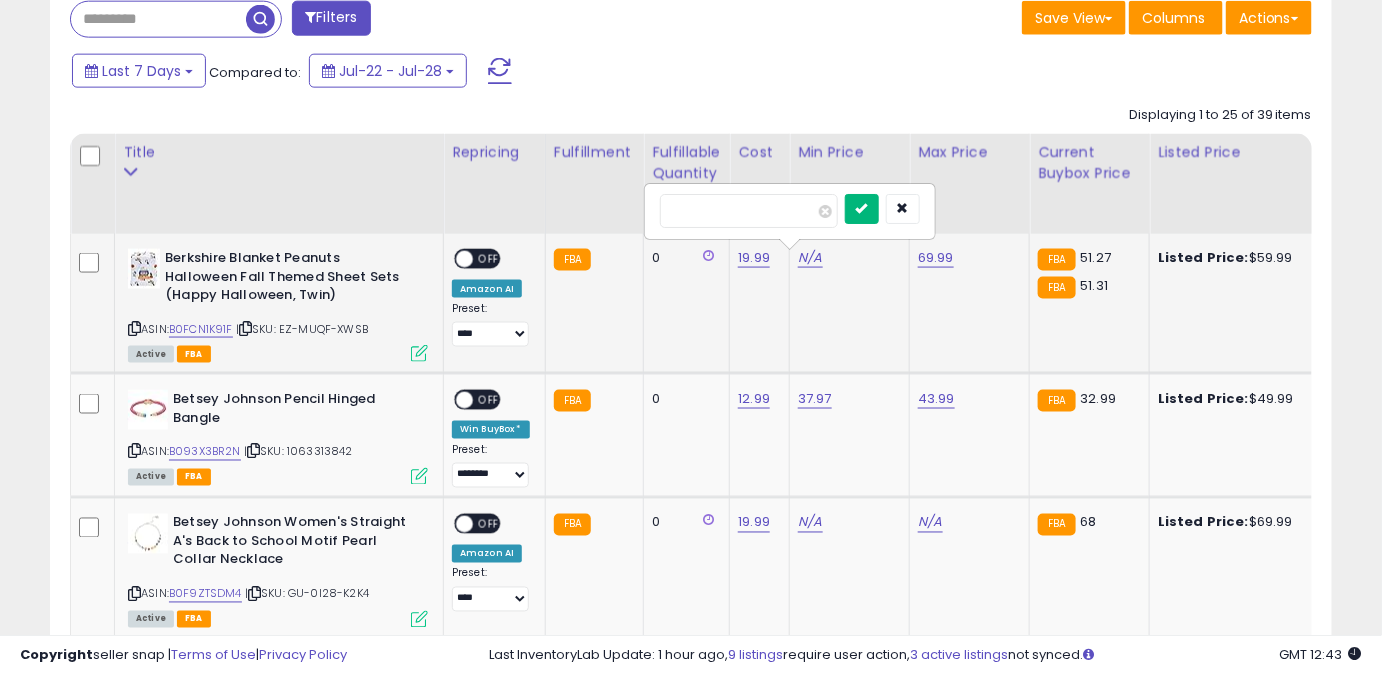 type on "*****" 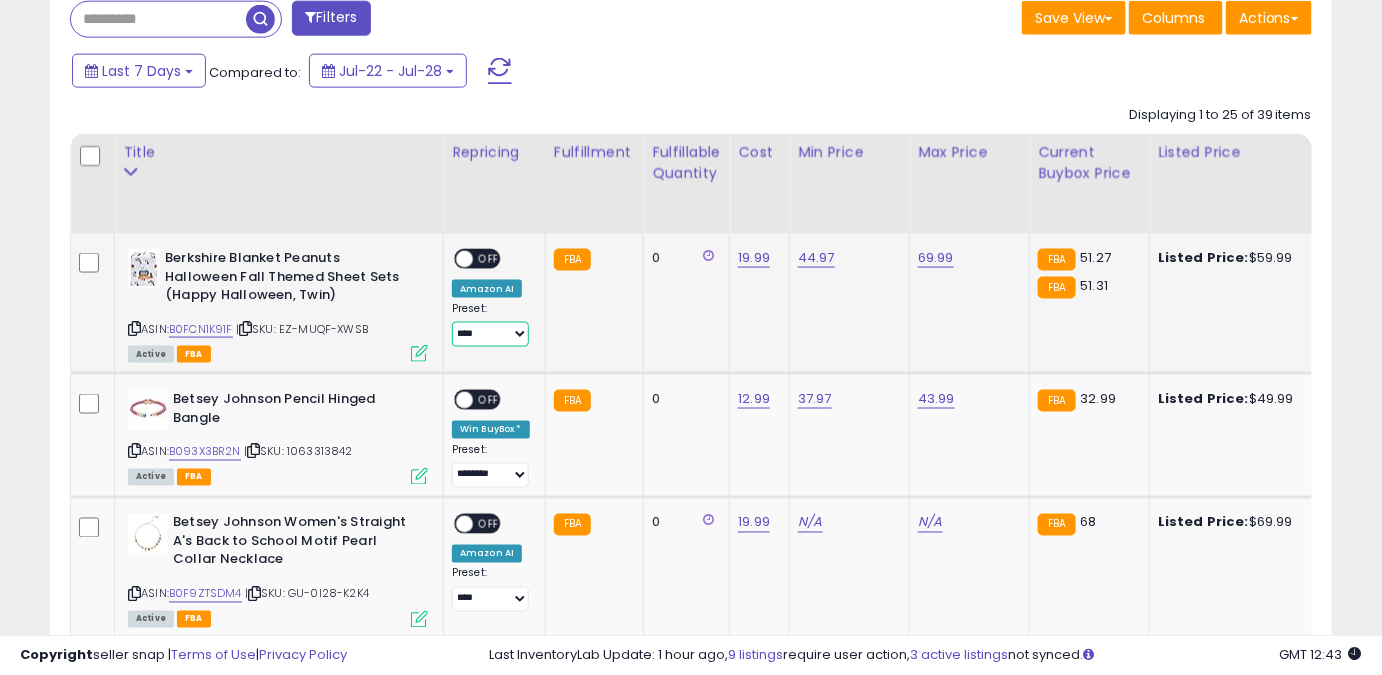drag, startPoint x: 488, startPoint y: 326, endPoint x: 491, endPoint y: 338, distance: 12.369317 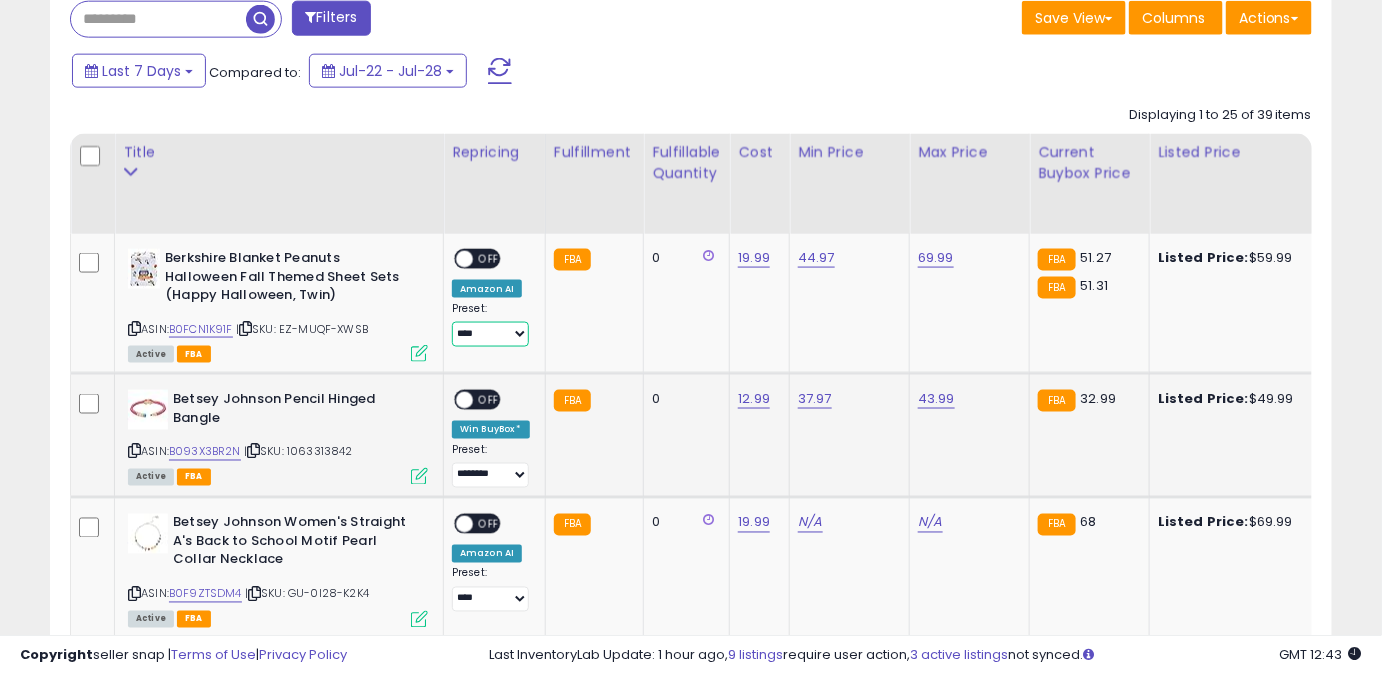 select on "*****" 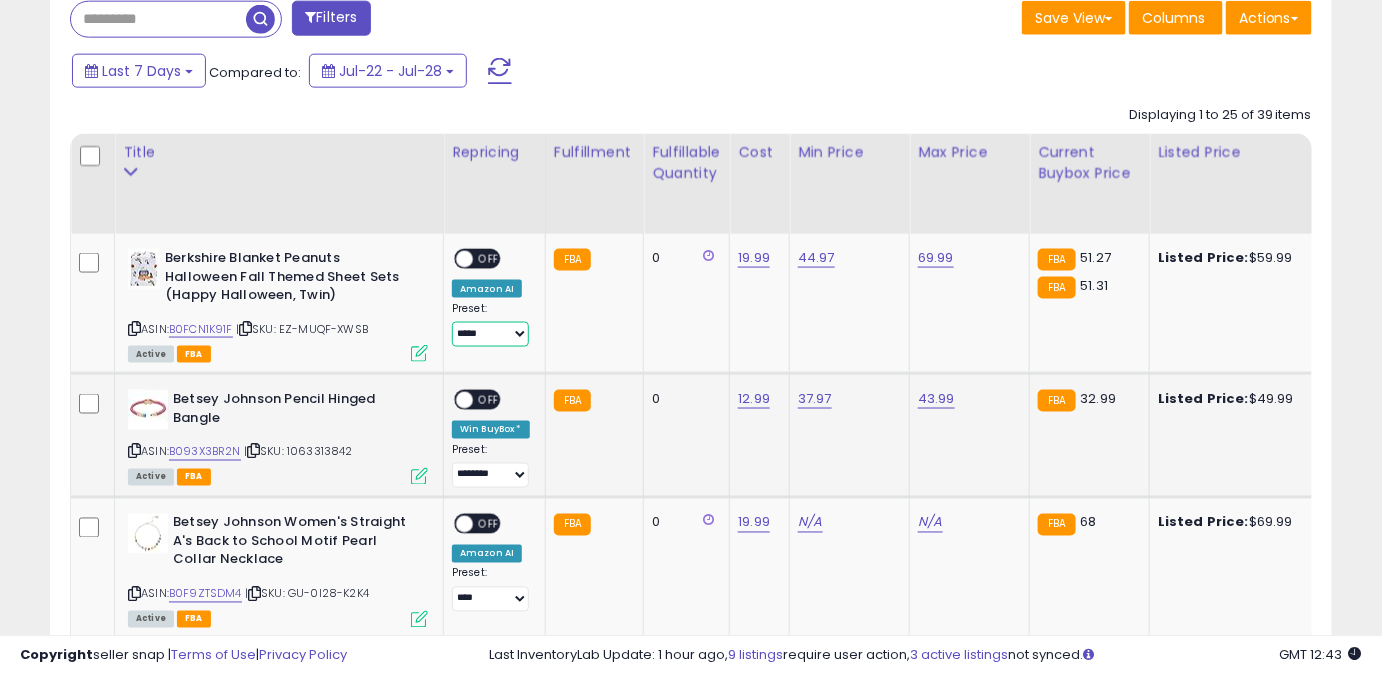 click on "**** ******** *****" at bounding box center (490, 334) 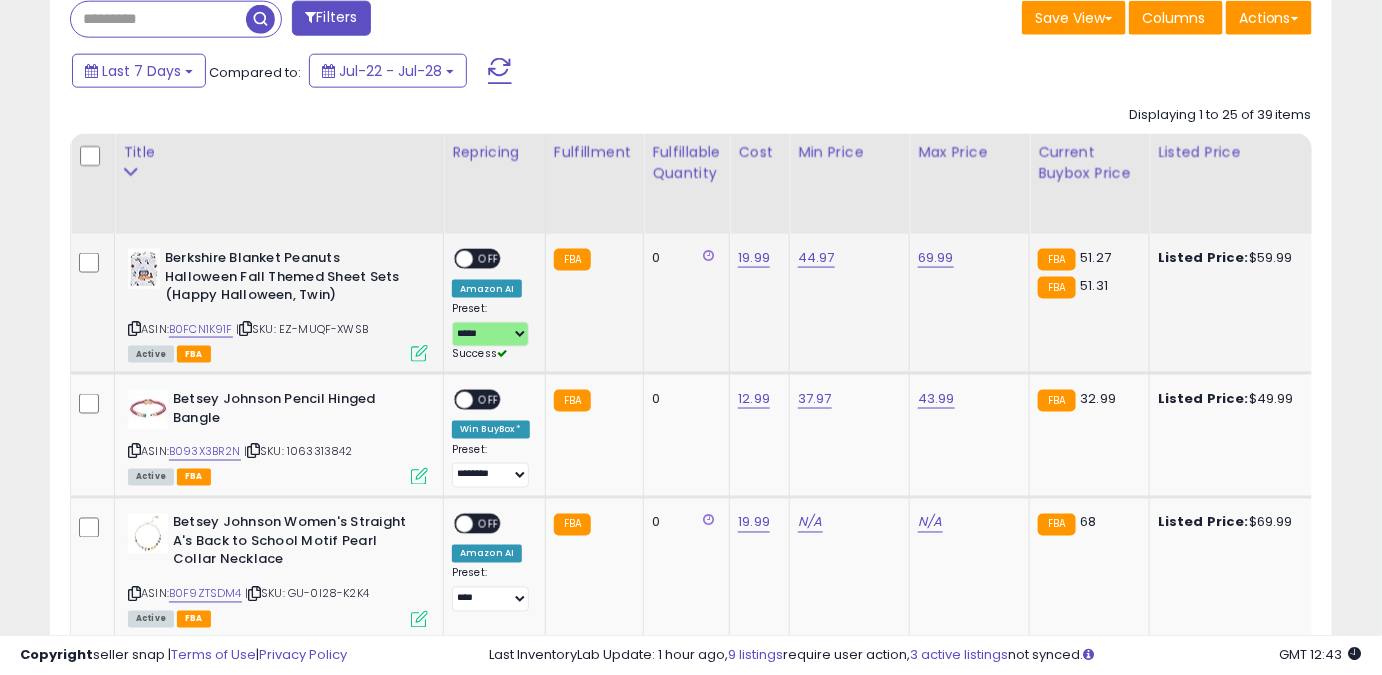 click on "OFF" at bounding box center (489, 259) 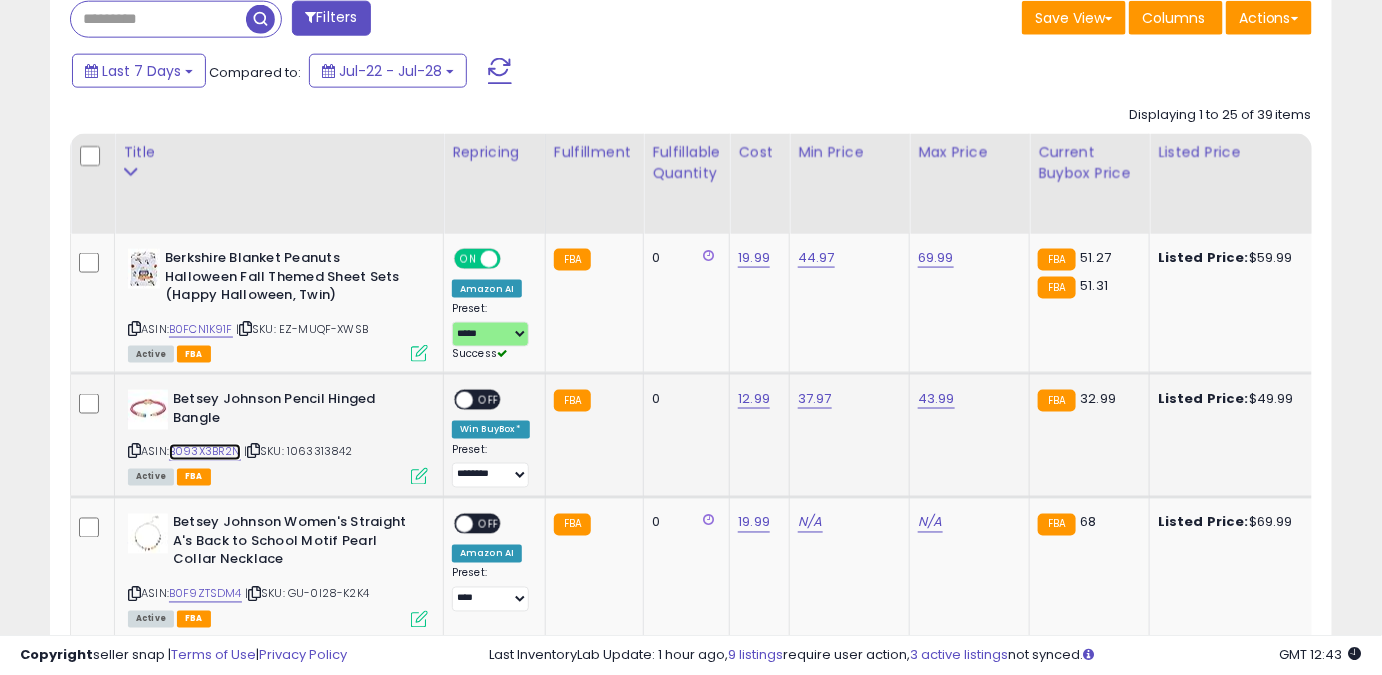 click on "B093X3BR2N" at bounding box center [205, 452] 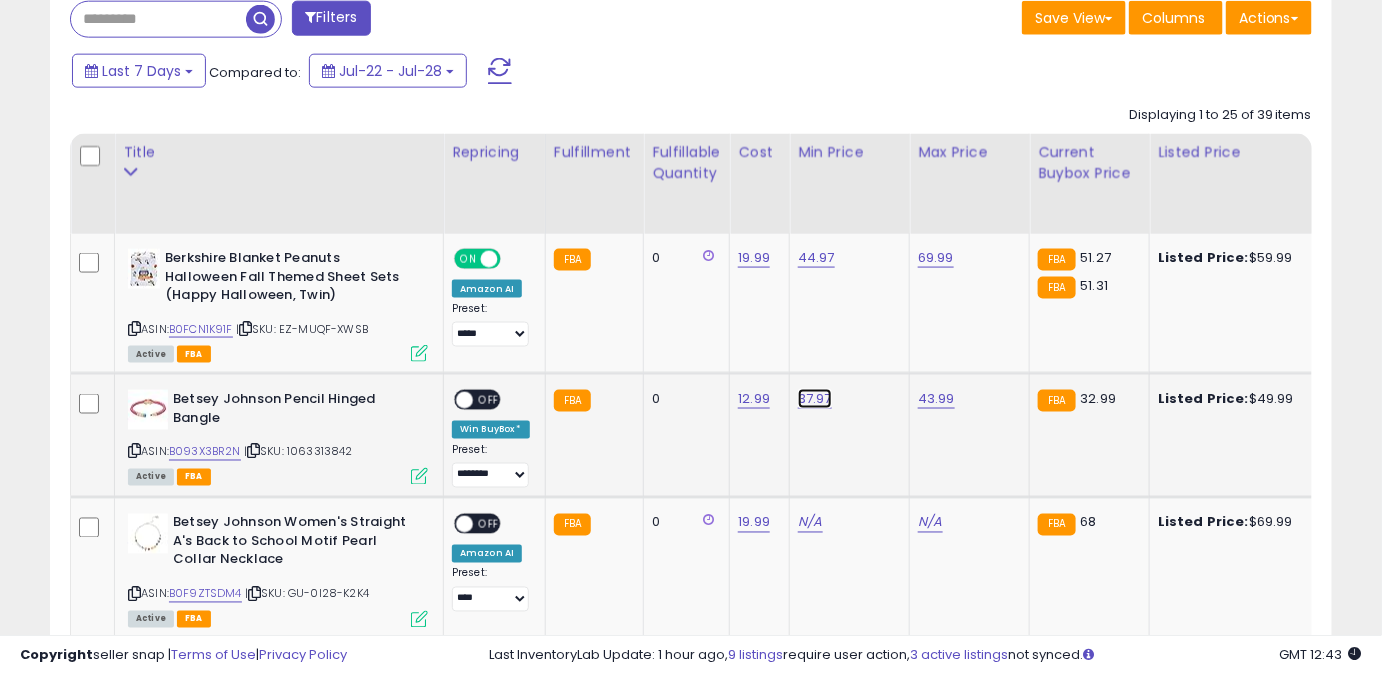 click on "37.97" at bounding box center (816, 258) 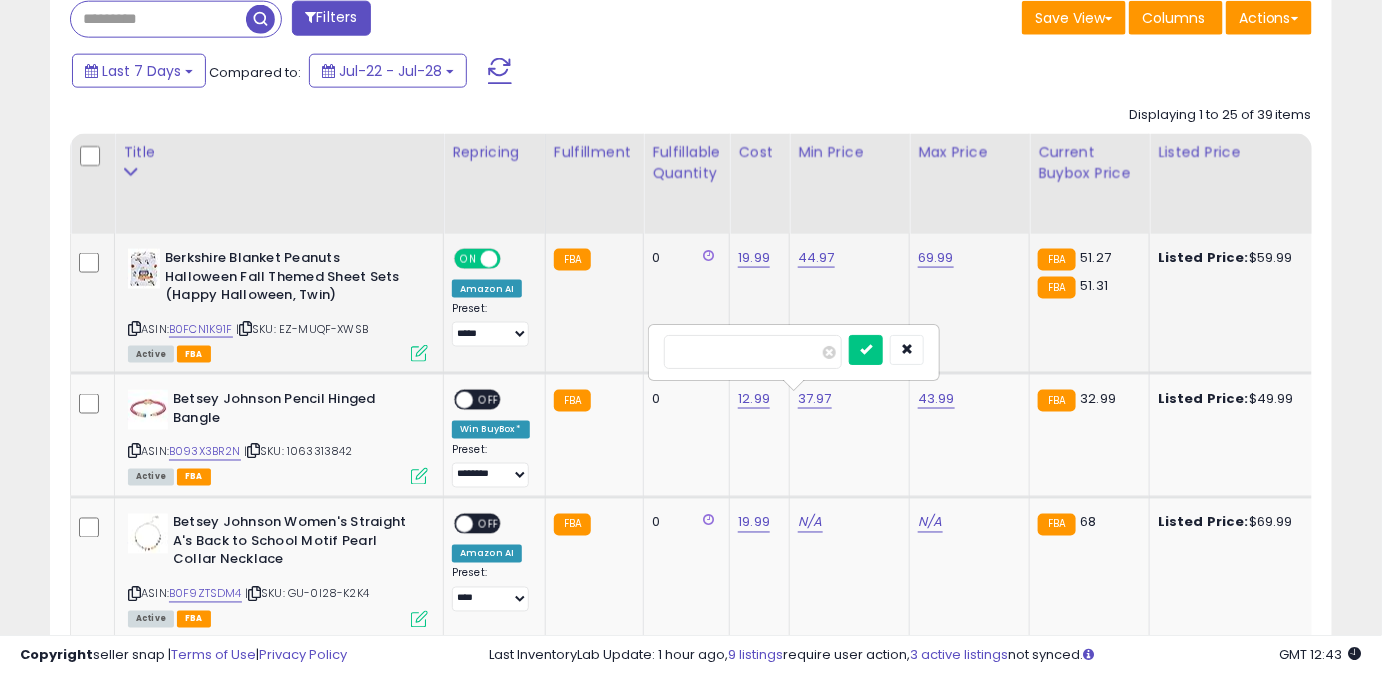 drag, startPoint x: 698, startPoint y: 362, endPoint x: 620, endPoint y: 351, distance: 78.77182 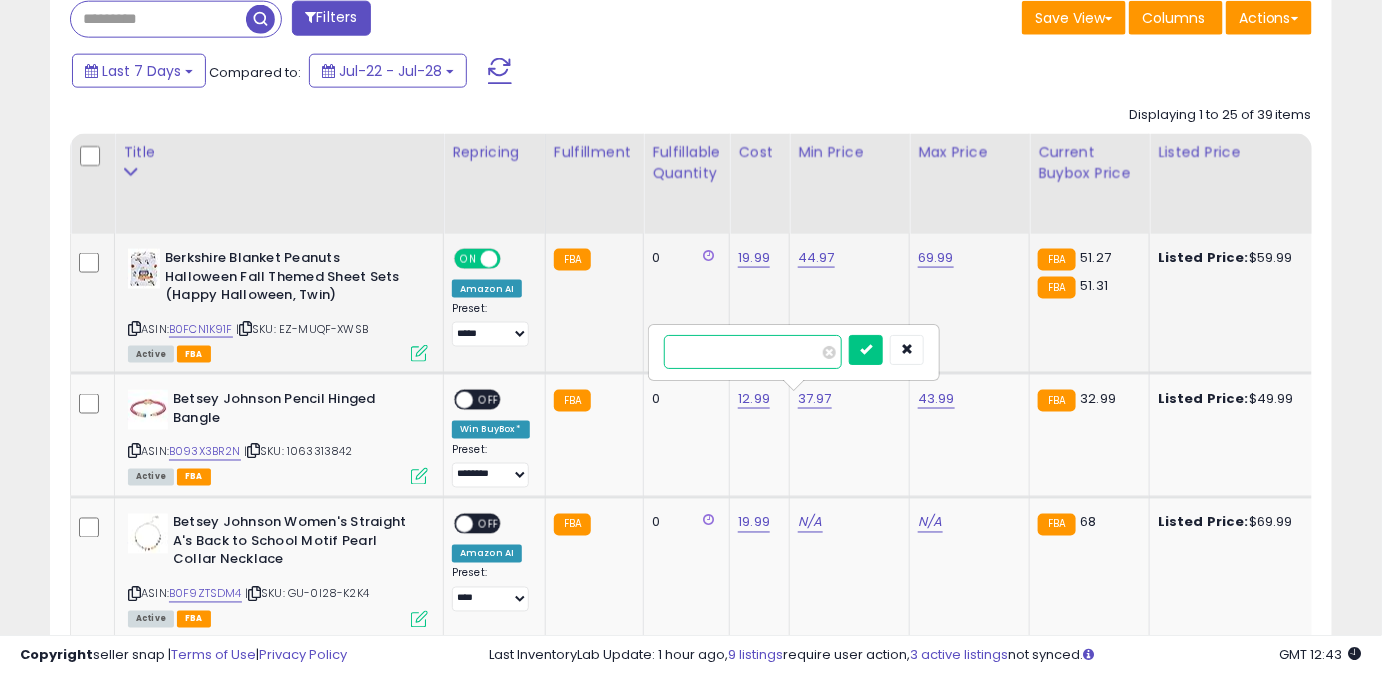 drag, startPoint x: 714, startPoint y: 348, endPoint x: 472, endPoint y: 367, distance: 242.74472 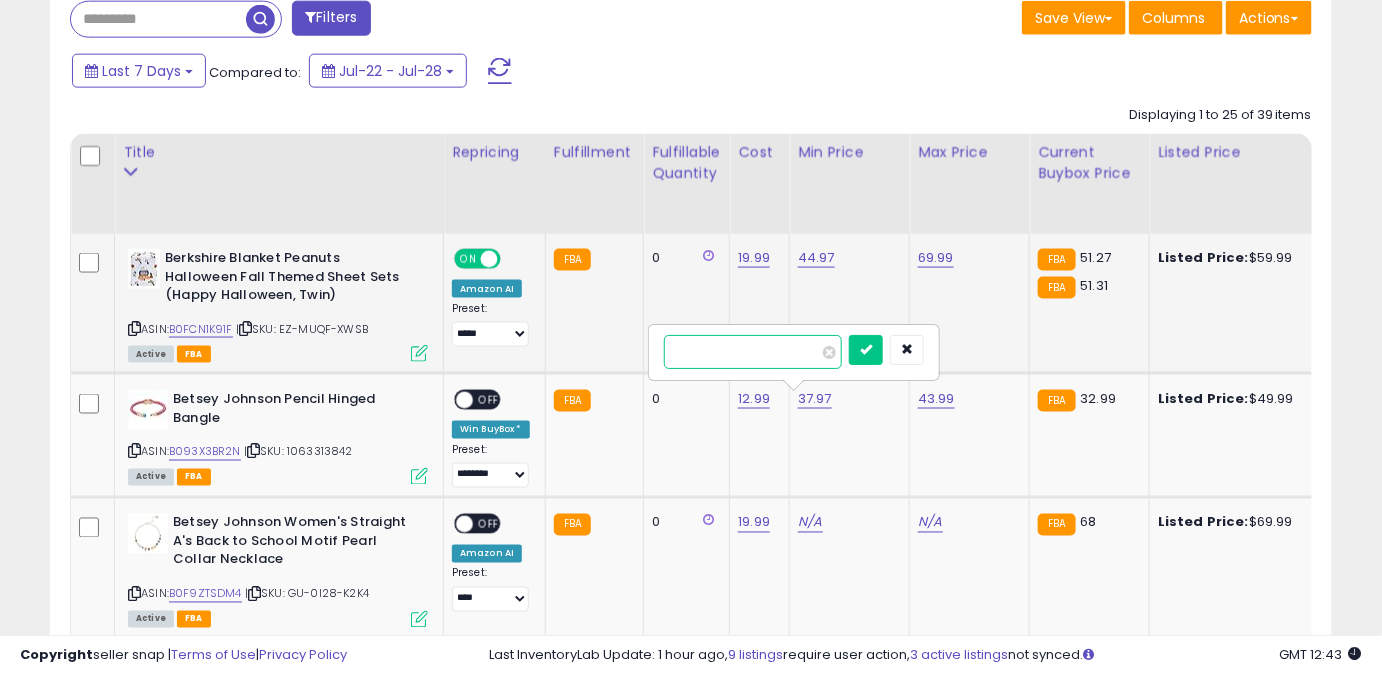 type on "*" 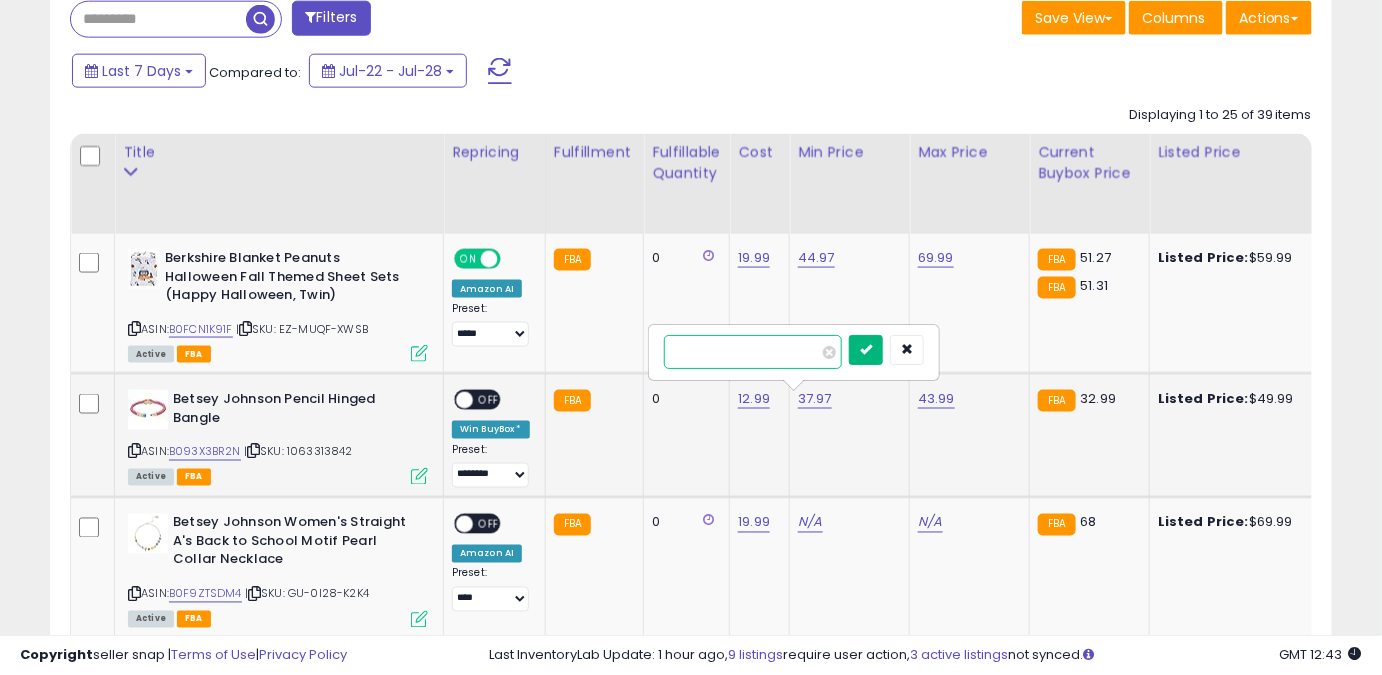type on "*****" 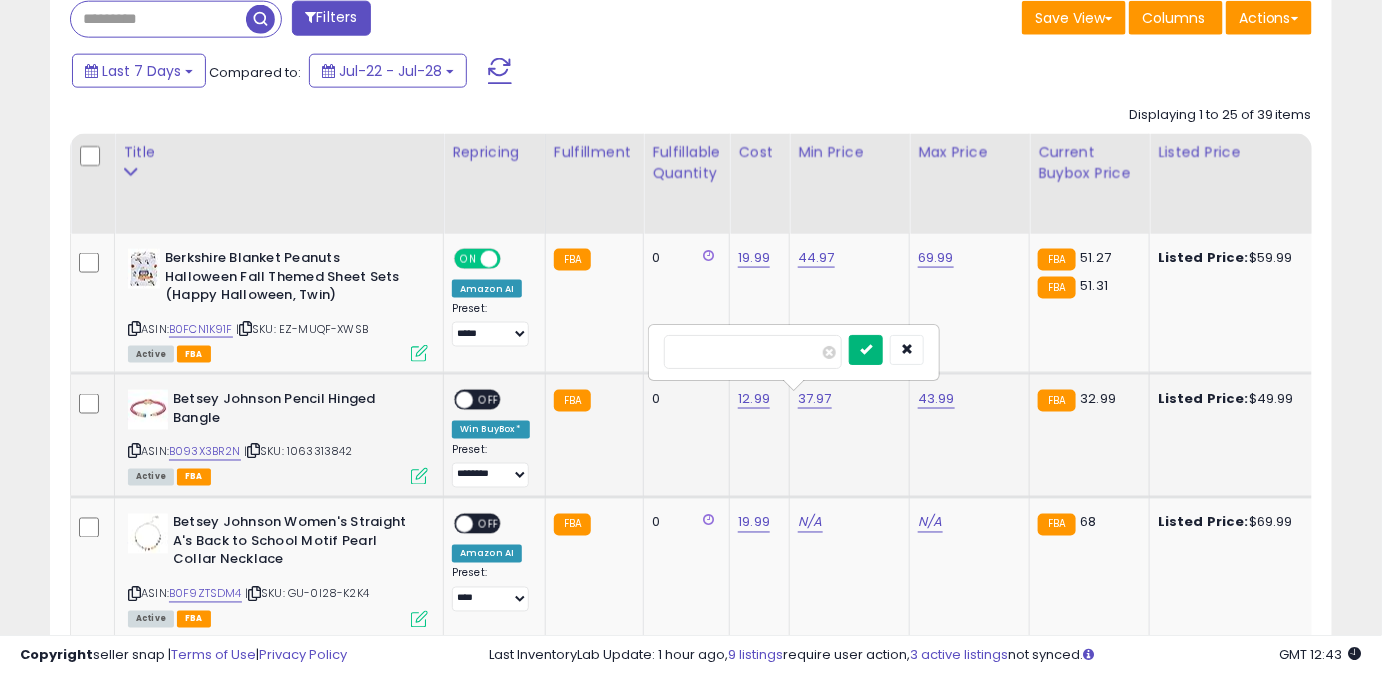 click at bounding box center [866, 350] 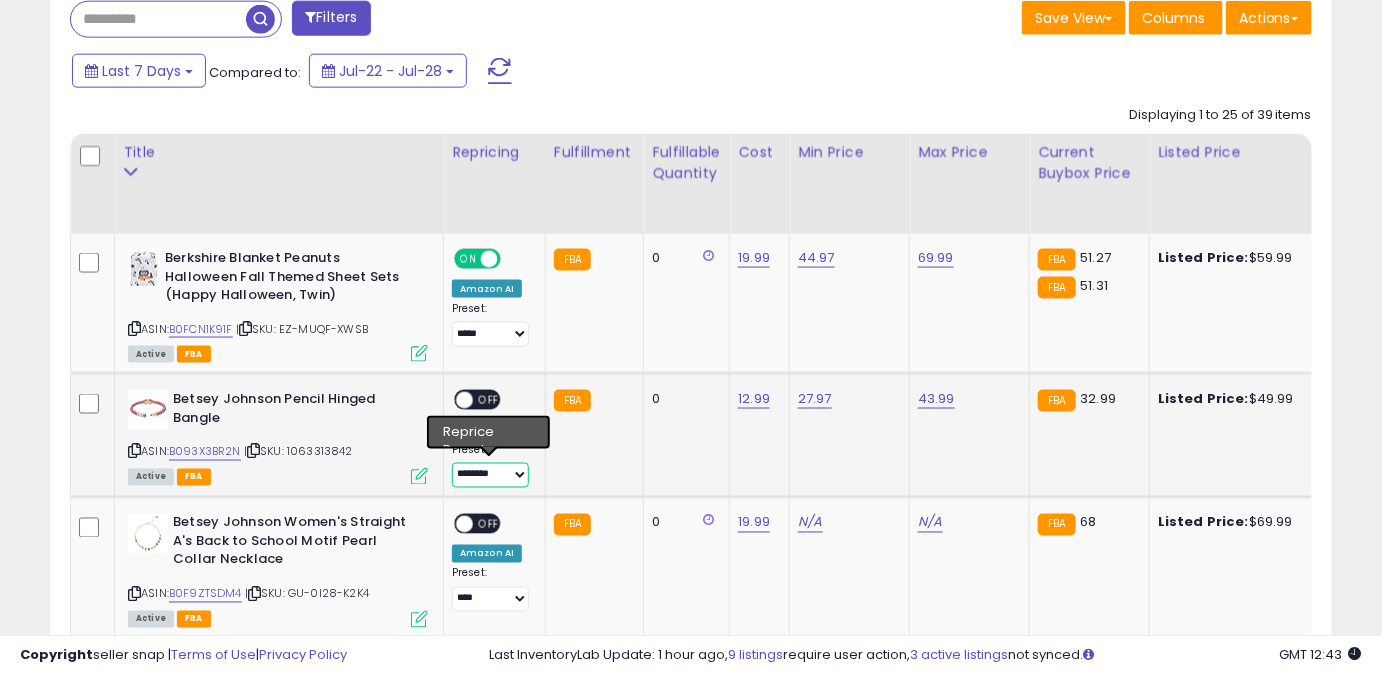 click on "**** ******** *****" at bounding box center (490, 475) 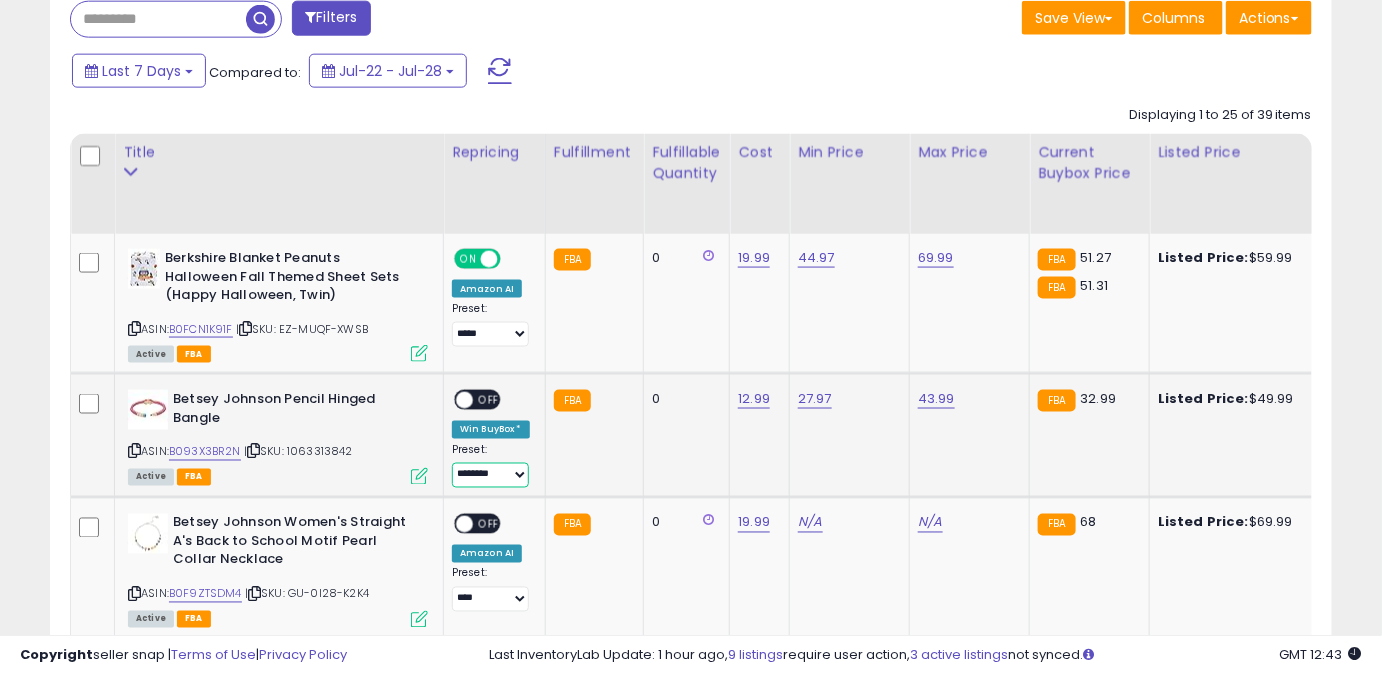 select on "*****" 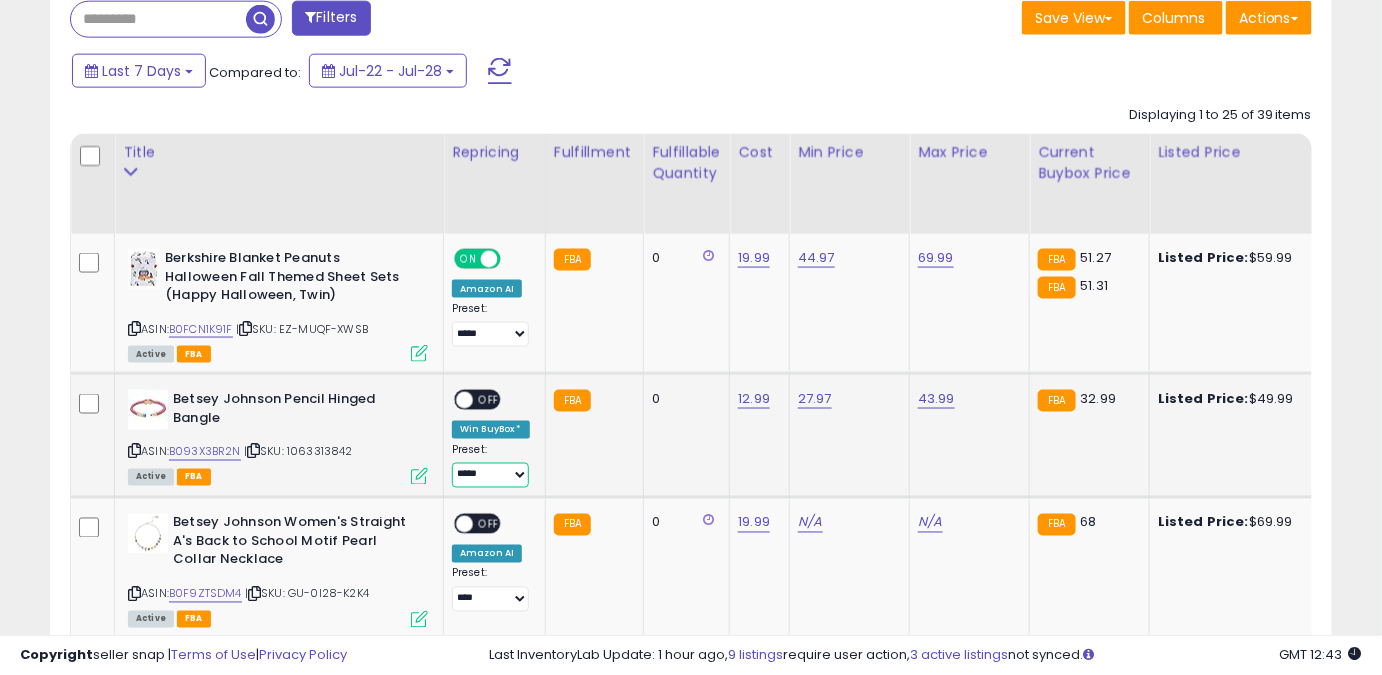 click on "**** ******** *****" at bounding box center [490, 475] 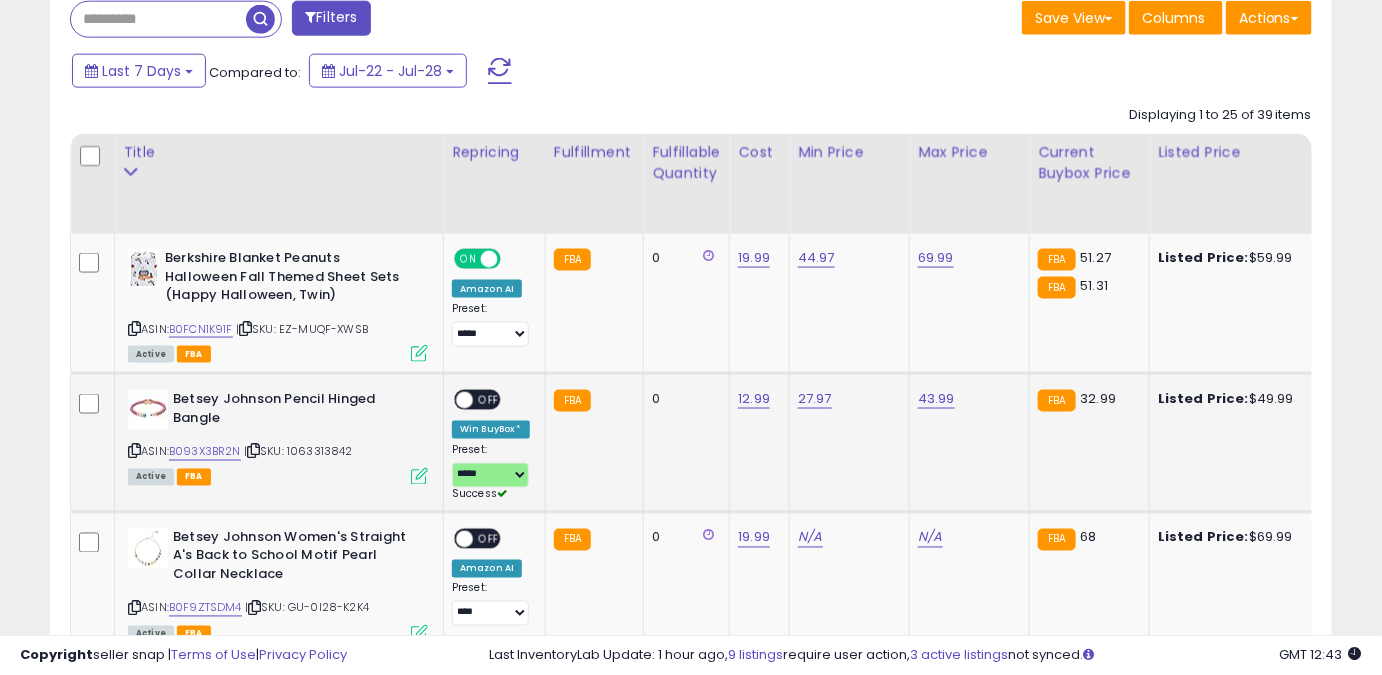 click on "OFF" at bounding box center (489, 400) 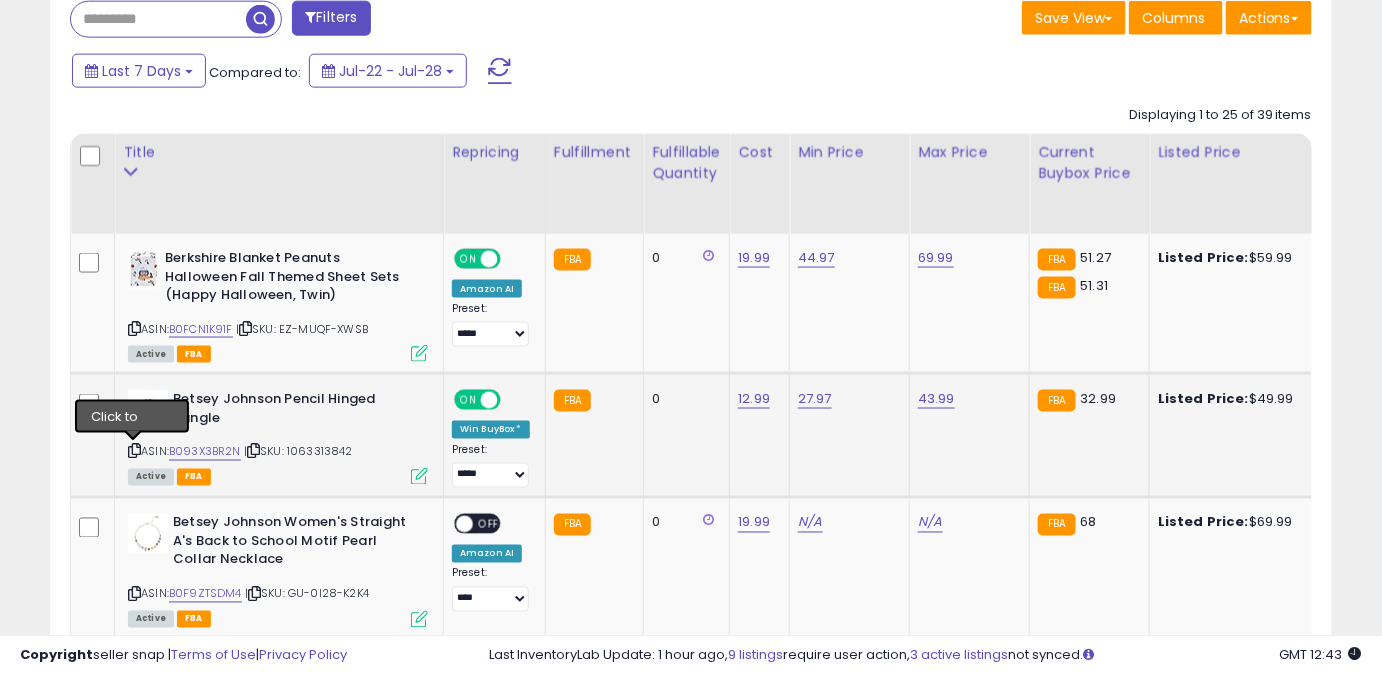 click at bounding box center (134, 451) 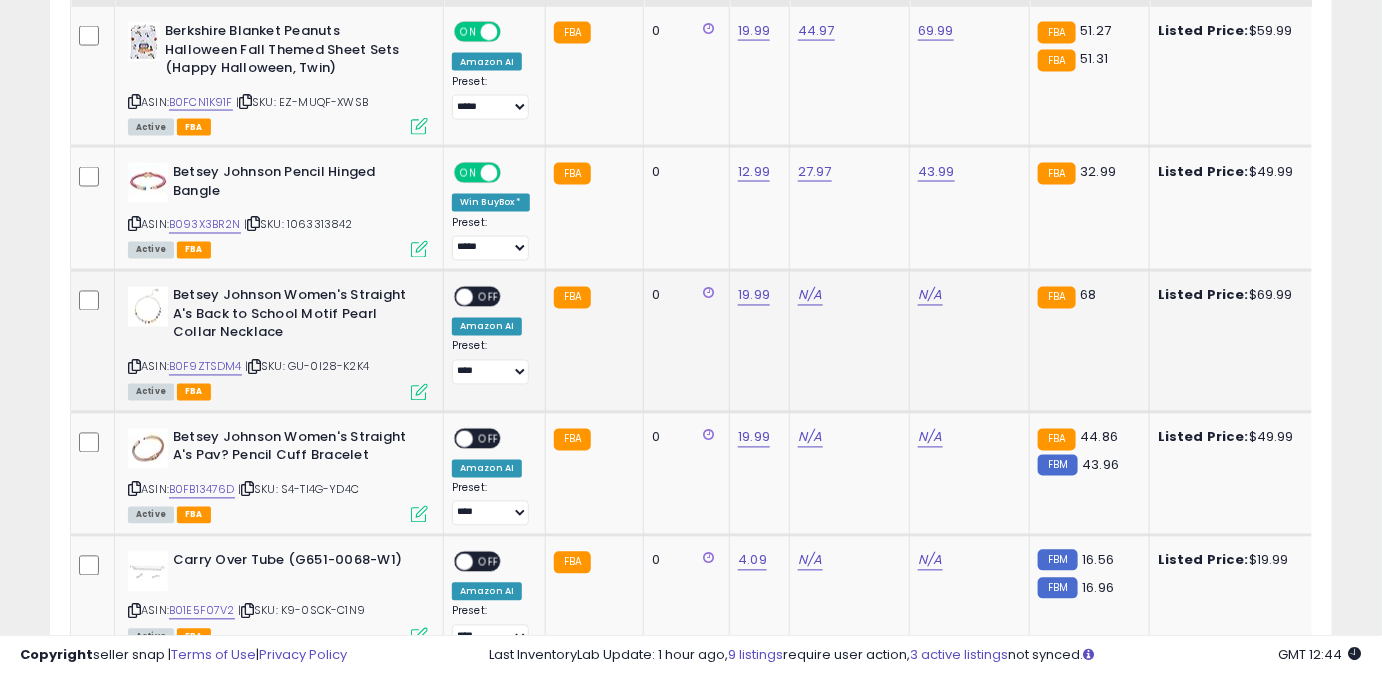 scroll, scrollTop: 1110, scrollLeft: 0, axis: vertical 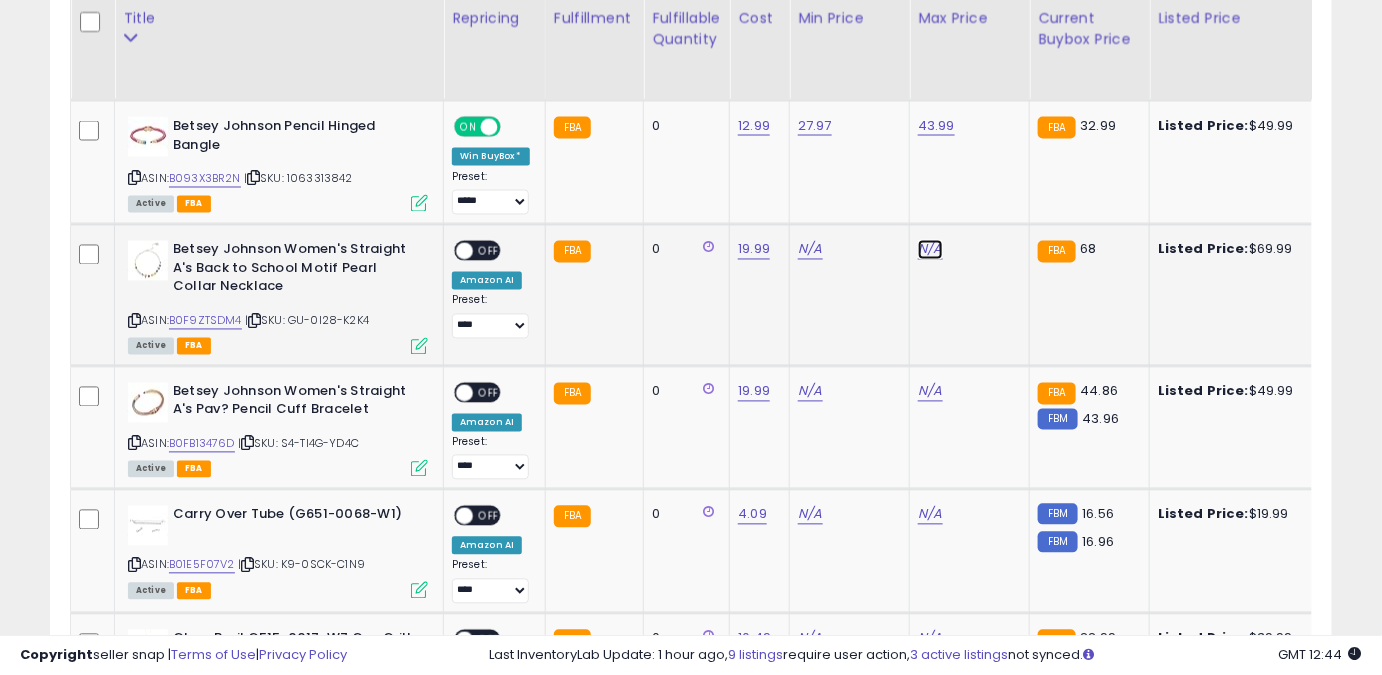 click on "N/A" at bounding box center [930, 250] 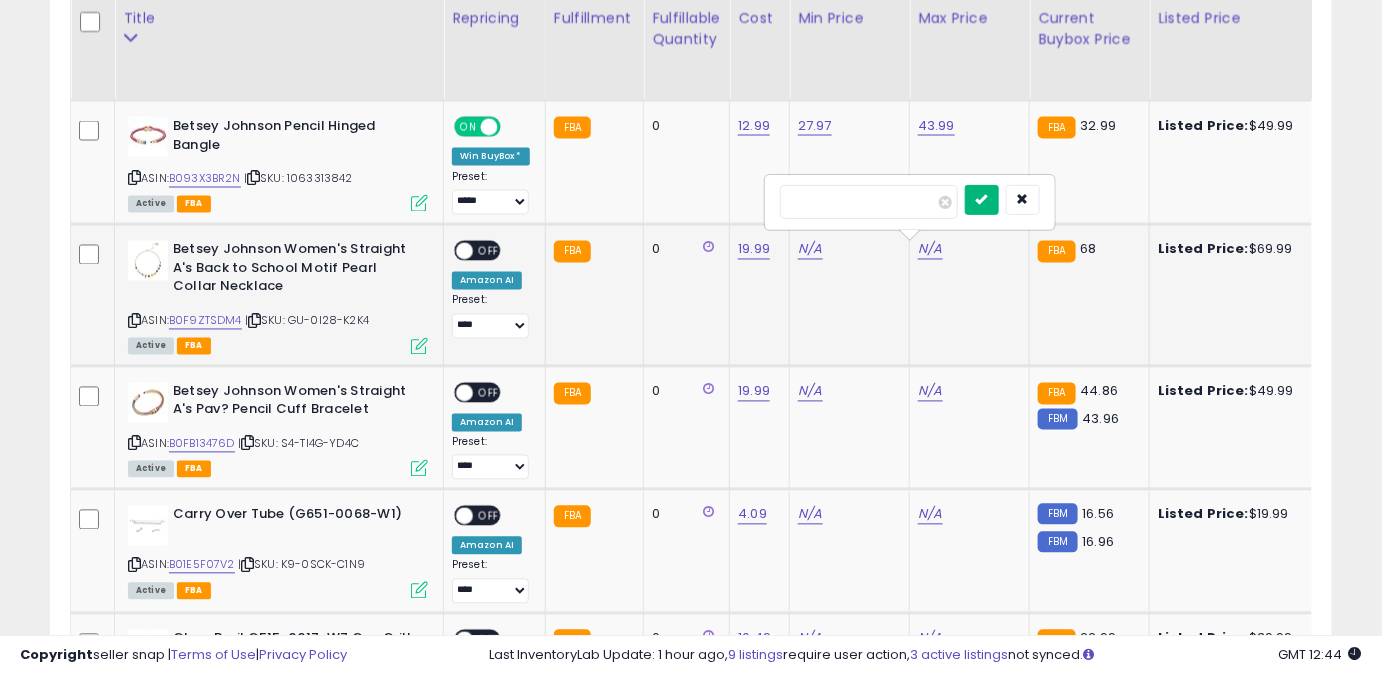 type on "*****" 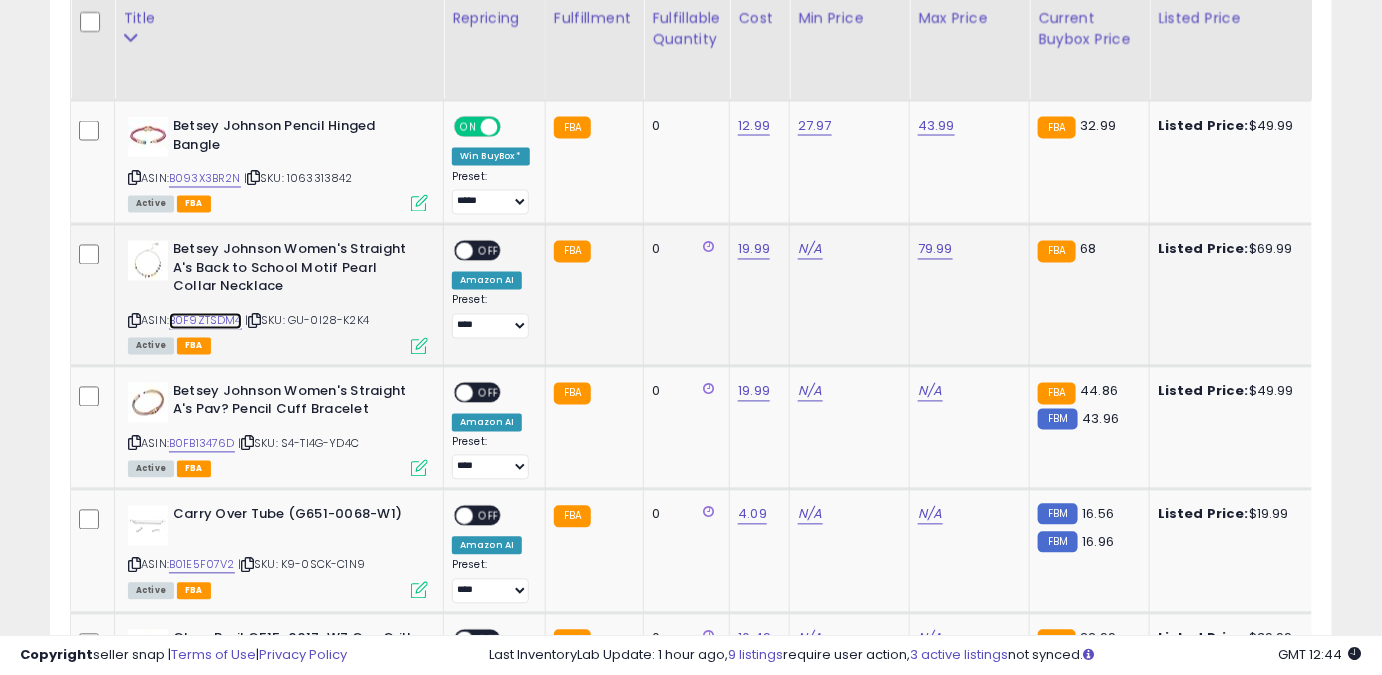 click on "B0F9ZTSDM4" at bounding box center (205, 321) 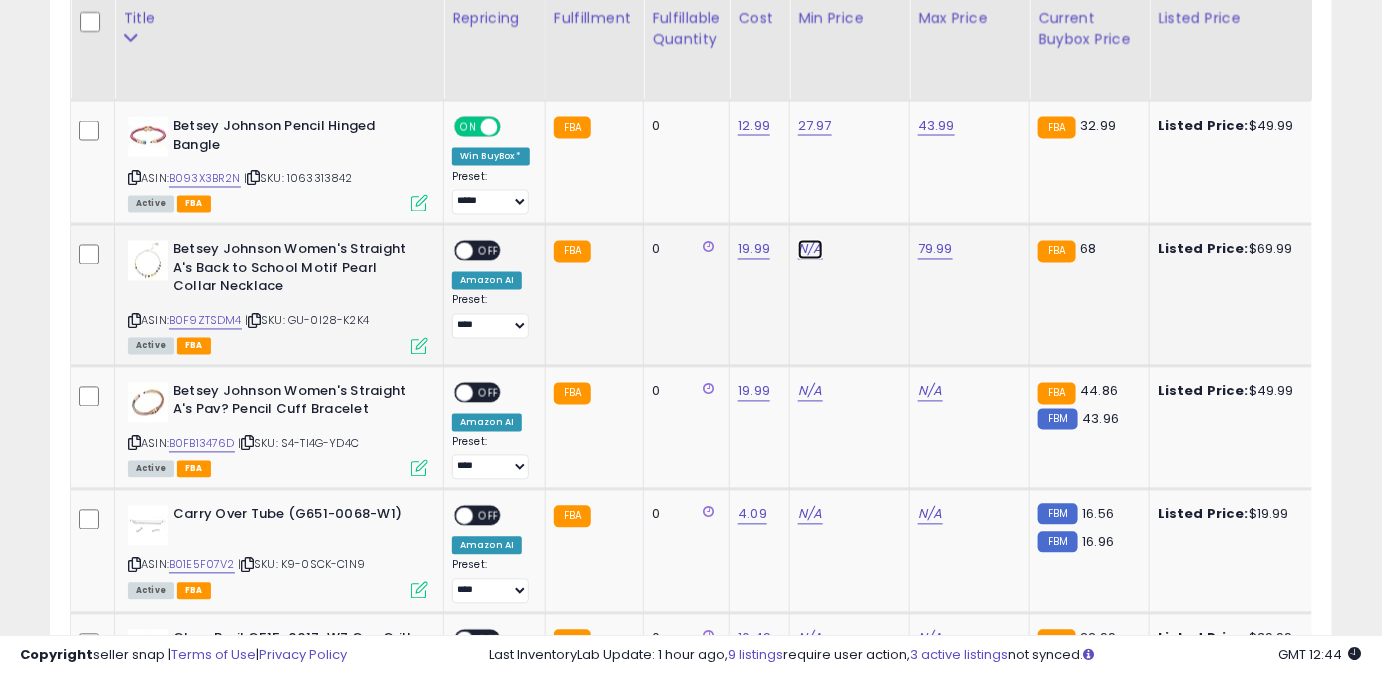 click on "N/A" at bounding box center [810, 250] 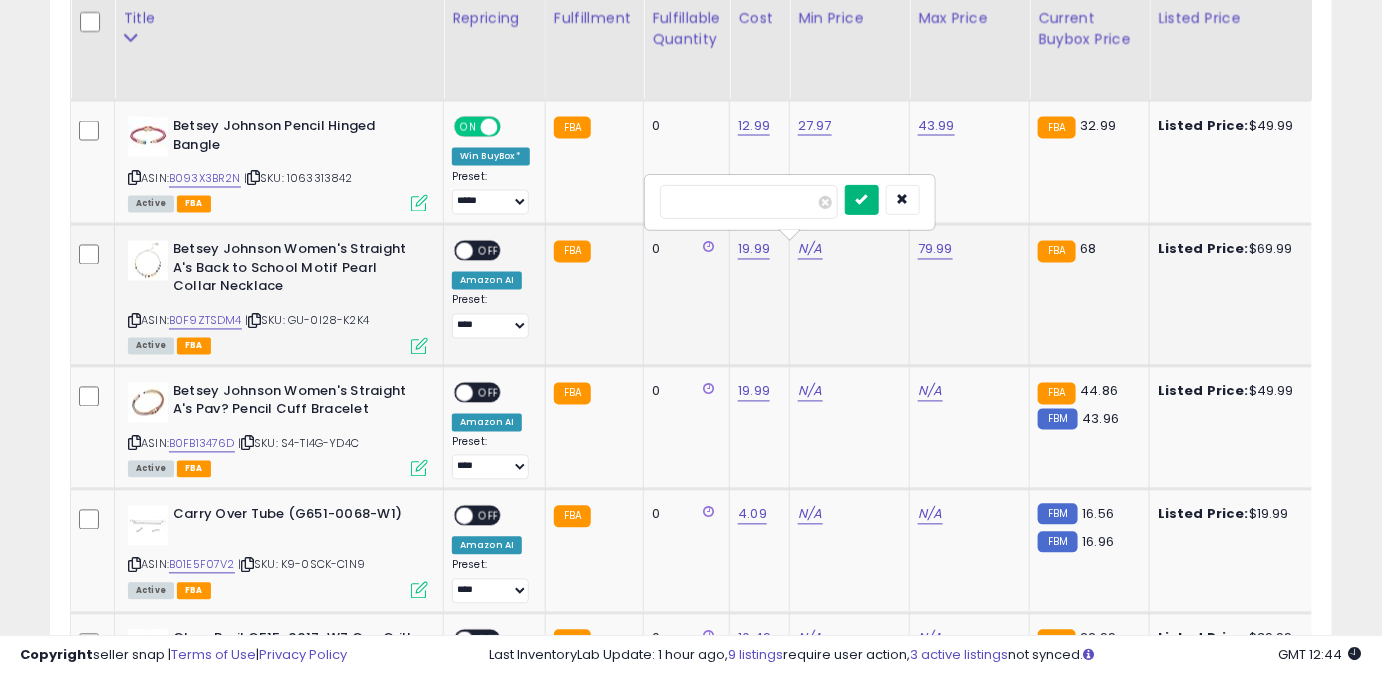 type on "*****" 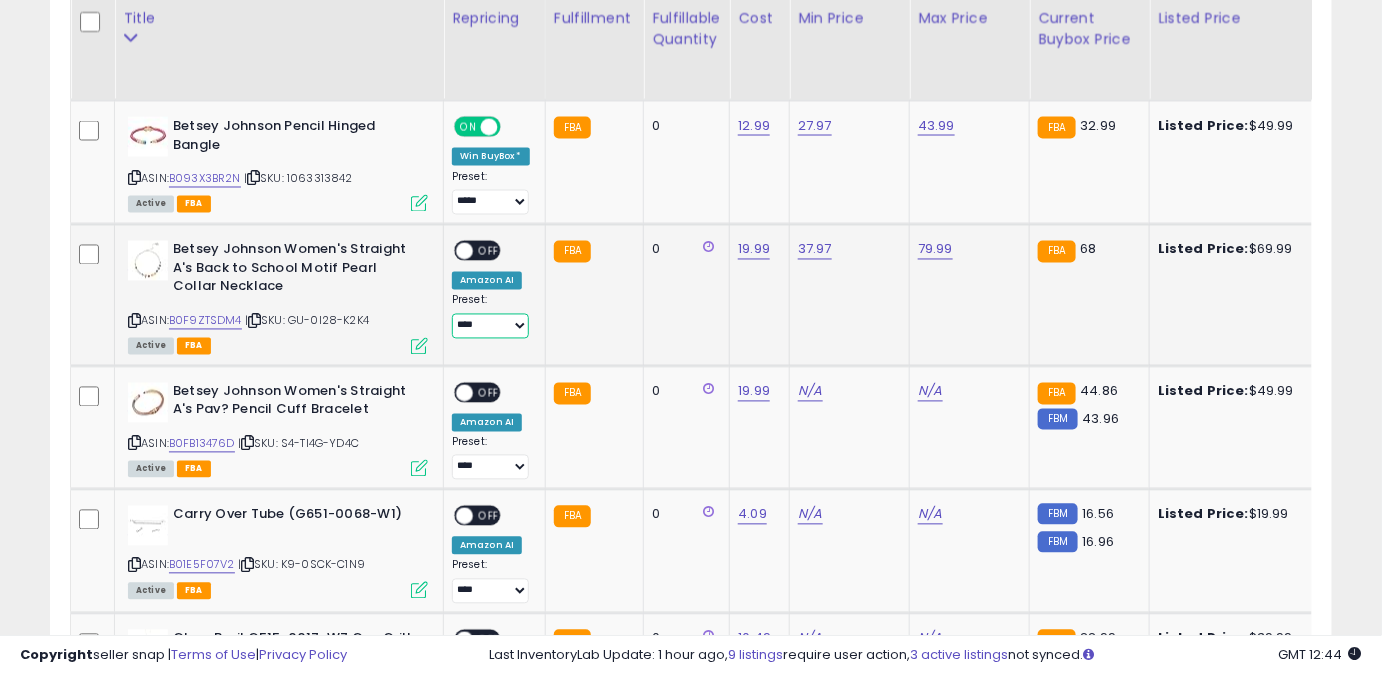 click on "**** ******** *****" at bounding box center (490, 326) 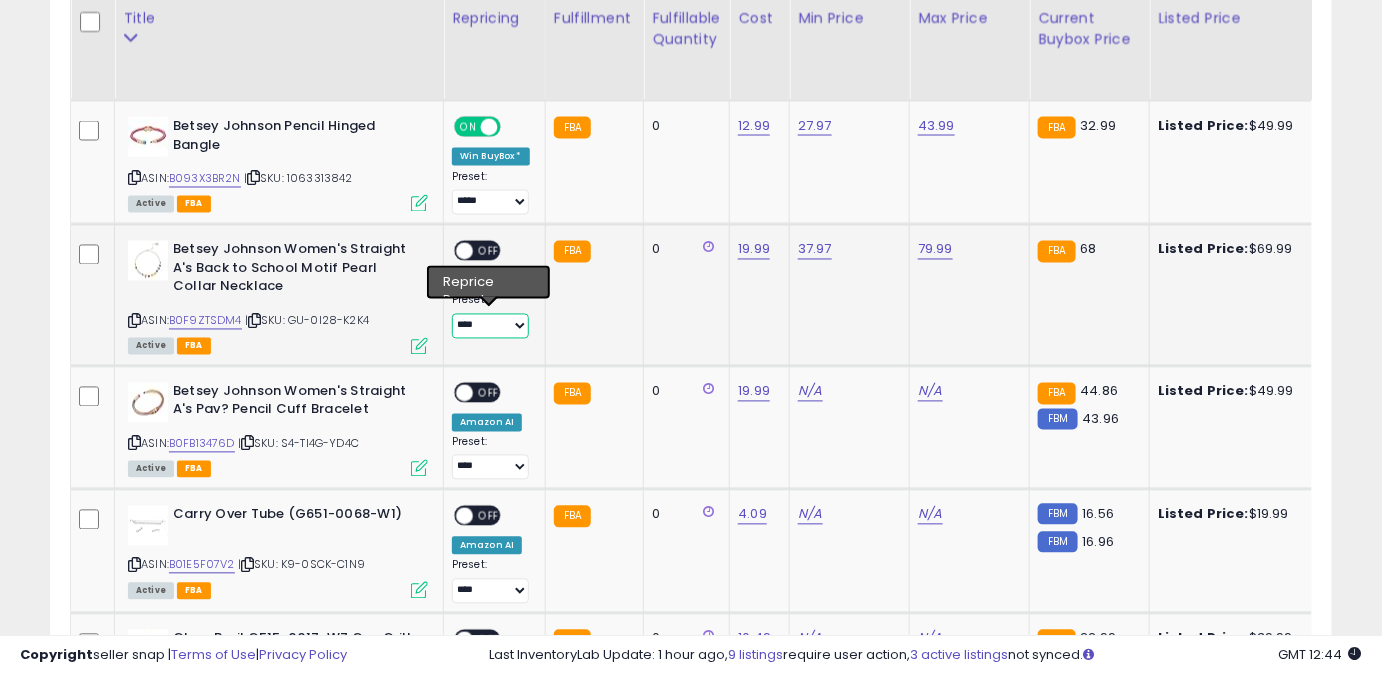 select on "*****" 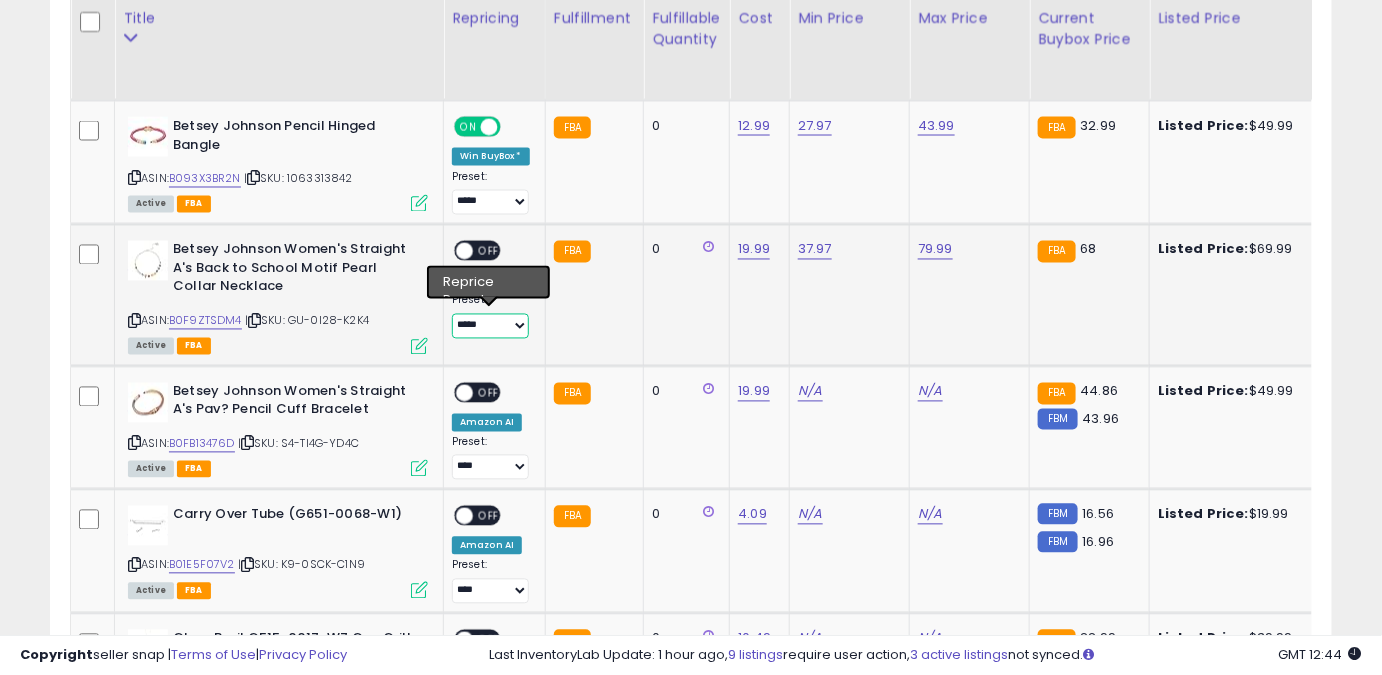 click on "**** ******** *****" at bounding box center (490, 326) 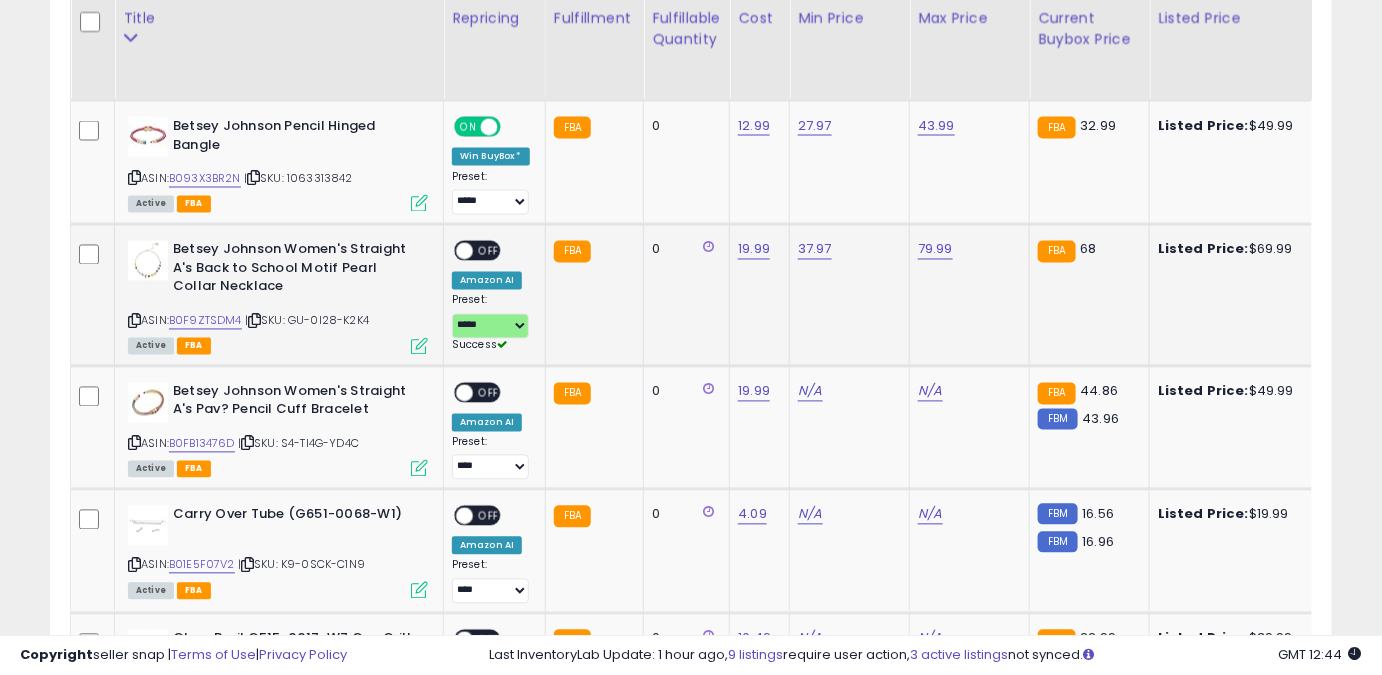 click on "OFF" at bounding box center (489, 251) 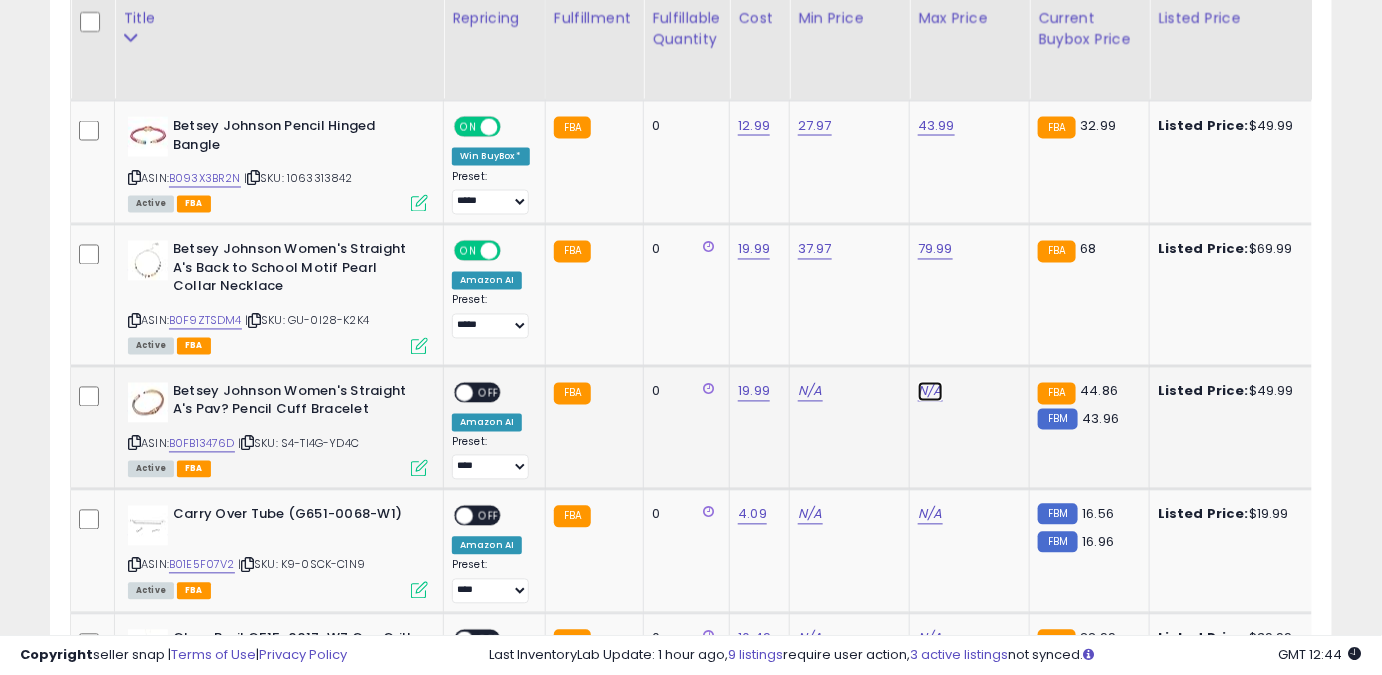 click on "N/A" at bounding box center [930, 392] 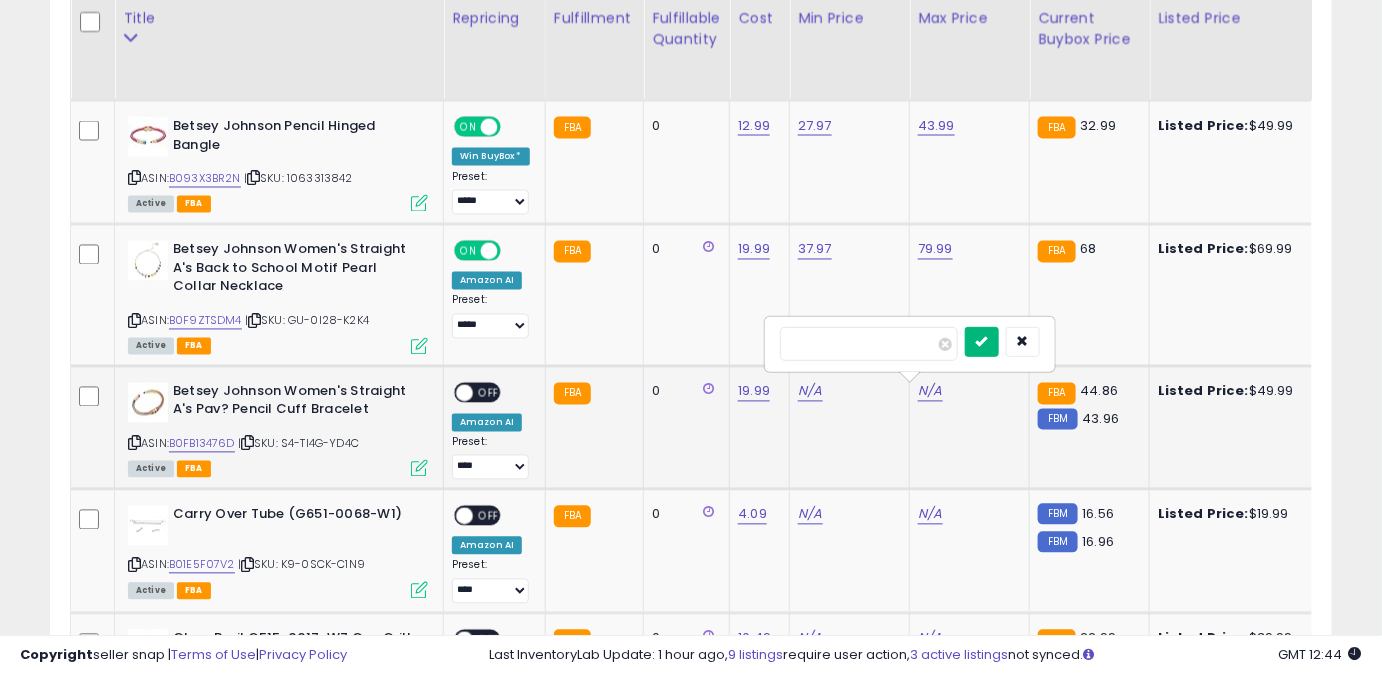type on "*****" 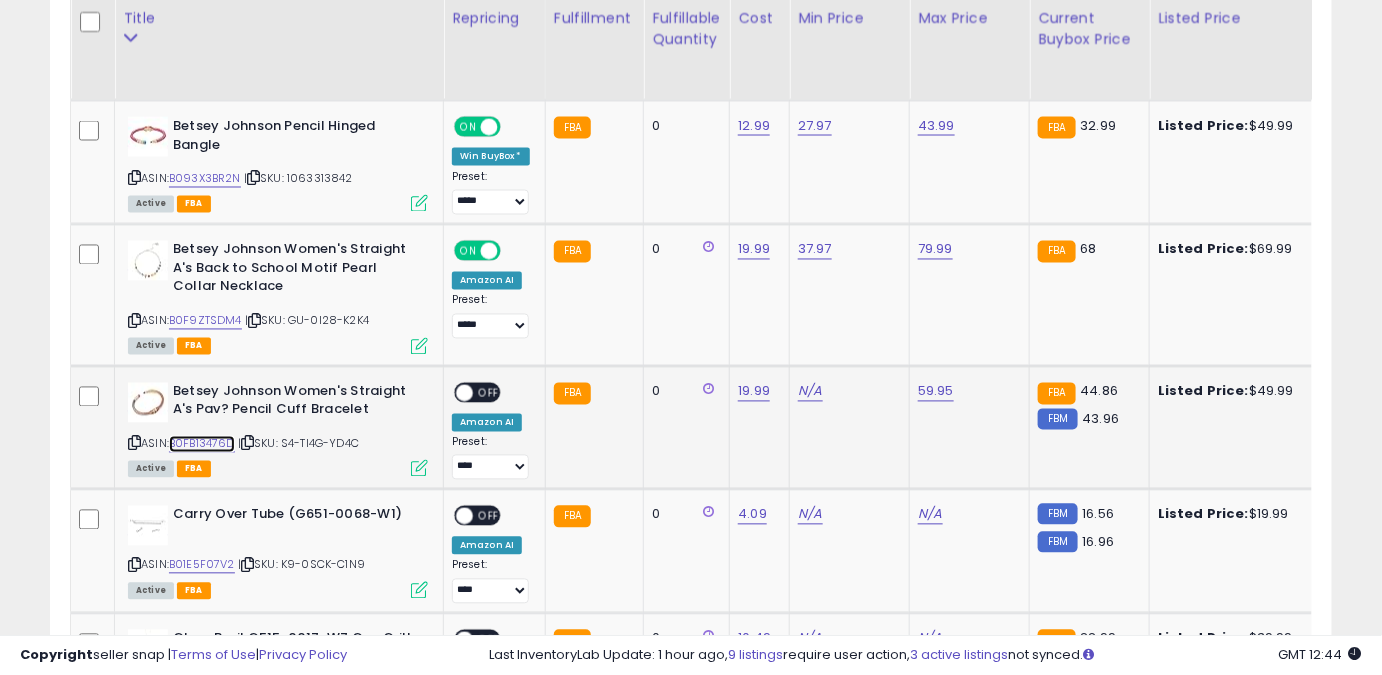 click on "B0FB13476D" at bounding box center [202, 444] 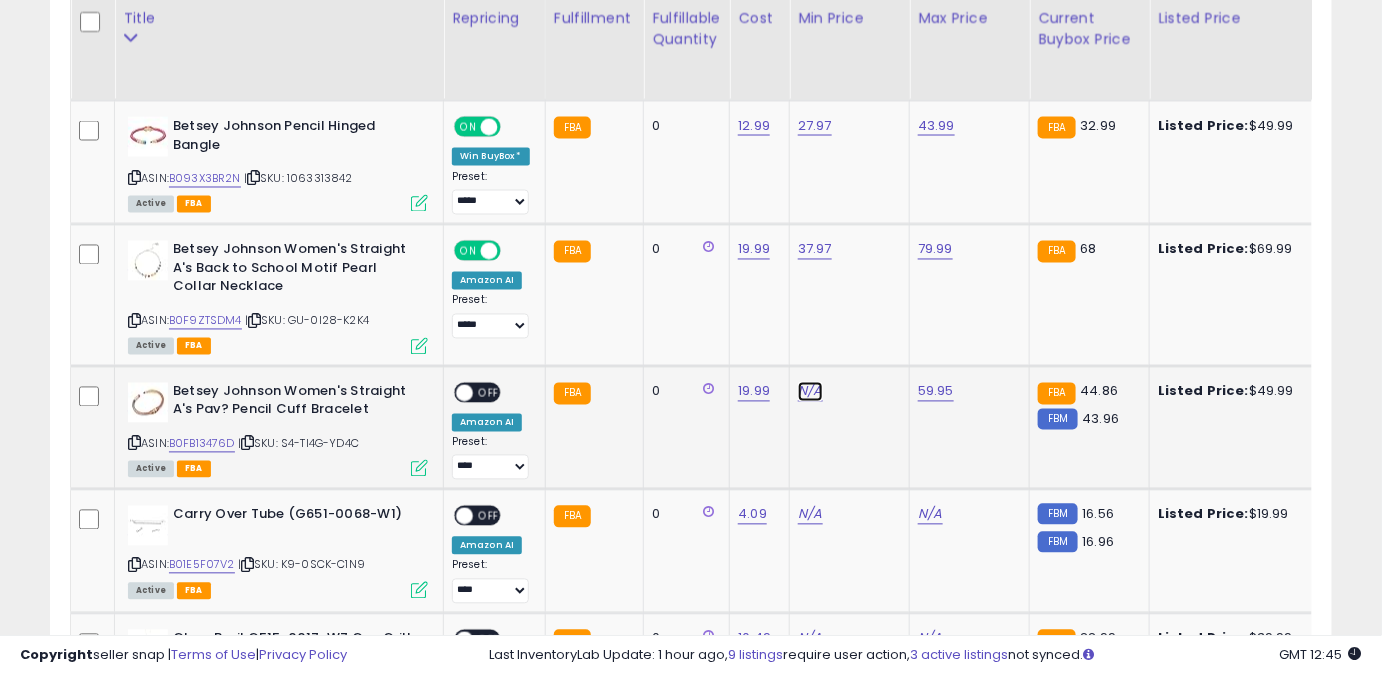 click on "N/A" at bounding box center [810, 392] 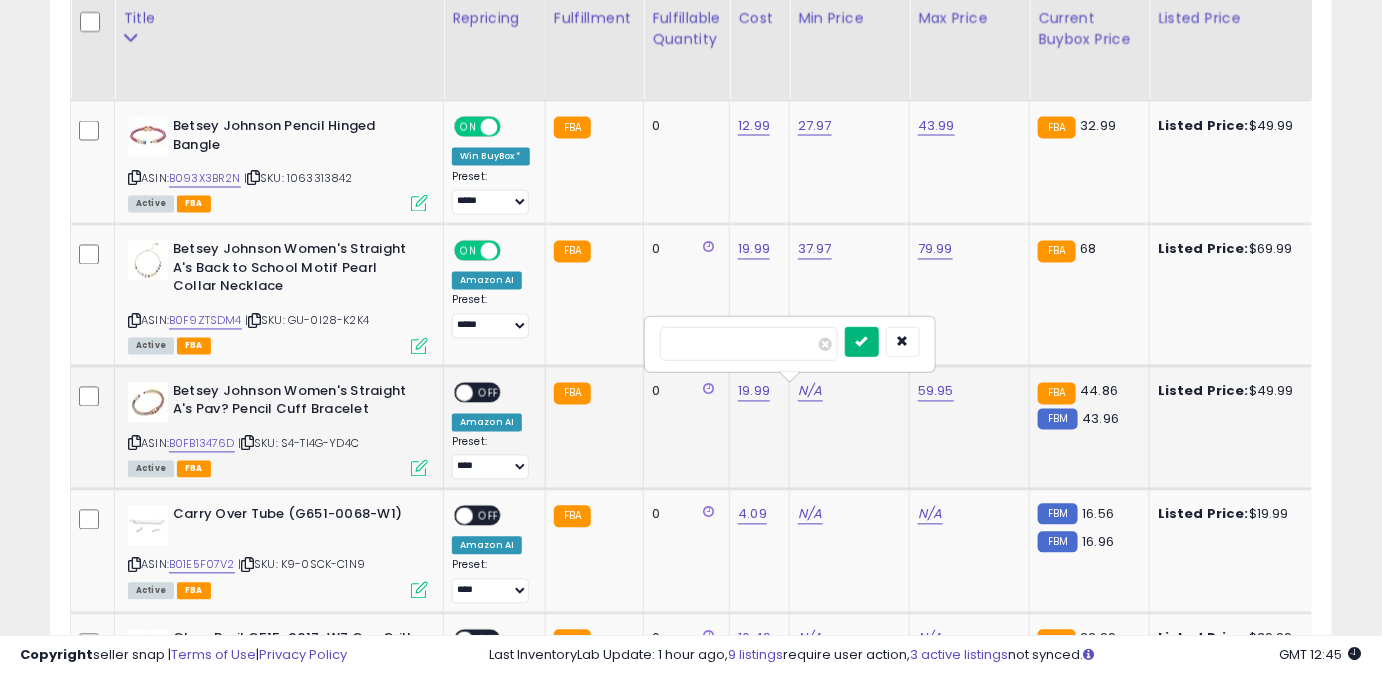 type on "*****" 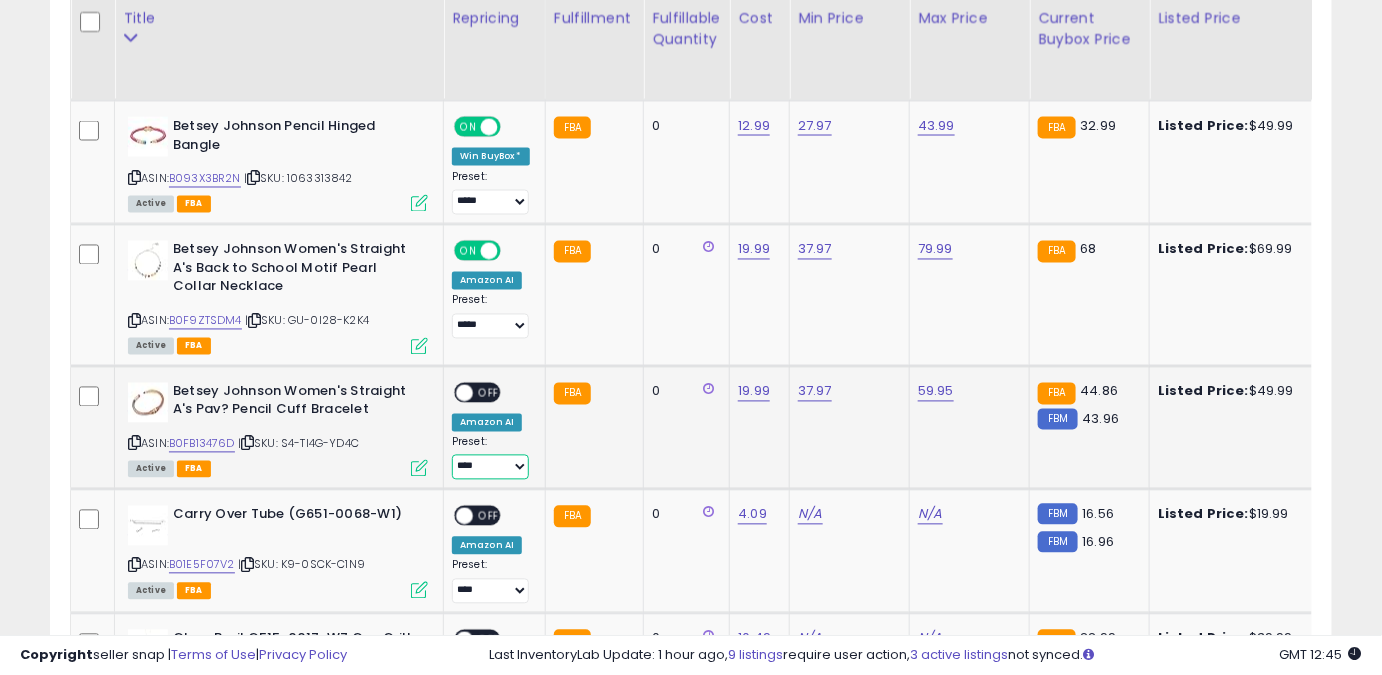 drag, startPoint x: 494, startPoint y: 460, endPoint x: 490, endPoint y: 474, distance: 14.56022 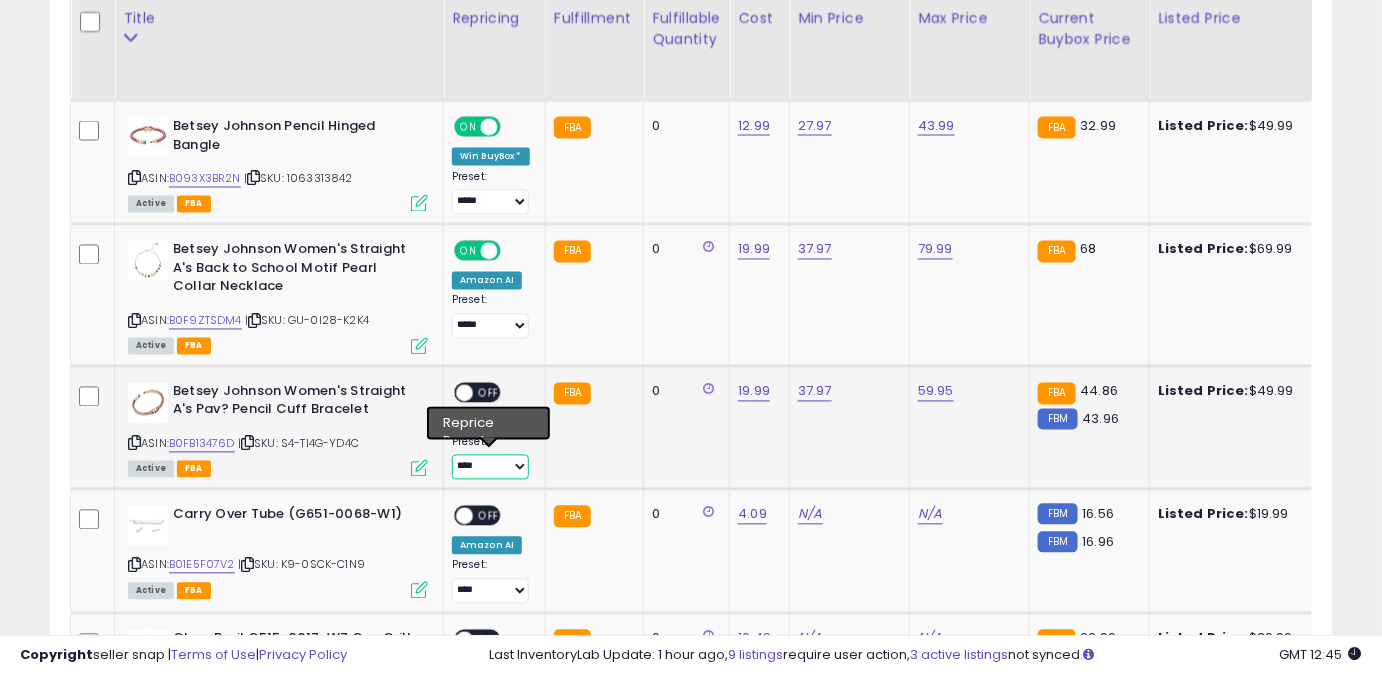 select on "*****" 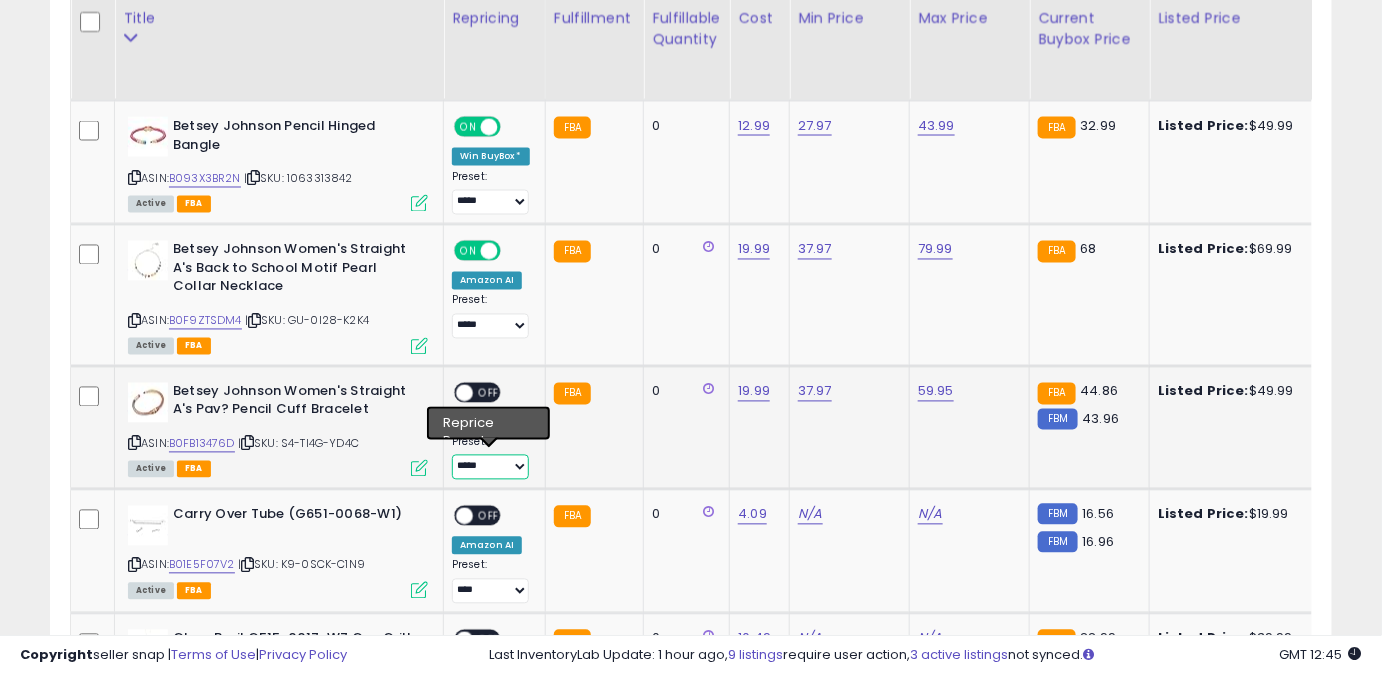 click on "**** ******** *****" at bounding box center (490, 467) 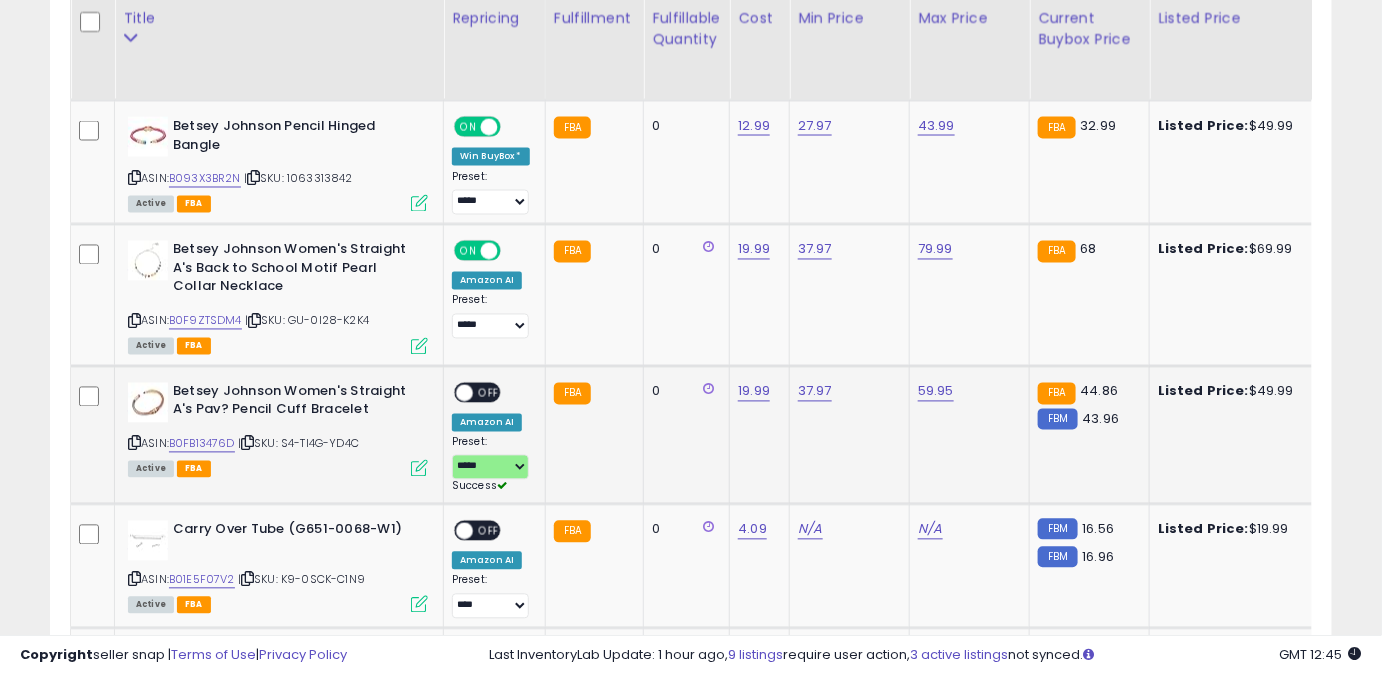 click on "OFF" at bounding box center [489, 392] 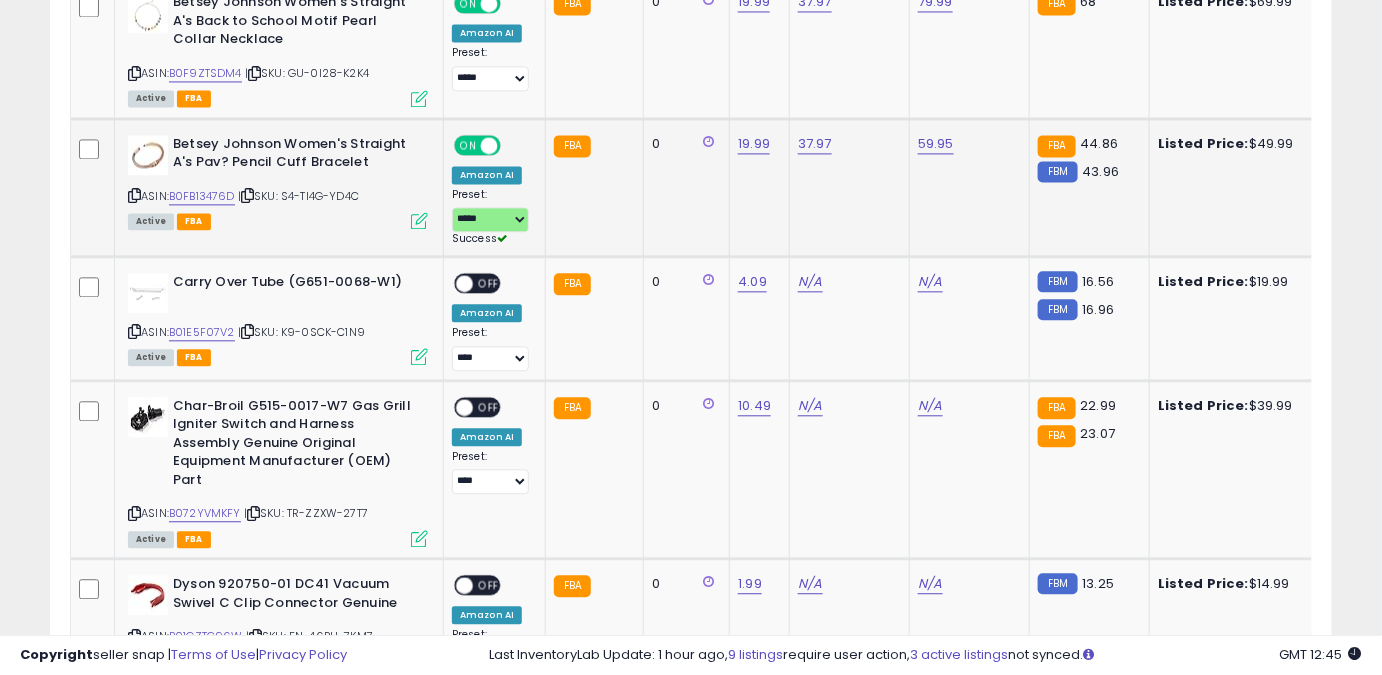 scroll, scrollTop: 1383, scrollLeft: 0, axis: vertical 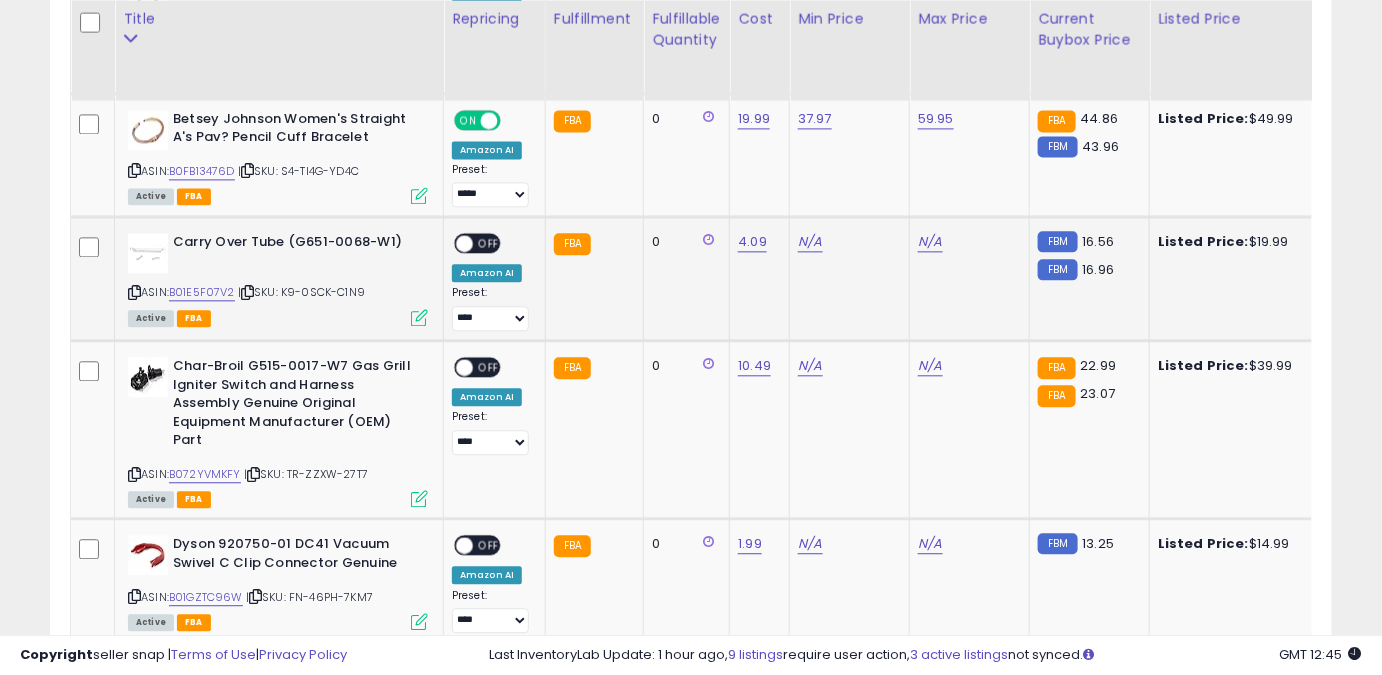 click on "N/A" 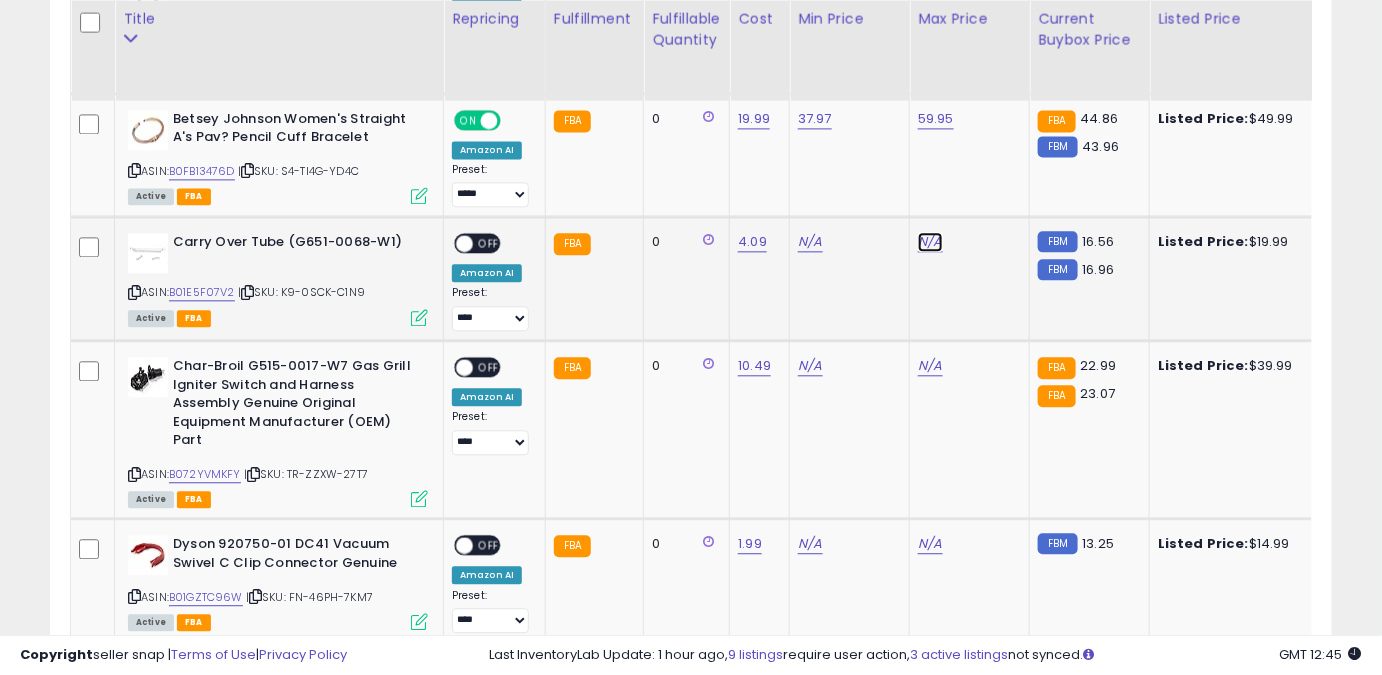 click on "N/A" at bounding box center (930, 242) 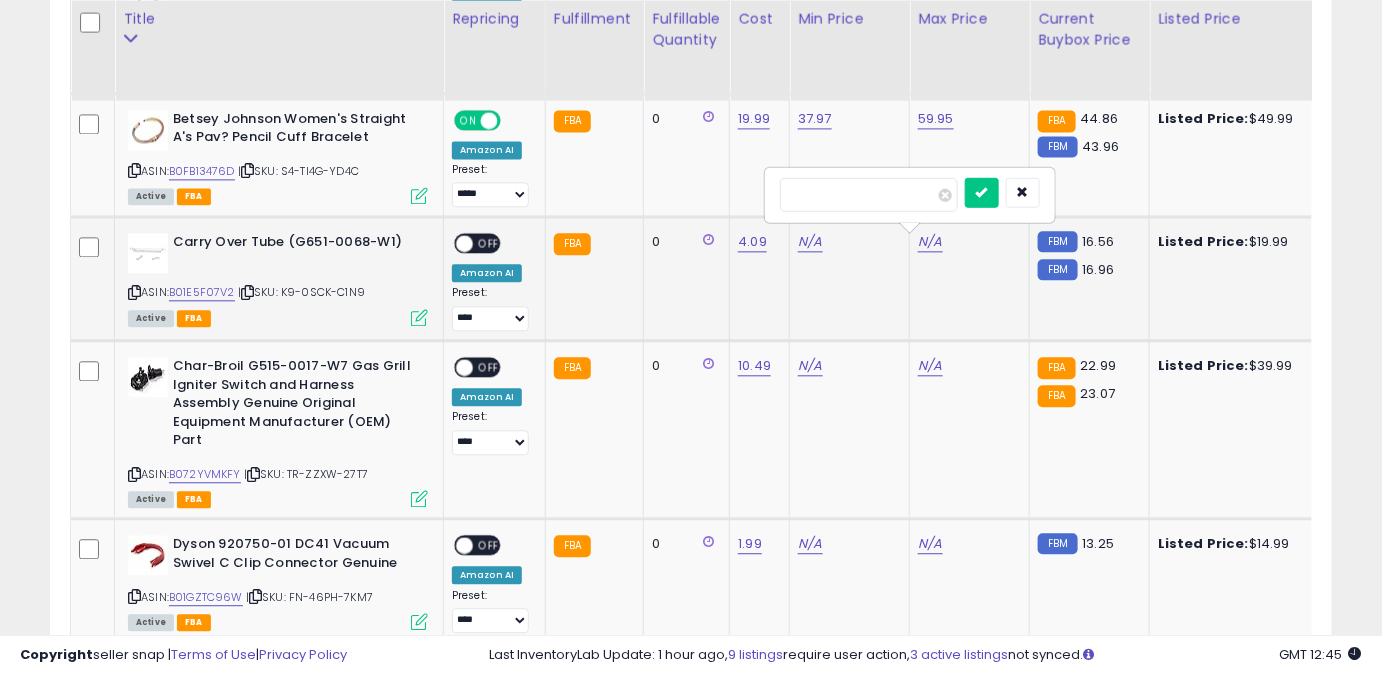click at bounding box center [869, 194] 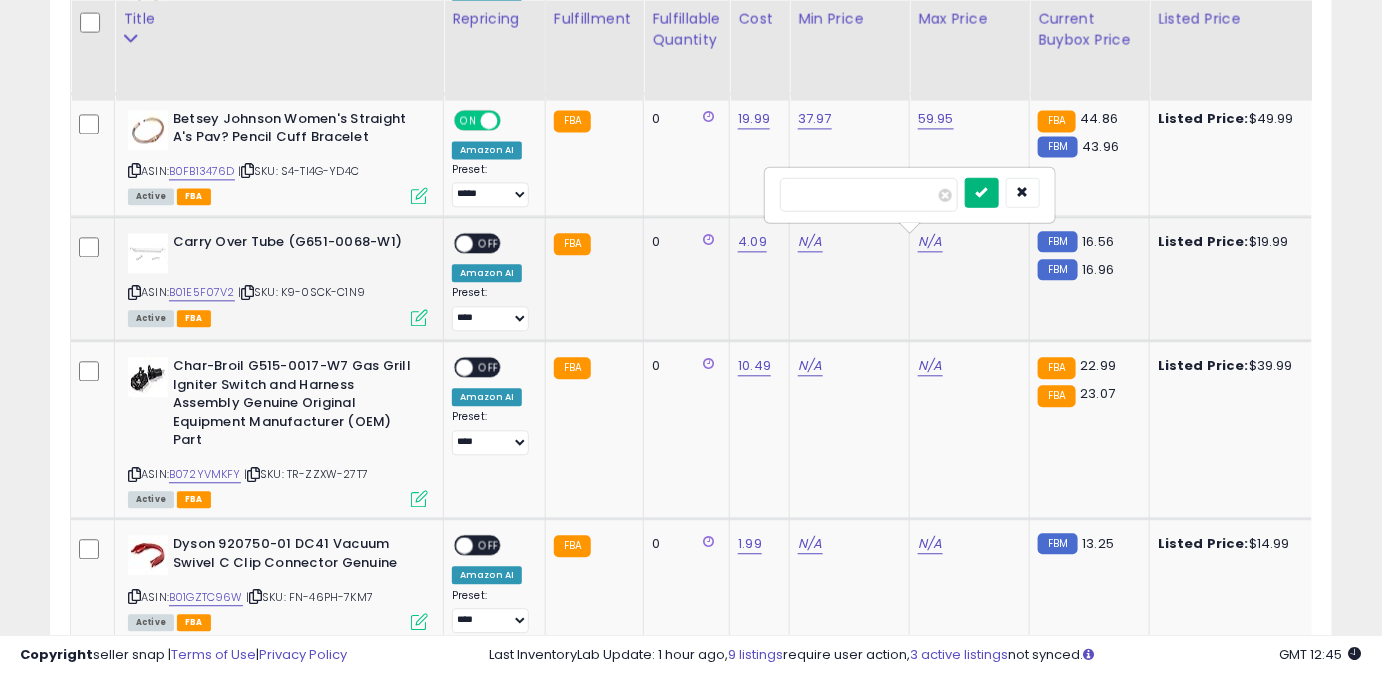 type on "*****" 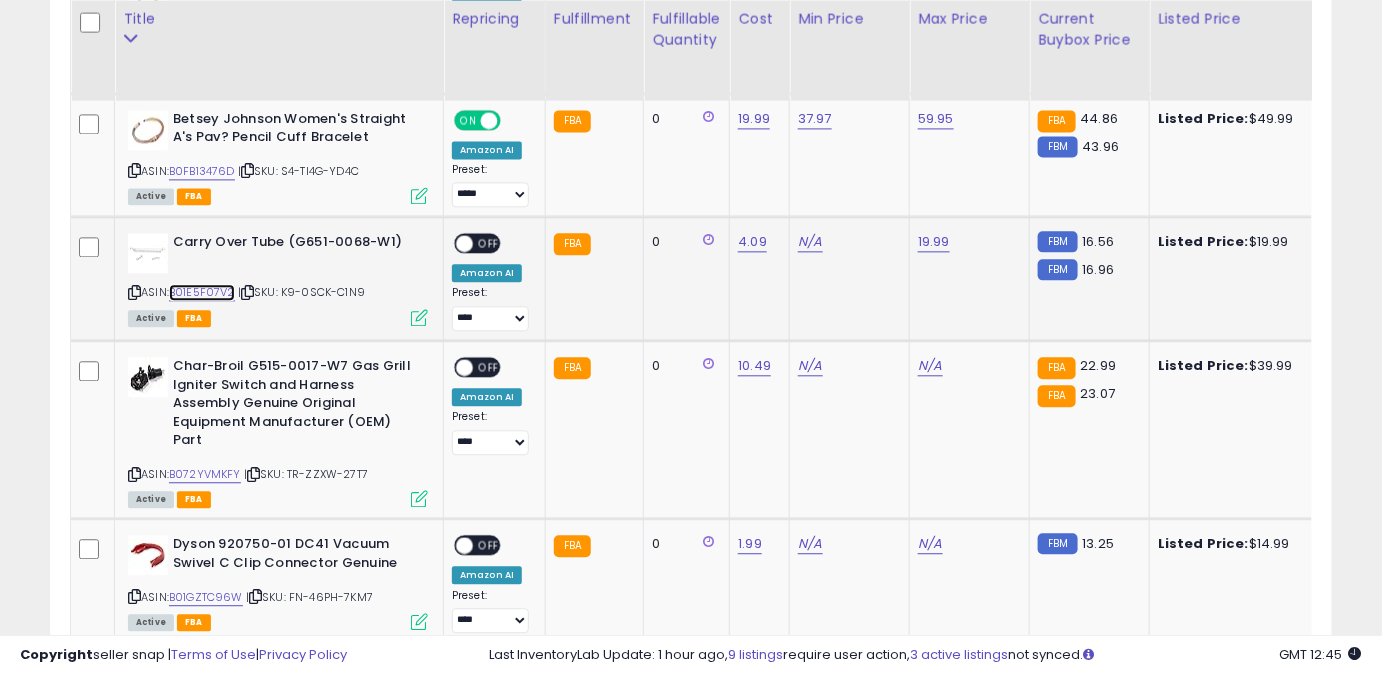 click on "B01E5F07V2" at bounding box center (202, 292) 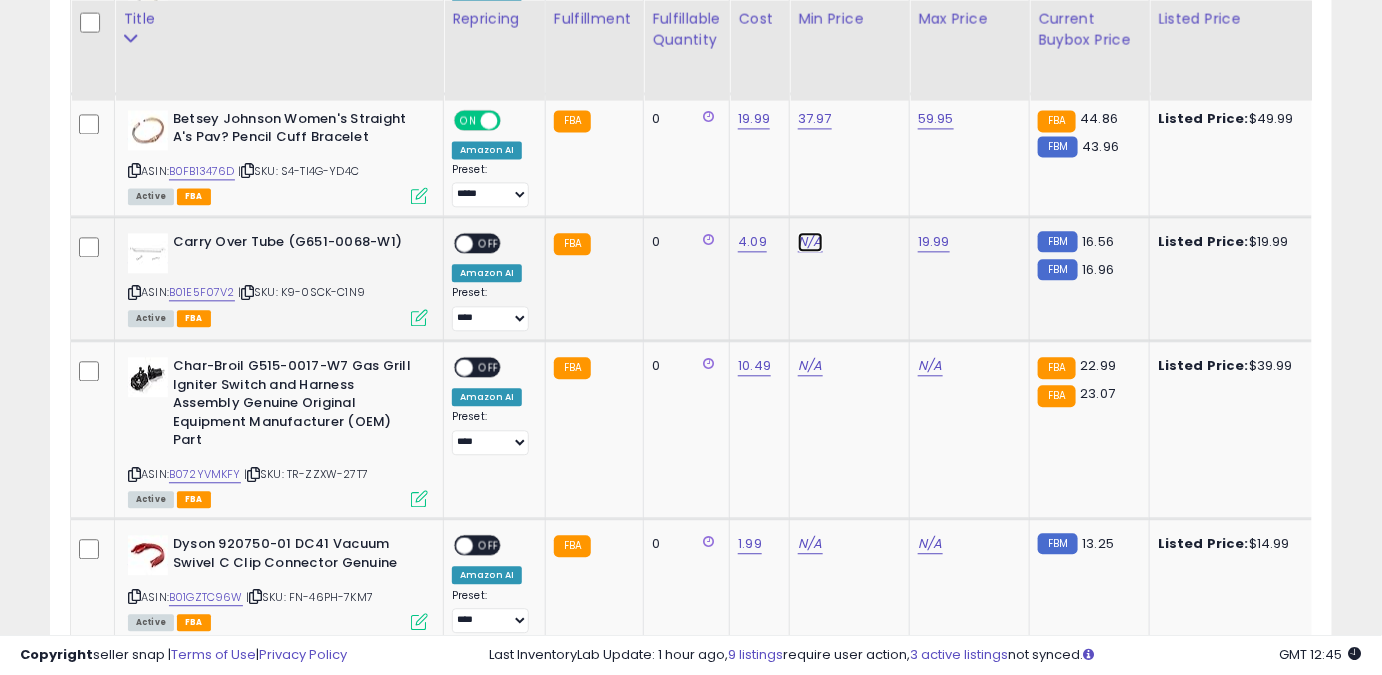 click on "N/A" at bounding box center [810, 242] 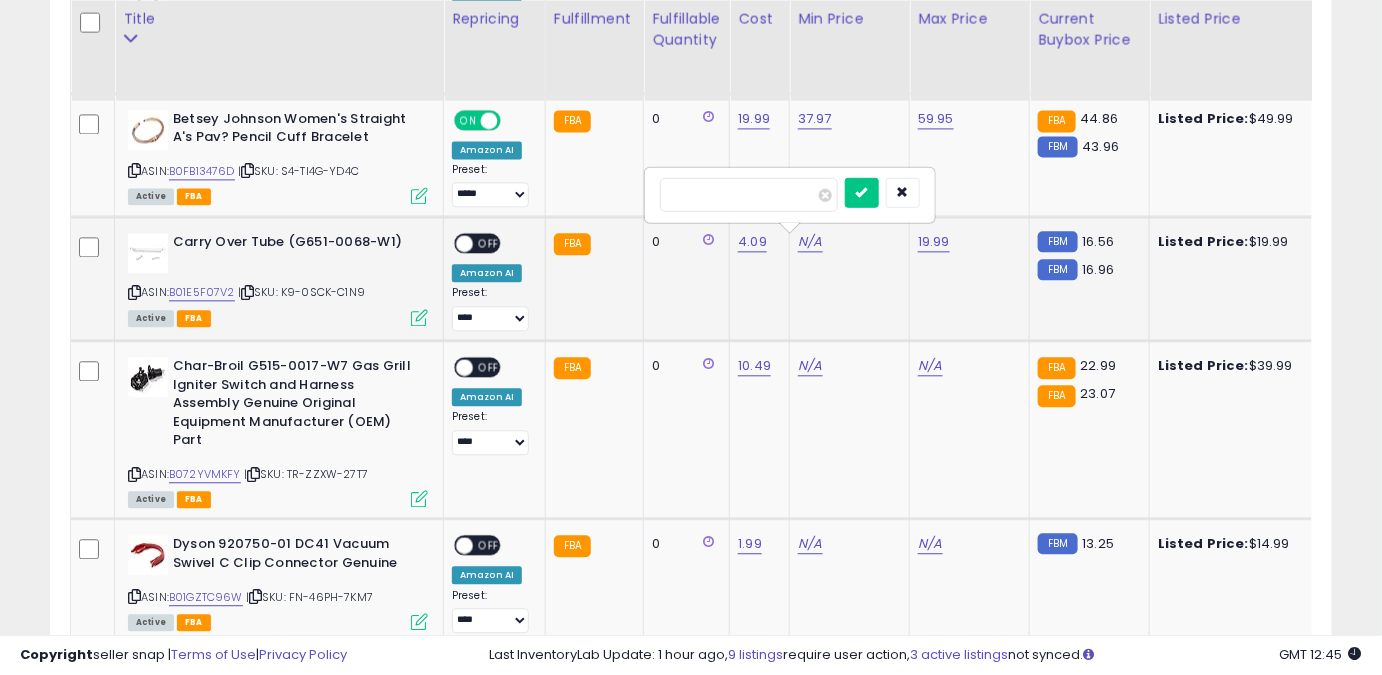 click at bounding box center [749, 194] 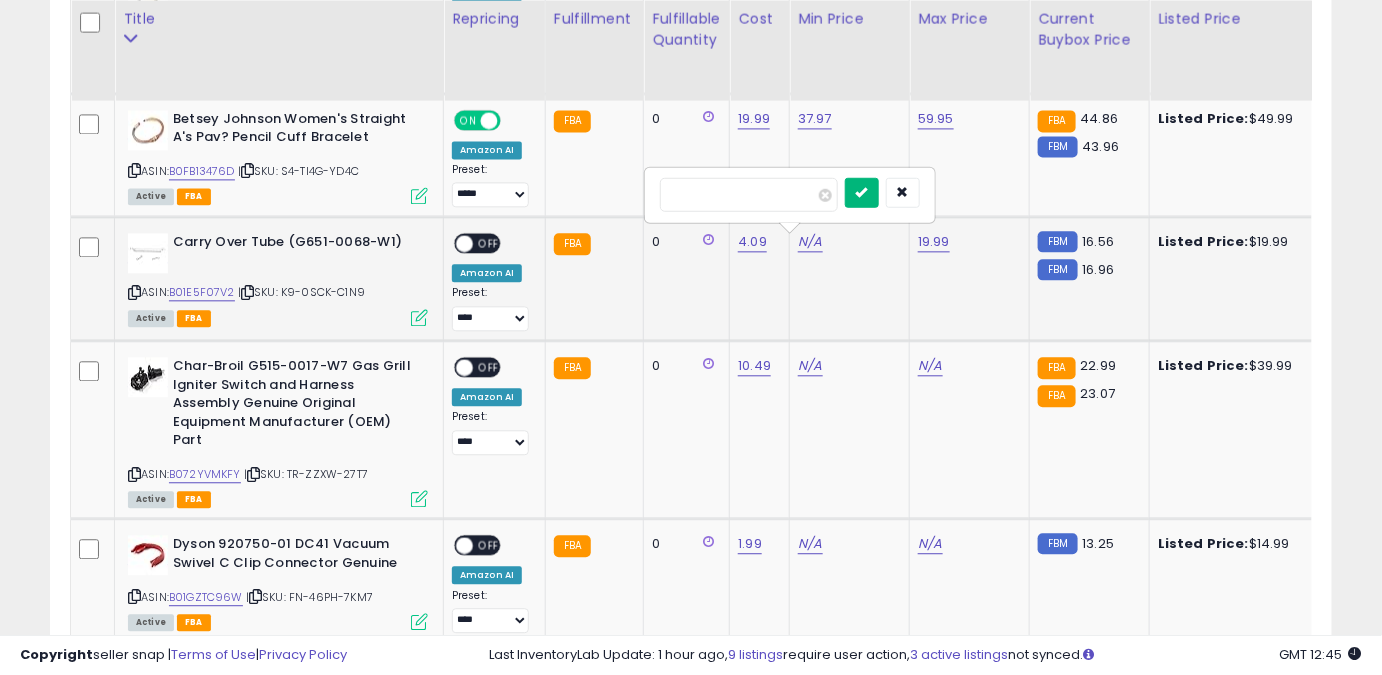 type on "*****" 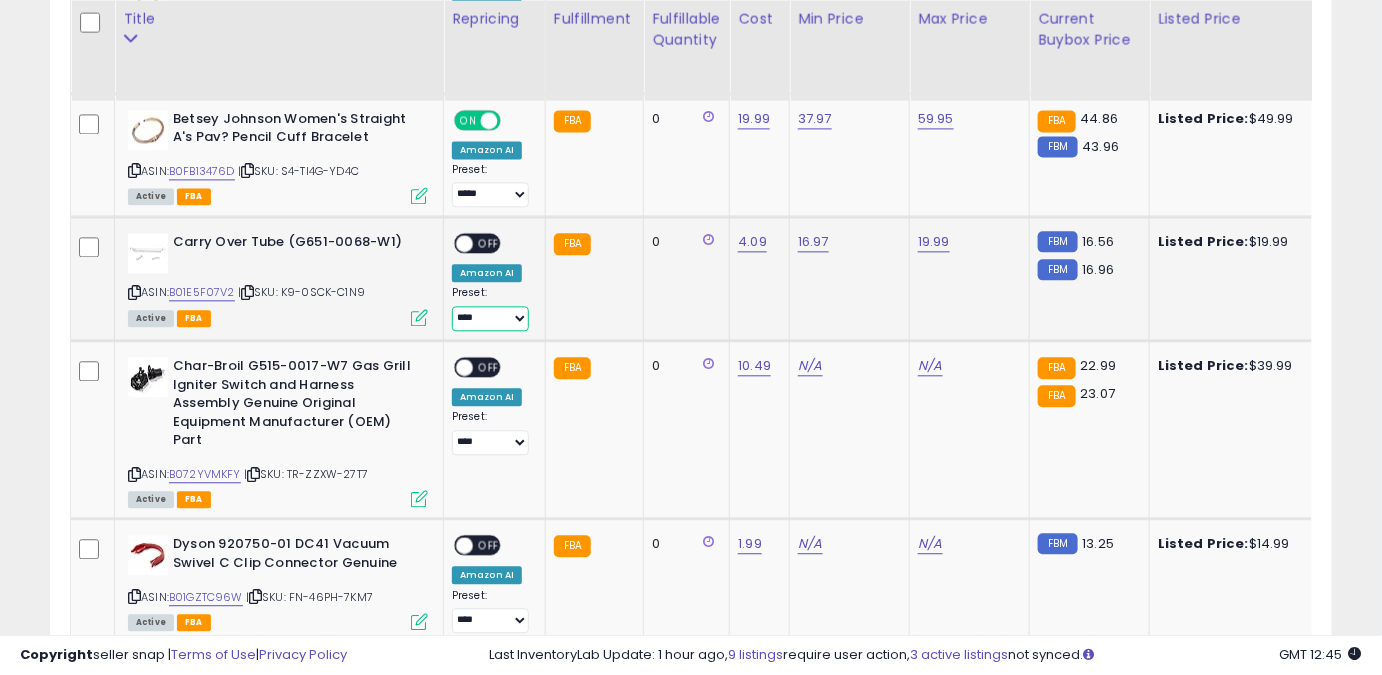 click on "**** ******** *****" at bounding box center [490, 318] 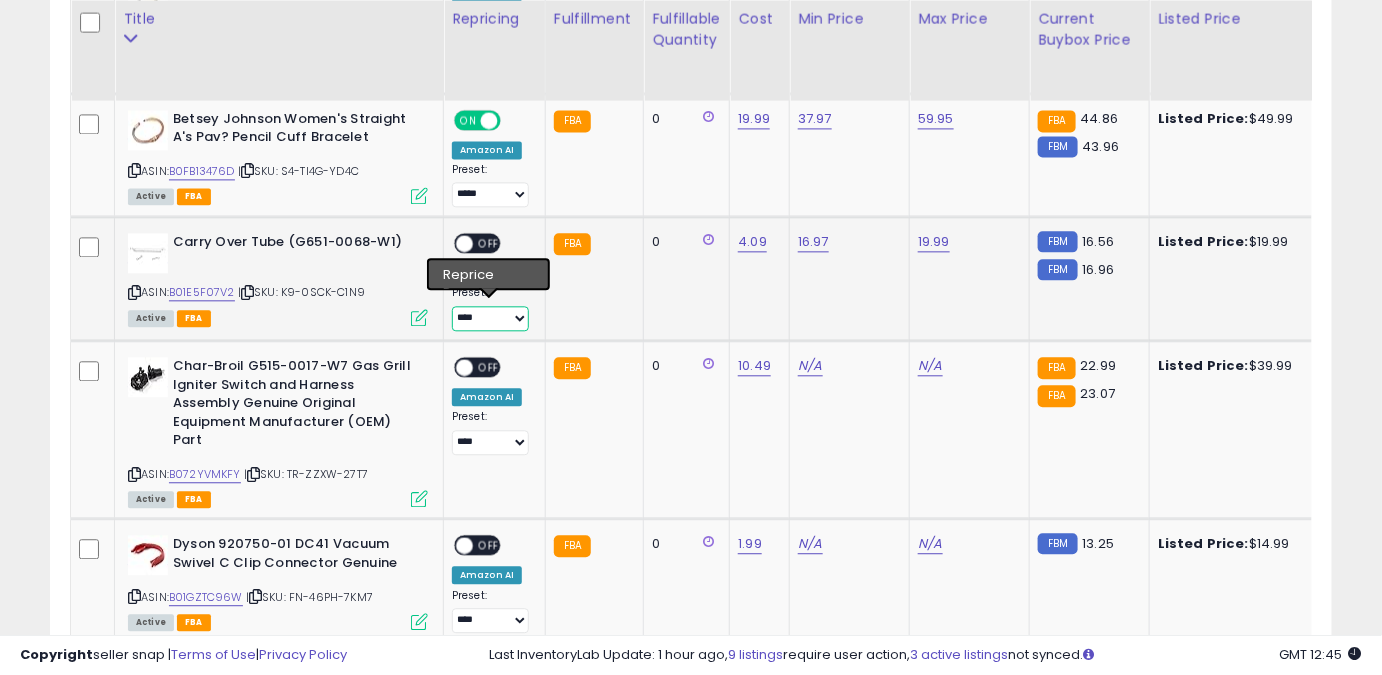 click on "**** ******** *****" at bounding box center [490, 318] 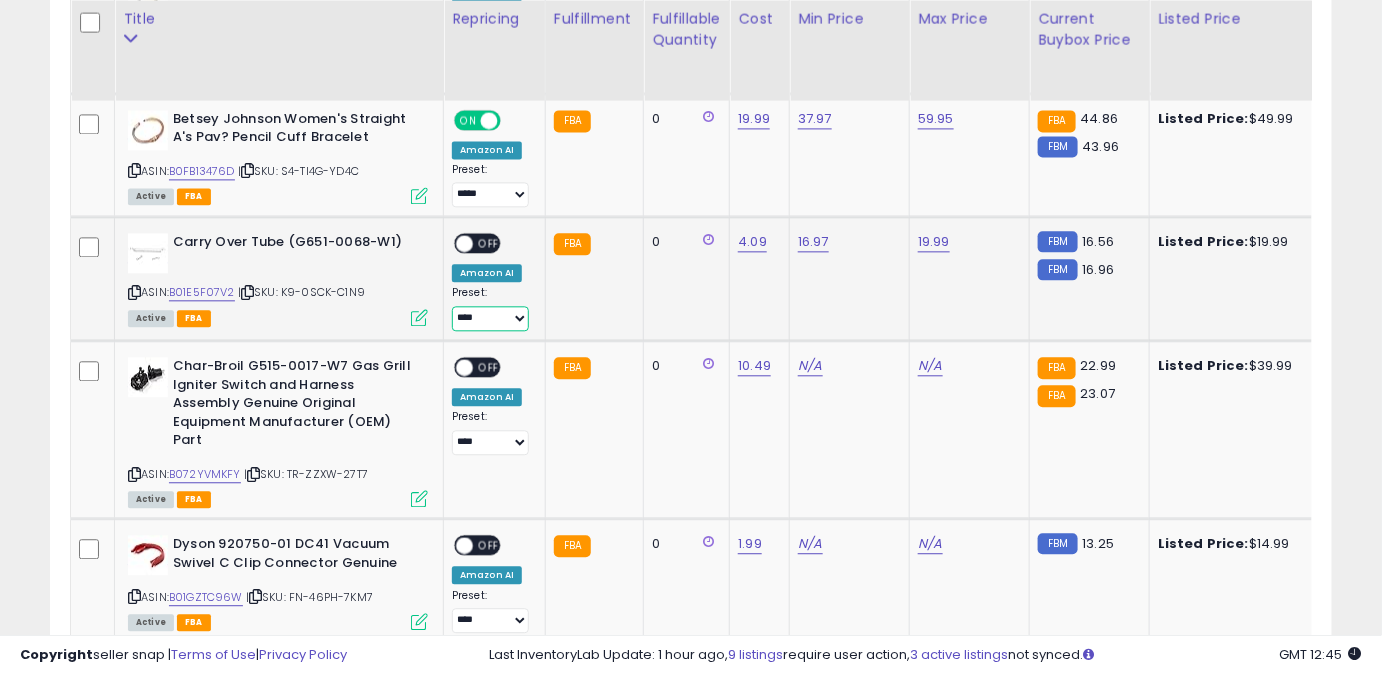 click on "**** ******** *****" at bounding box center (490, 318) 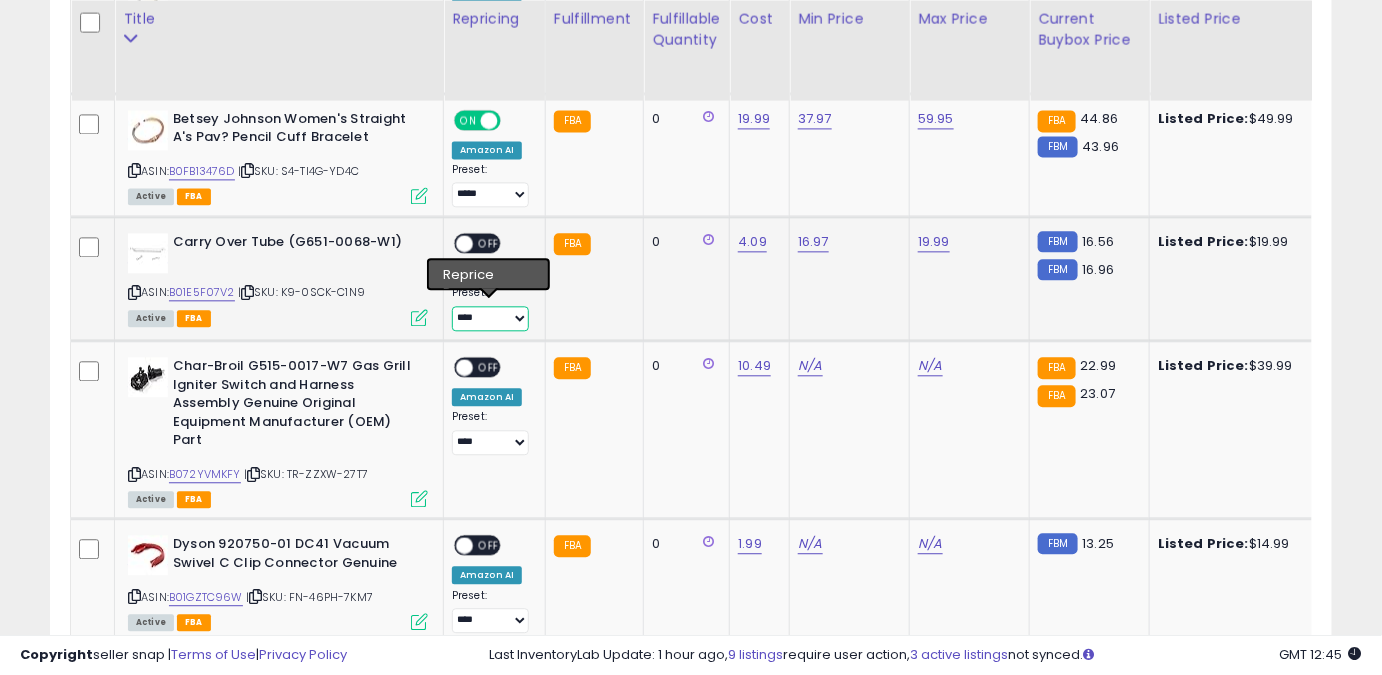 select on "*****" 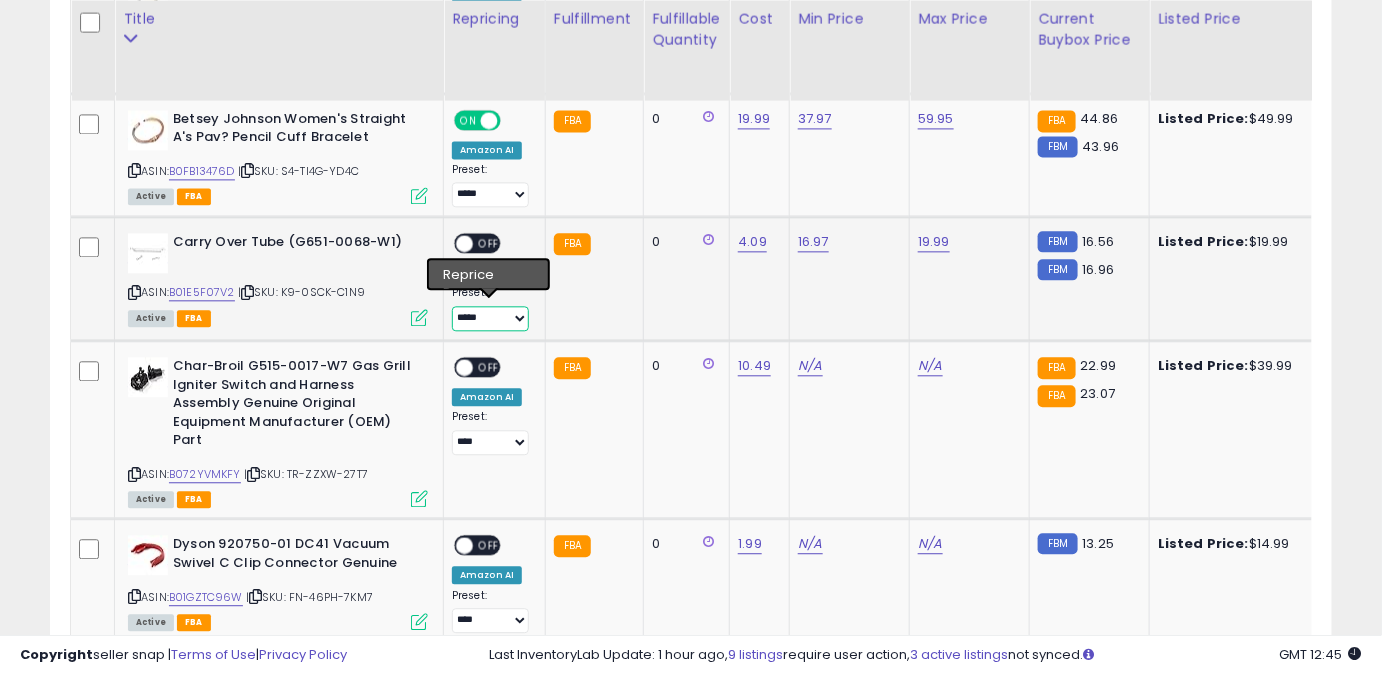 click on "**** ******** *****" at bounding box center [490, 318] 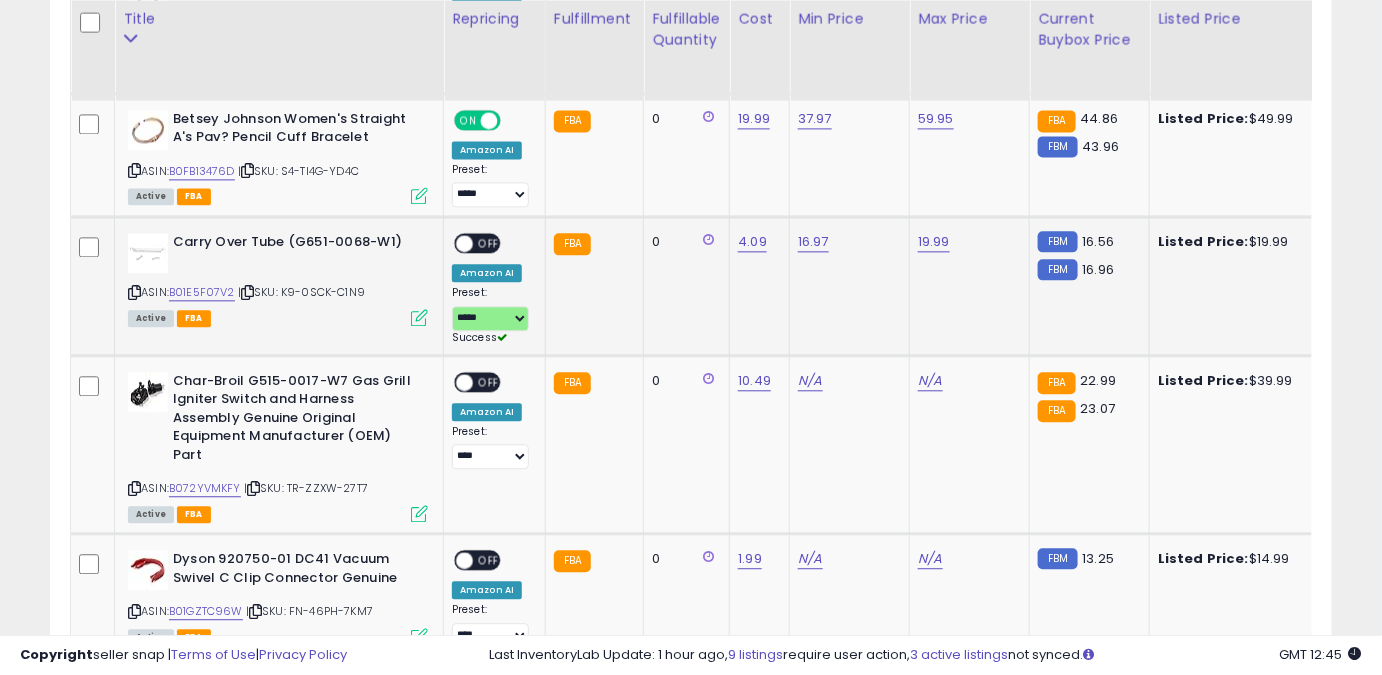 click on "OFF" at bounding box center (489, 243) 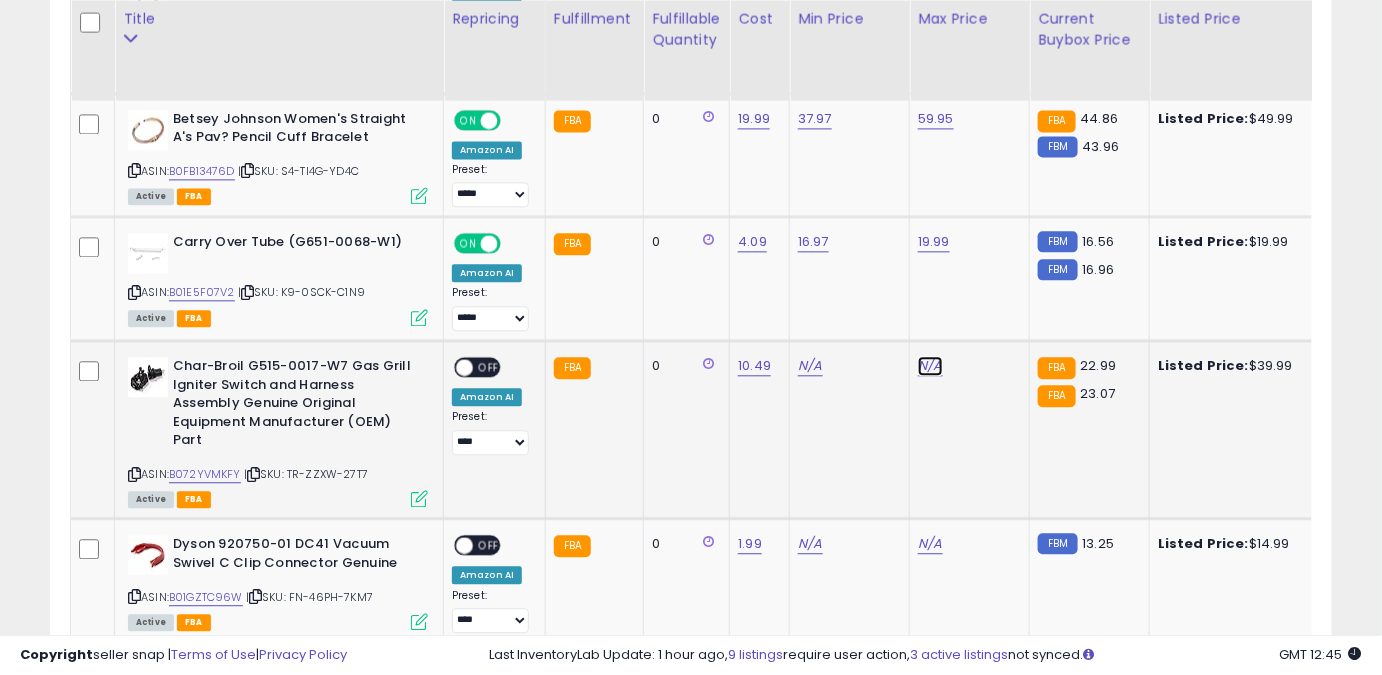 click on "N/A" at bounding box center (930, 366) 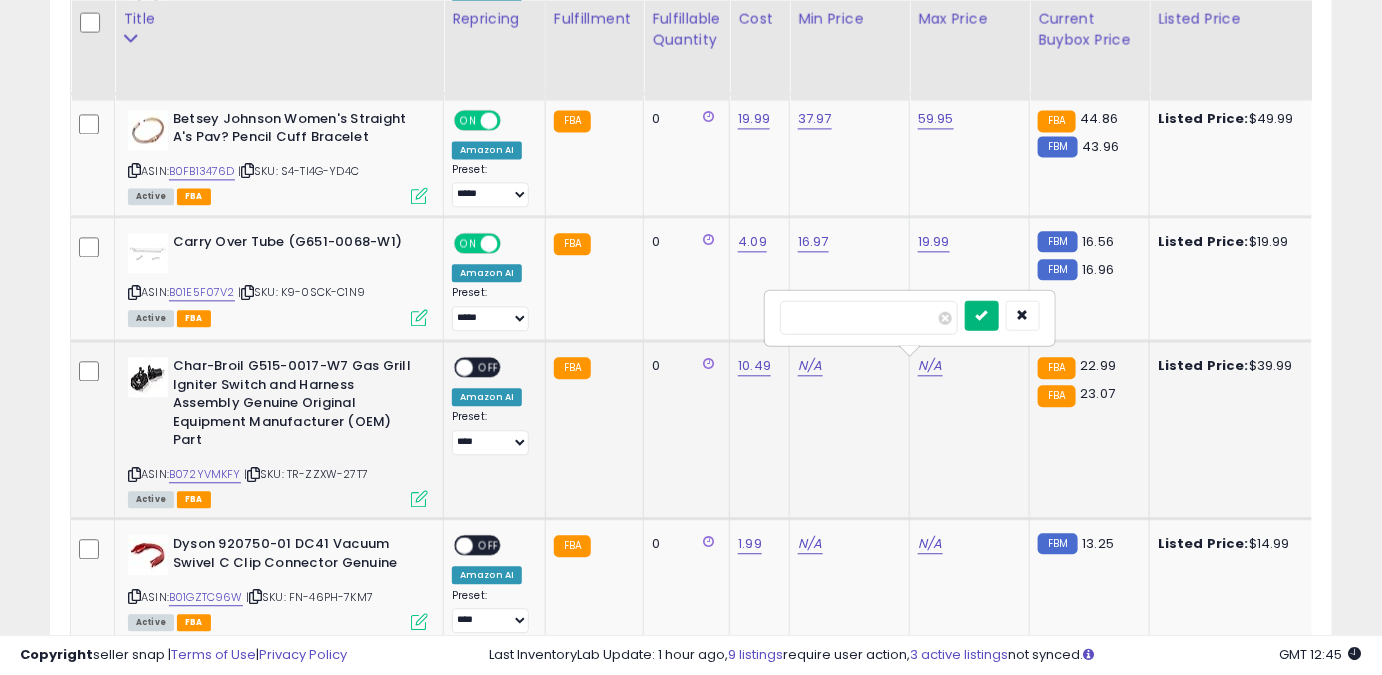 type on "*****" 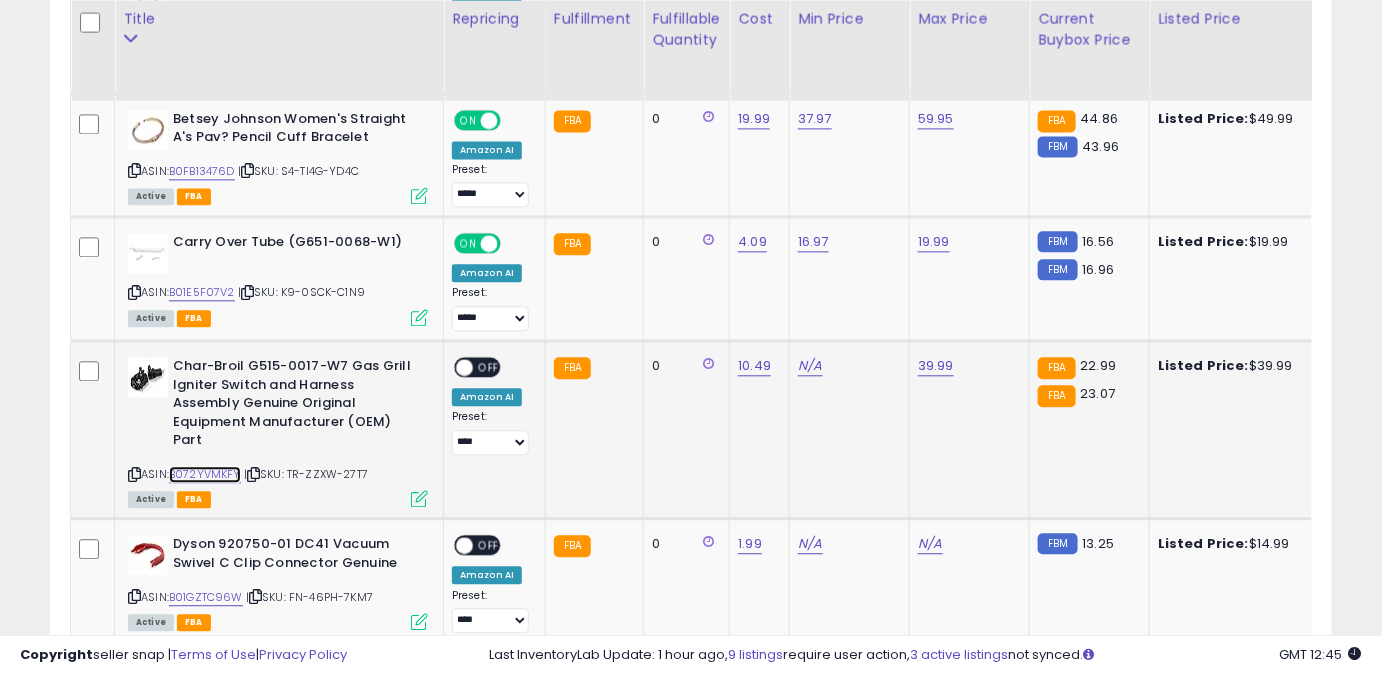 click on "B072YVMKFY" at bounding box center [205, 474] 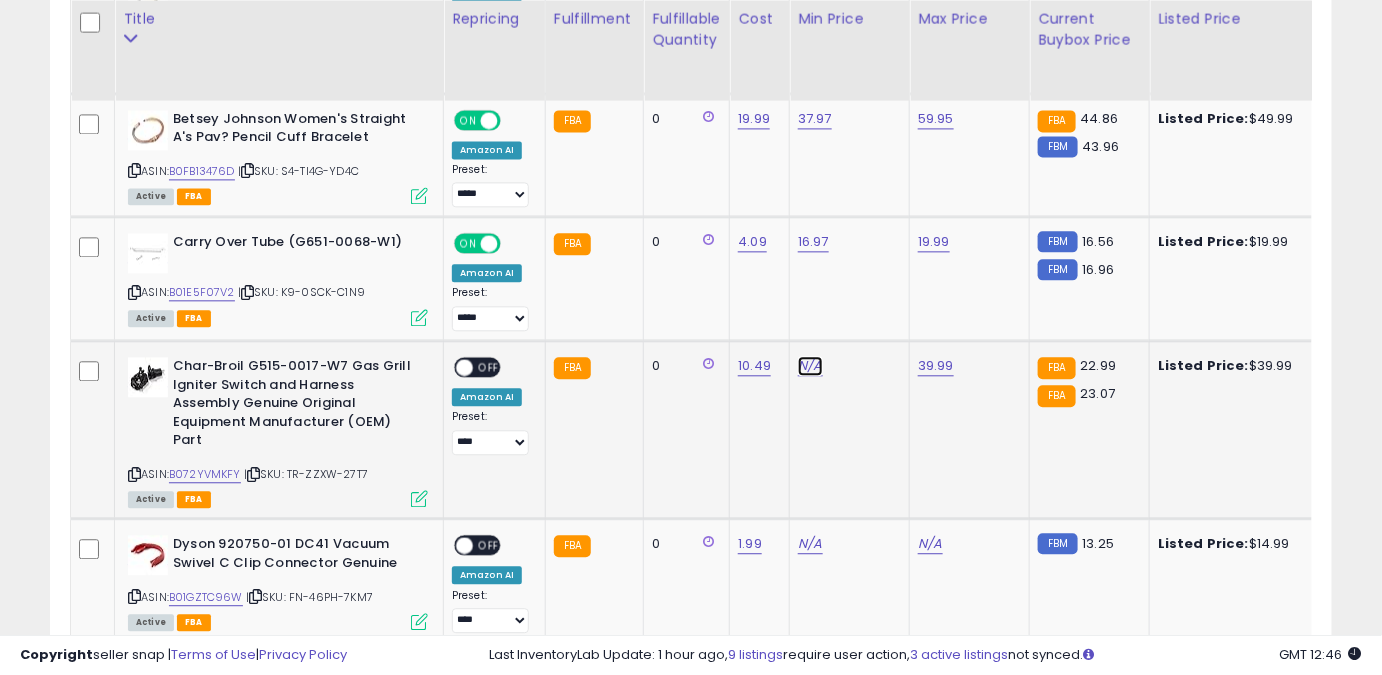 click on "N/A" at bounding box center (810, 366) 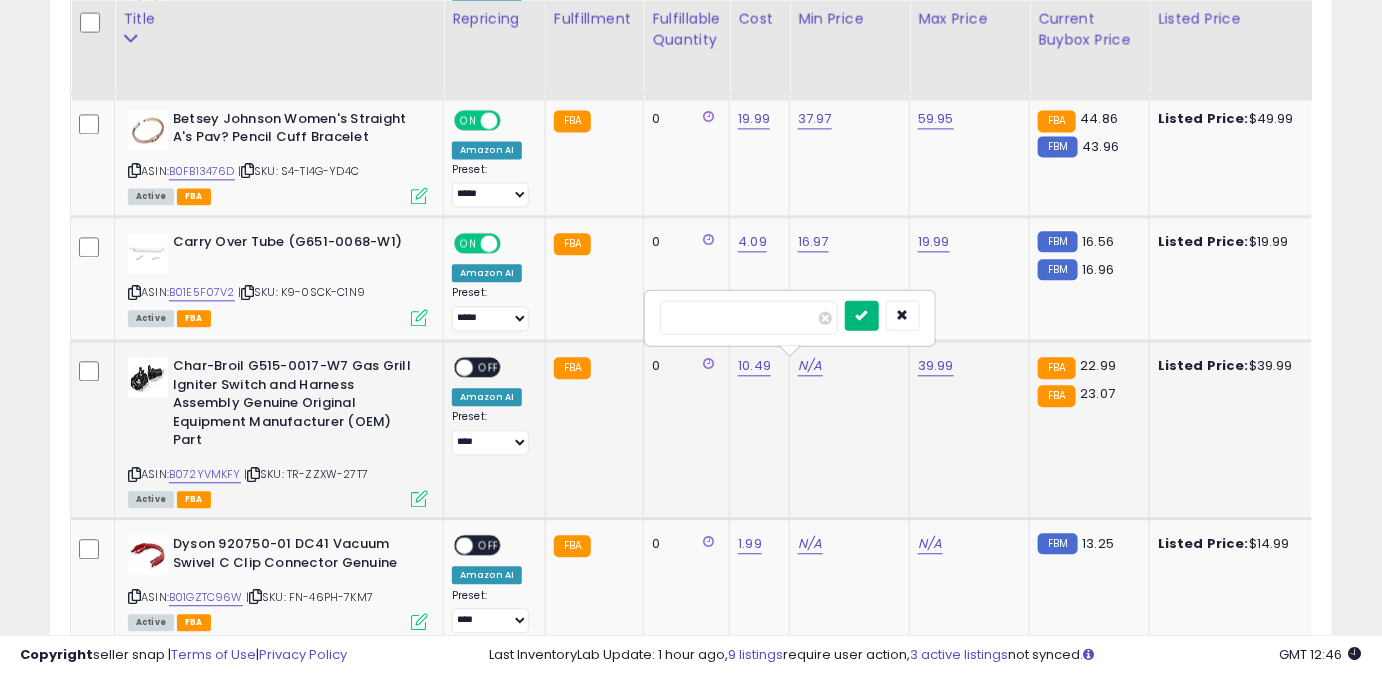 type on "*****" 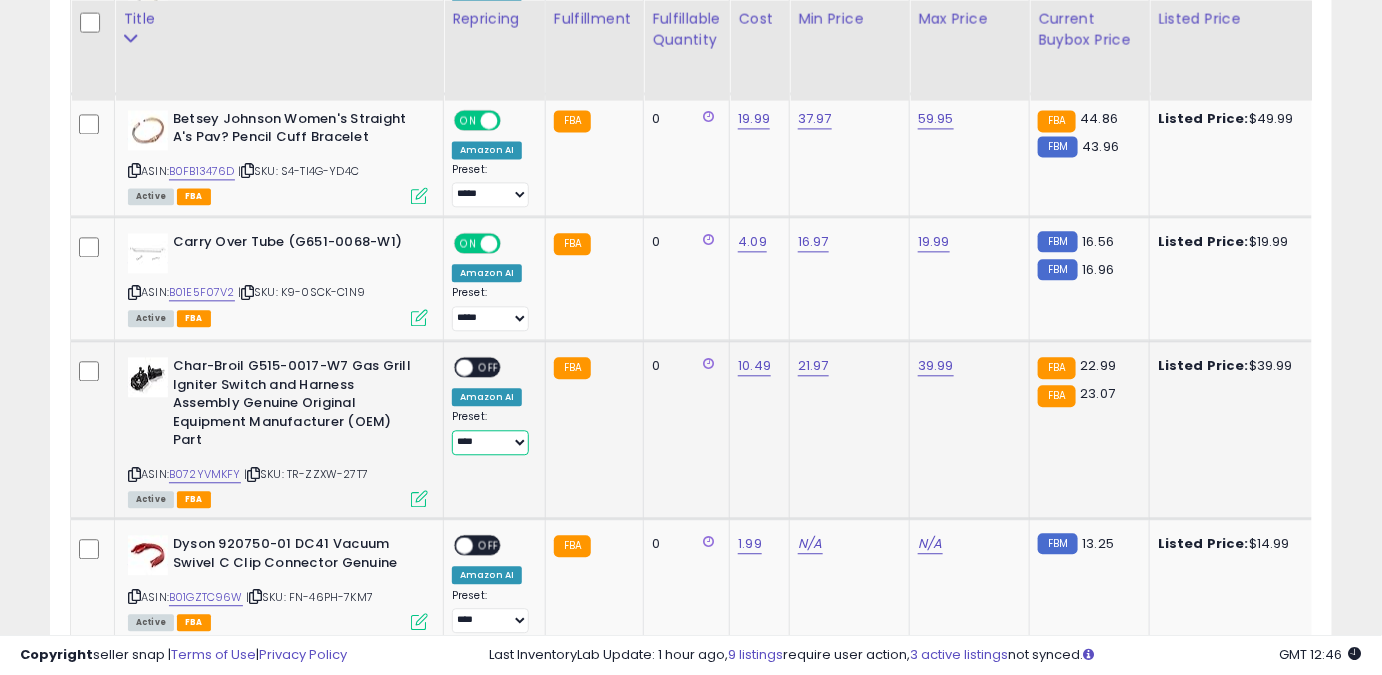 click on "**** ******** *****" at bounding box center [490, 442] 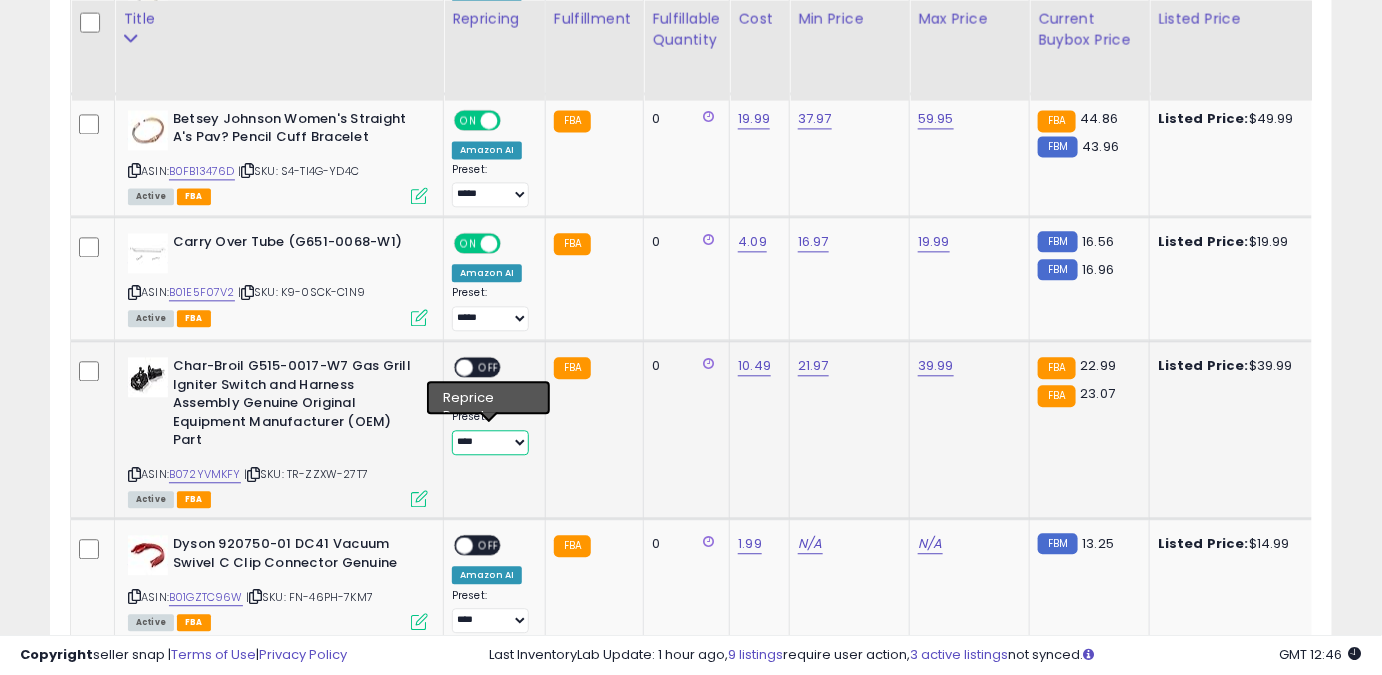 select on "*****" 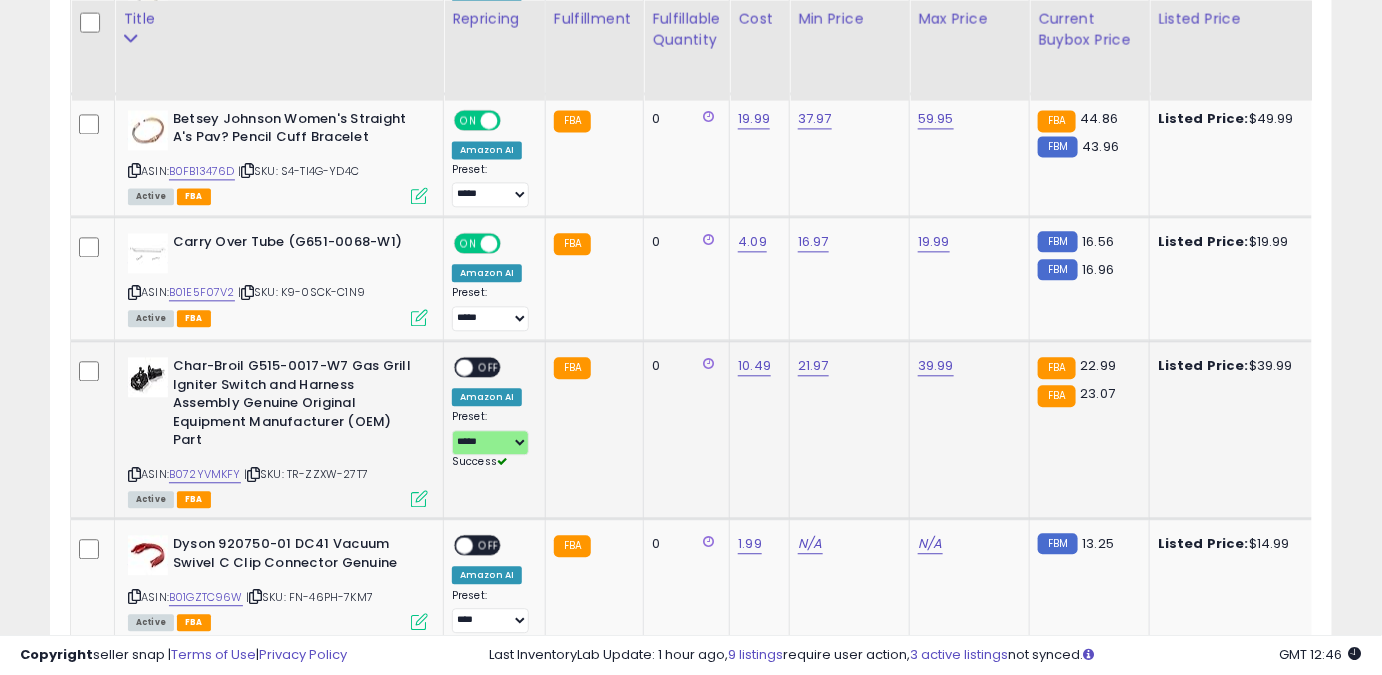 click on "OFF" at bounding box center (489, 367) 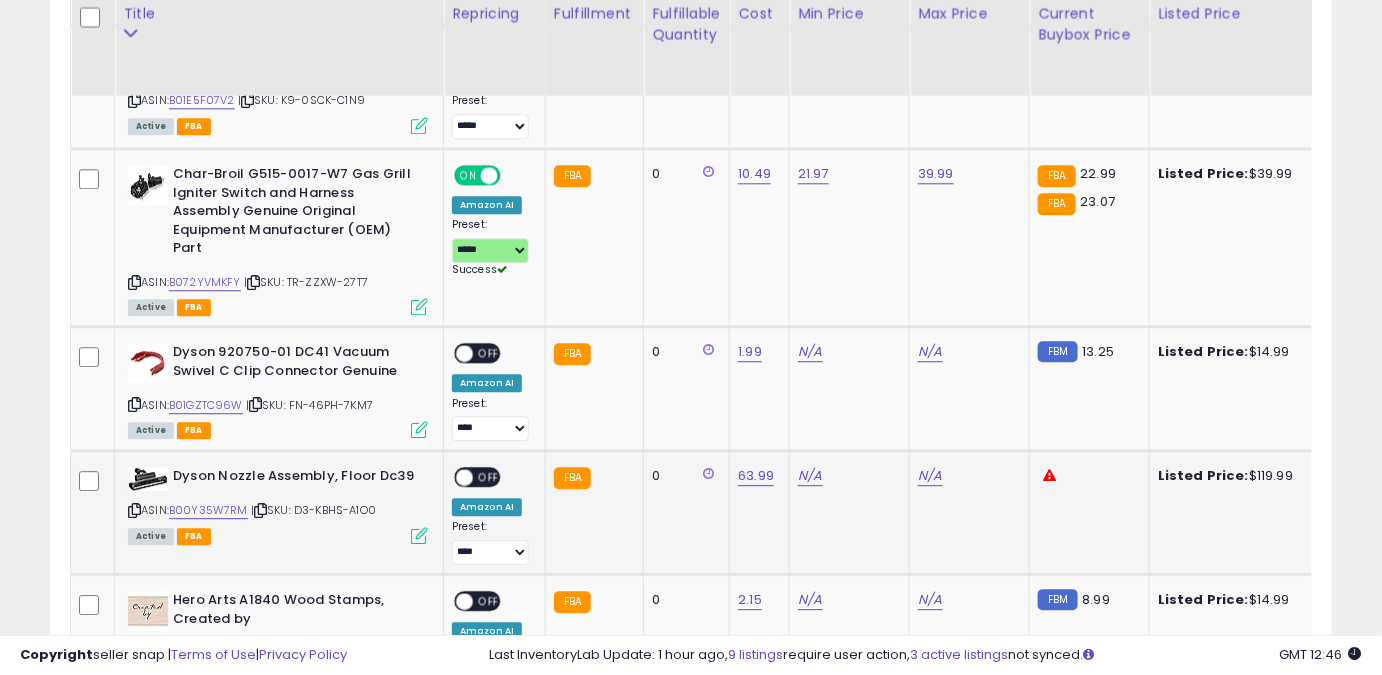 scroll, scrollTop: 1656, scrollLeft: 0, axis: vertical 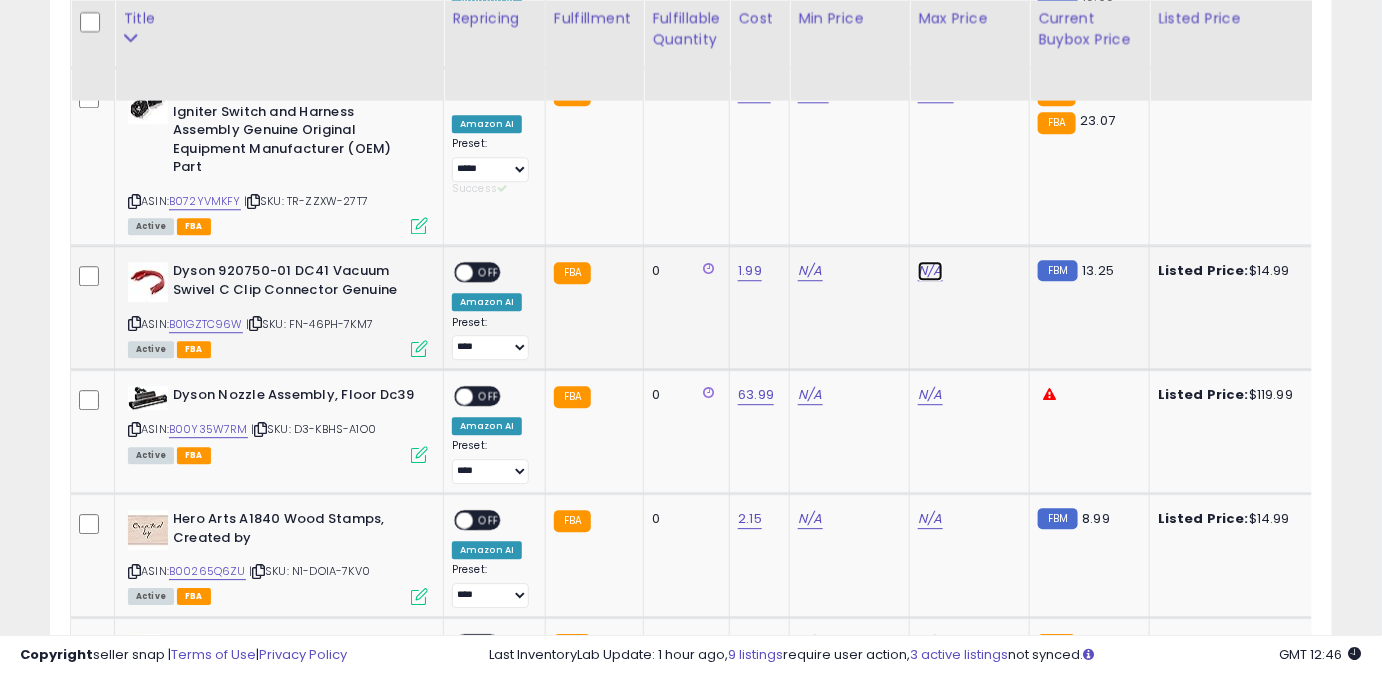 click on "N/A" at bounding box center (930, 271) 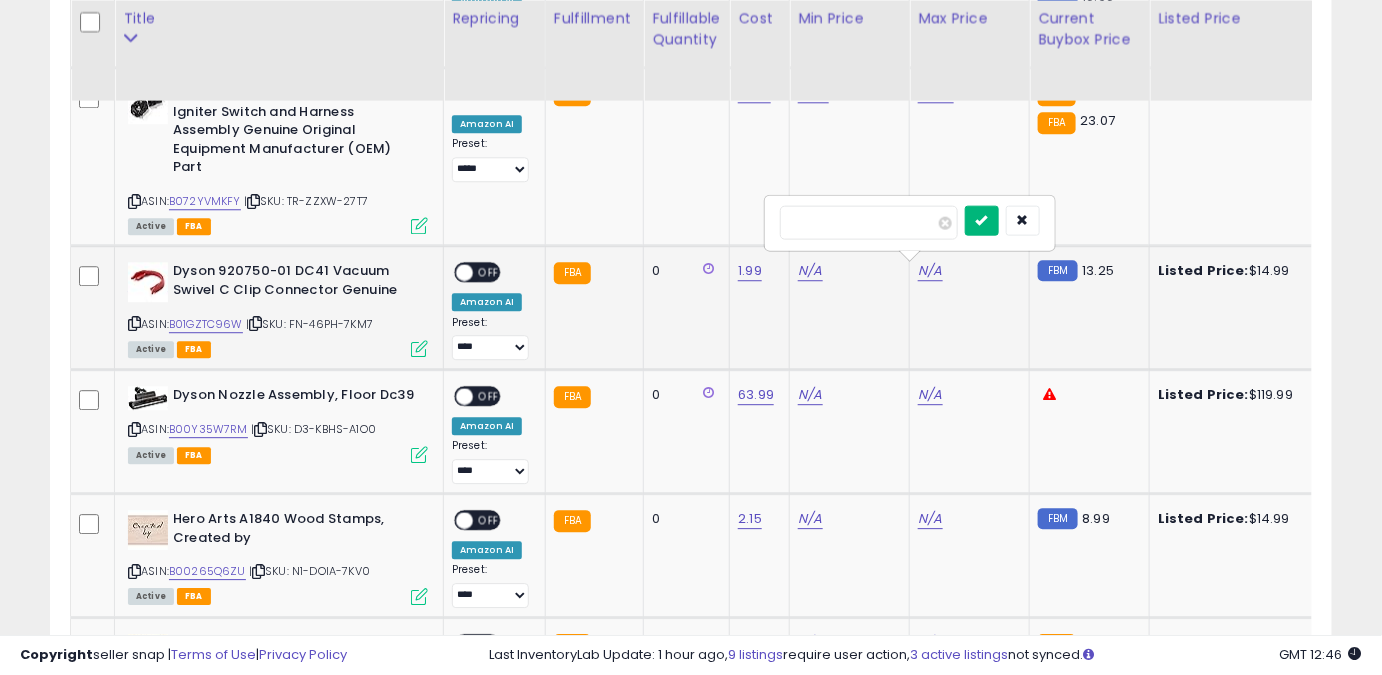 type on "*****" 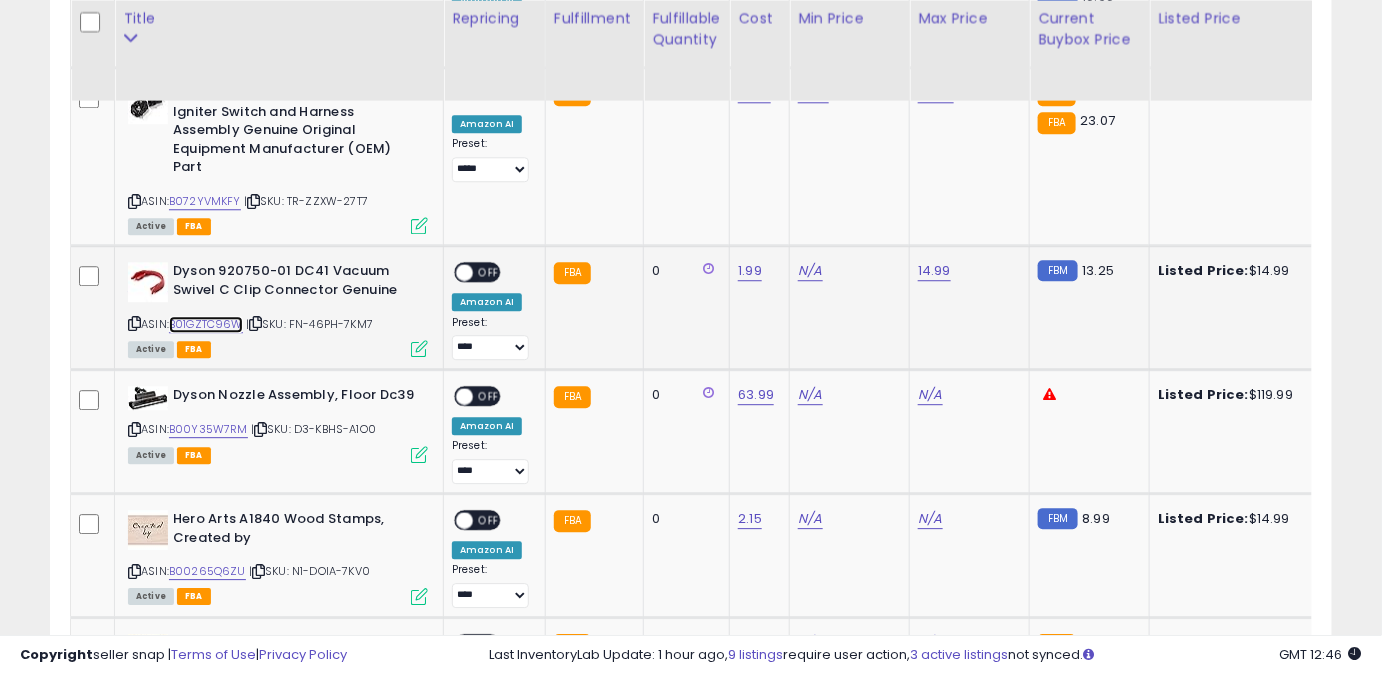 click on "B01GZTC96W" at bounding box center [206, 324] 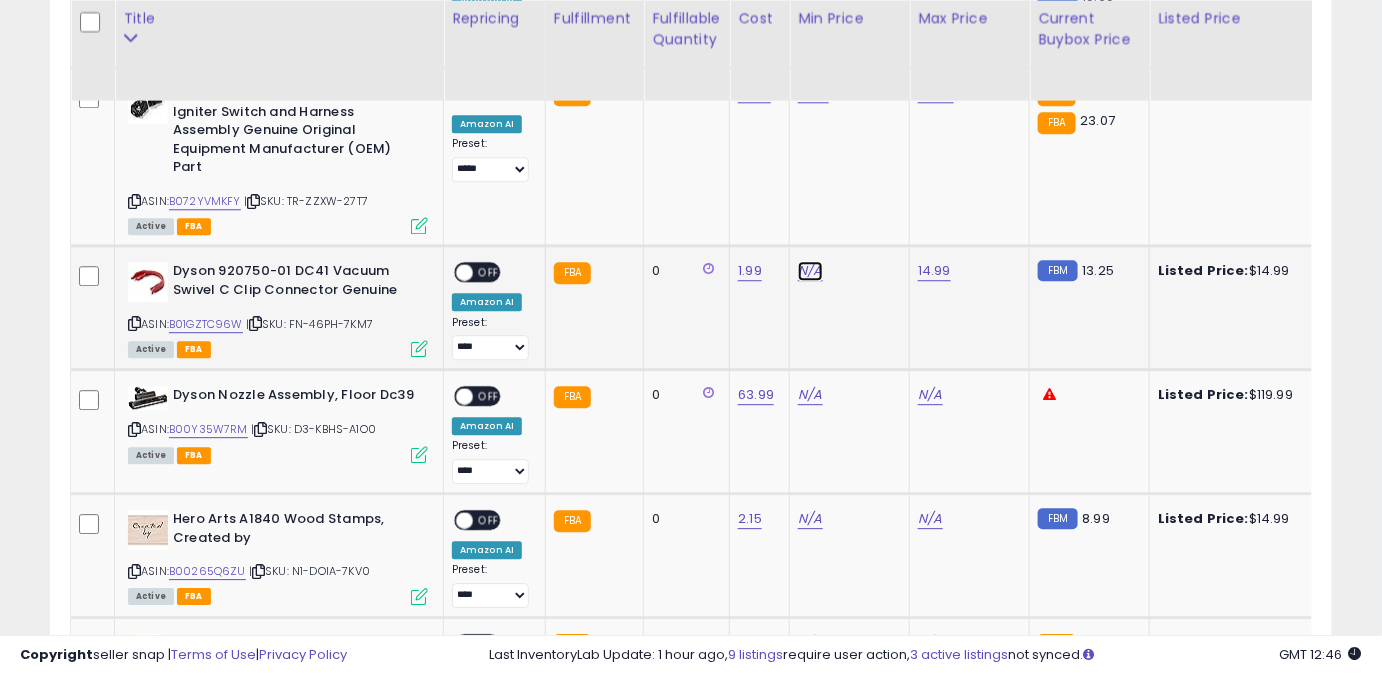 click on "N/A" at bounding box center (810, 271) 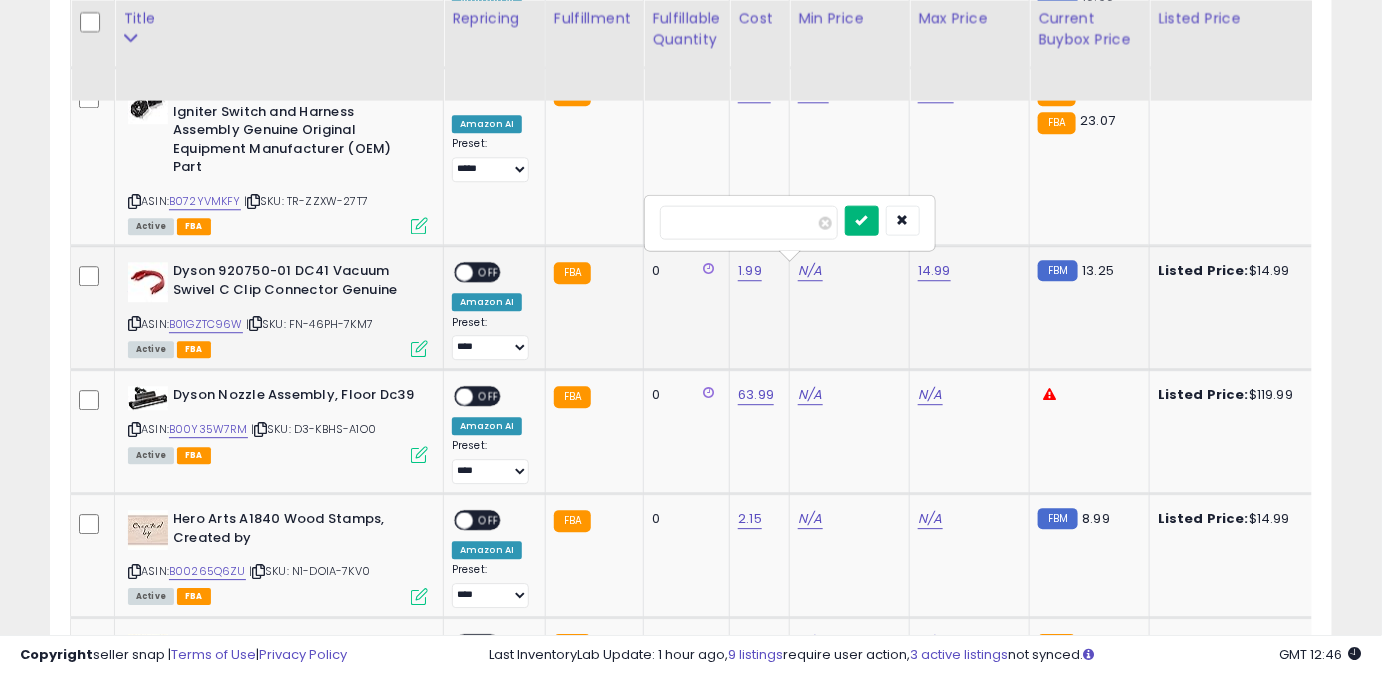 type on "*****" 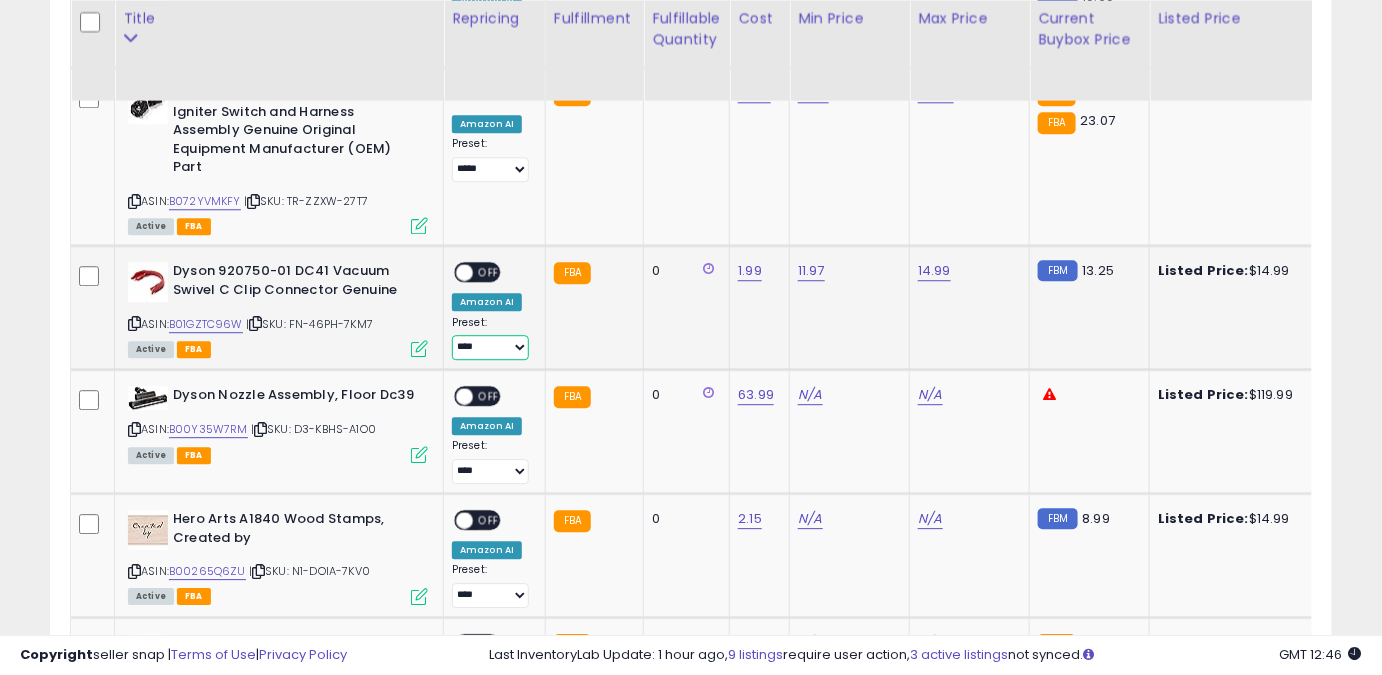 click on "**** ******** *****" at bounding box center [490, 347] 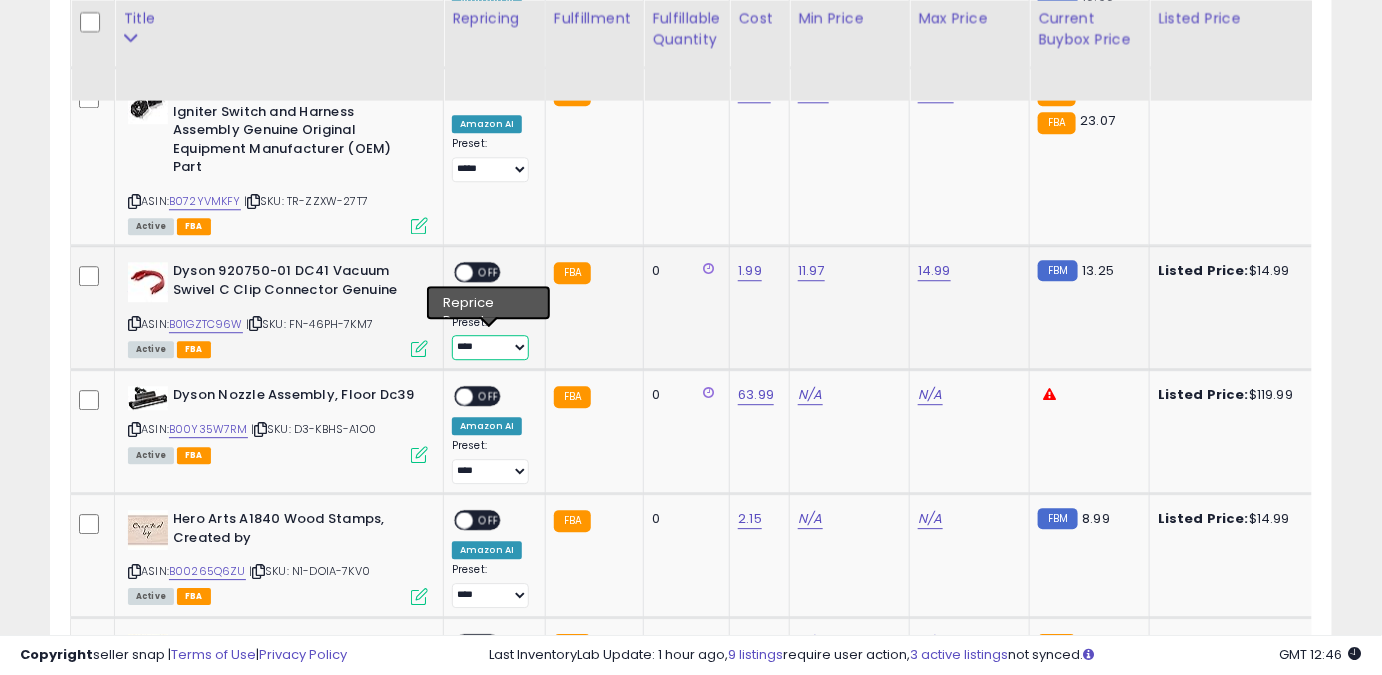 select on "*****" 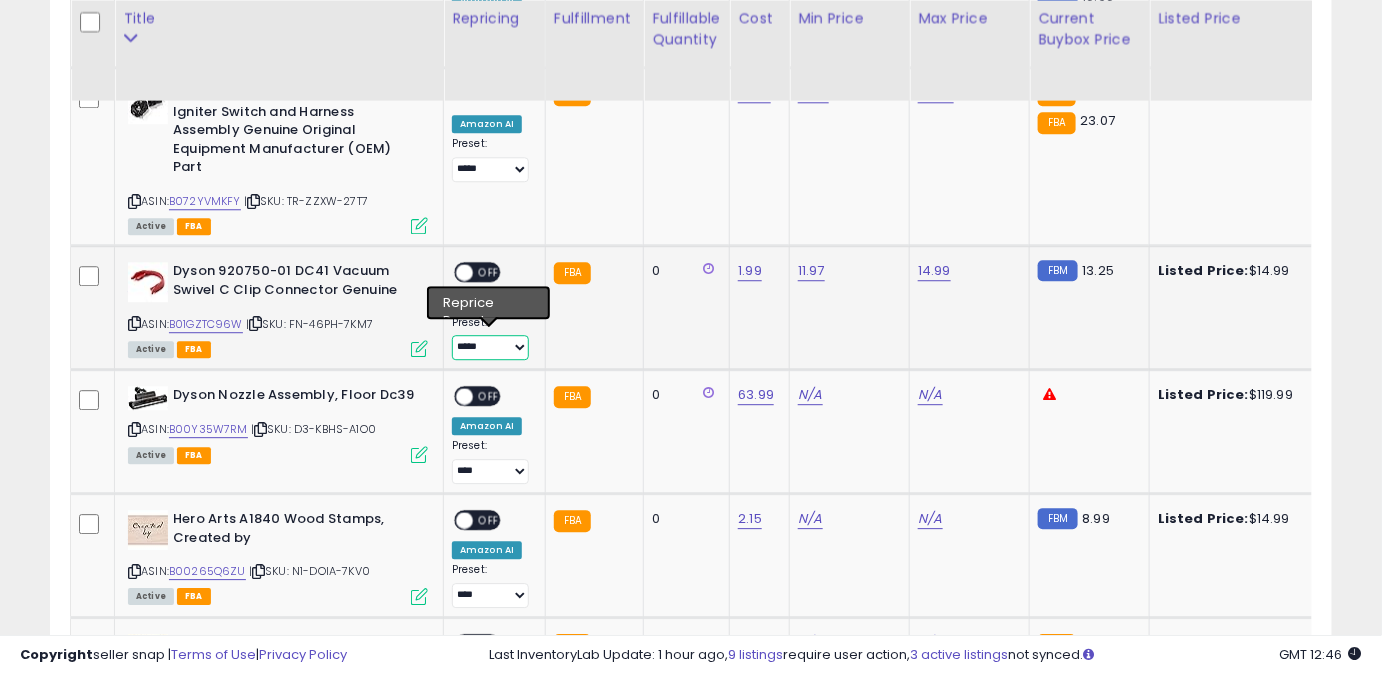 click on "**** ******** *****" at bounding box center [490, 347] 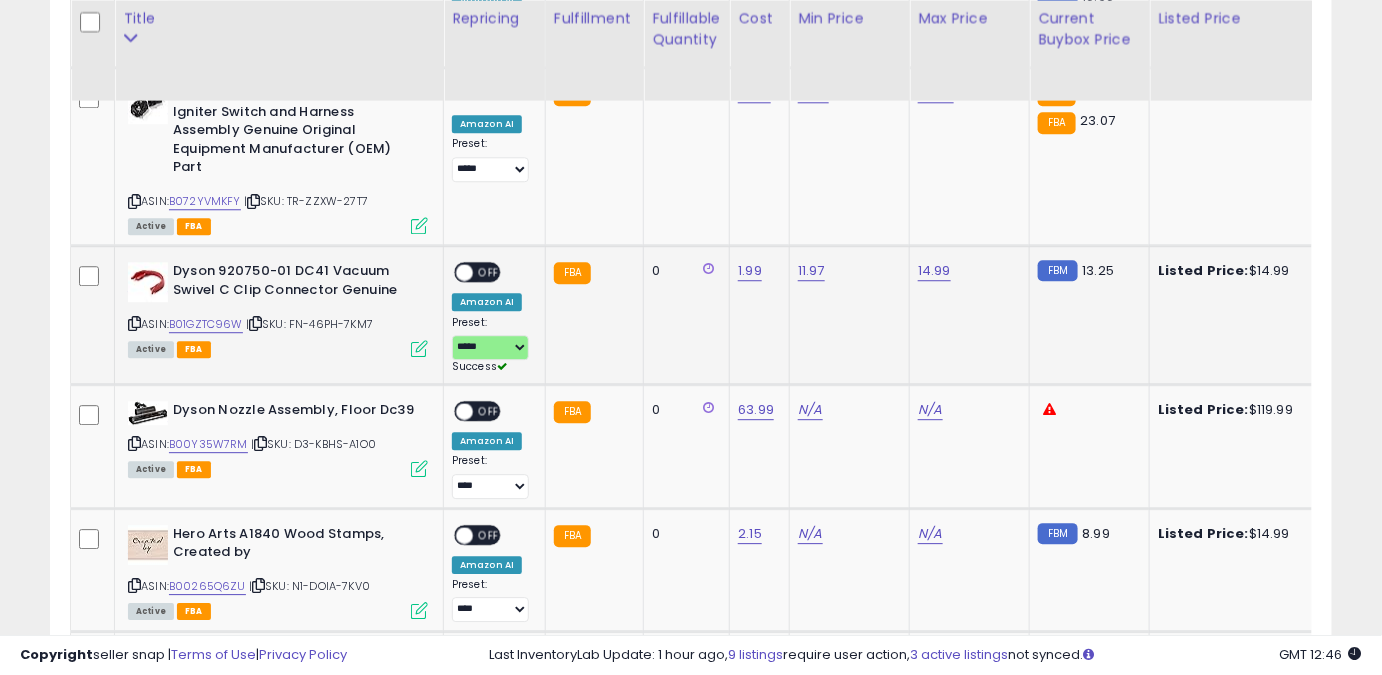 click on "OFF" at bounding box center [489, 272] 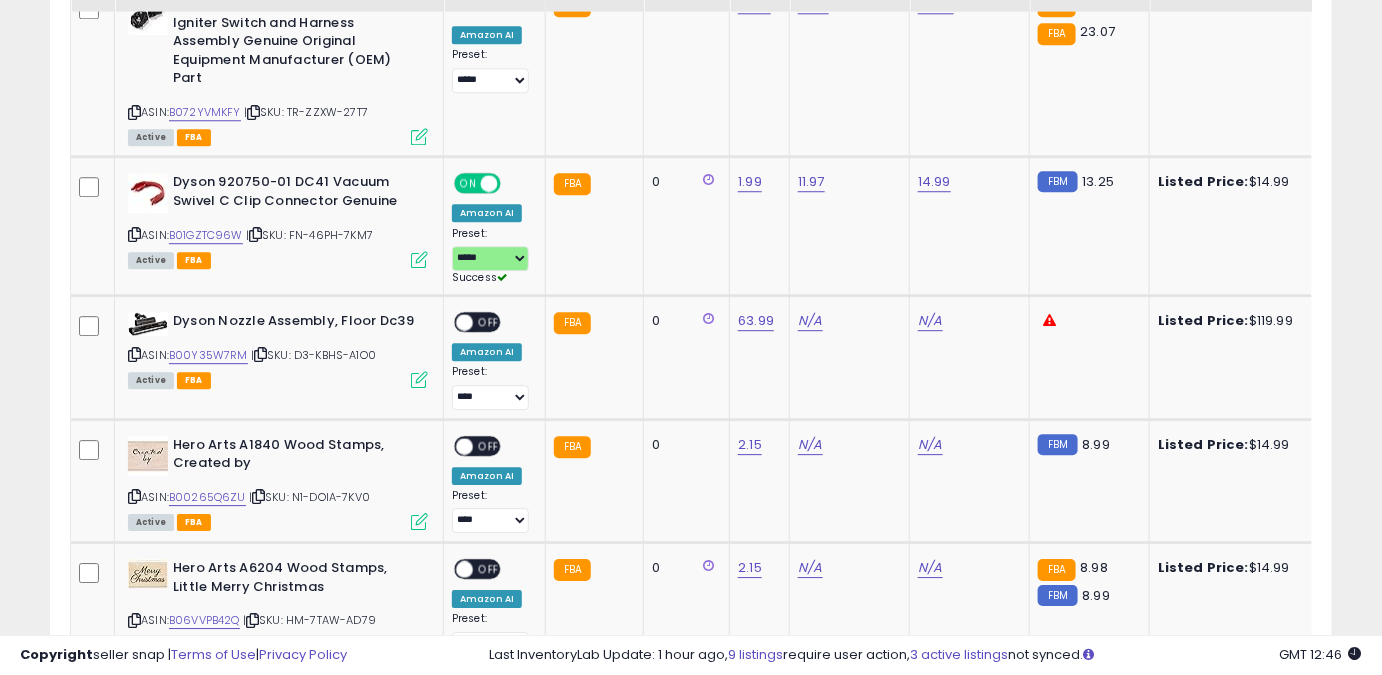 scroll, scrollTop: 1746, scrollLeft: 0, axis: vertical 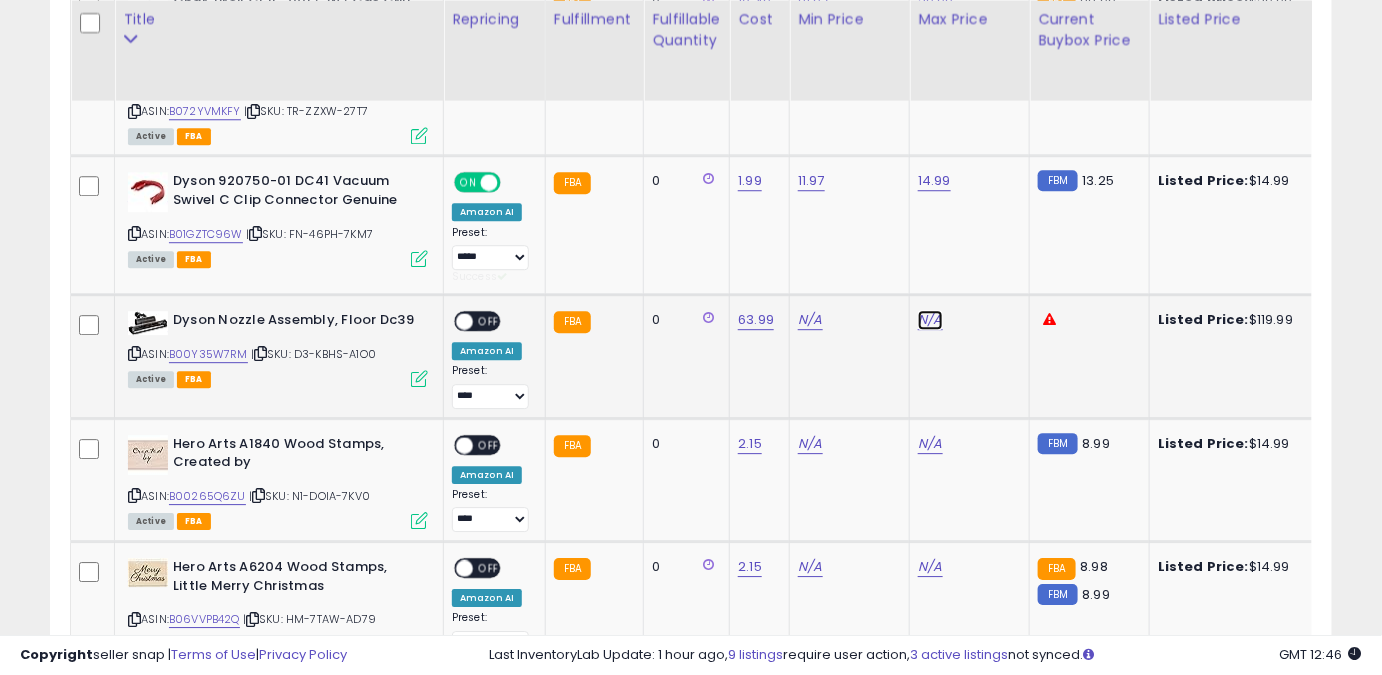 click on "N/A" at bounding box center (930, 320) 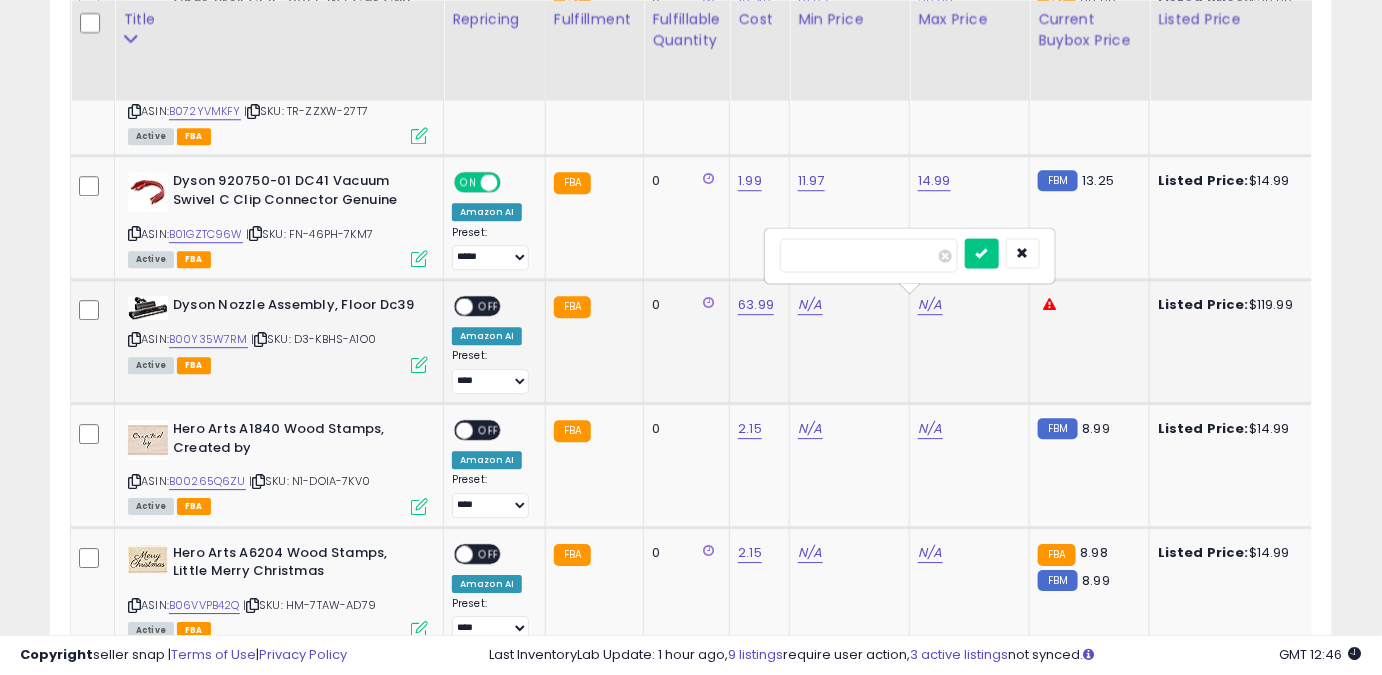 type on "******" 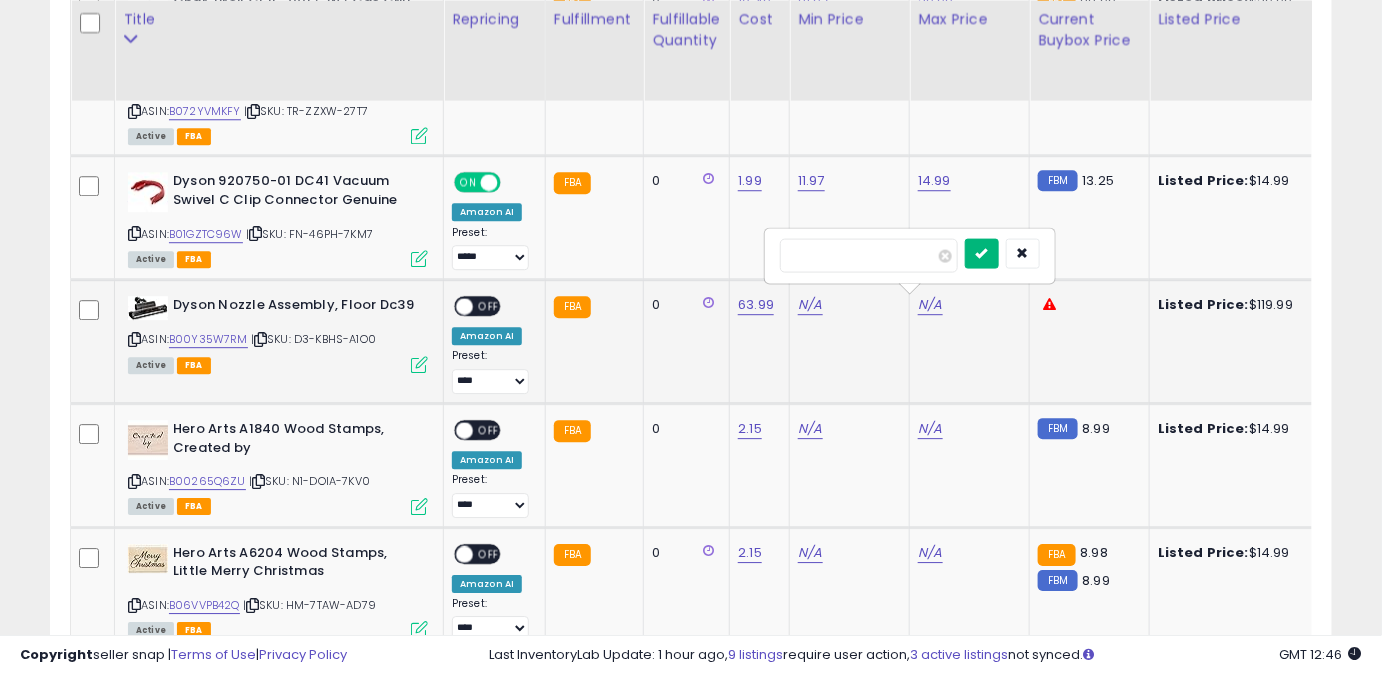 click at bounding box center [982, 253] 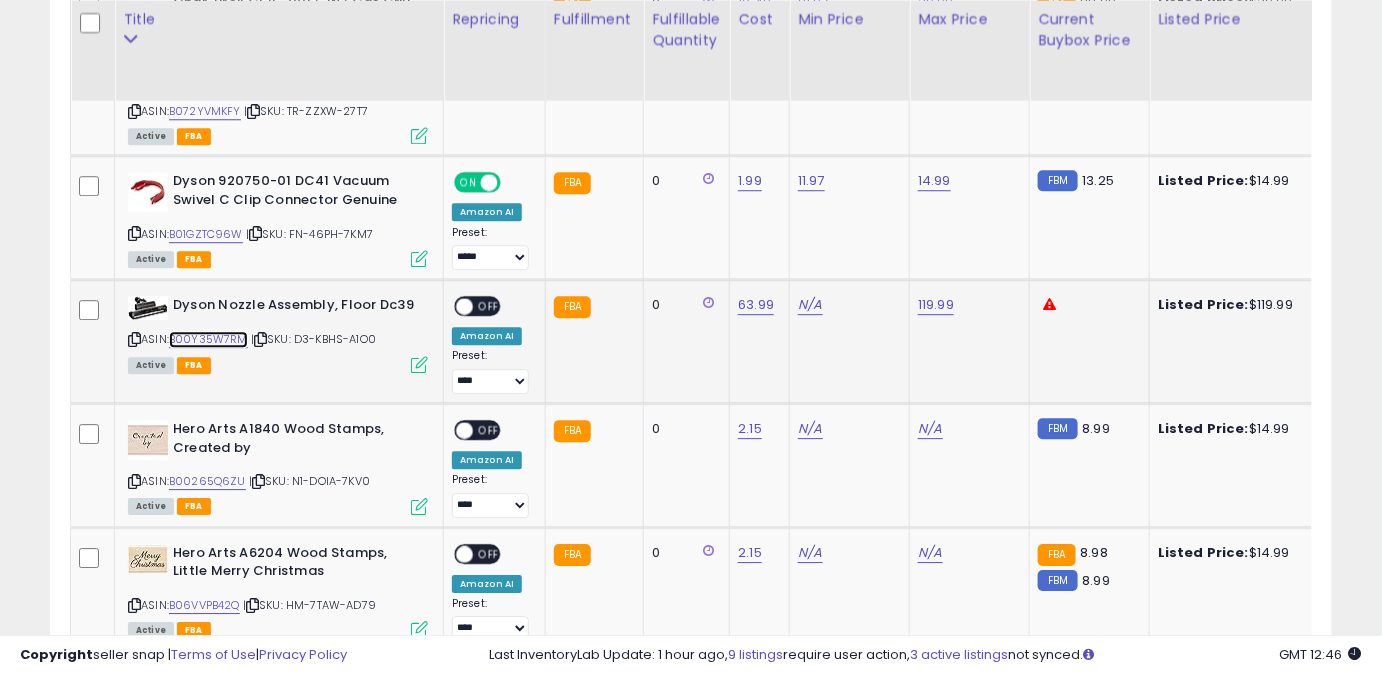 click on "B00Y35W7RM" at bounding box center [208, 339] 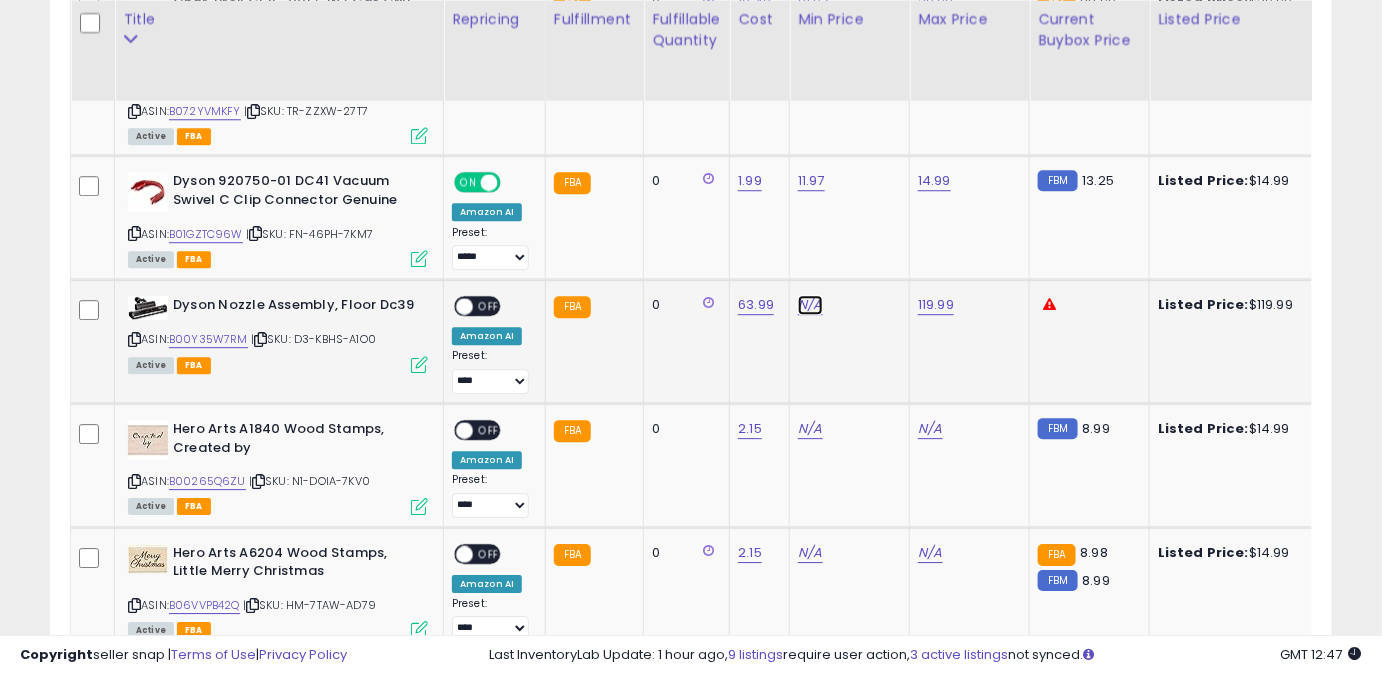 click on "N/A" at bounding box center [810, 305] 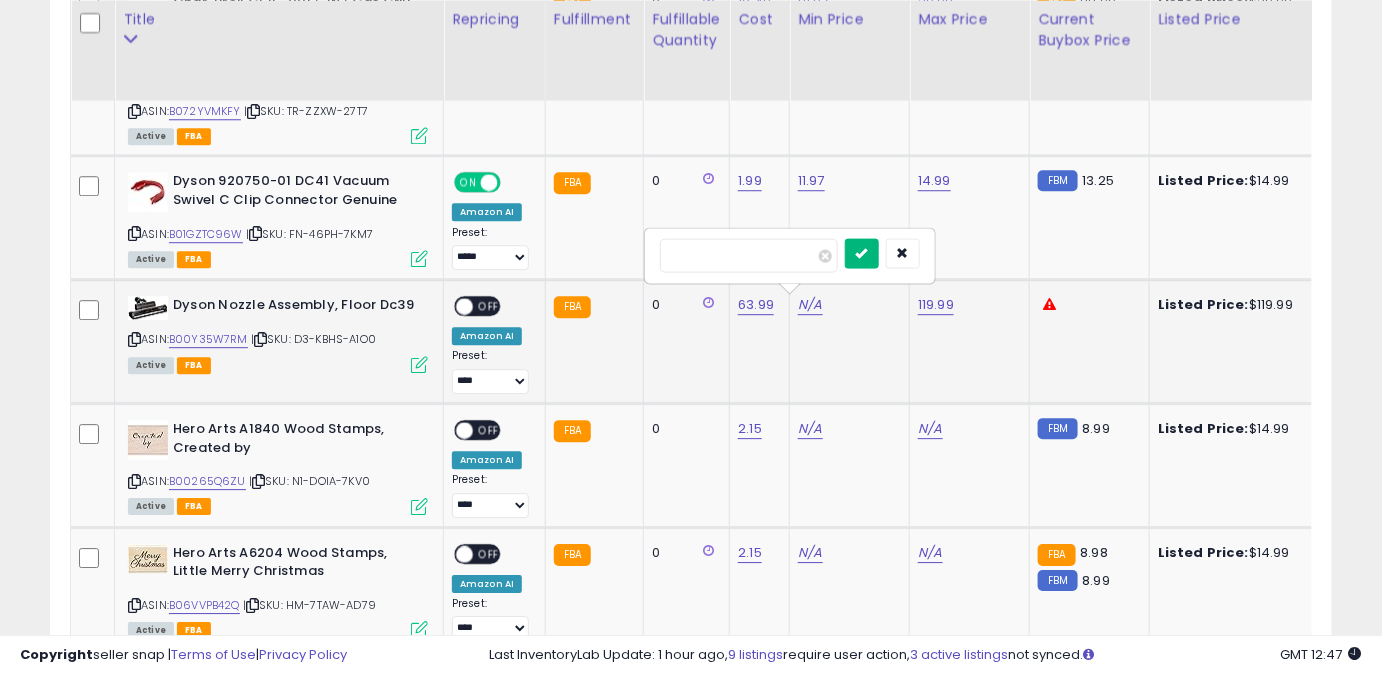 type on "*****" 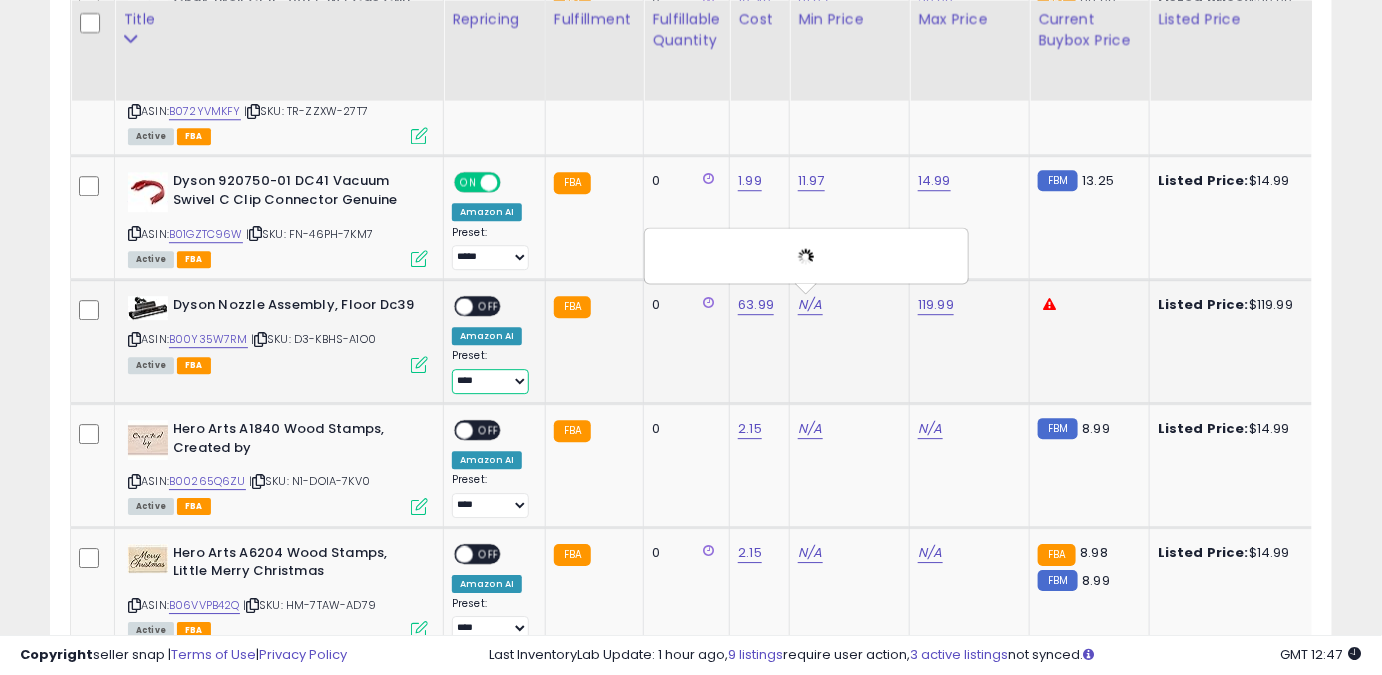 click on "**** ******** *****" at bounding box center (490, 381) 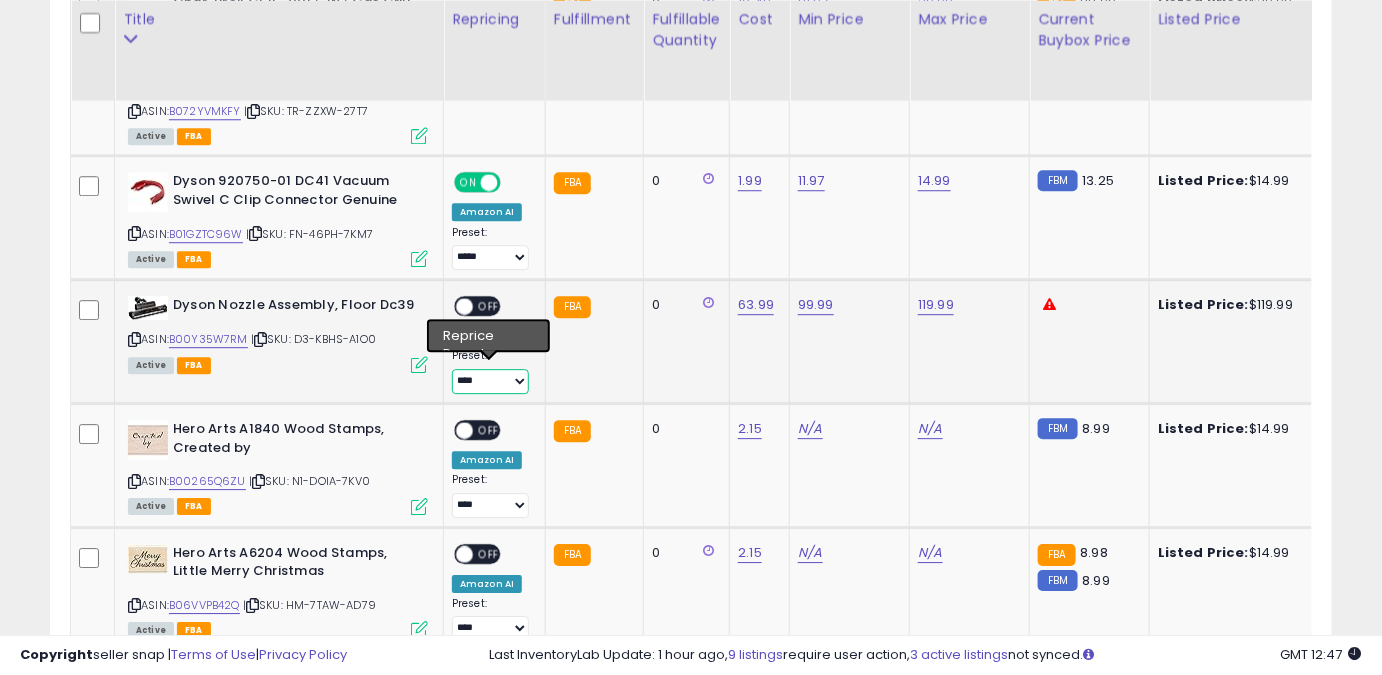 select on "*****" 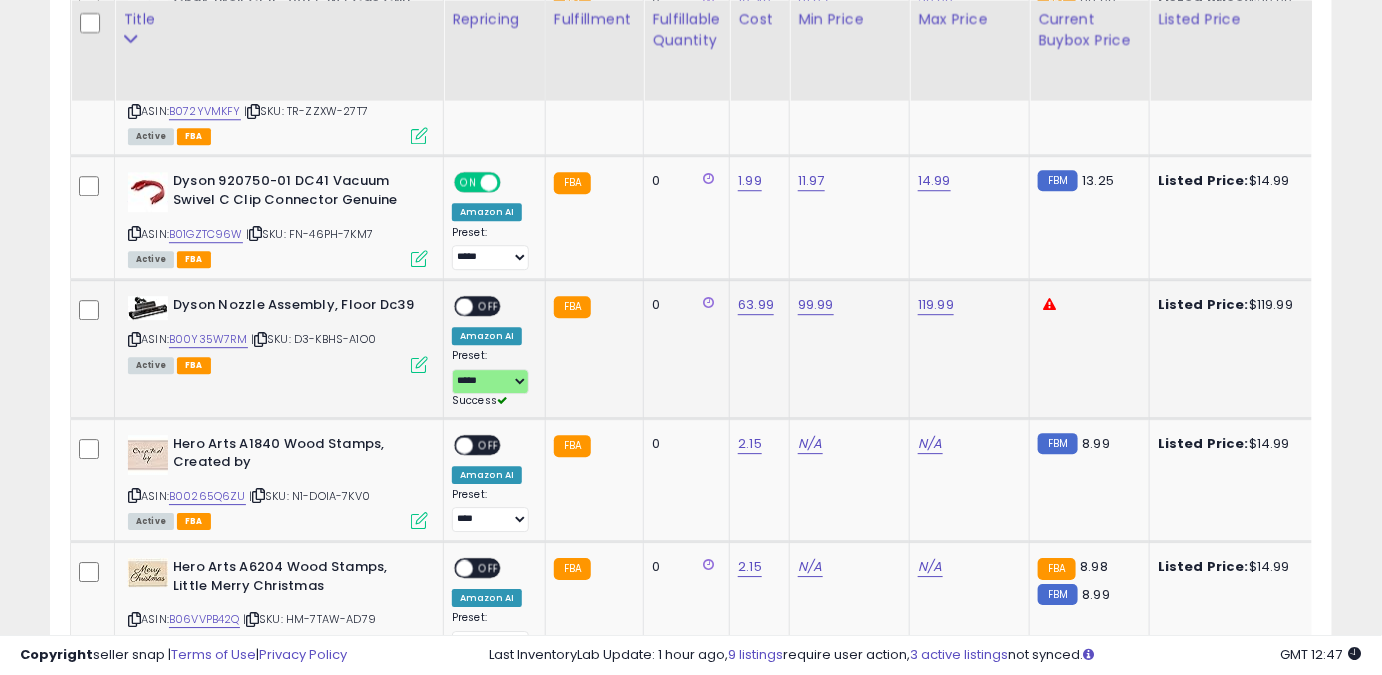 click on "OFF" at bounding box center [489, 306] 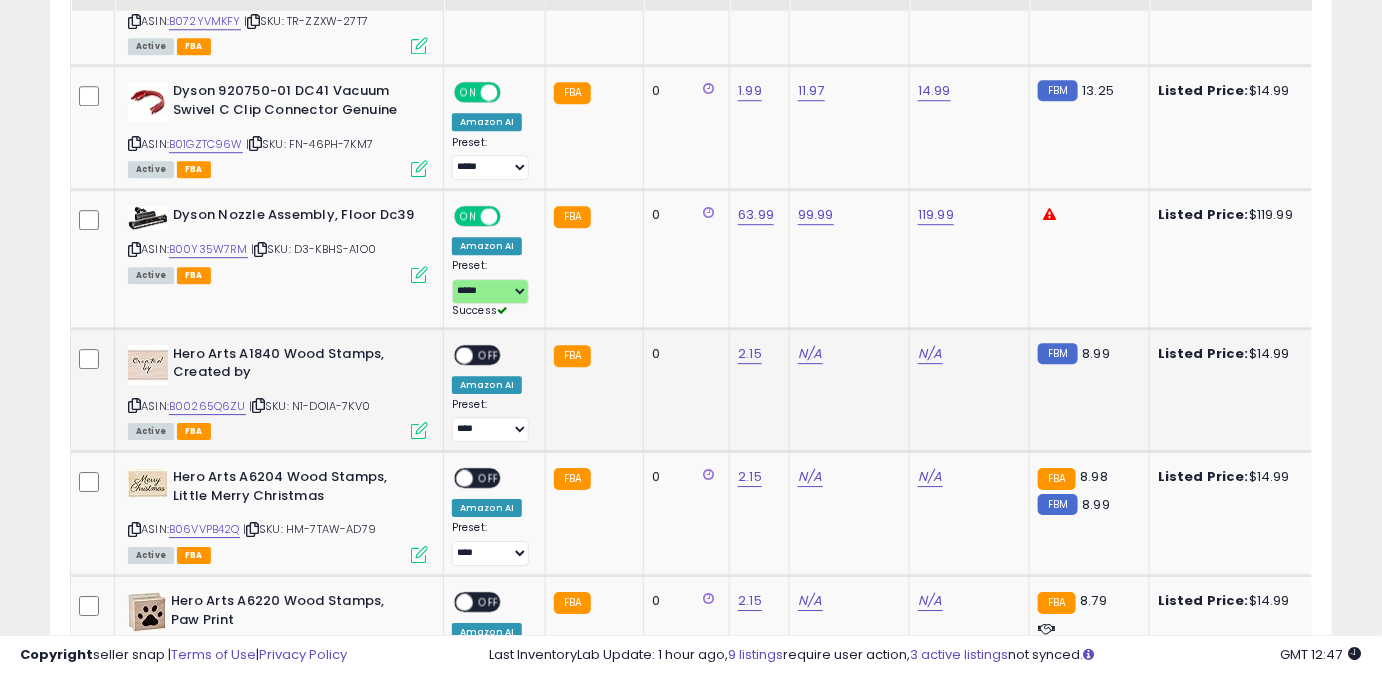 scroll, scrollTop: 1837, scrollLeft: 0, axis: vertical 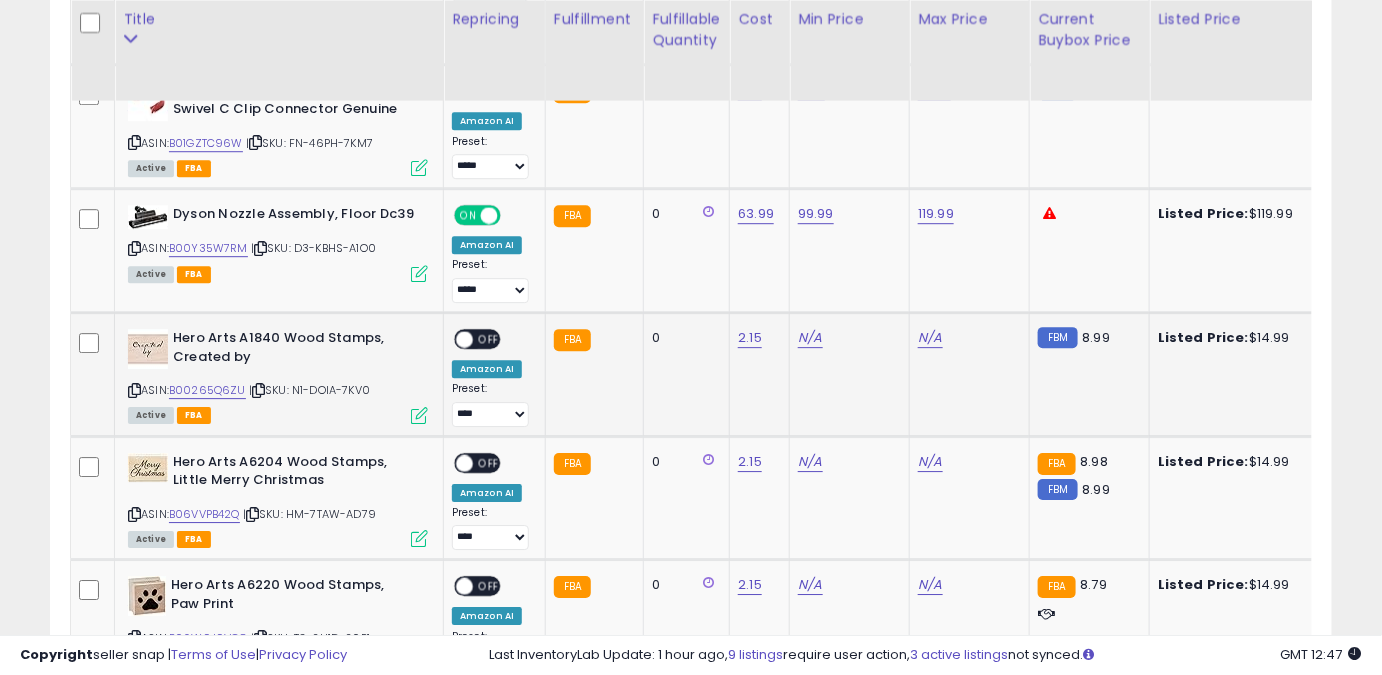 click on "N/A" 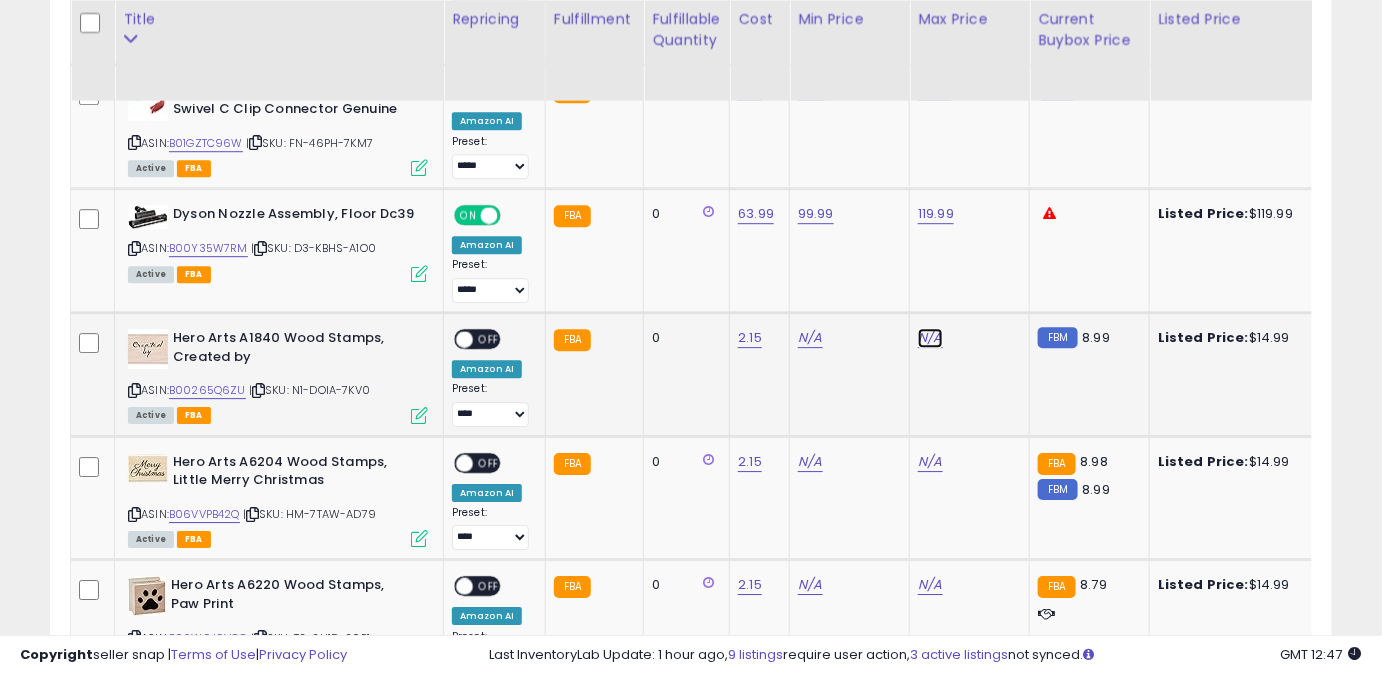 click on "N/A" at bounding box center (930, 338) 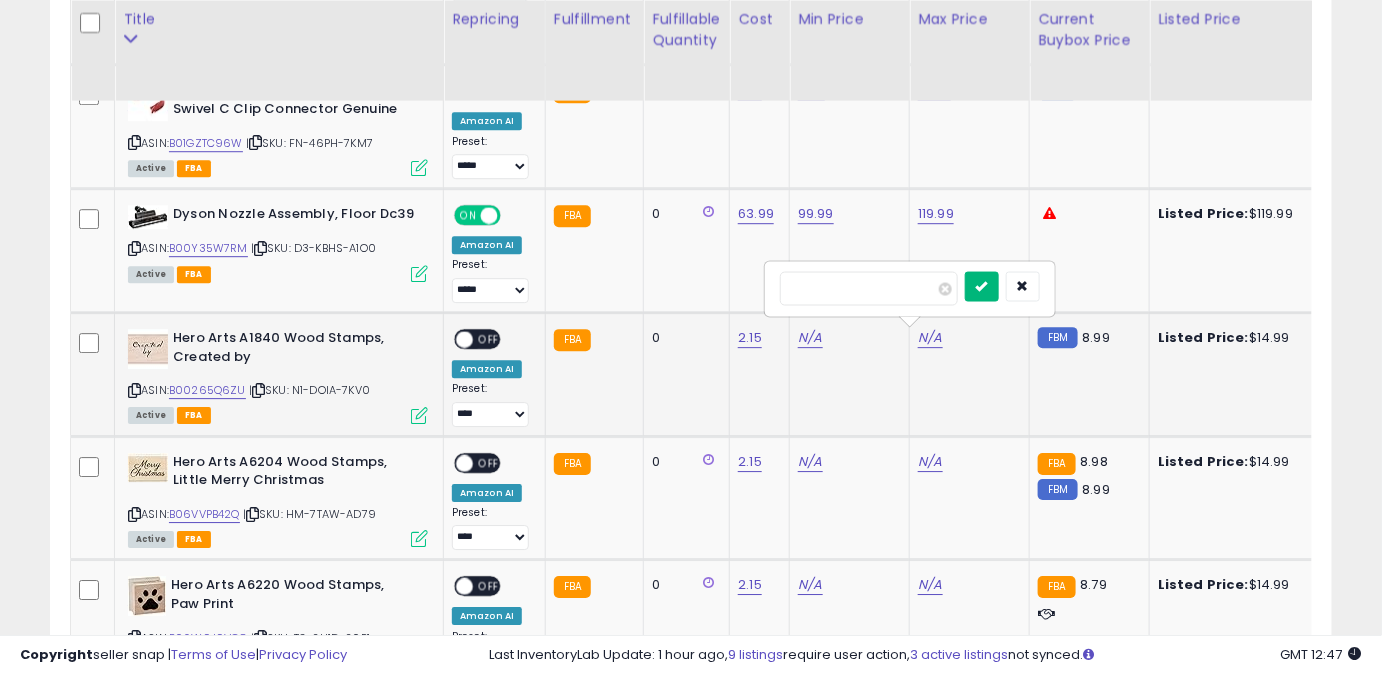 type on "*****" 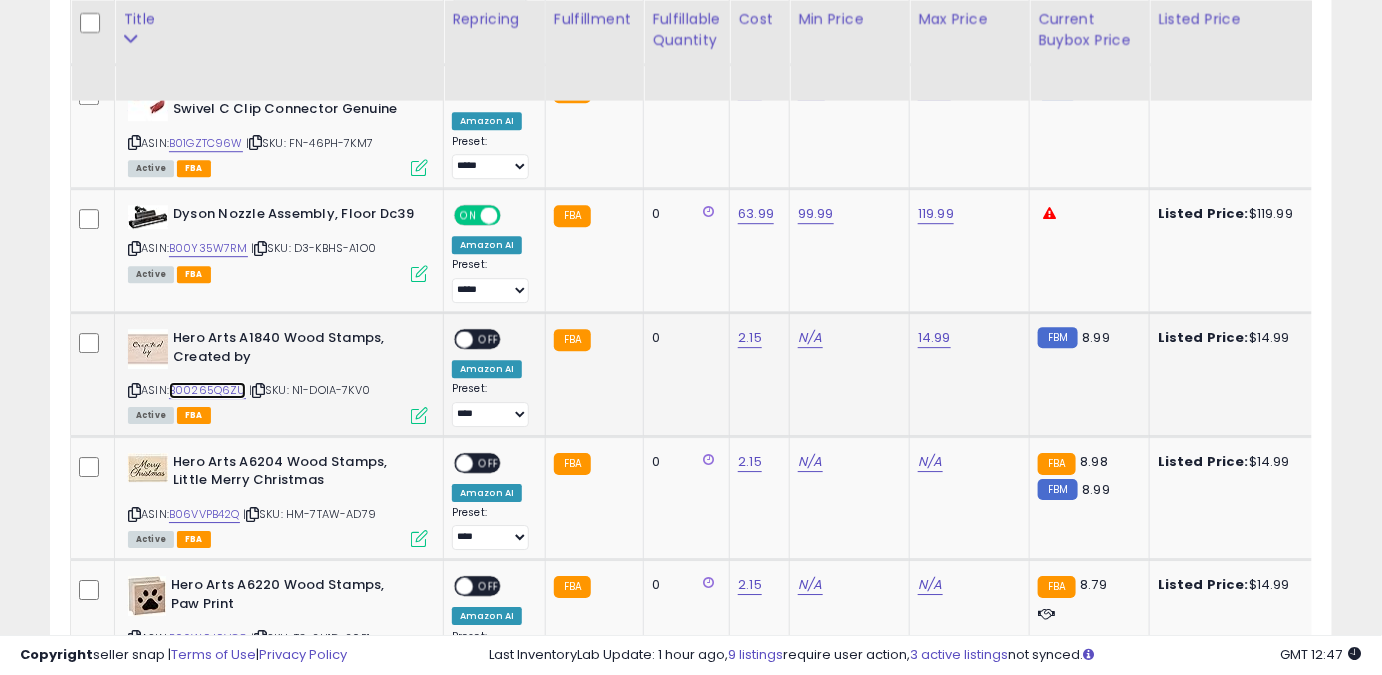 click on "B00265Q6ZU" at bounding box center [207, 390] 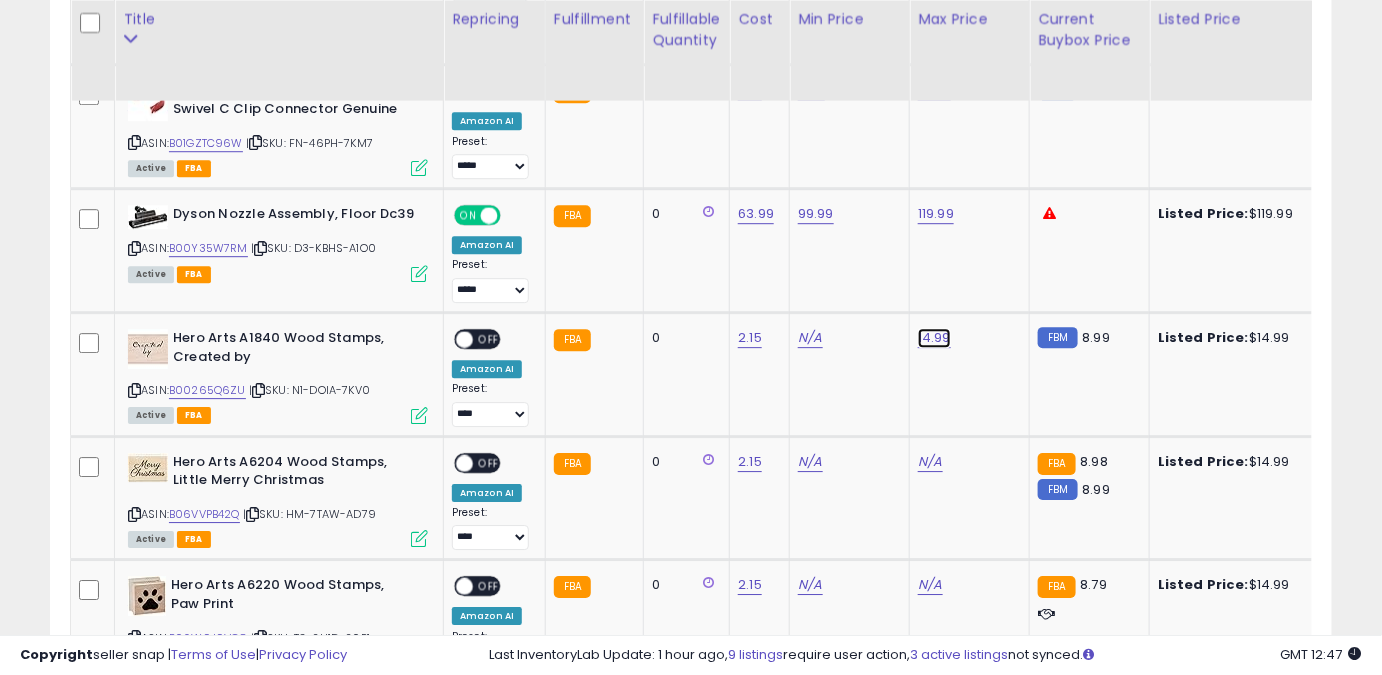 click on "14.99" at bounding box center (936, -742) 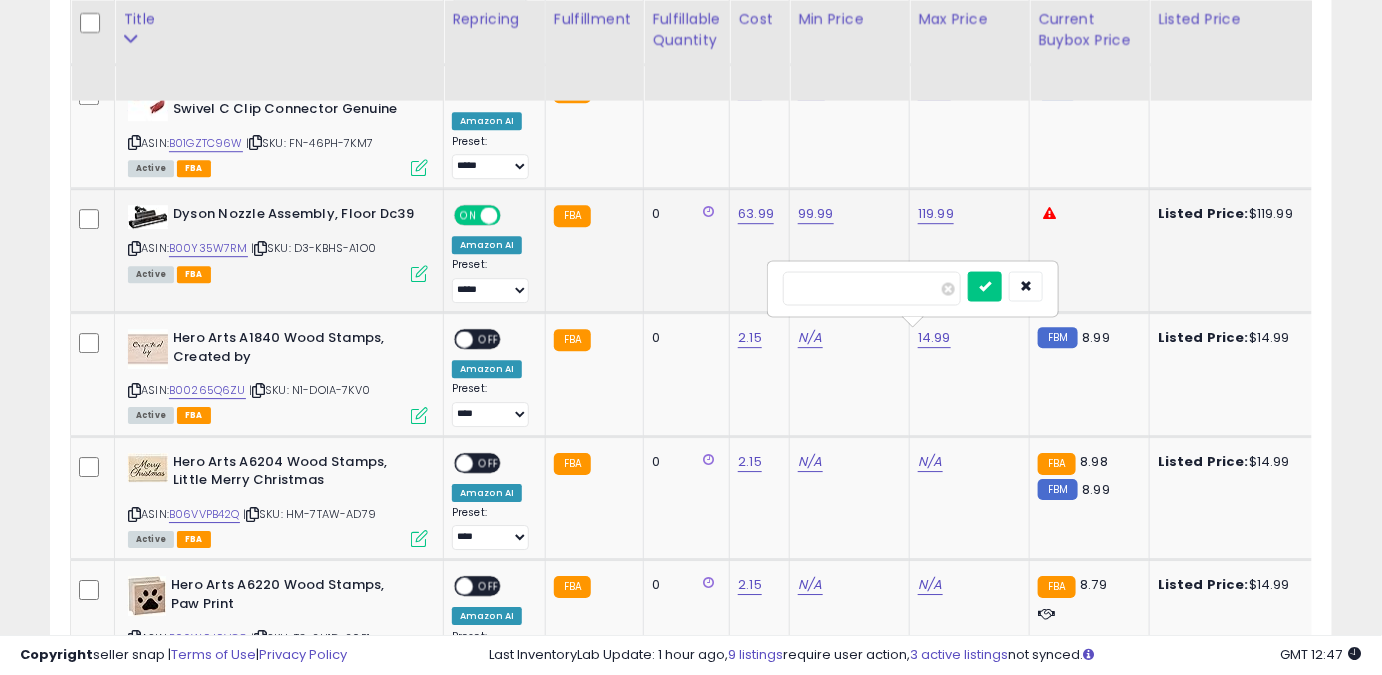 drag, startPoint x: 858, startPoint y: 298, endPoint x: 652, endPoint y: 301, distance: 206.02185 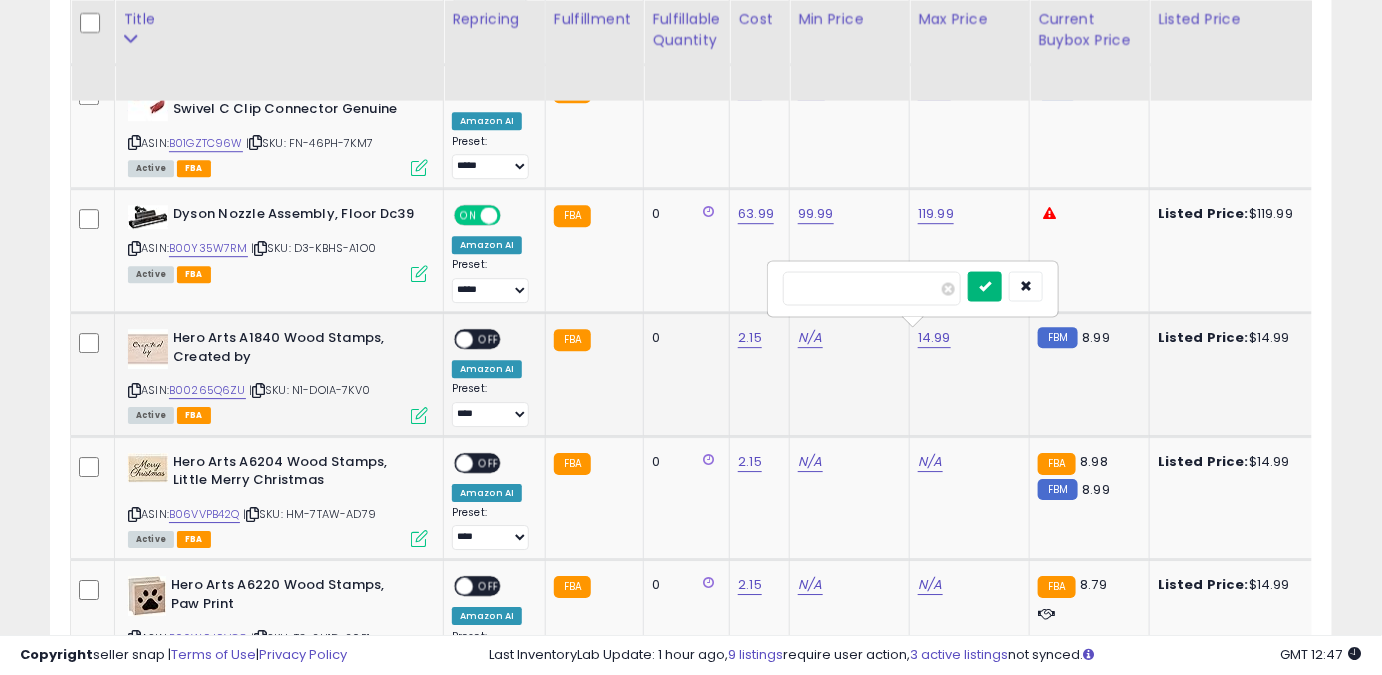 type on "****" 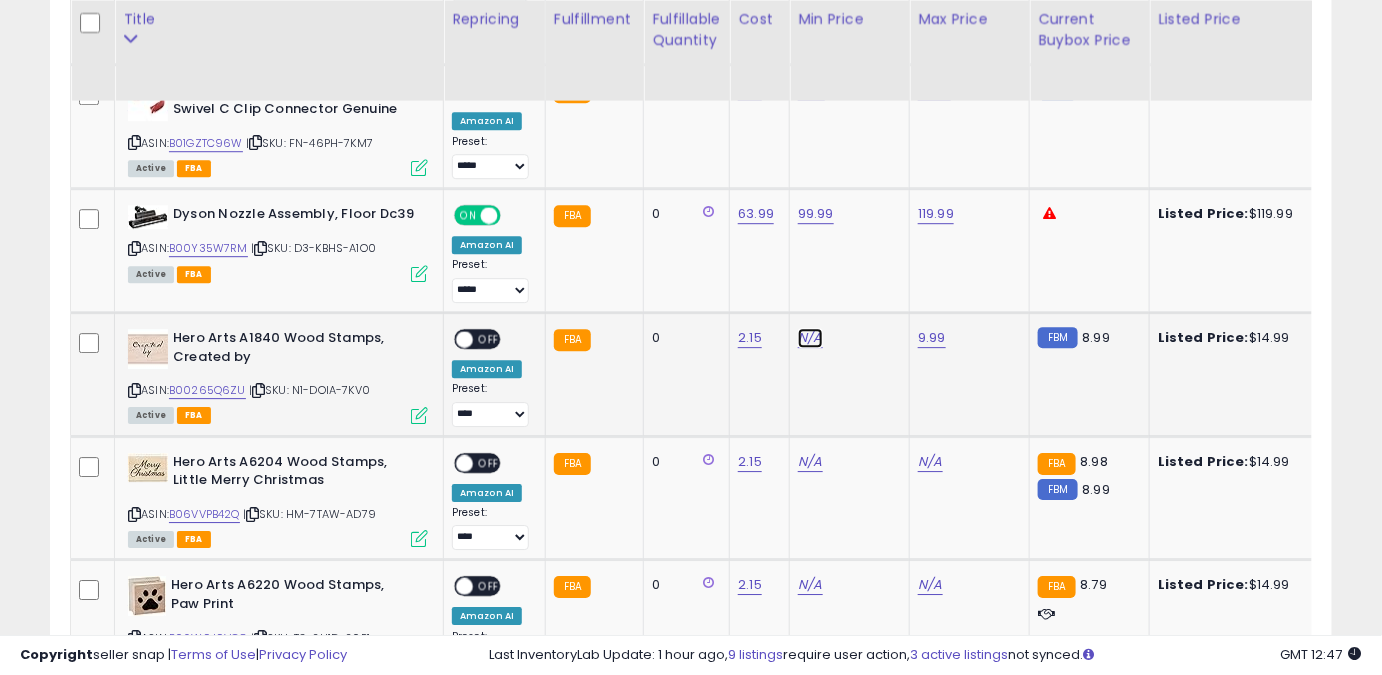 click on "N/A" at bounding box center (810, 338) 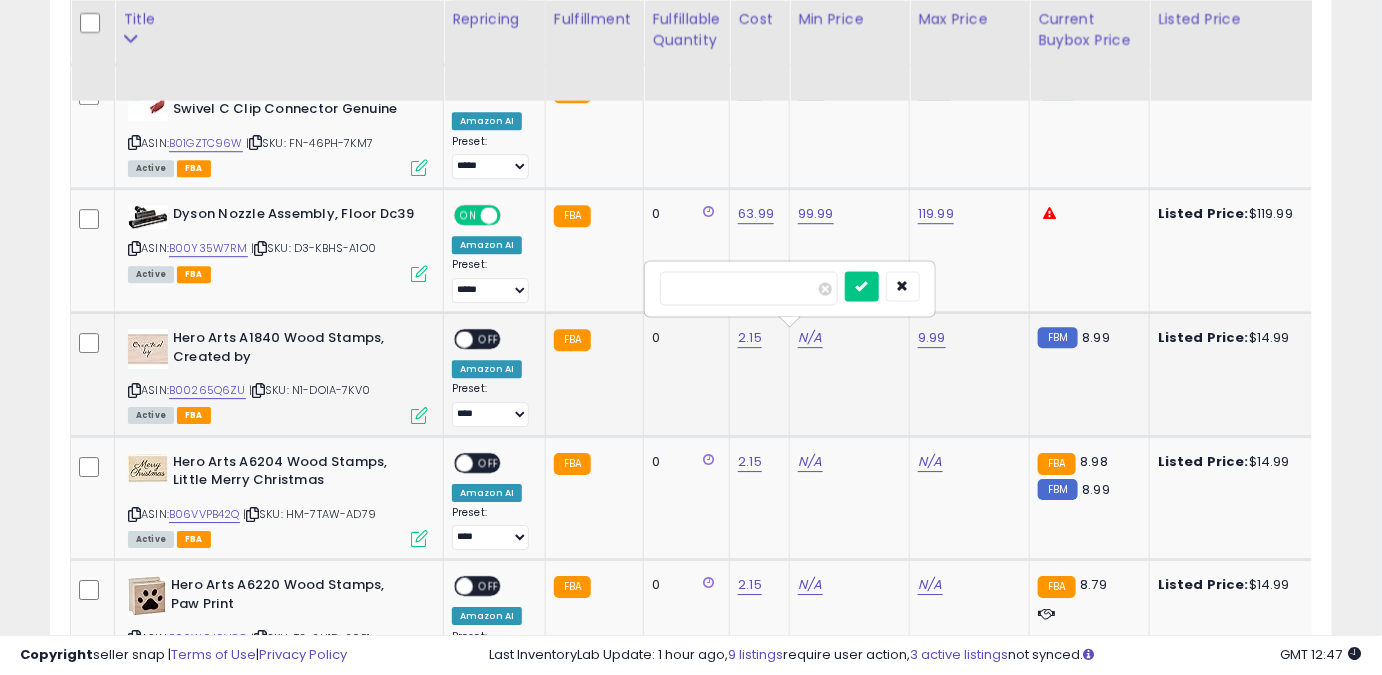 click at bounding box center (749, 288) 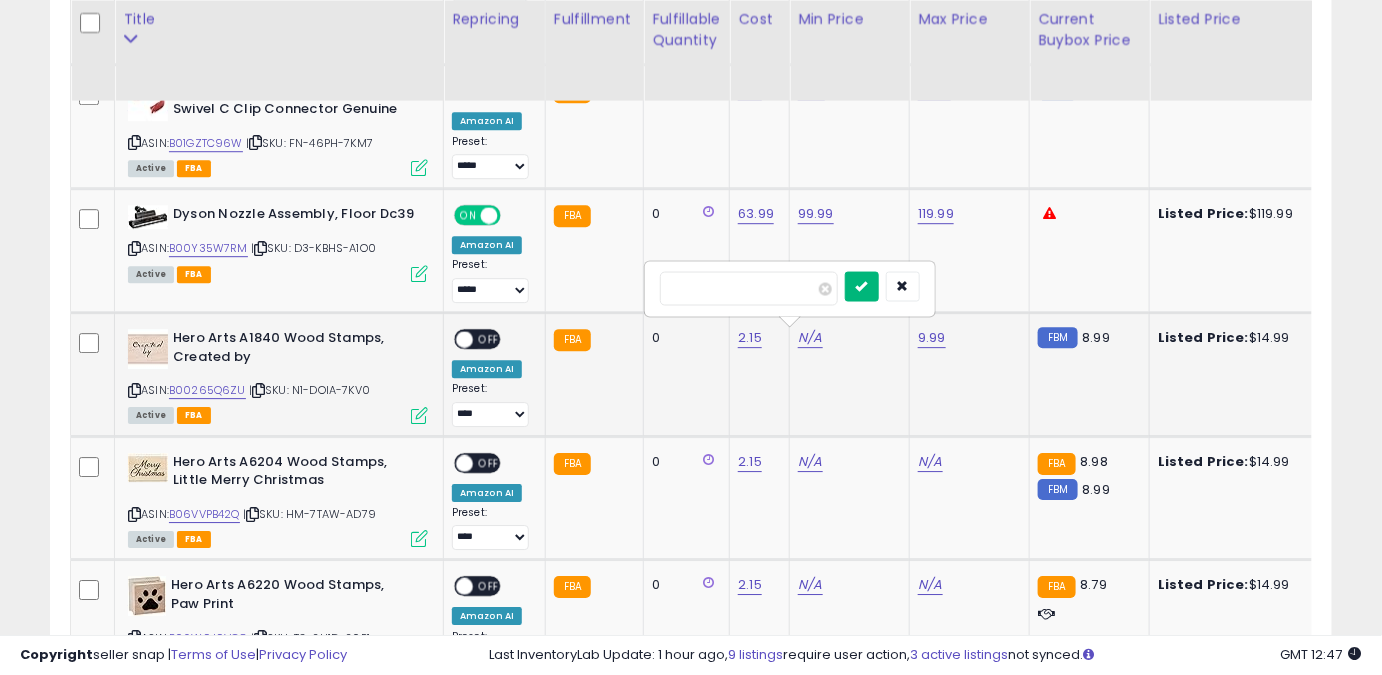 type on "****" 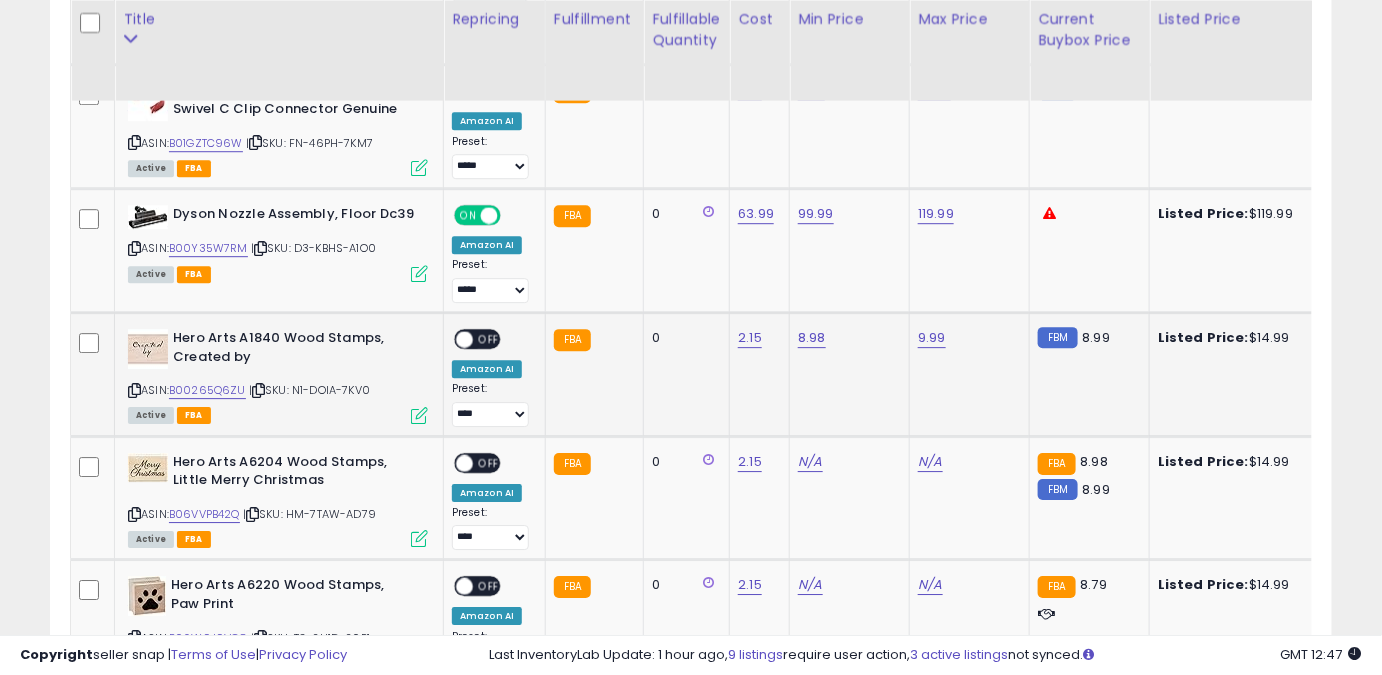 drag, startPoint x: 475, startPoint y: 336, endPoint x: 480, endPoint y: 346, distance: 11.18034 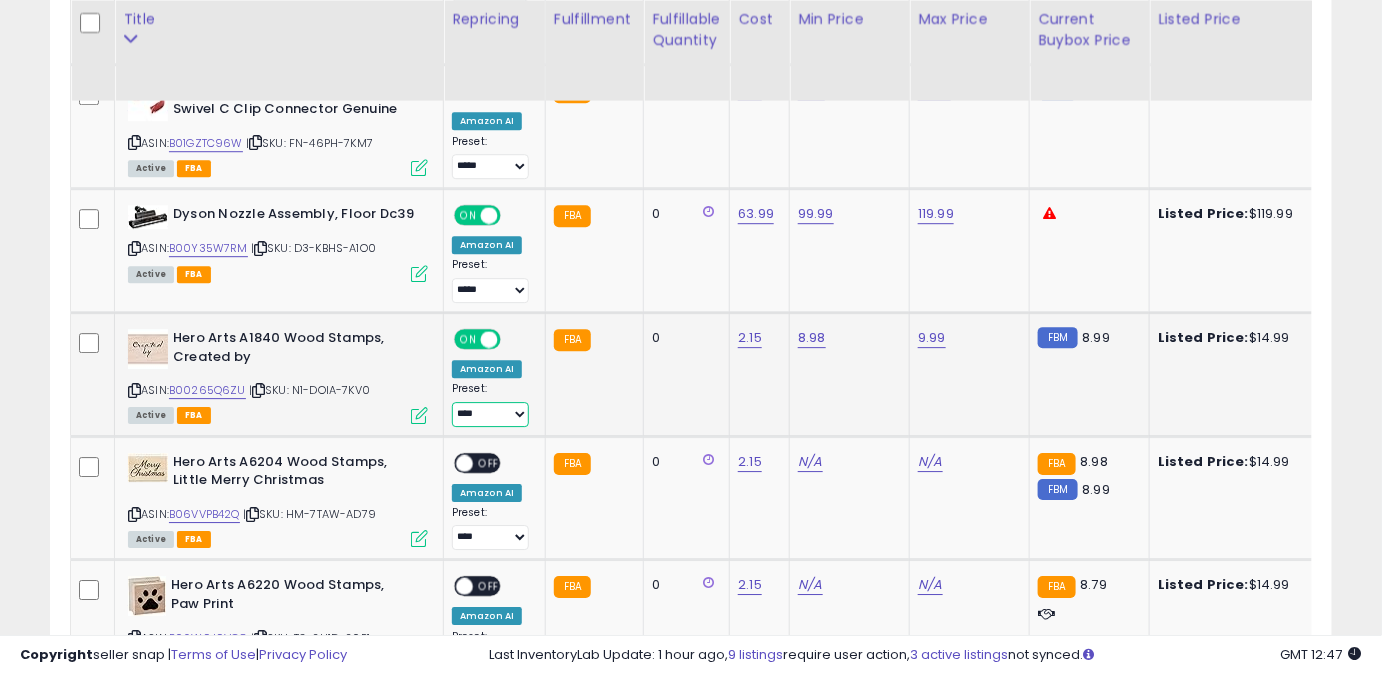 click on "**** ******** *****" at bounding box center [490, 414] 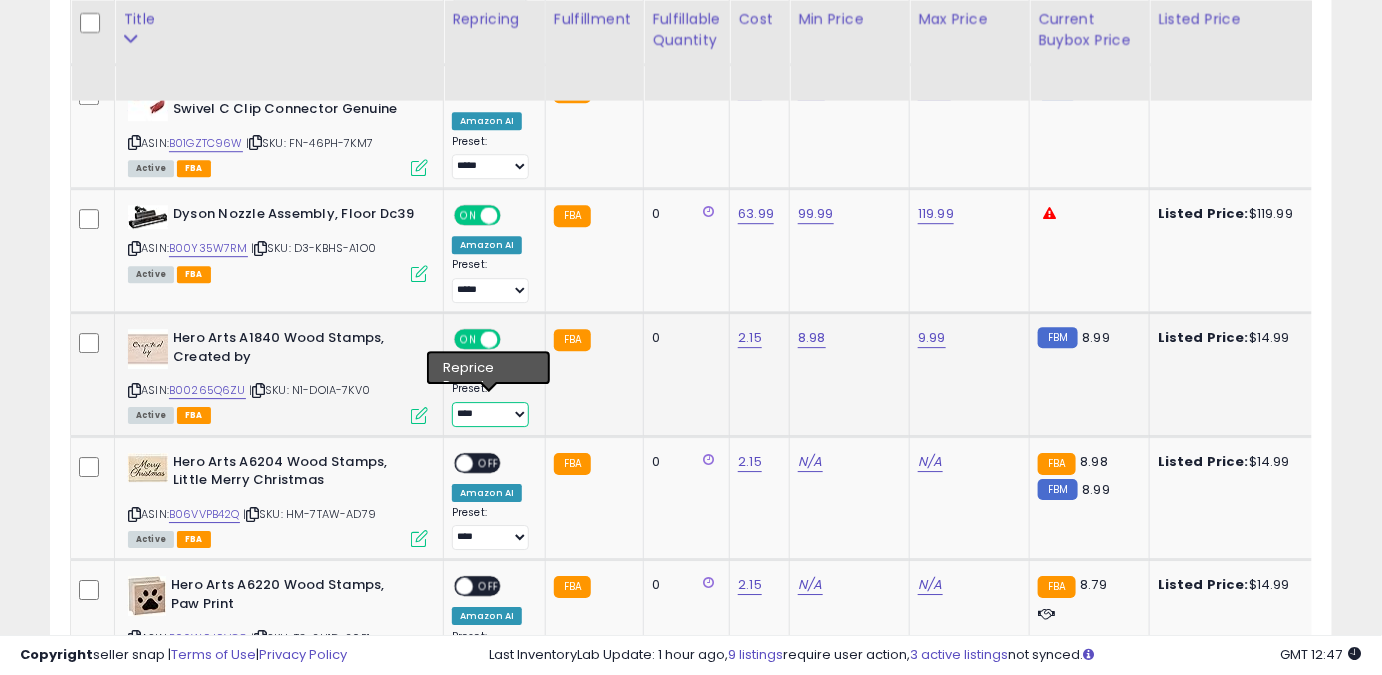 select on "*****" 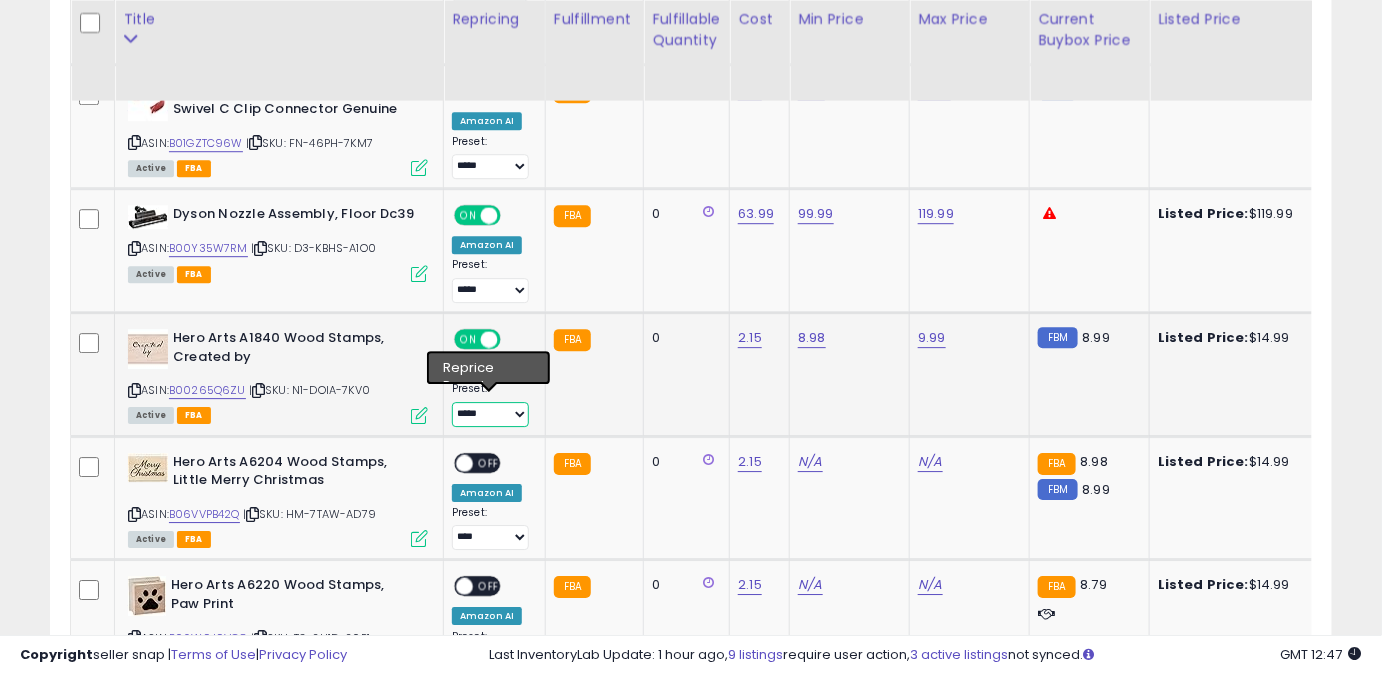 click on "**** ******** *****" at bounding box center (490, 414) 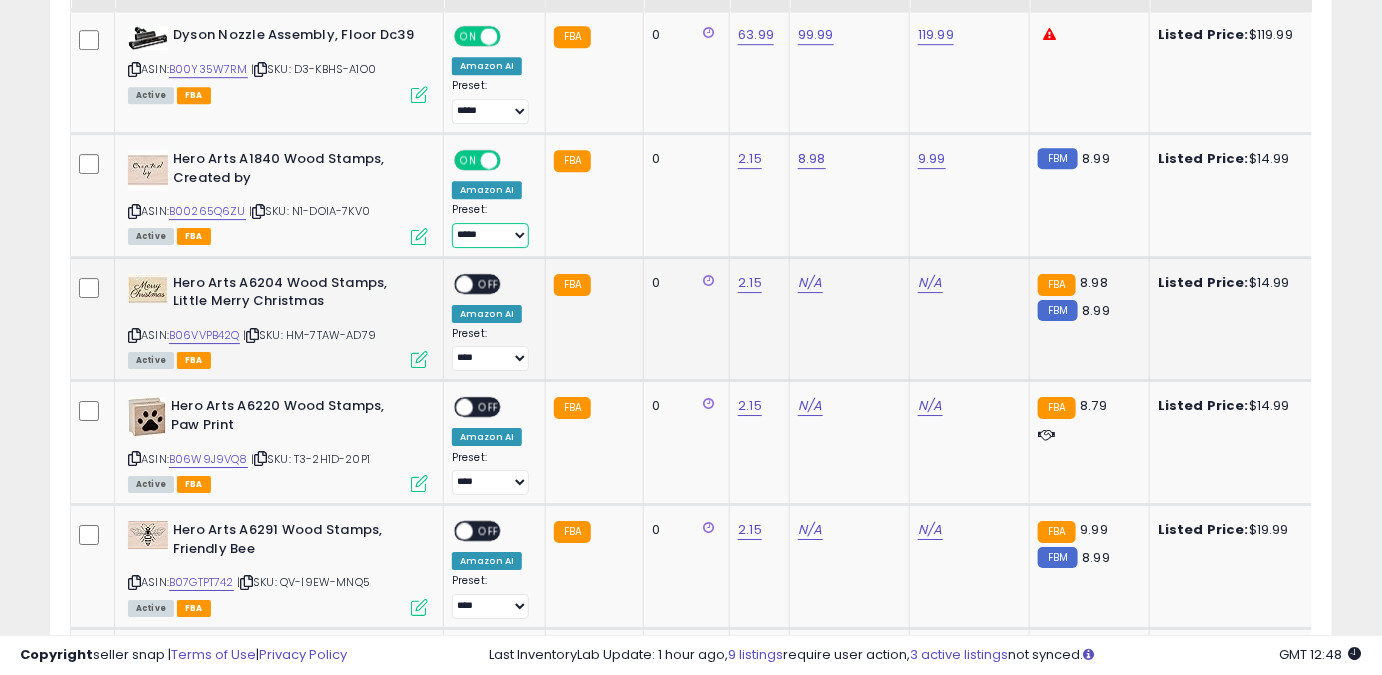 scroll, scrollTop: 2019, scrollLeft: 0, axis: vertical 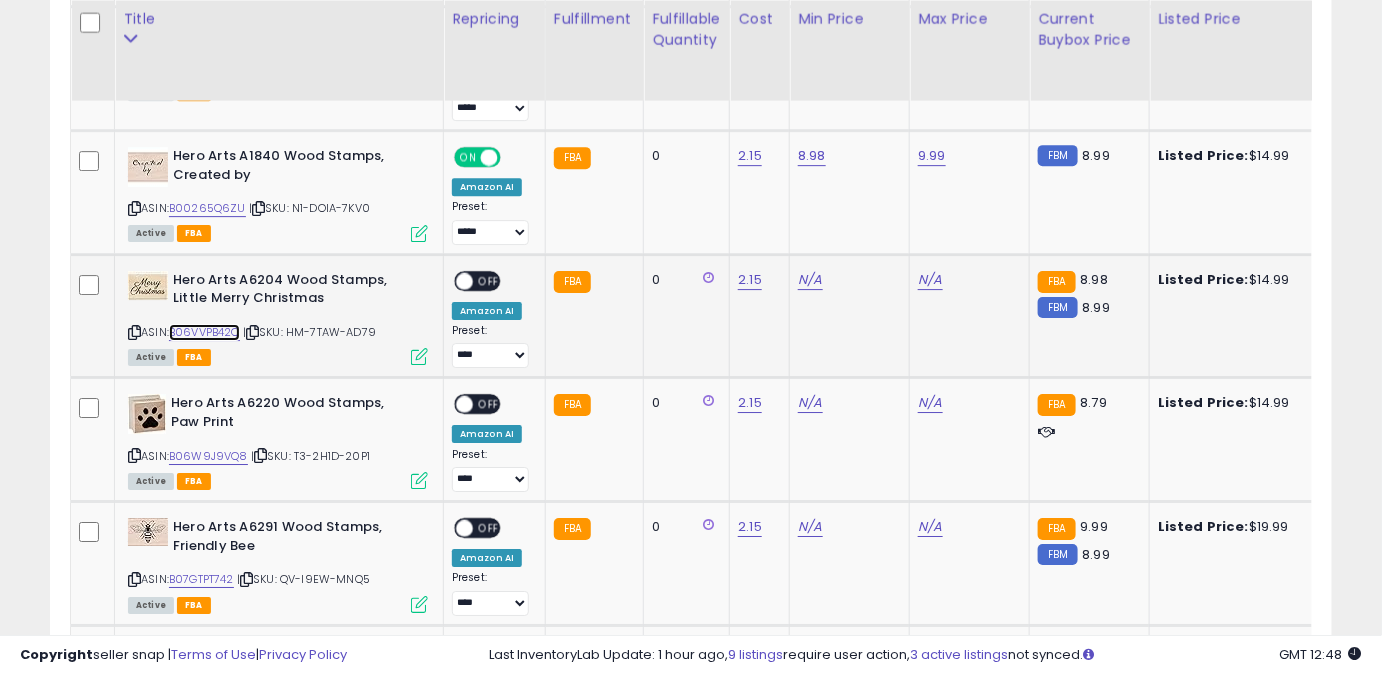 click on "B06VVPB42Q" at bounding box center (204, 332) 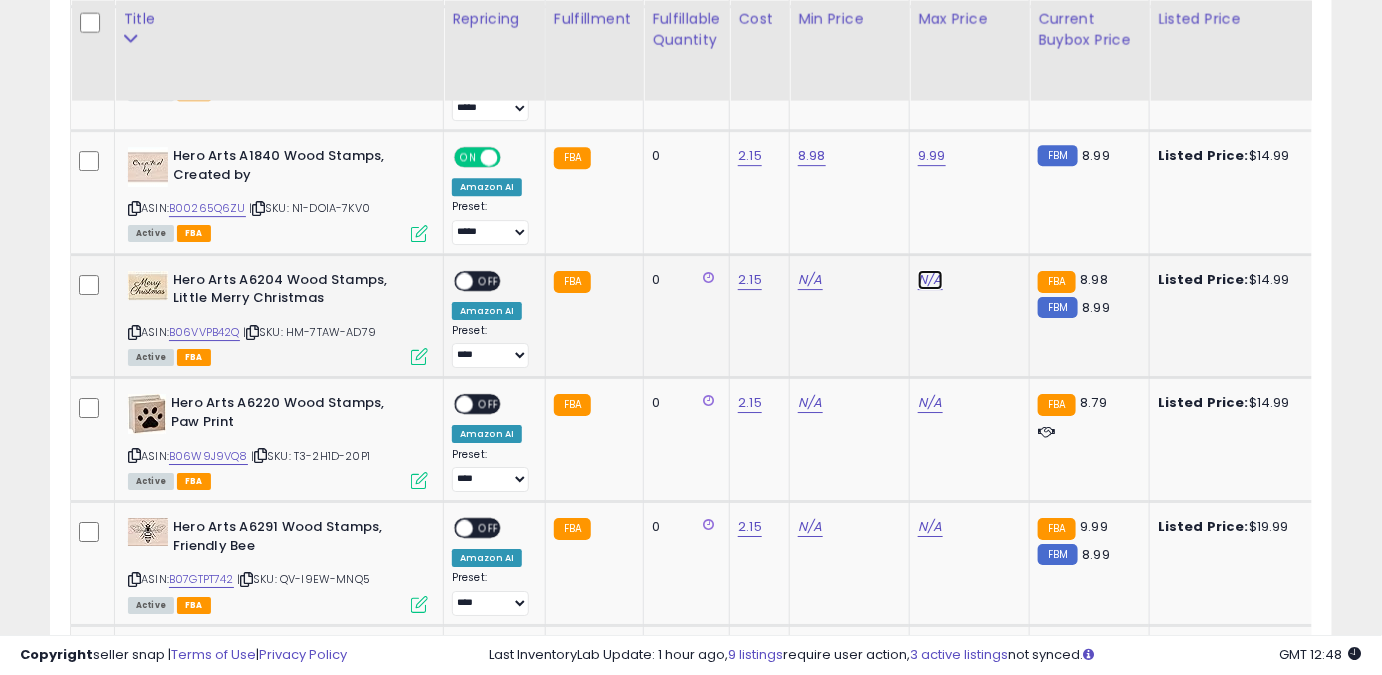 click on "N/A" at bounding box center (930, 280) 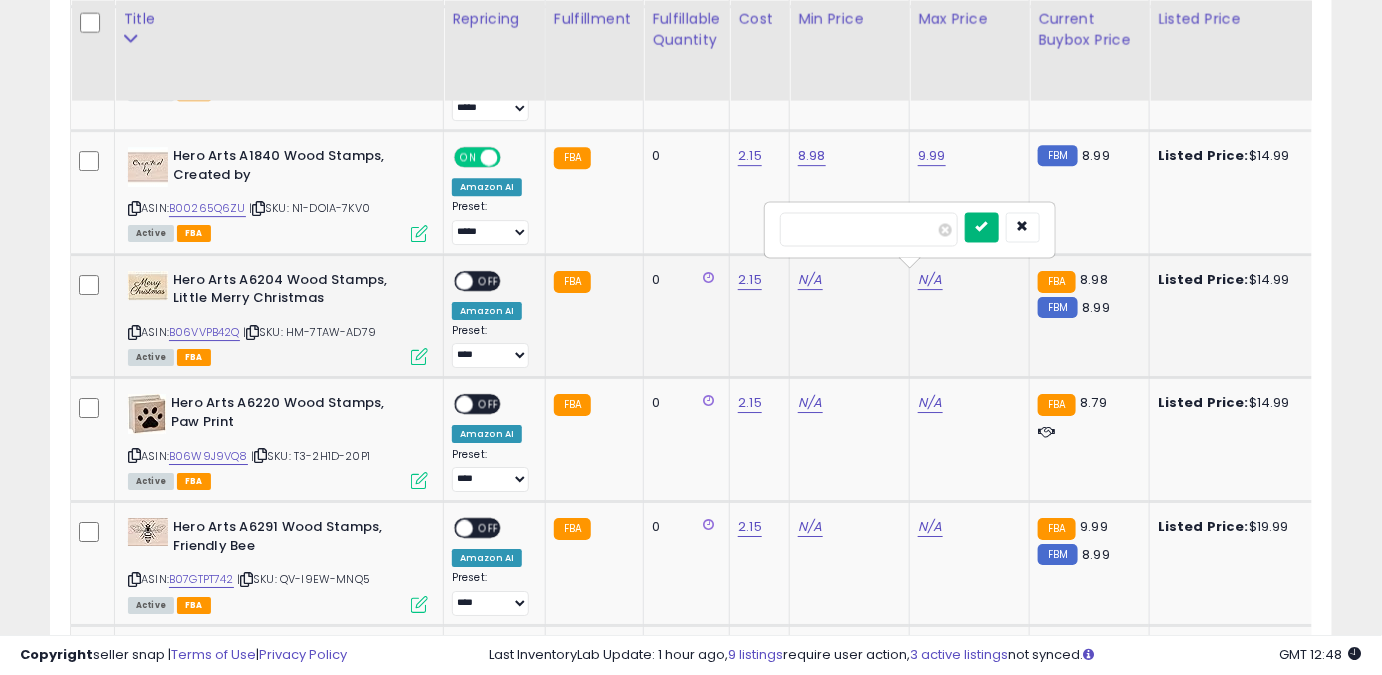 type on "****" 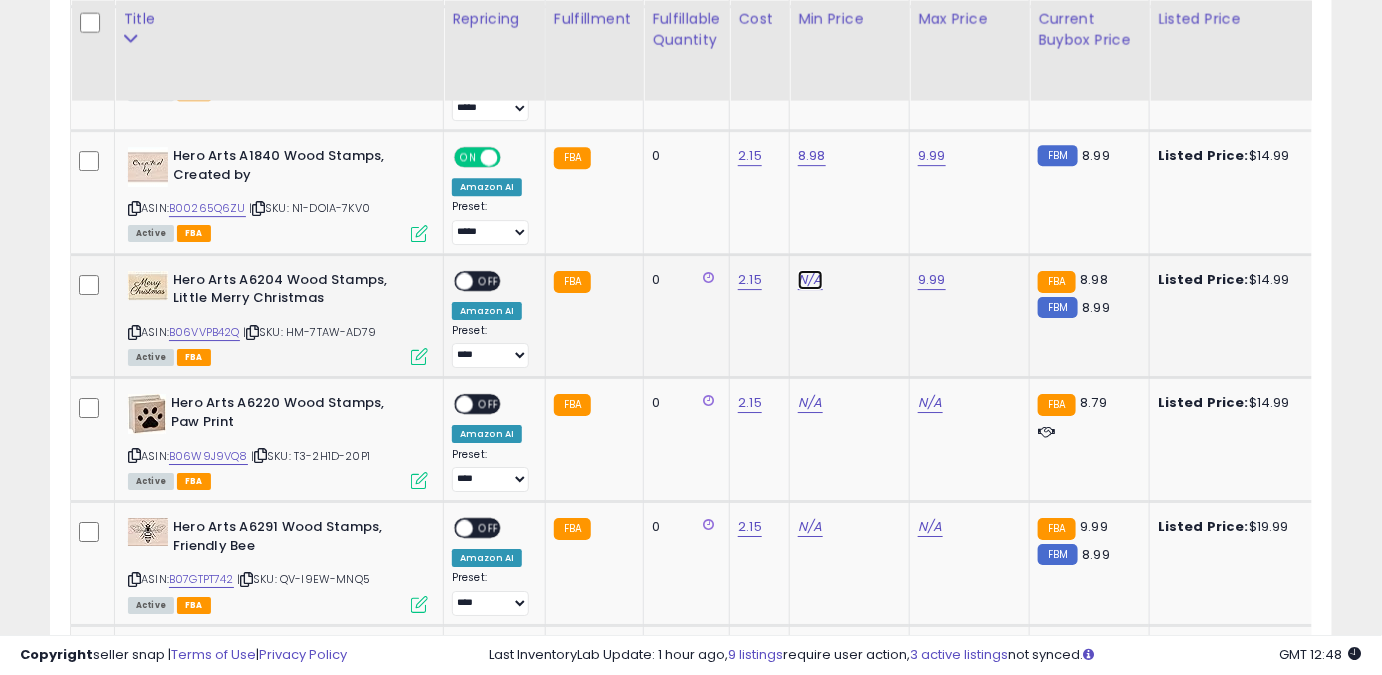 click on "N/A" at bounding box center (810, 280) 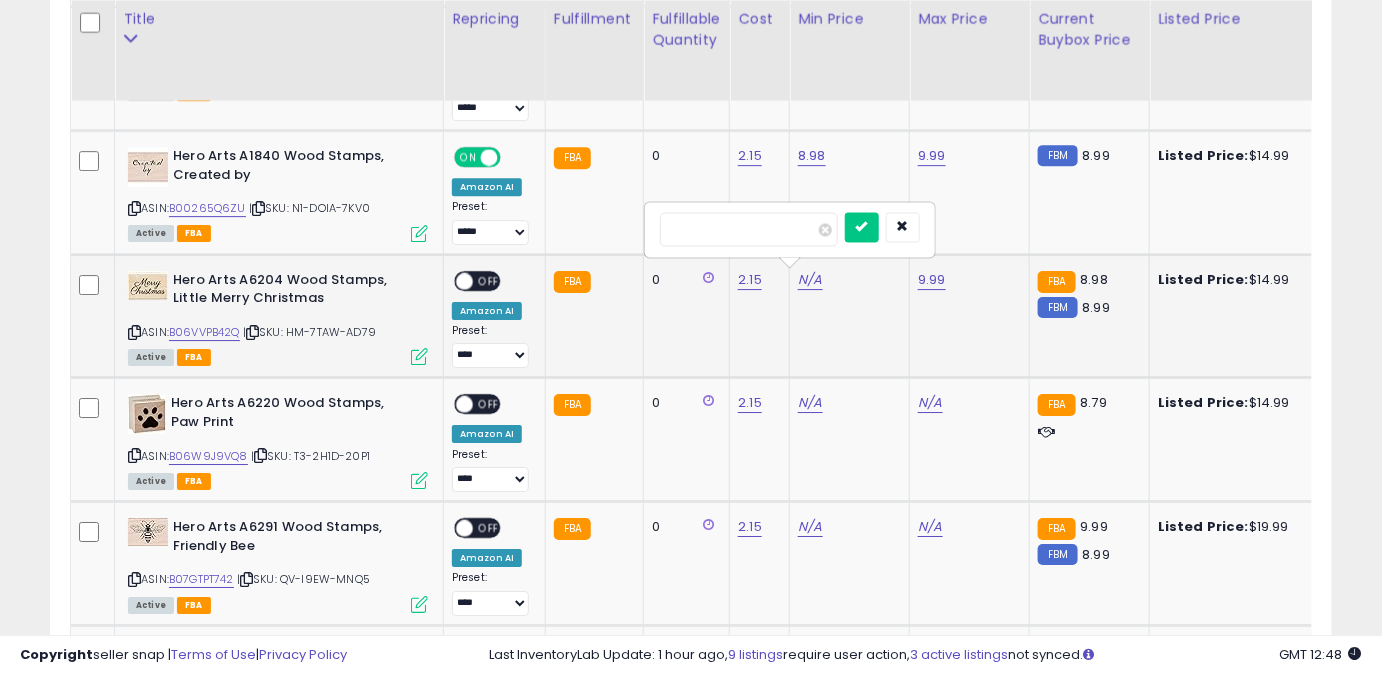 click at bounding box center [749, 229] 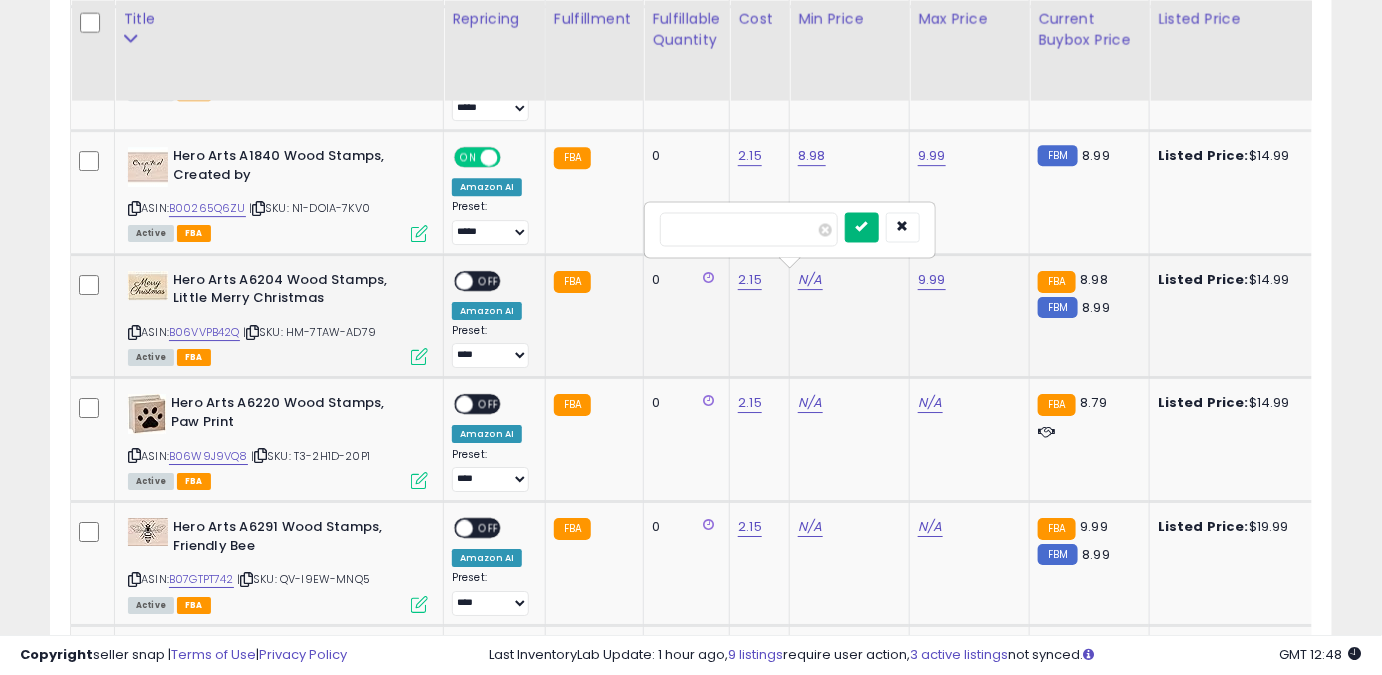 type on "****" 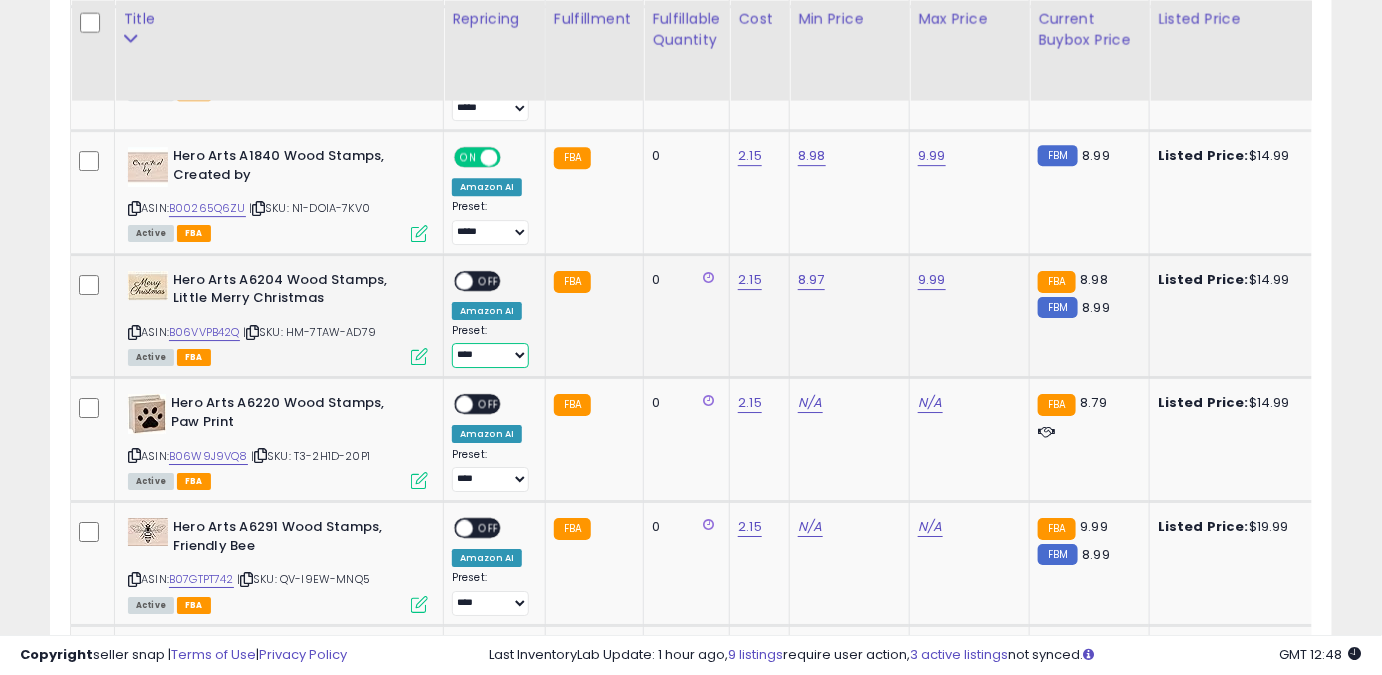 click on "**** ******** *****" at bounding box center [490, 355] 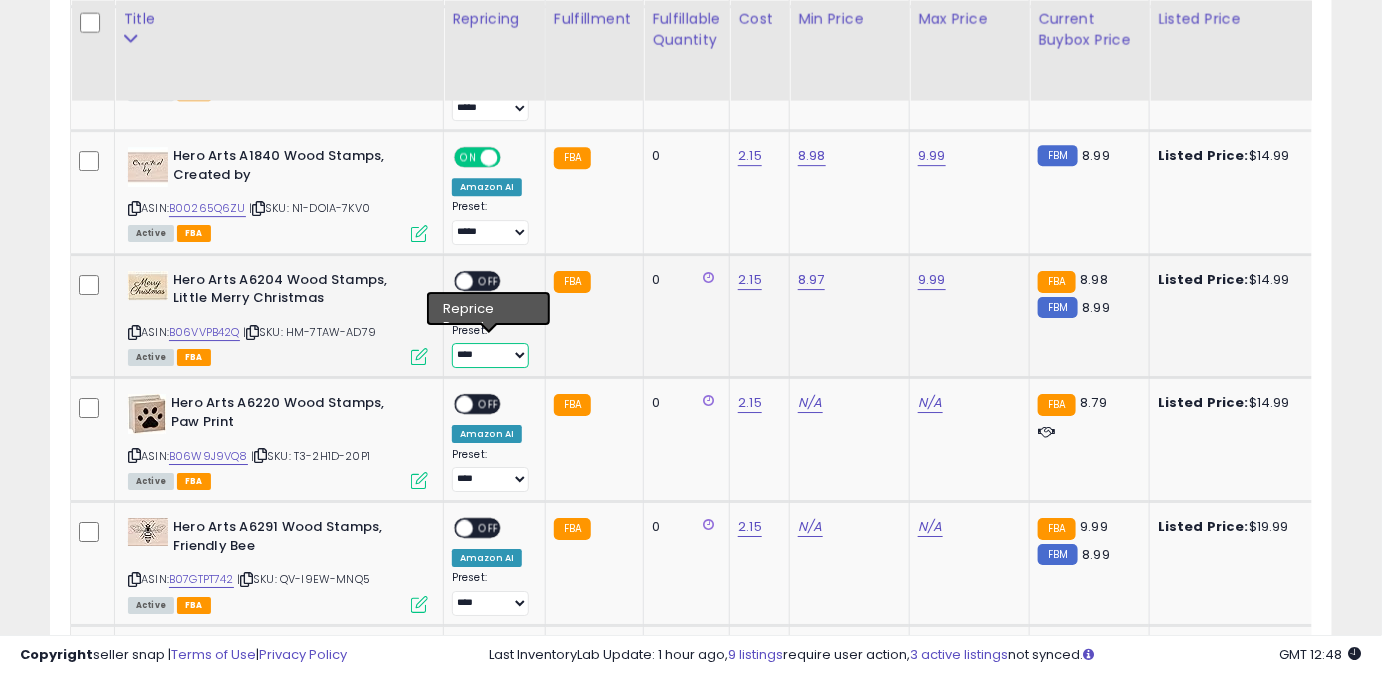 select on "*****" 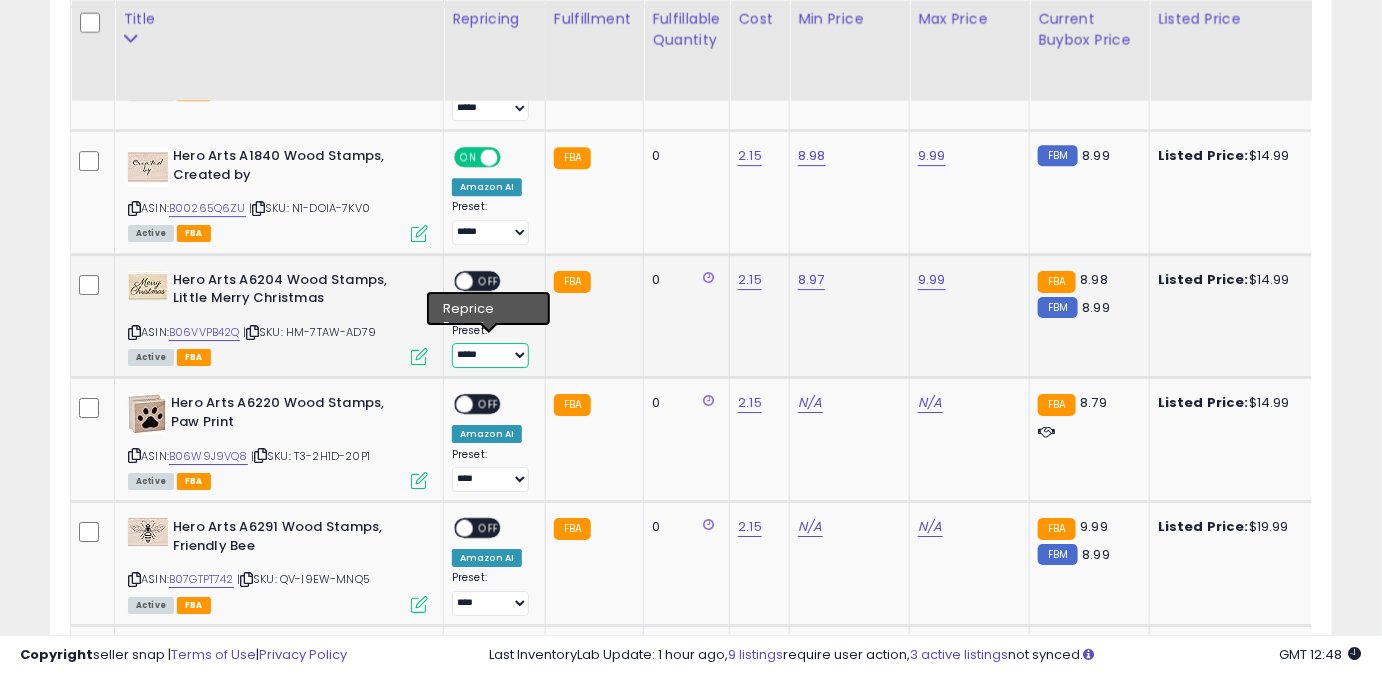 click on "**** ******** *****" at bounding box center [490, 355] 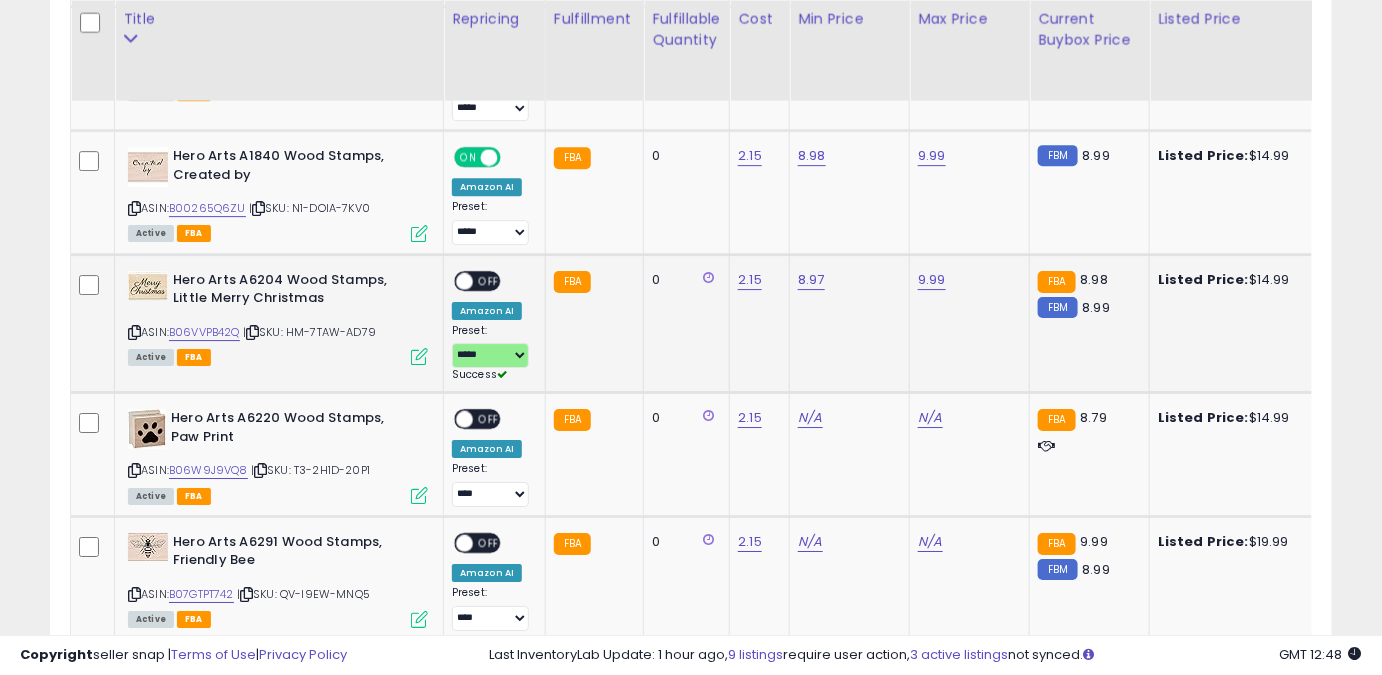 click on "OFF" at bounding box center [489, 280] 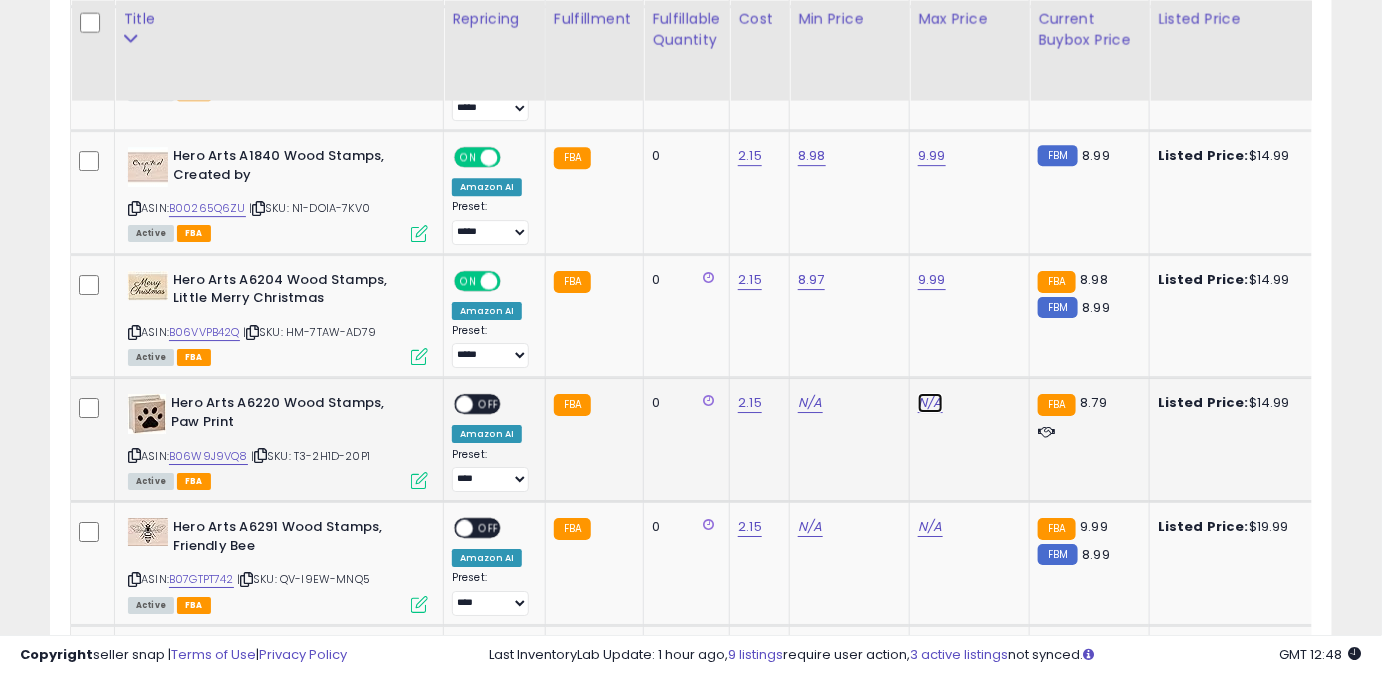 click on "N/A" at bounding box center (930, 403) 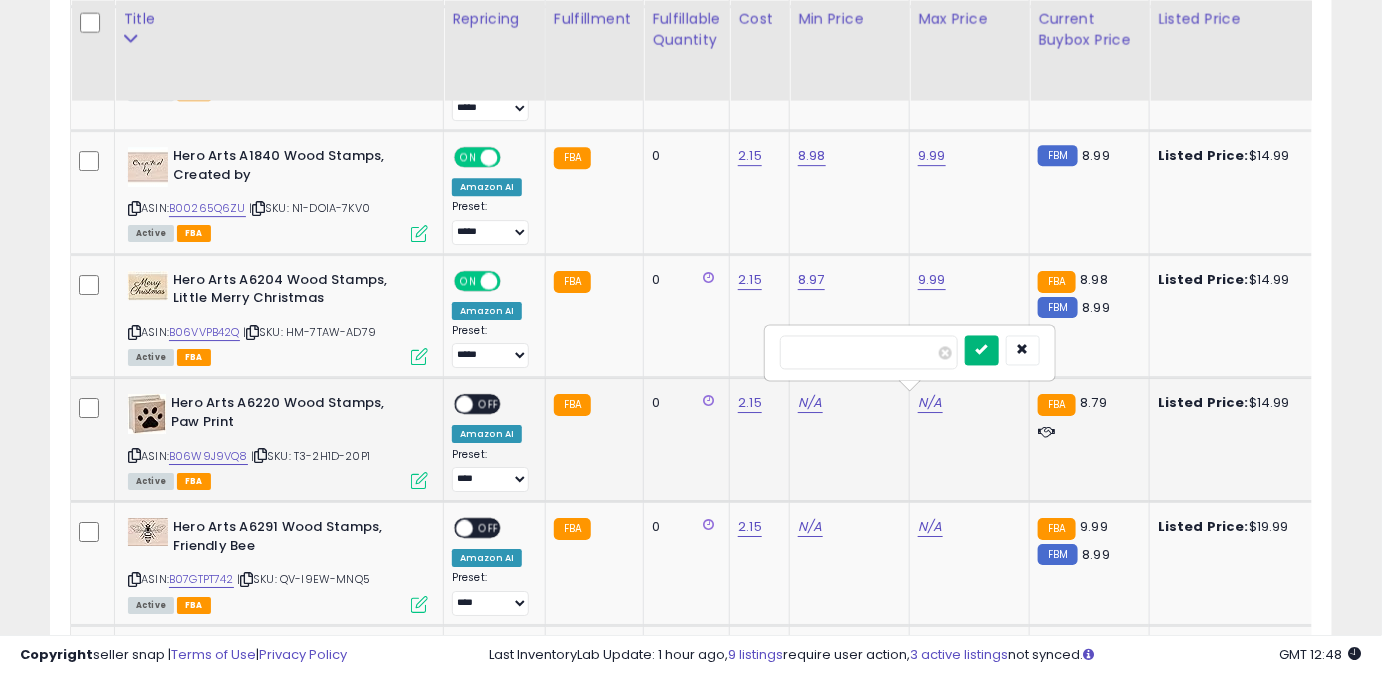 type on "****" 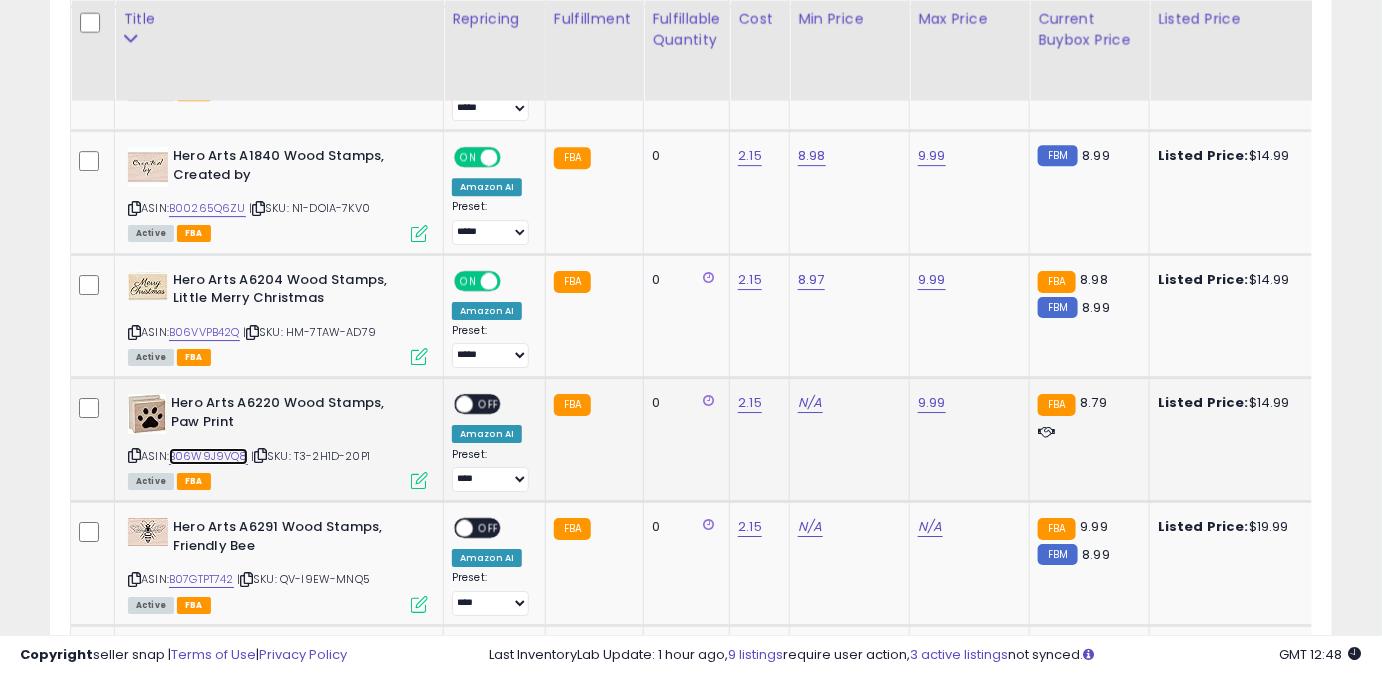 click on "B06W9J9VQ8" at bounding box center (208, 456) 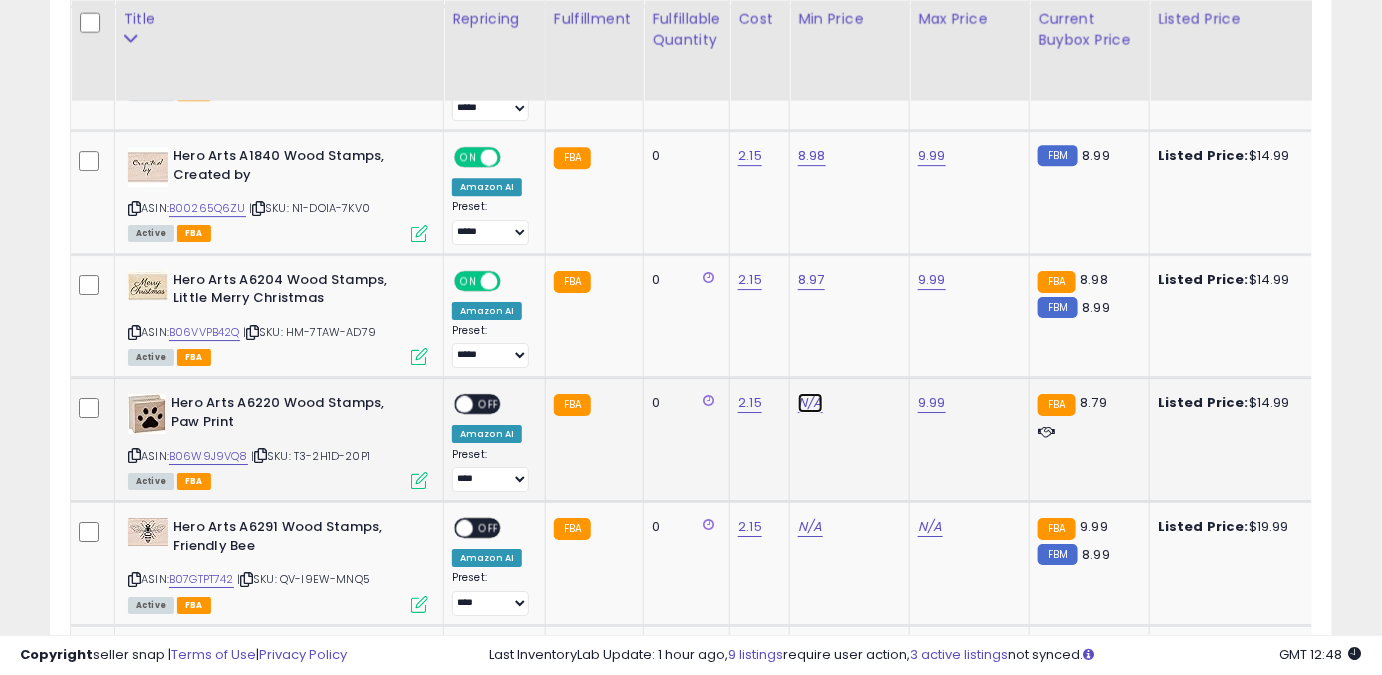 click on "N/A" at bounding box center (810, 403) 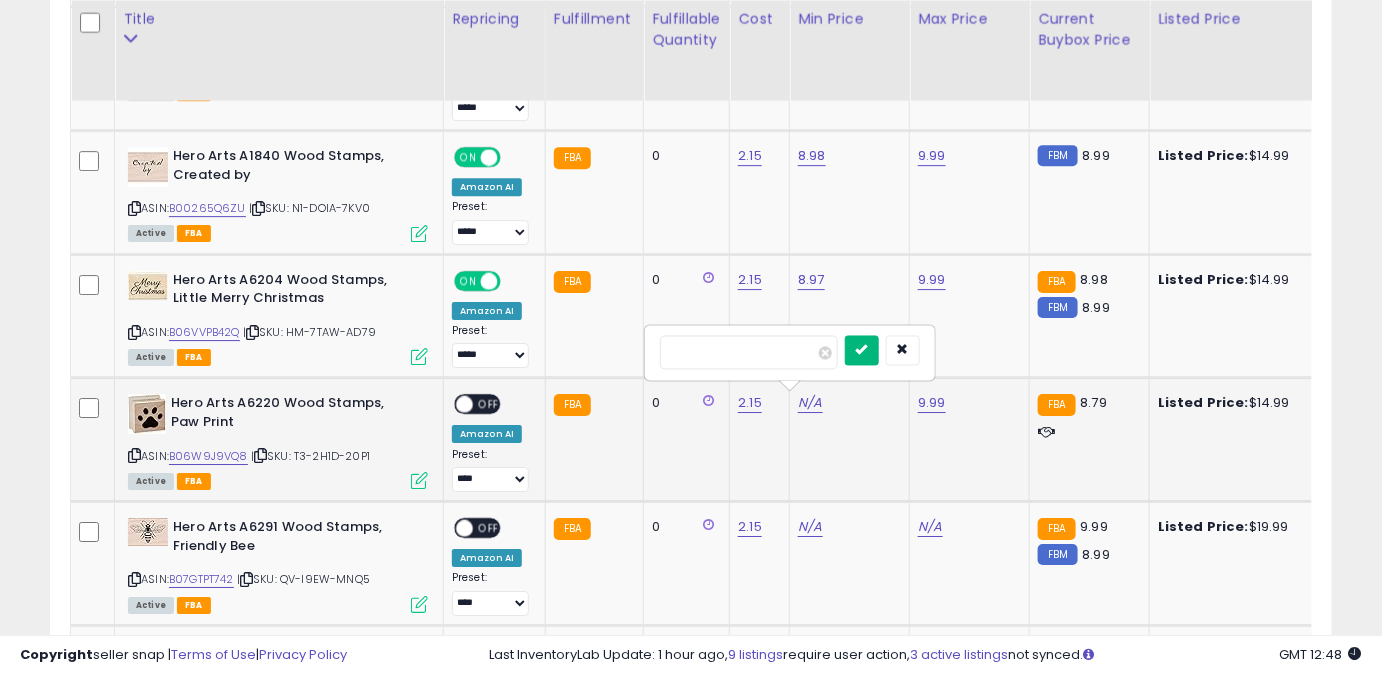 type on "****" 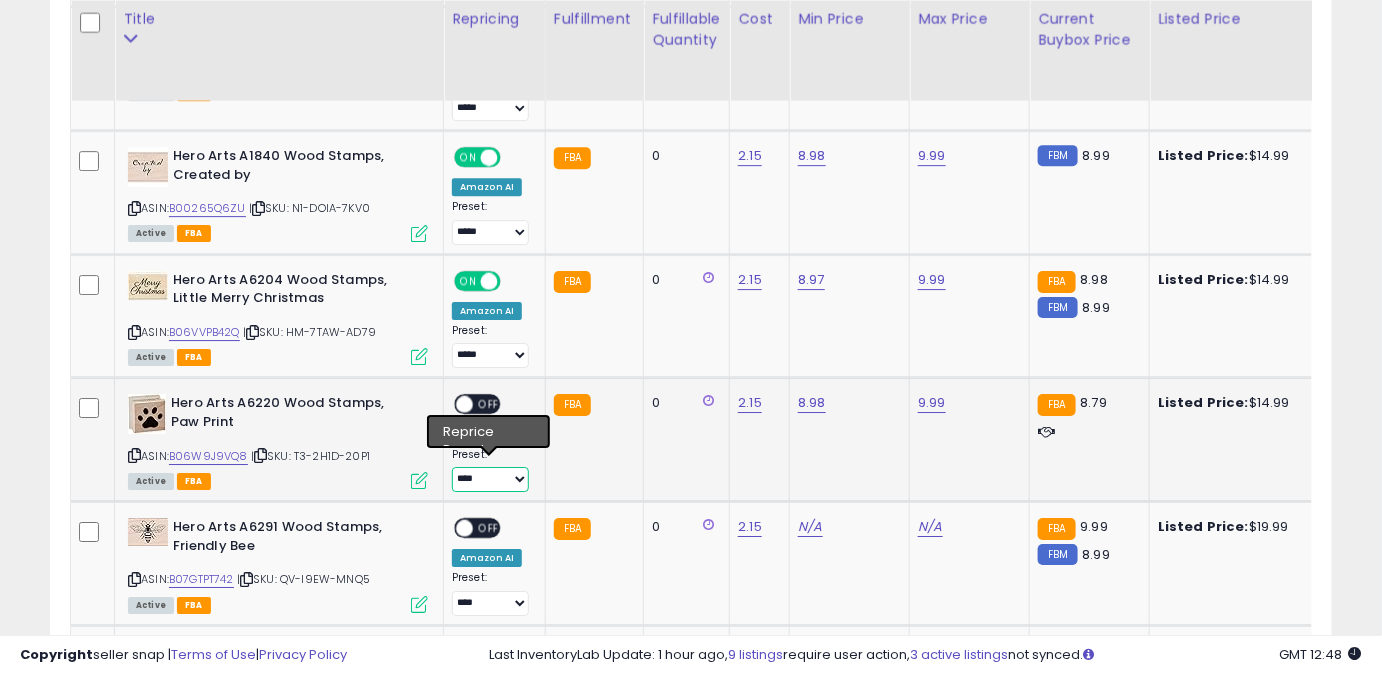 click on "**** ******** *****" at bounding box center (490, 479) 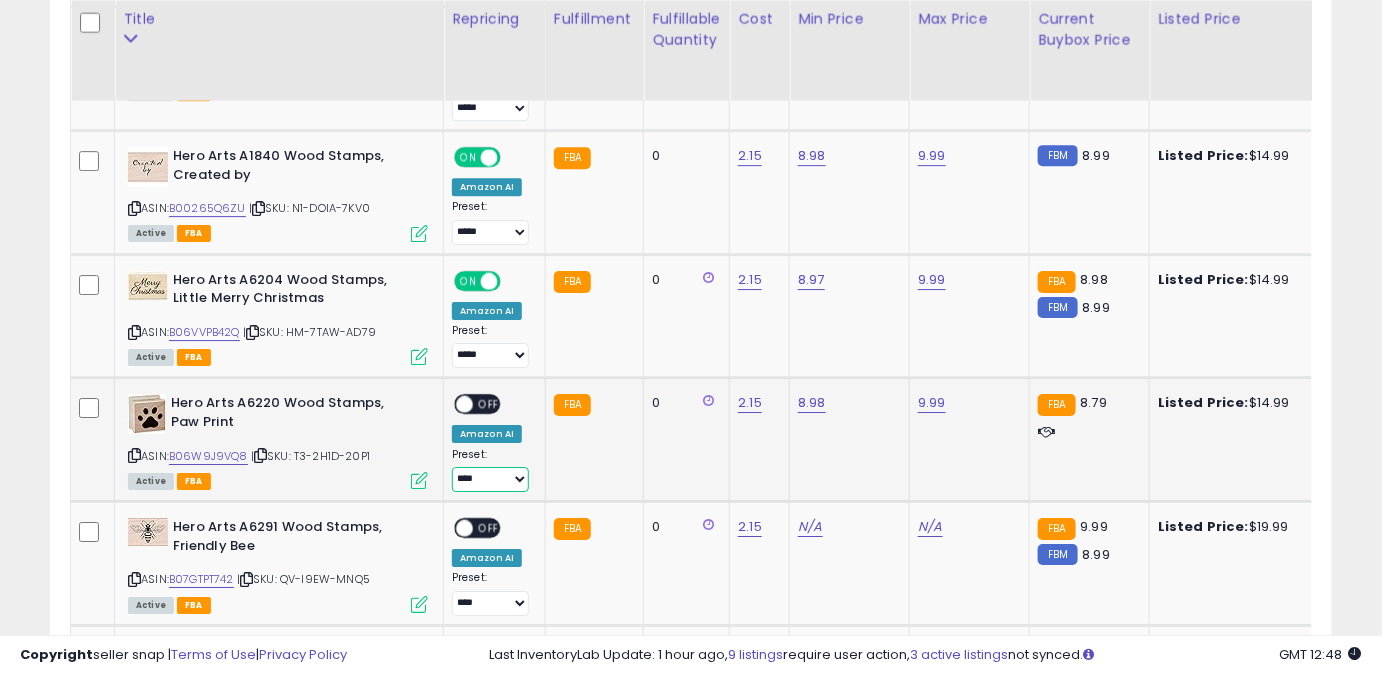 select on "*****" 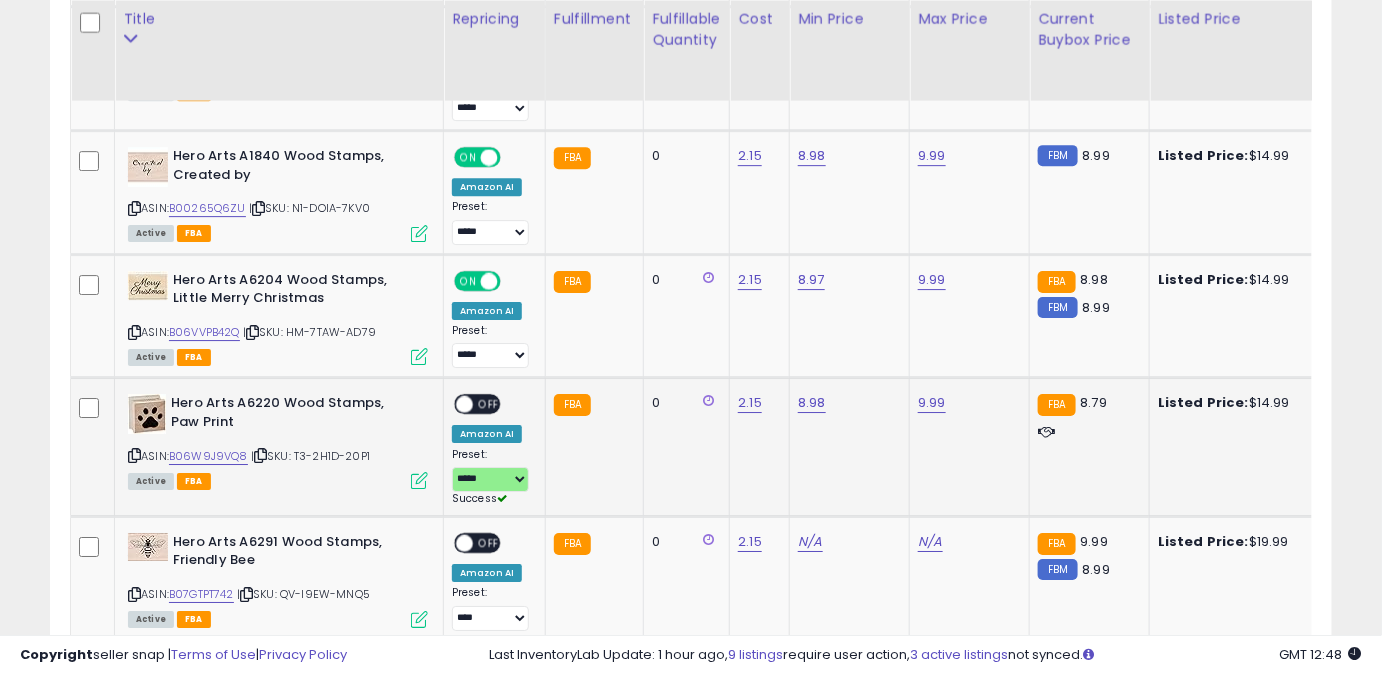 click on "OFF" at bounding box center (489, 404) 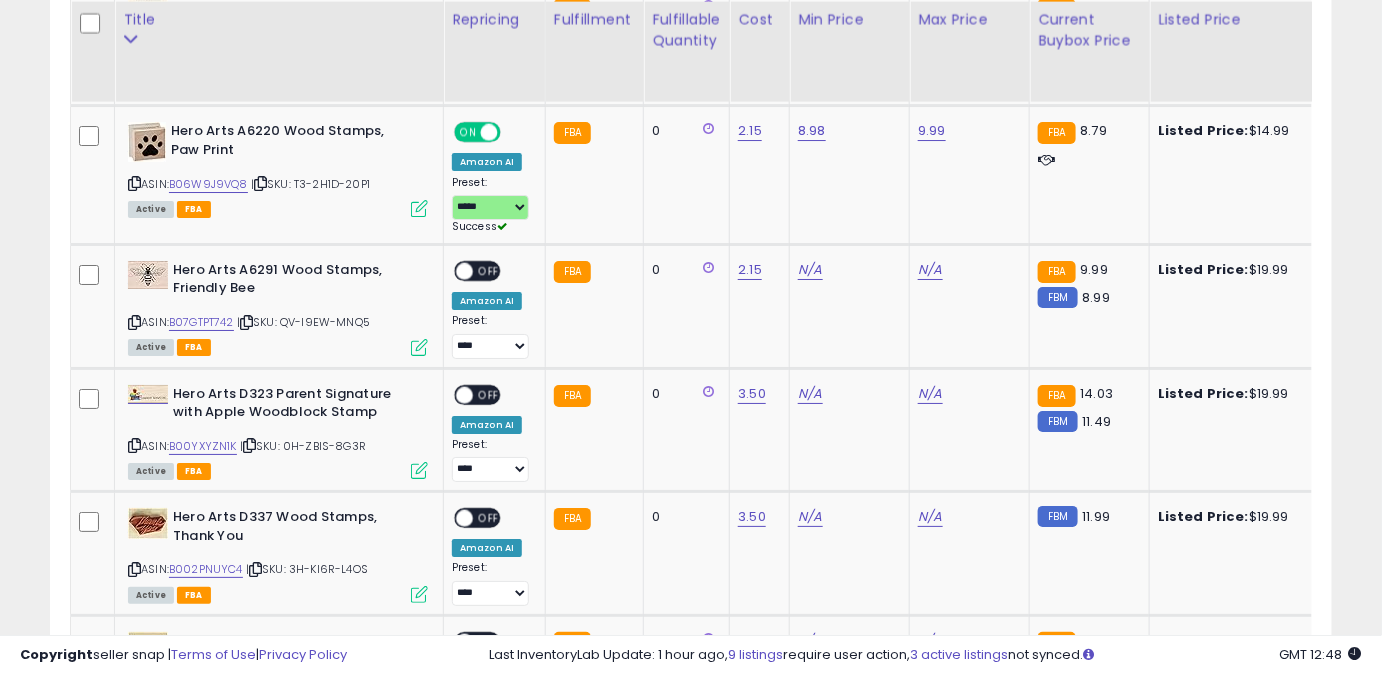 scroll, scrollTop: 2292, scrollLeft: 0, axis: vertical 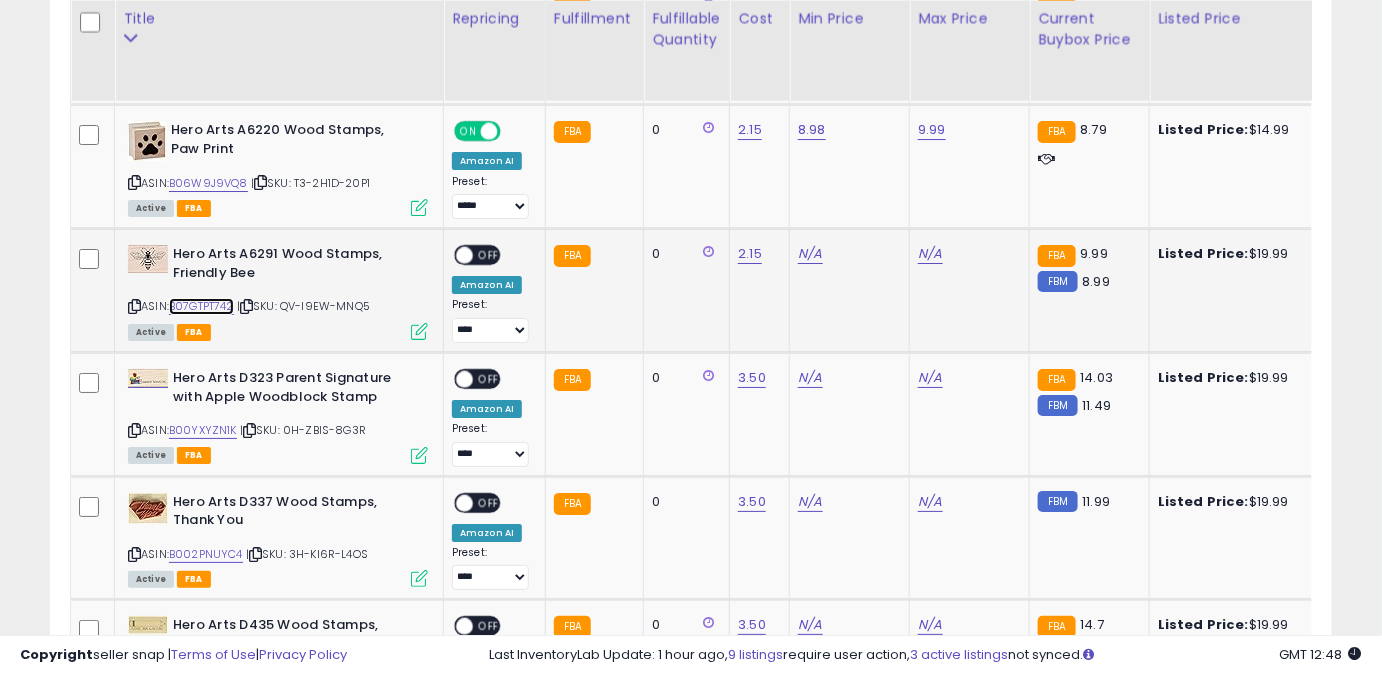 click on "B07GTPT742" at bounding box center [201, 306] 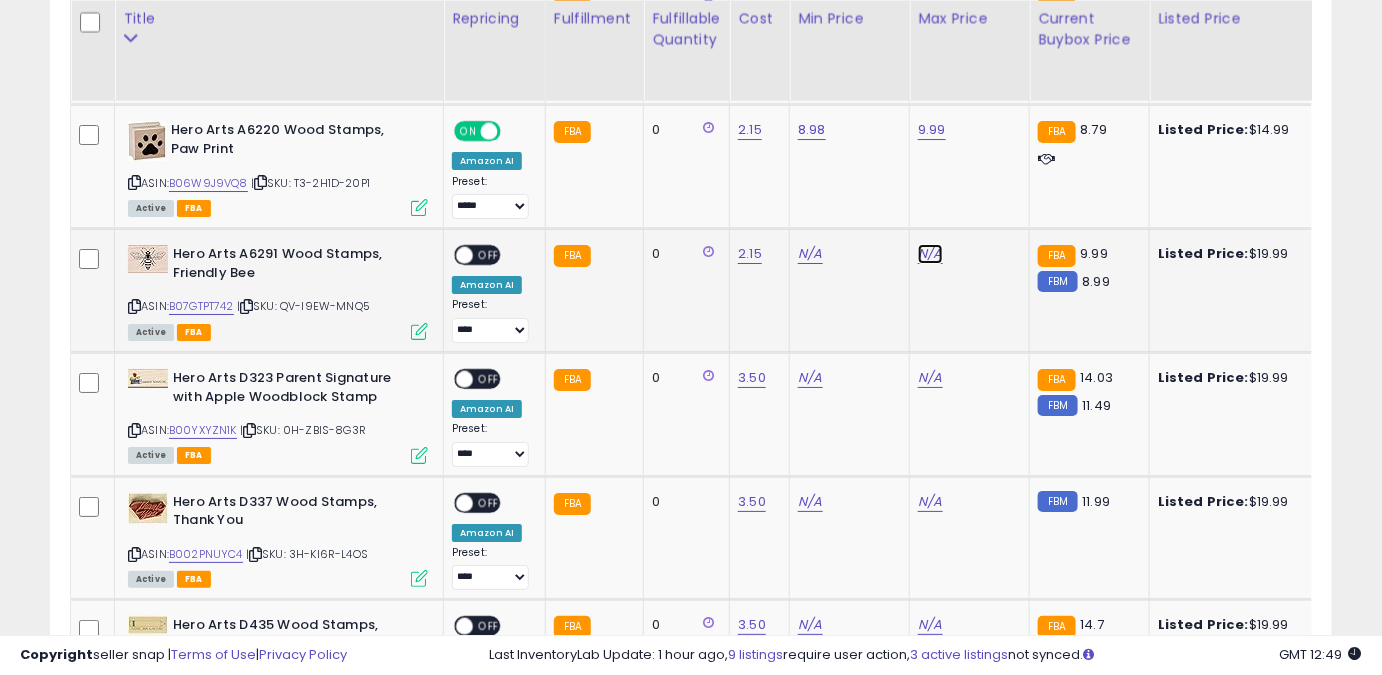 click on "N/A" at bounding box center (930, 254) 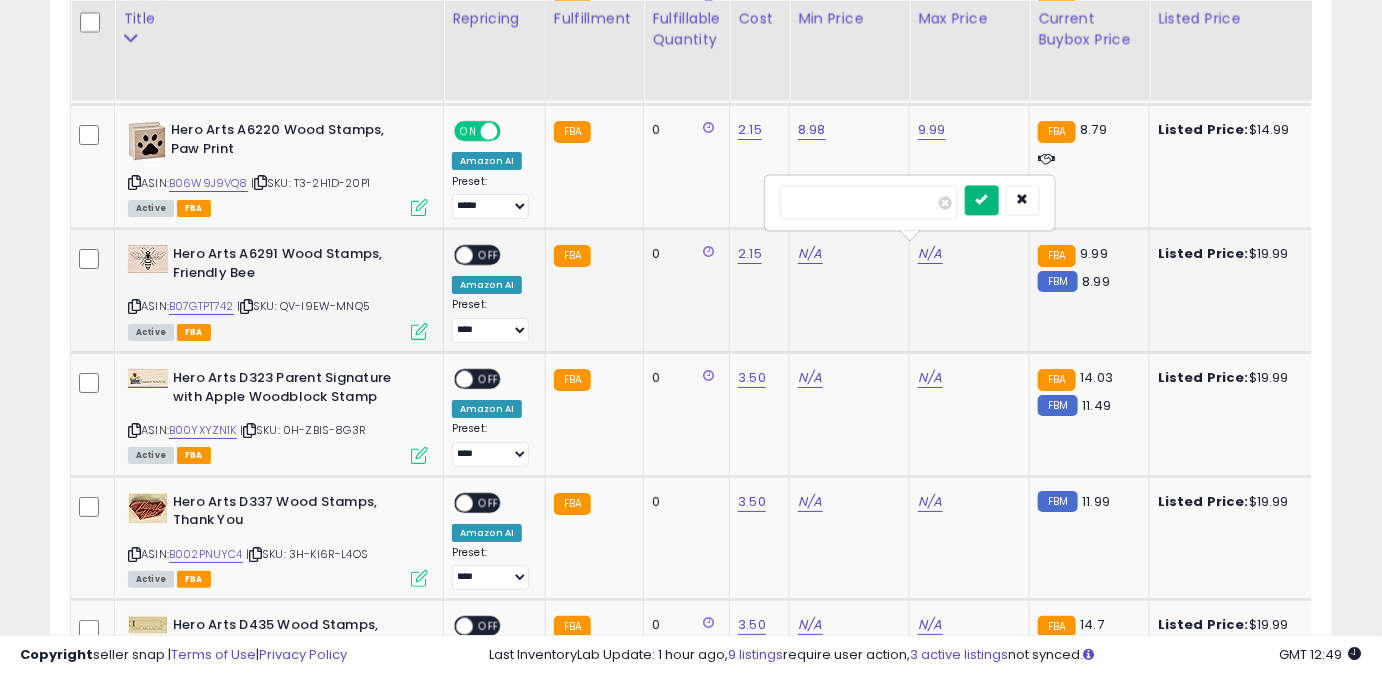 type on "****" 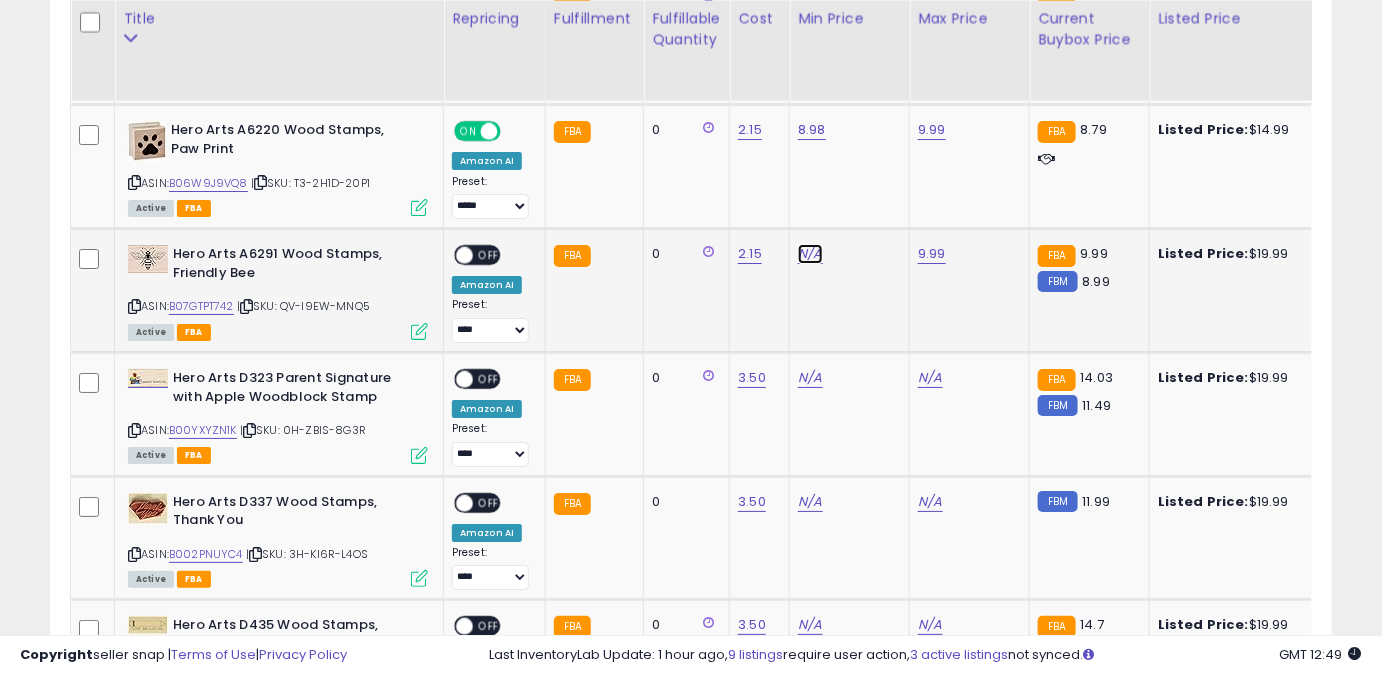 click on "N/A" at bounding box center [810, 254] 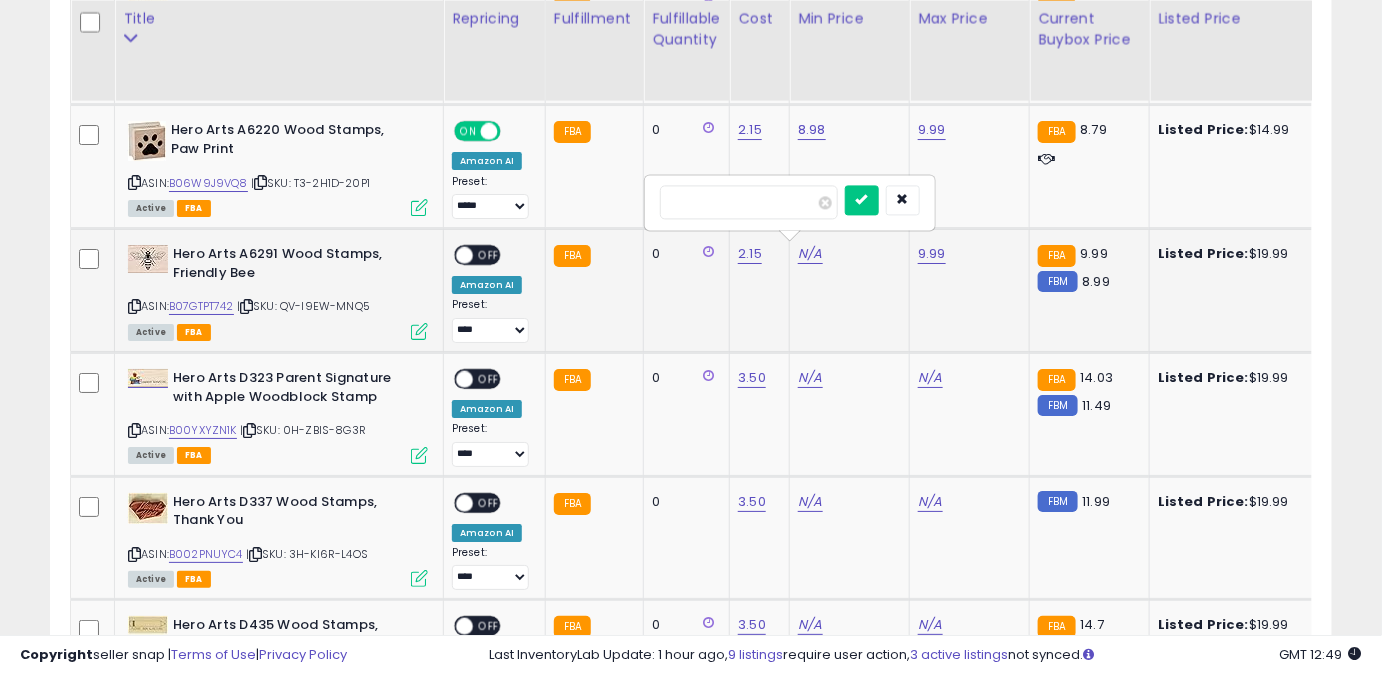 click at bounding box center [749, 202] 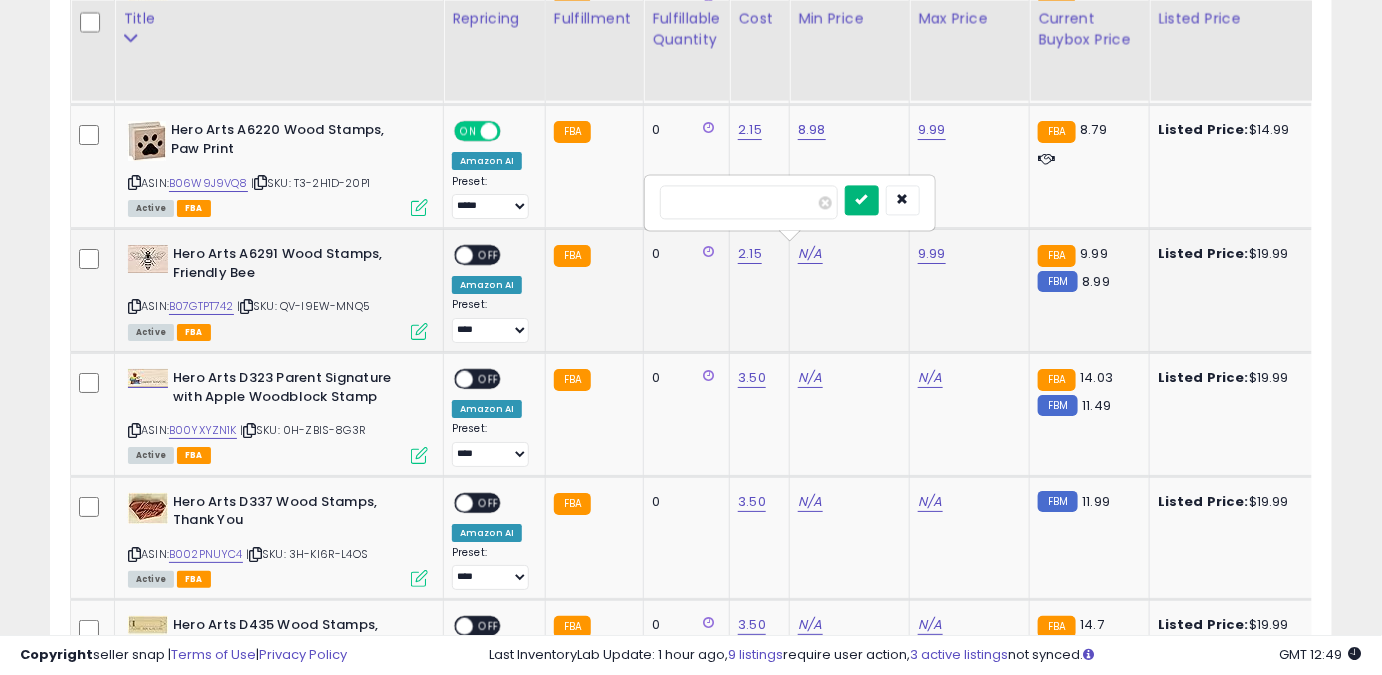 type on "****" 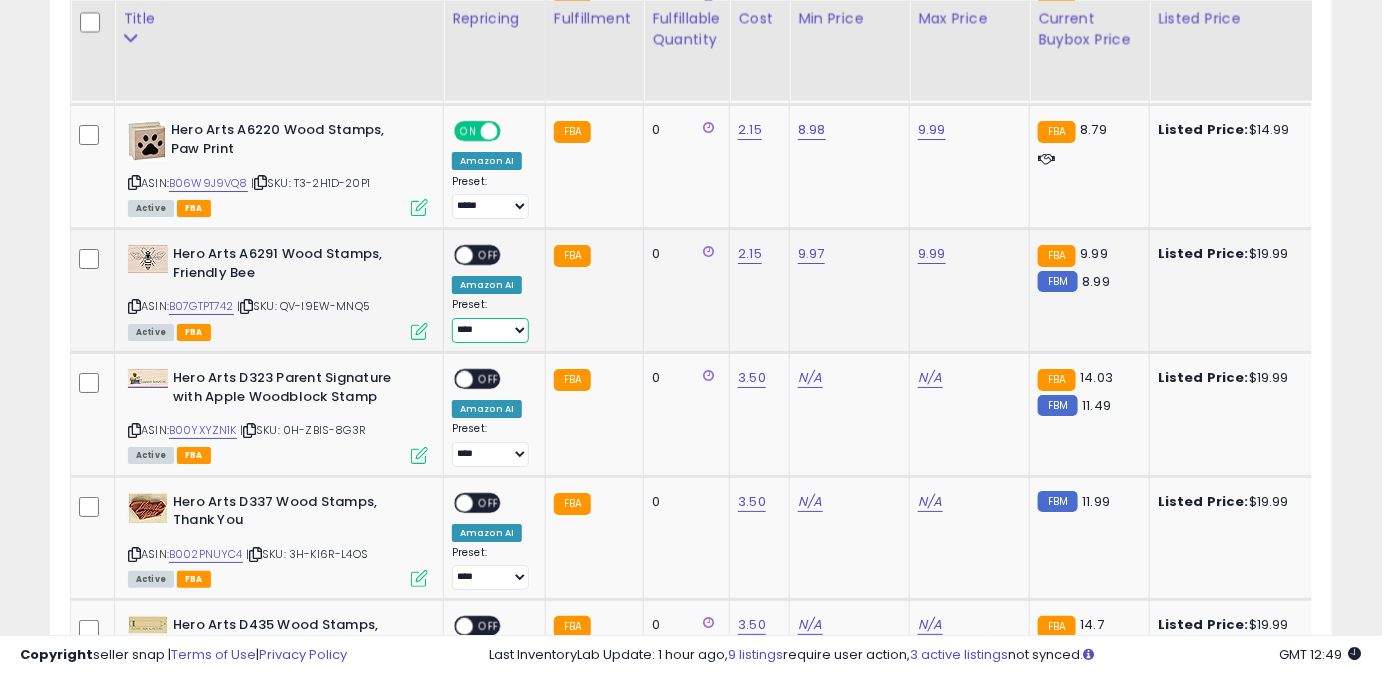 click on "**** ******** *****" at bounding box center [490, 330] 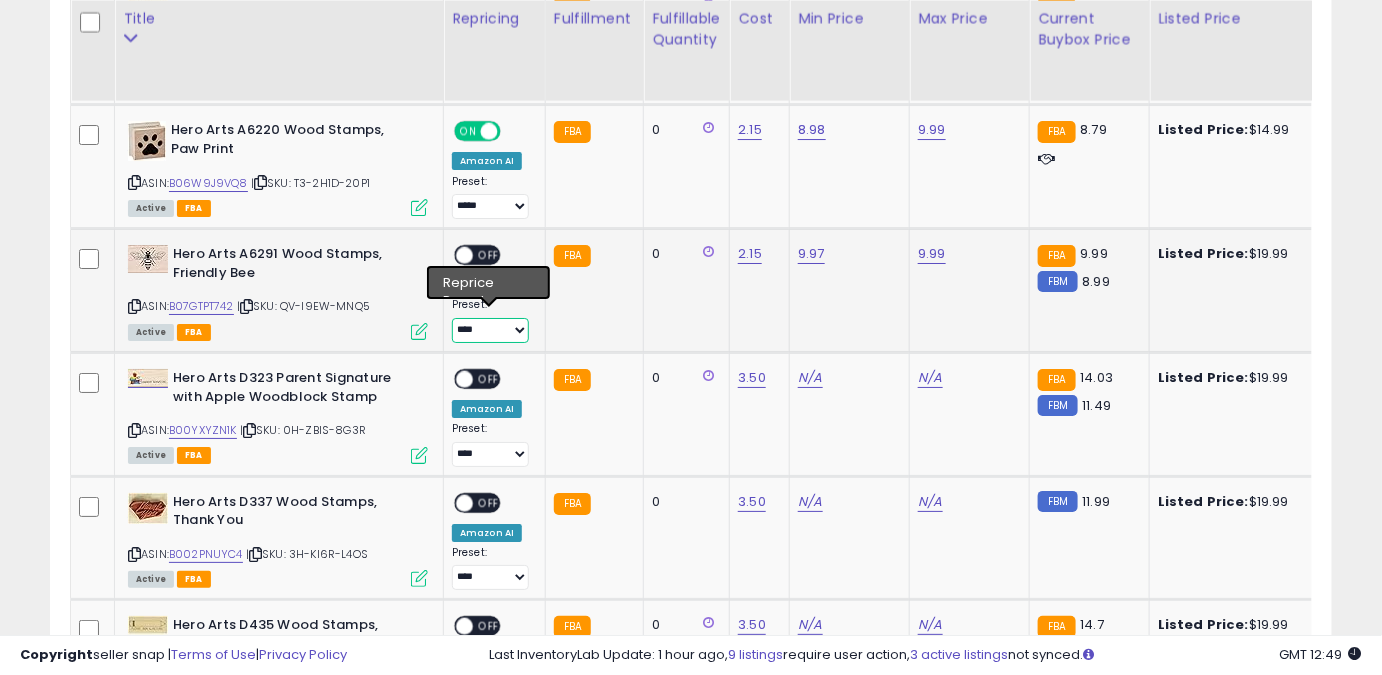 select on "*****" 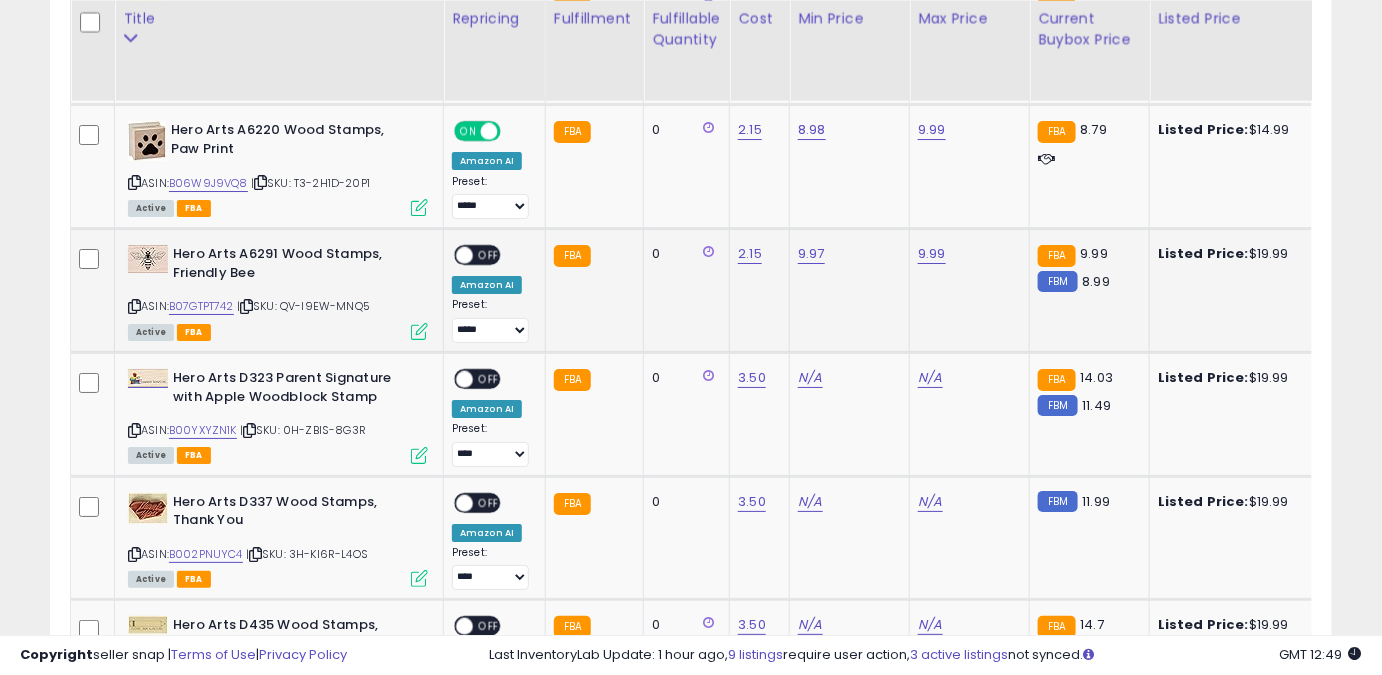 click on "OFF" at bounding box center [489, 255] 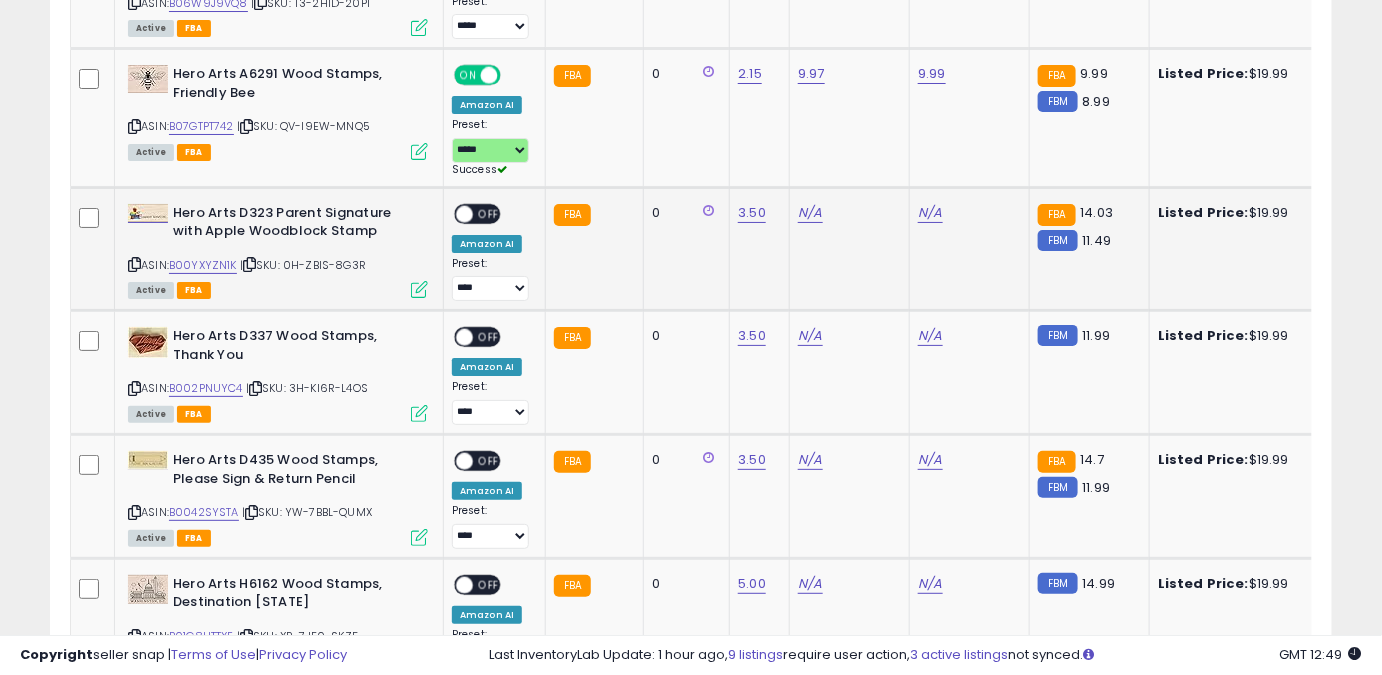 scroll, scrollTop: 2474, scrollLeft: 0, axis: vertical 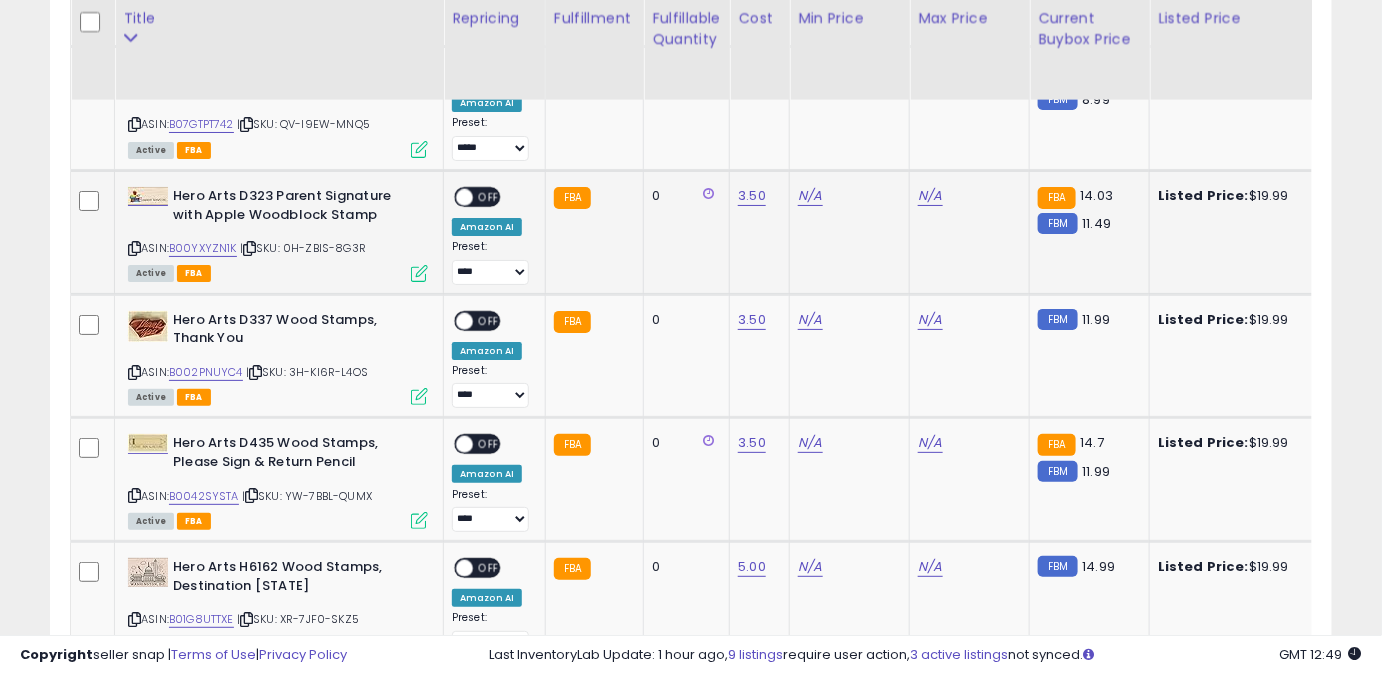 click on "N/A" 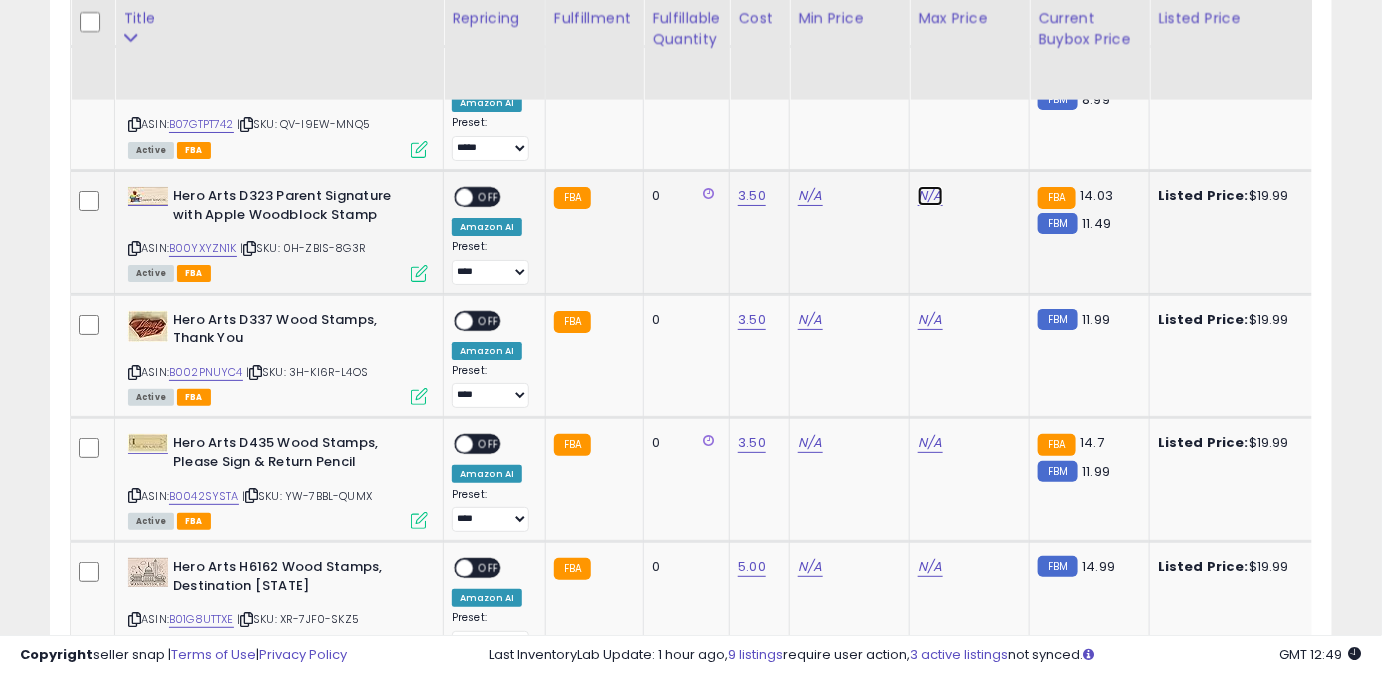 click on "N/A" at bounding box center [930, 196] 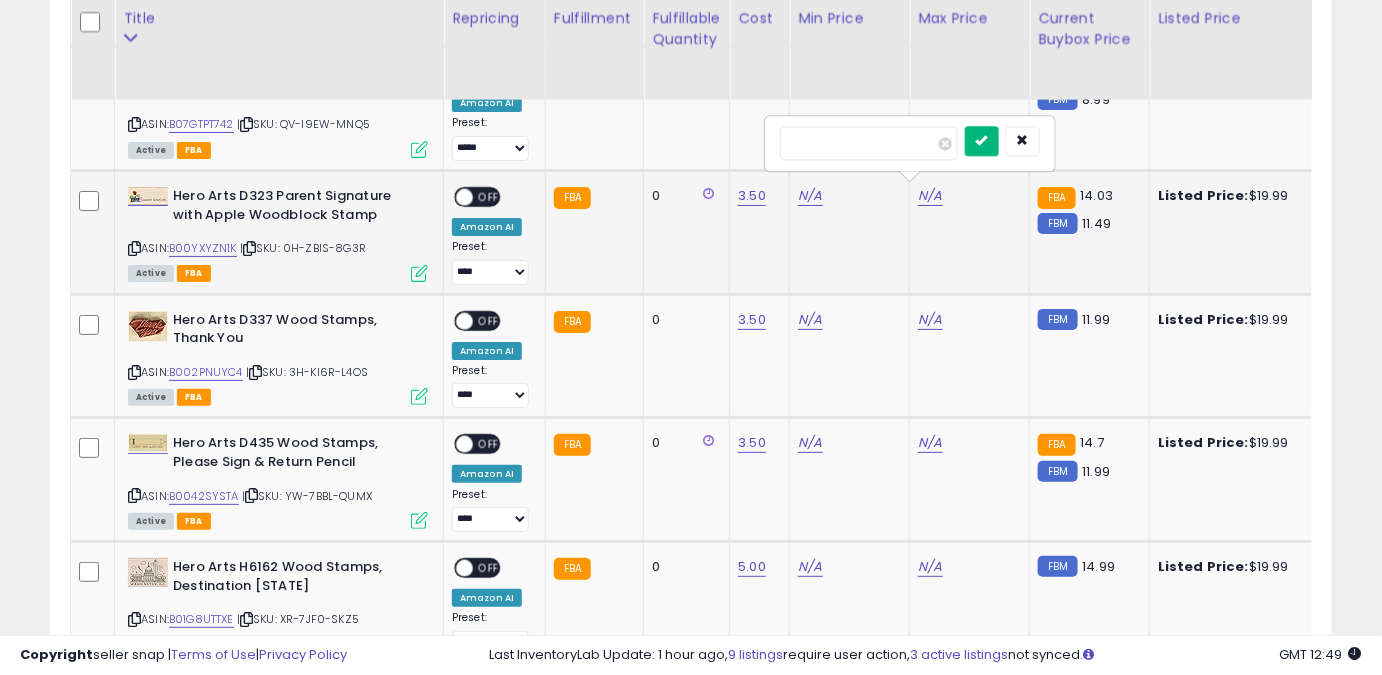 type on "*****" 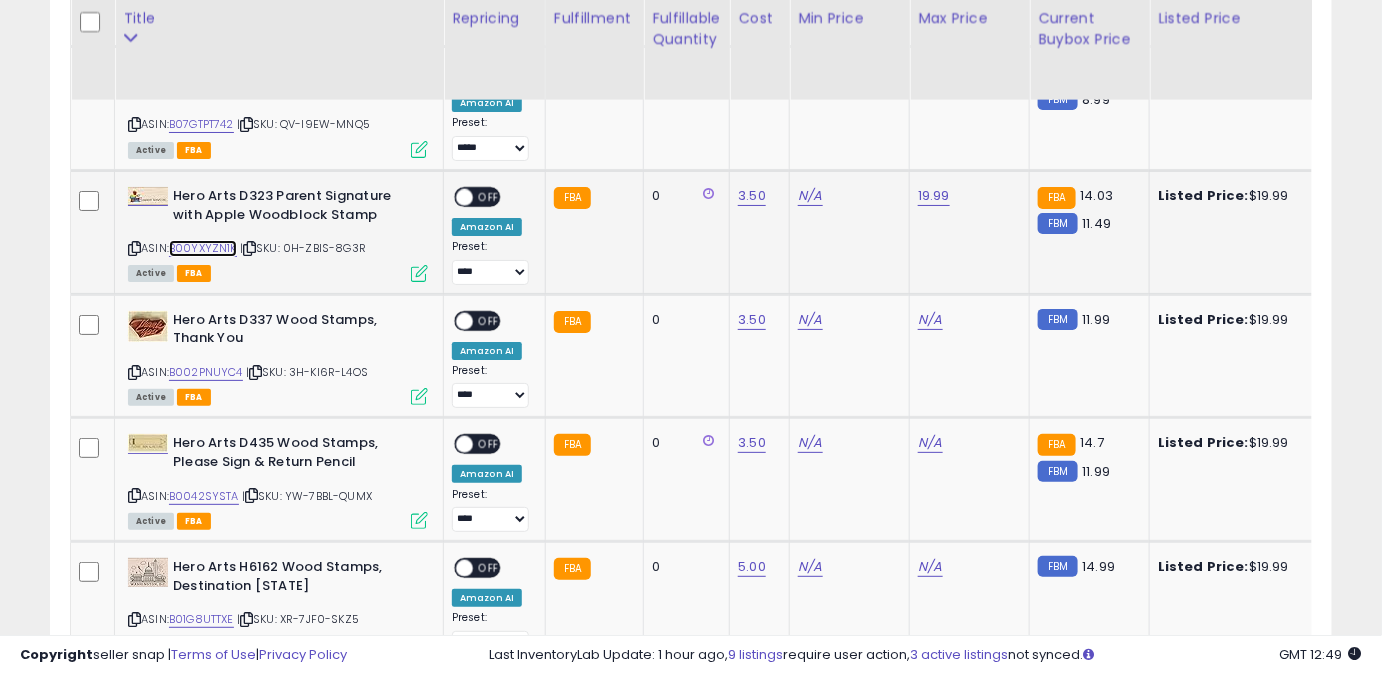 click on "B00YXYZN1K" at bounding box center (203, 248) 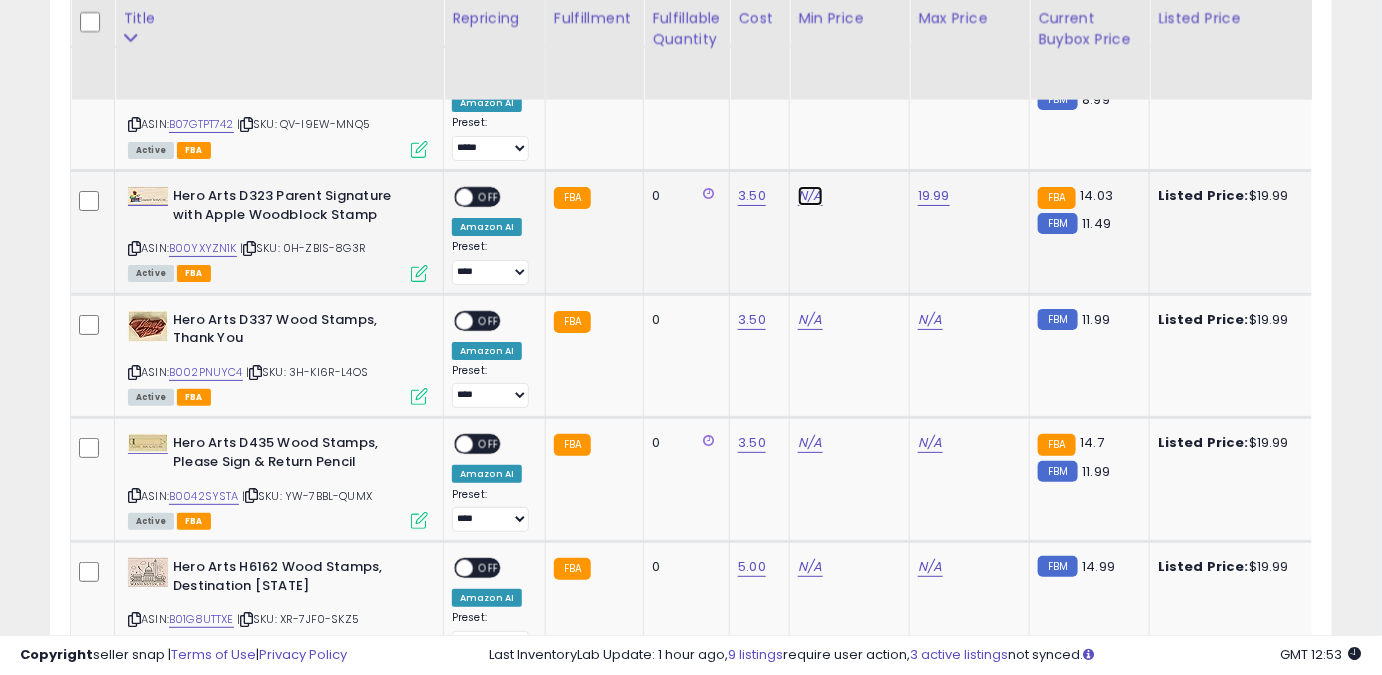 click on "N/A" at bounding box center [810, 196] 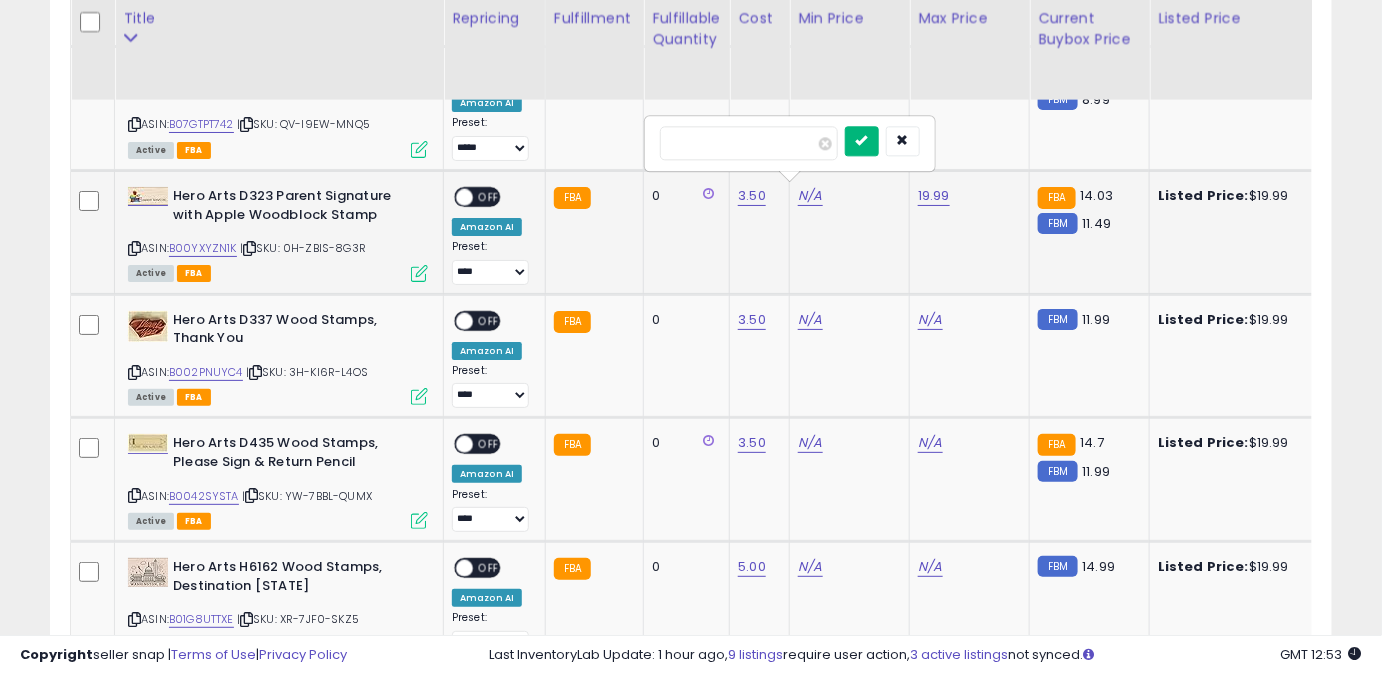 type on "*****" 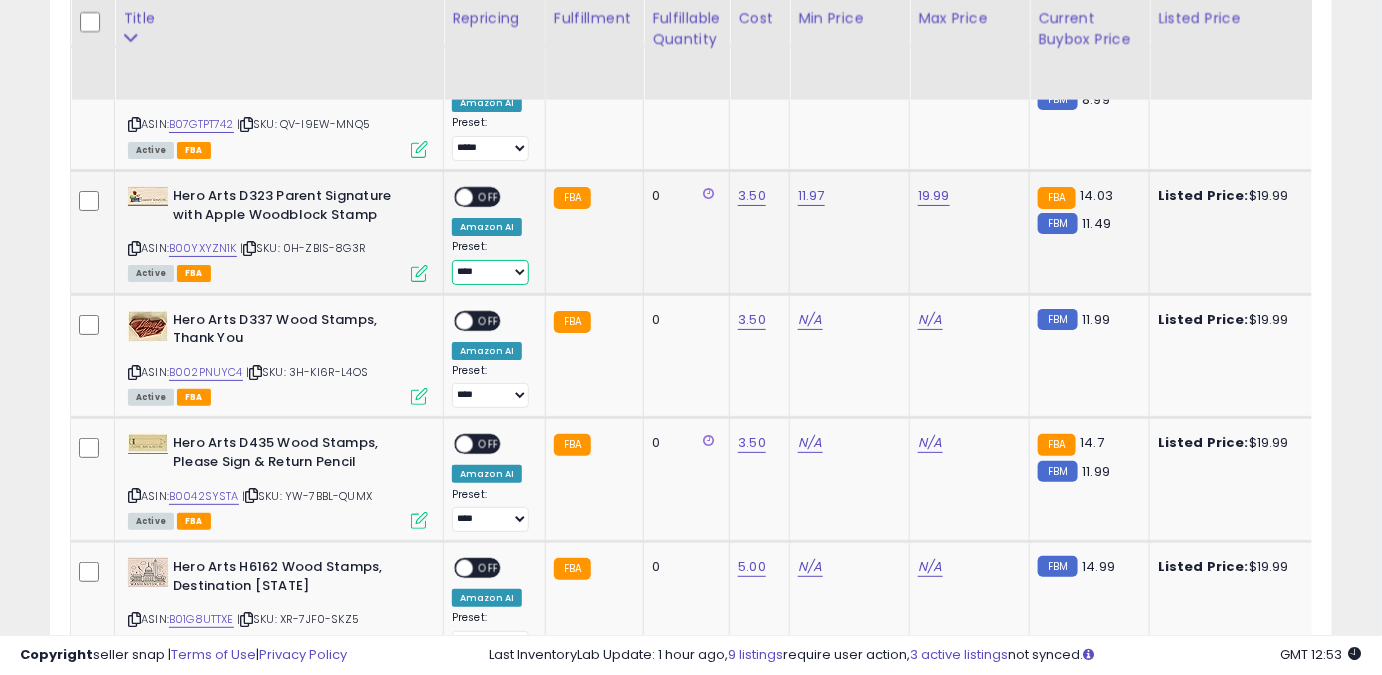 click on "**** ******** *****" at bounding box center [490, 272] 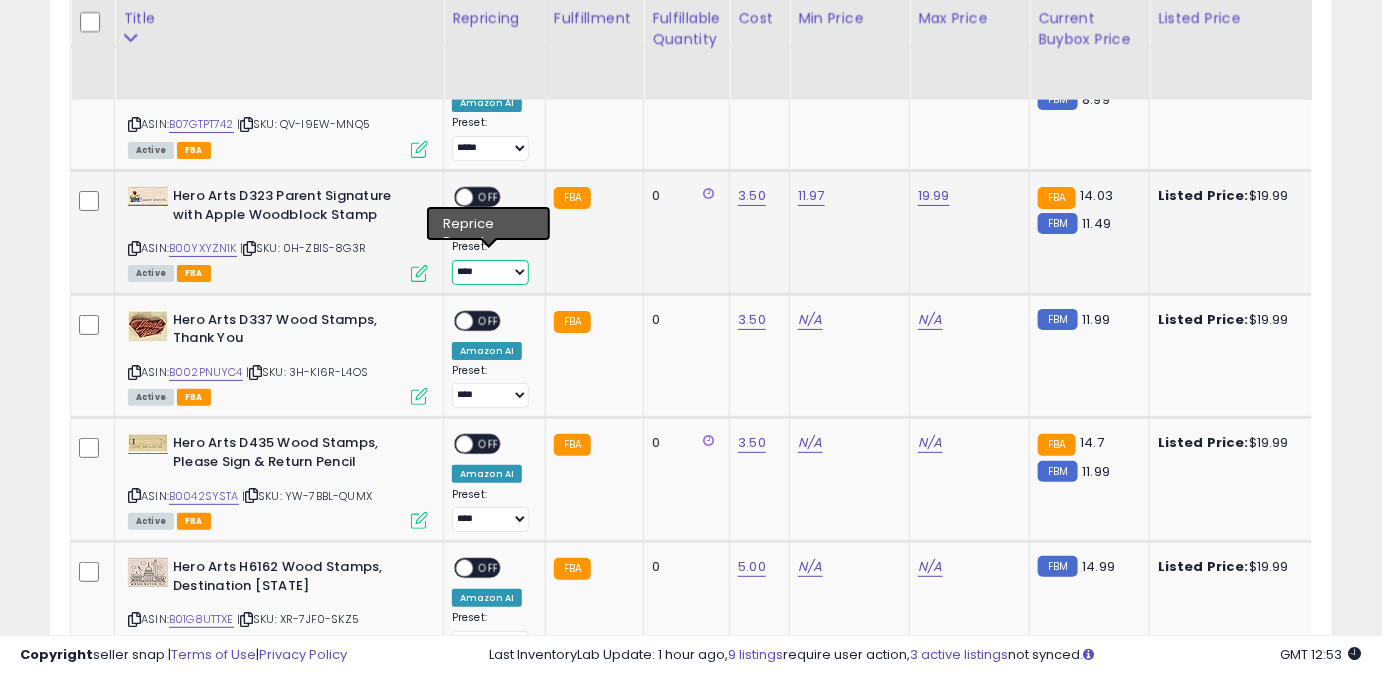 select on "*****" 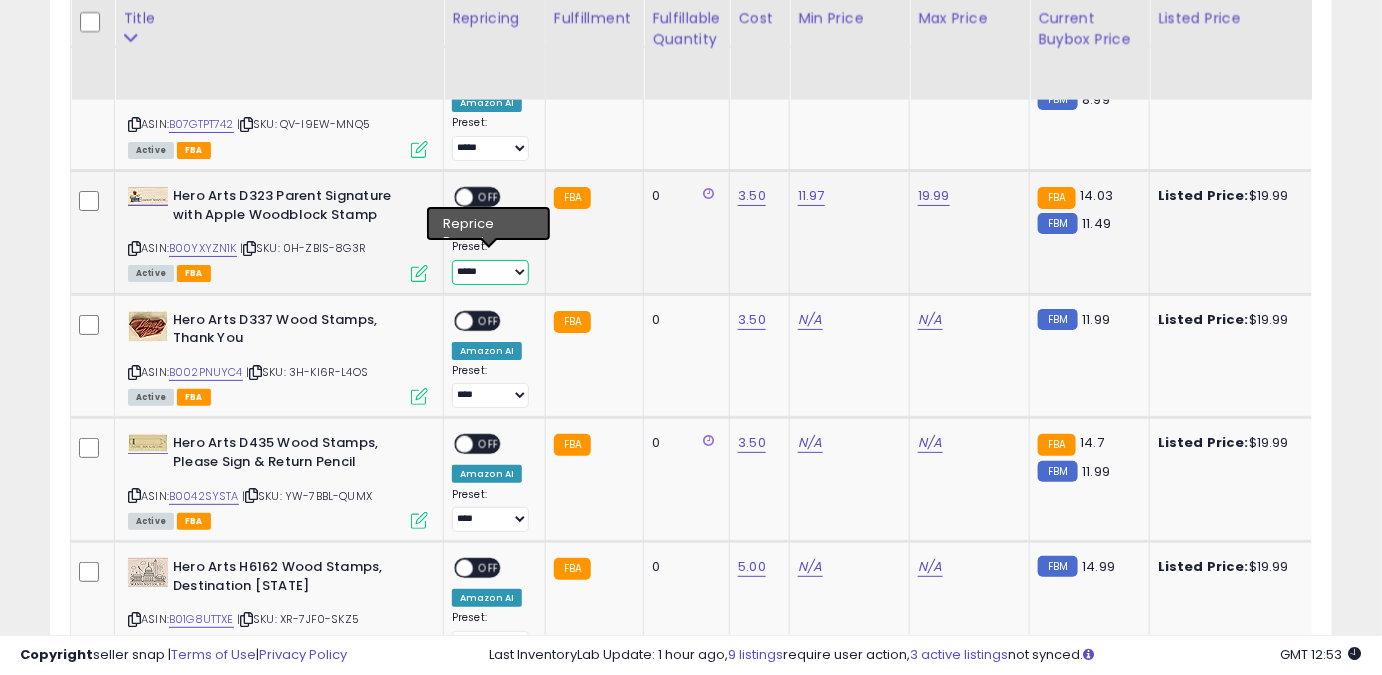 click on "**** ******** *****" at bounding box center [490, 272] 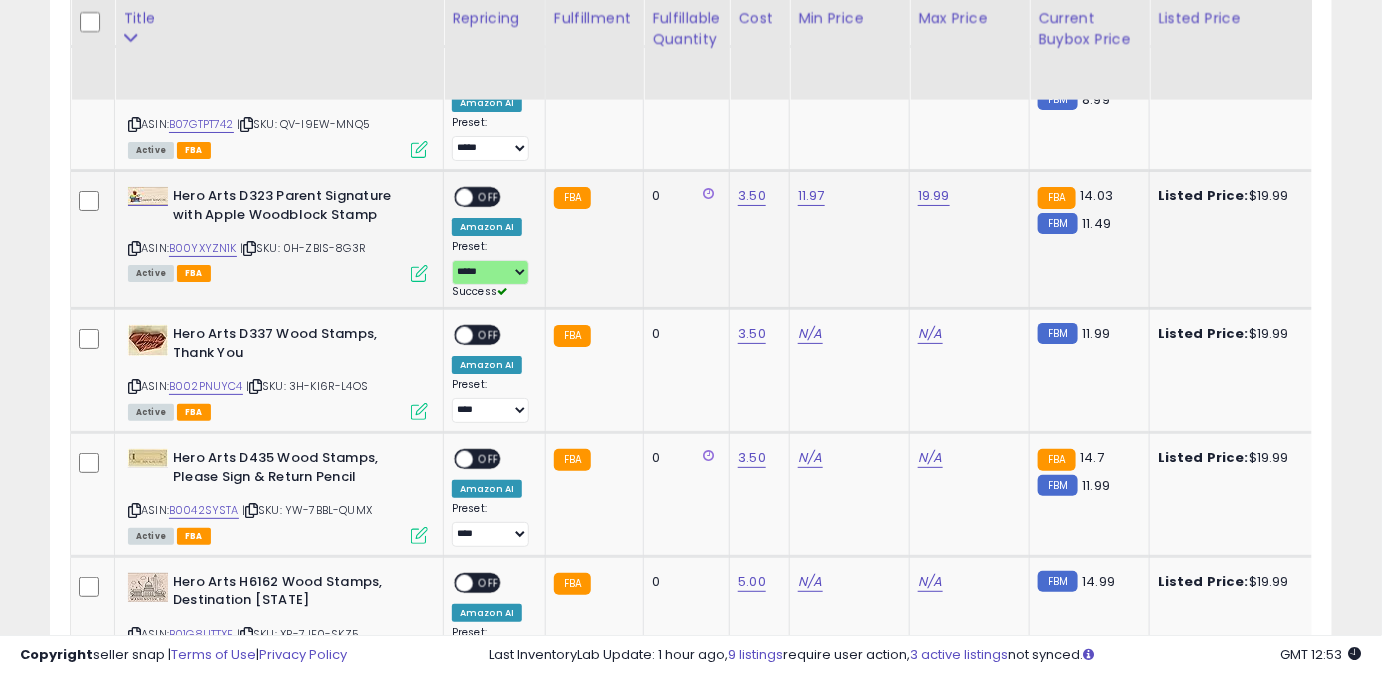 click on "OFF" at bounding box center [489, 197] 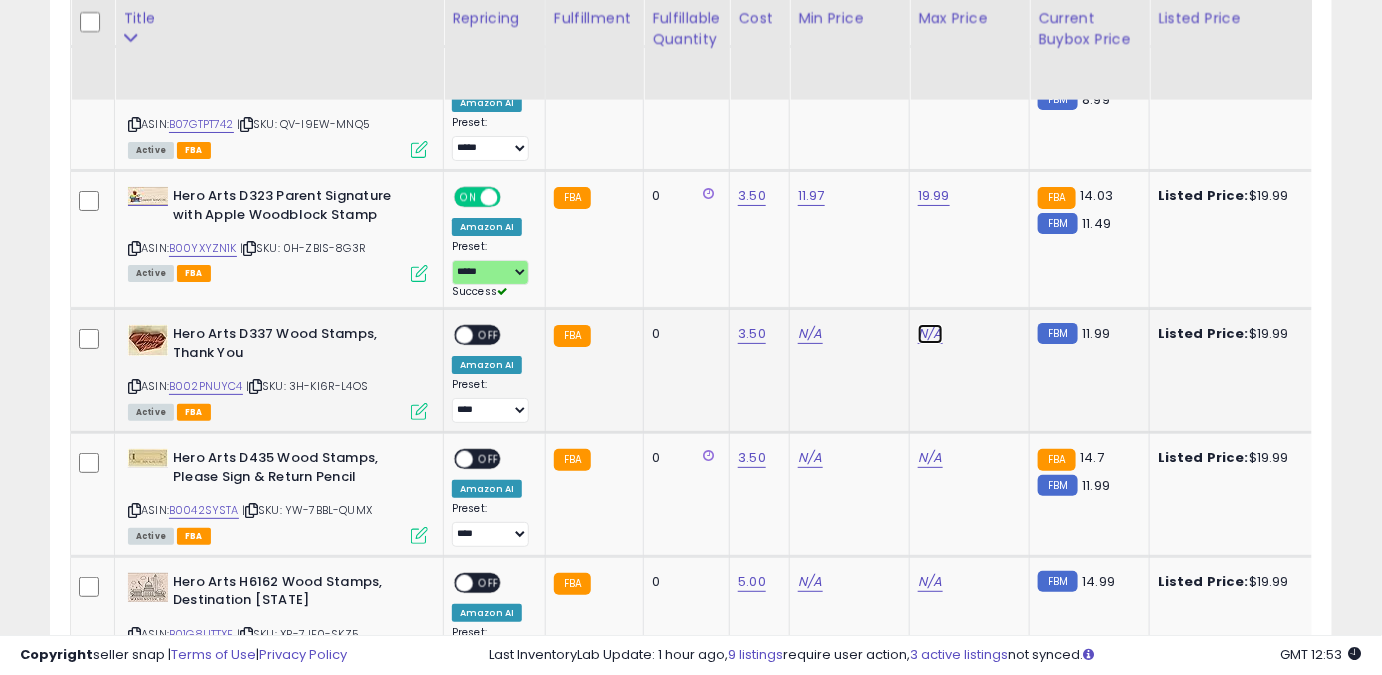 click on "N/A" at bounding box center (930, 334) 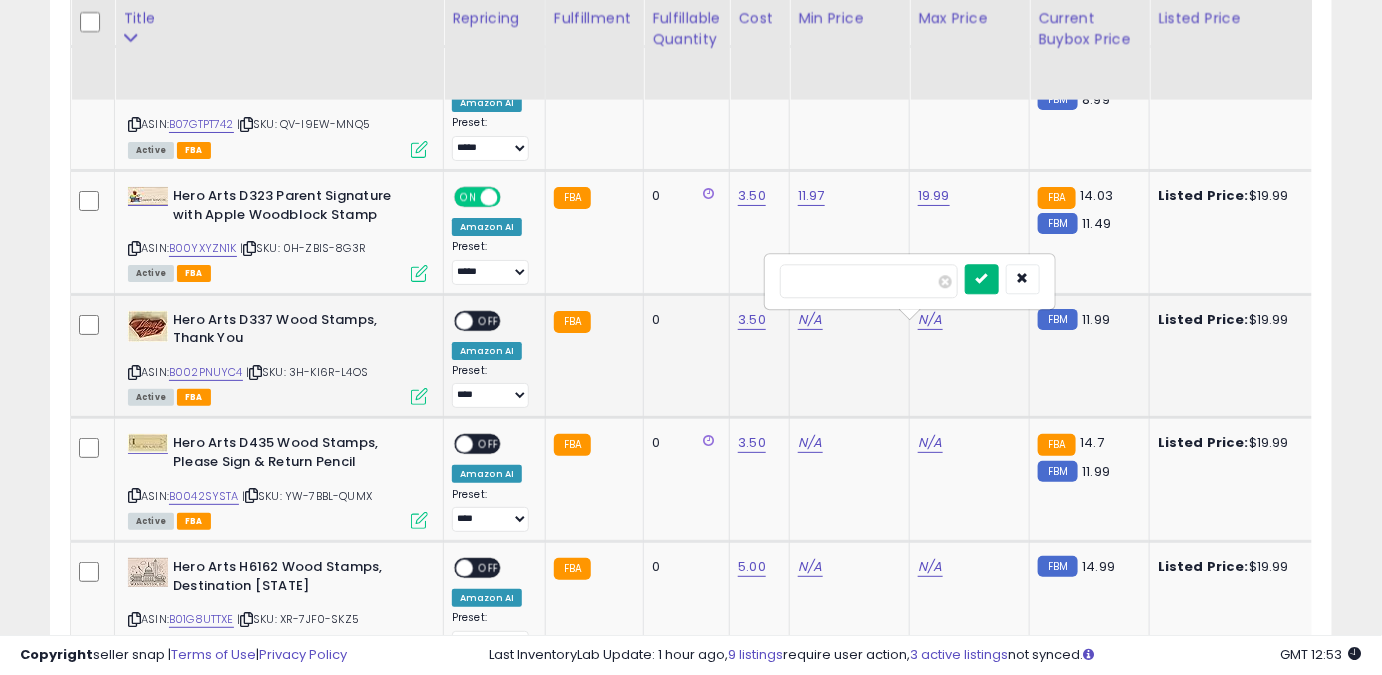 type on "*****" 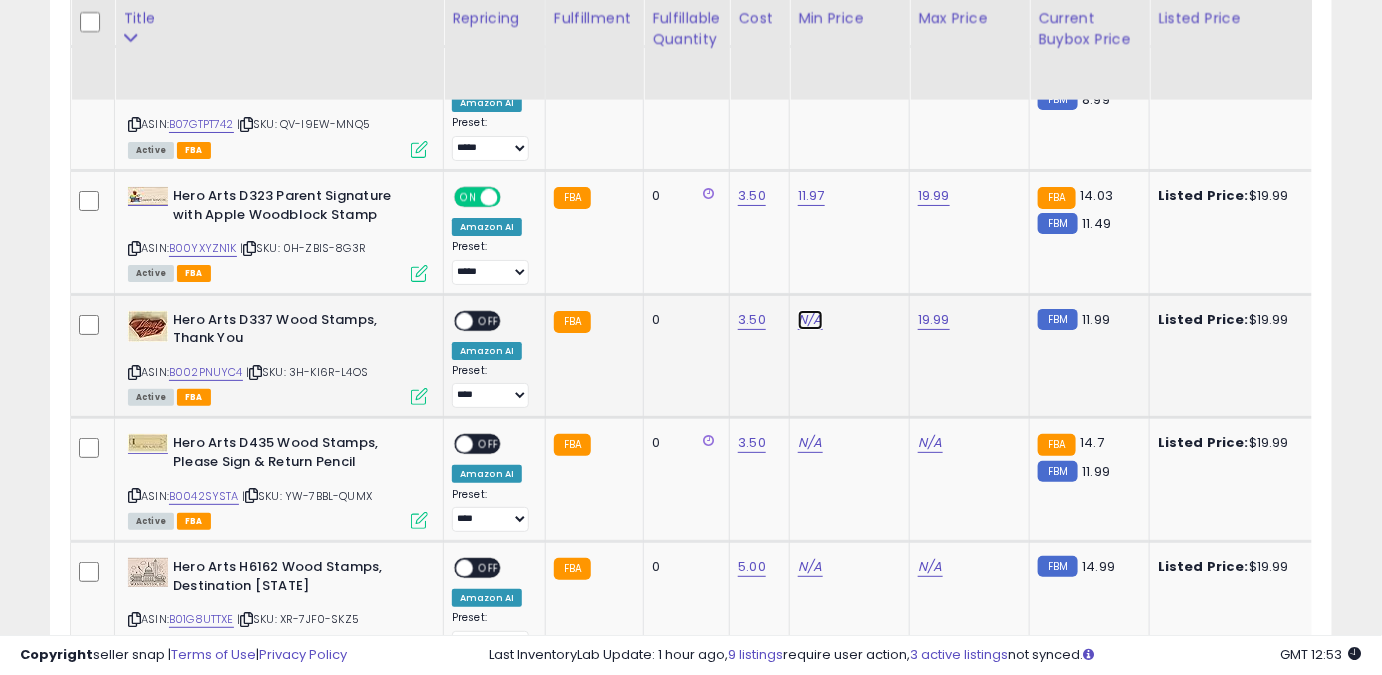 click on "N/A" at bounding box center (810, 320) 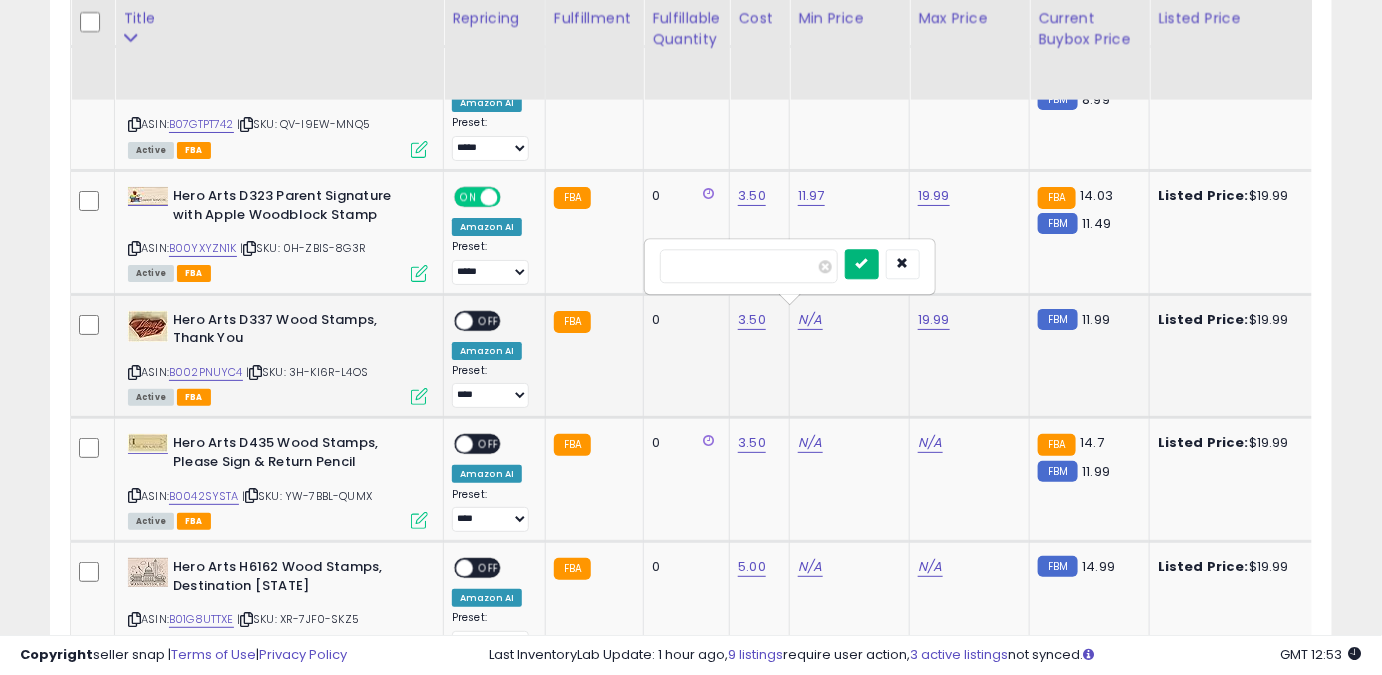 type on "*****" 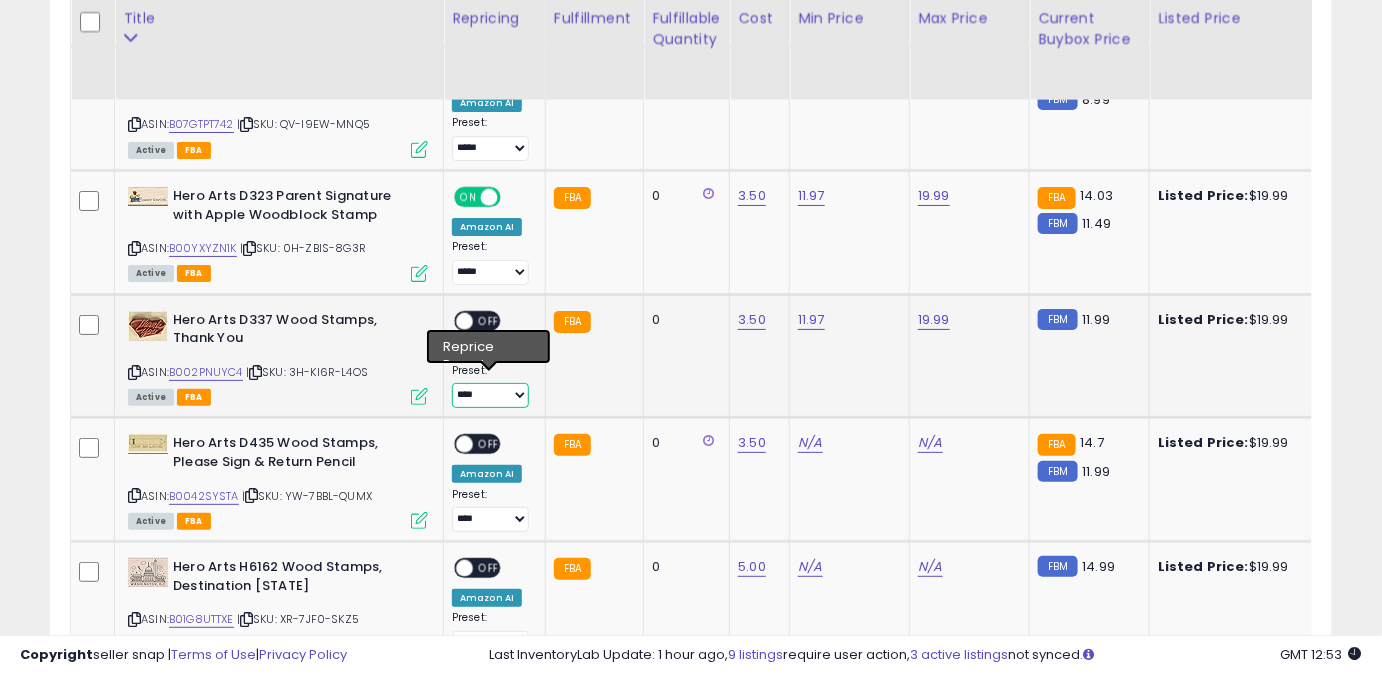 click on "**** ******** *****" at bounding box center (490, 395) 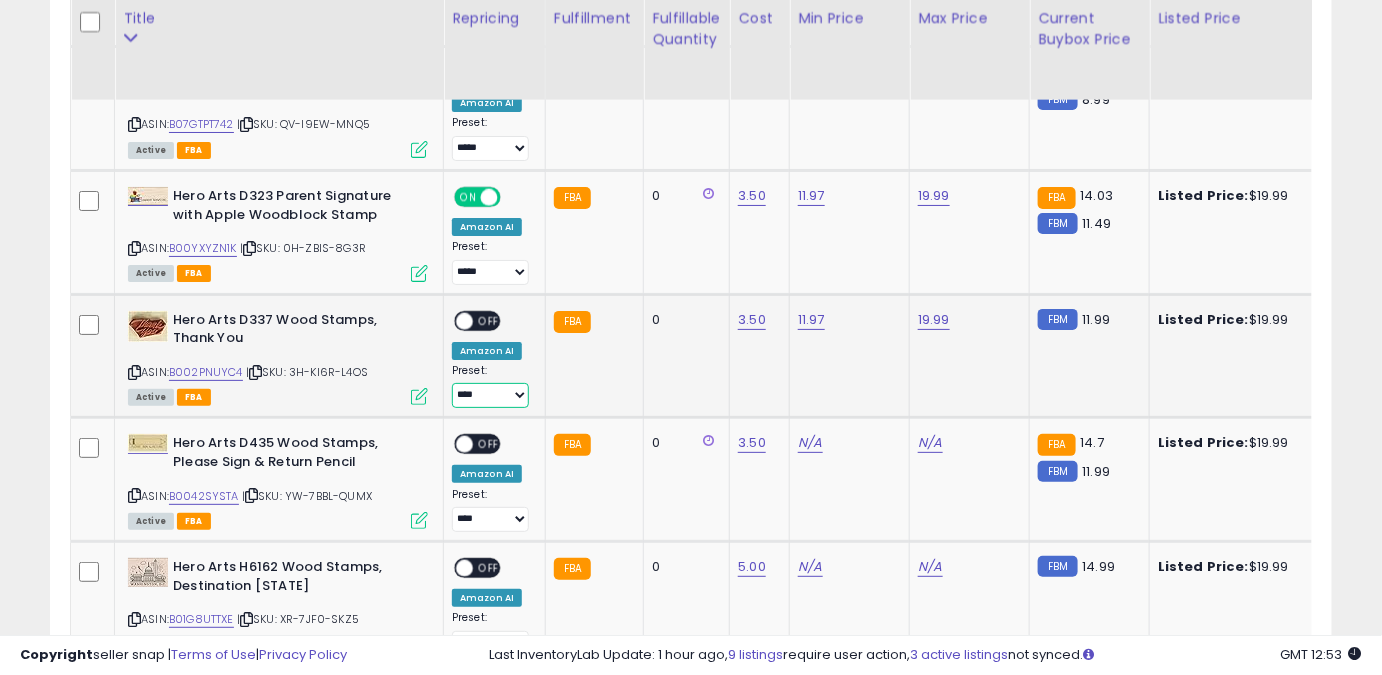 select on "*****" 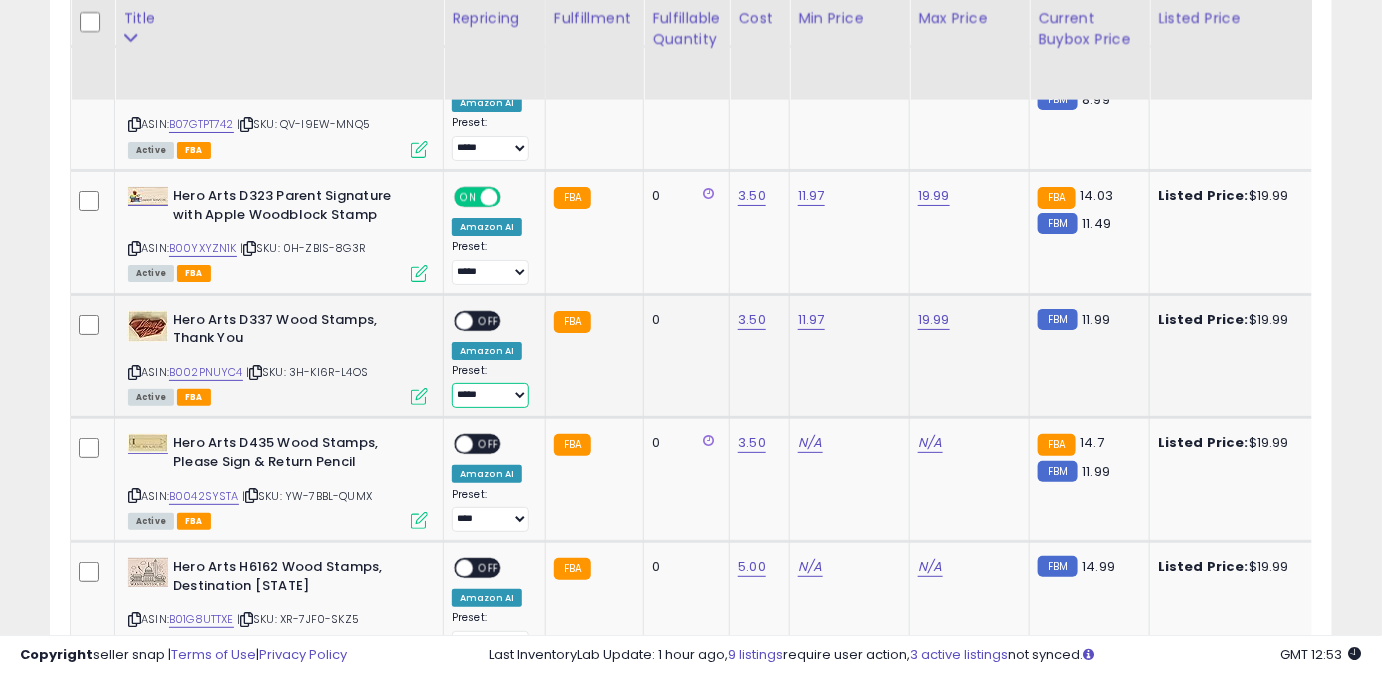 click on "**** ******** *****" at bounding box center [490, 395] 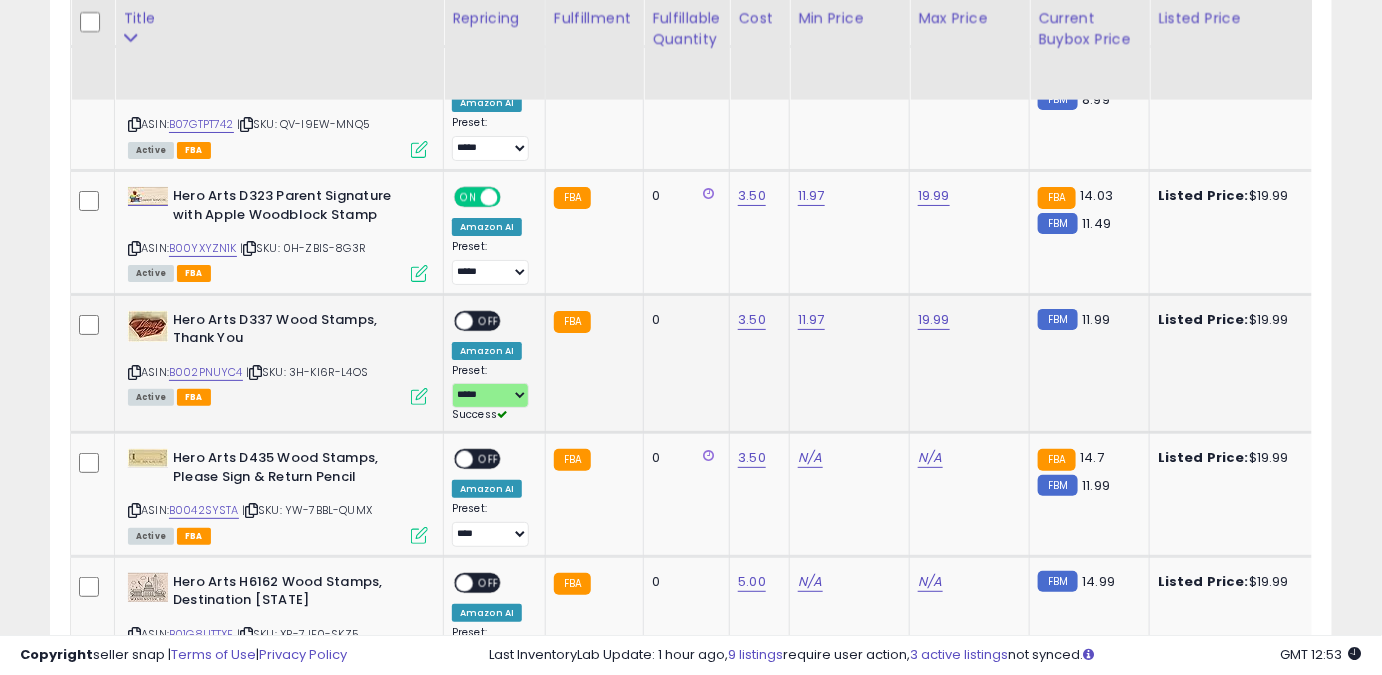 click on "OFF" at bounding box center (489, 320) 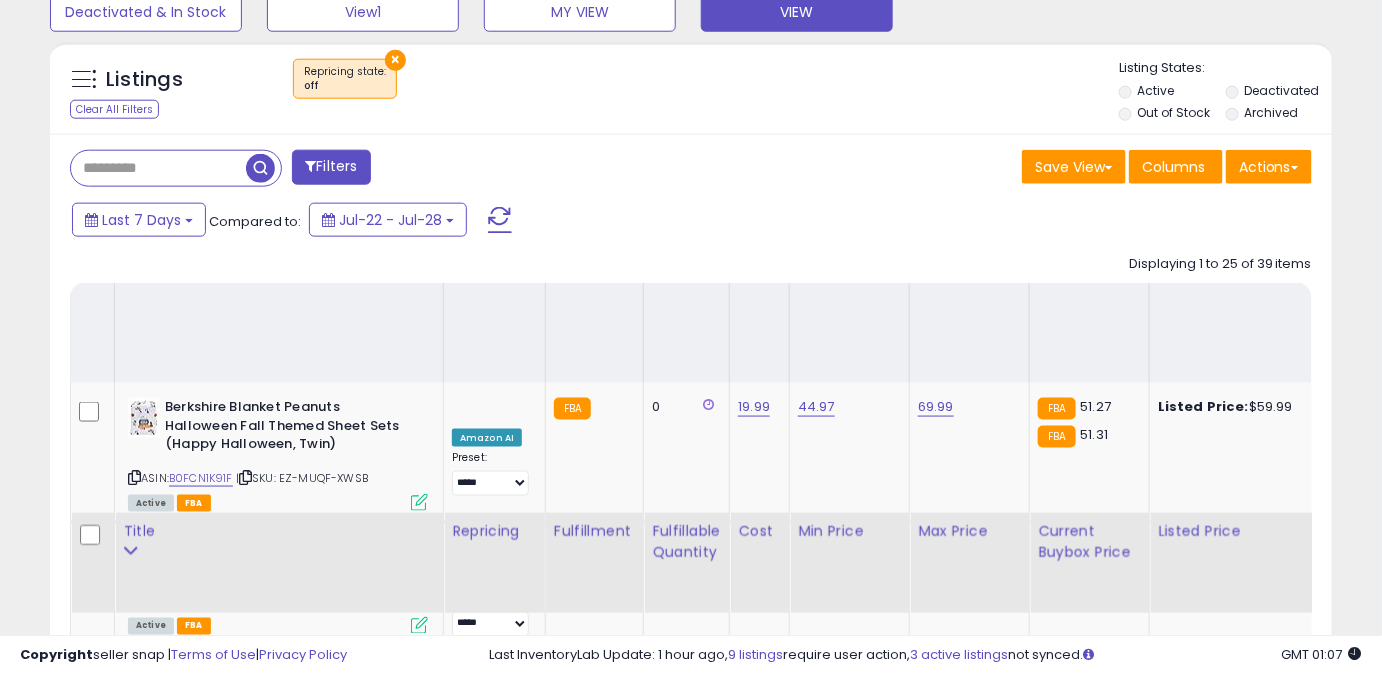 scroll, scrollTop: 656, scrollLeft: 0, axis: vertical 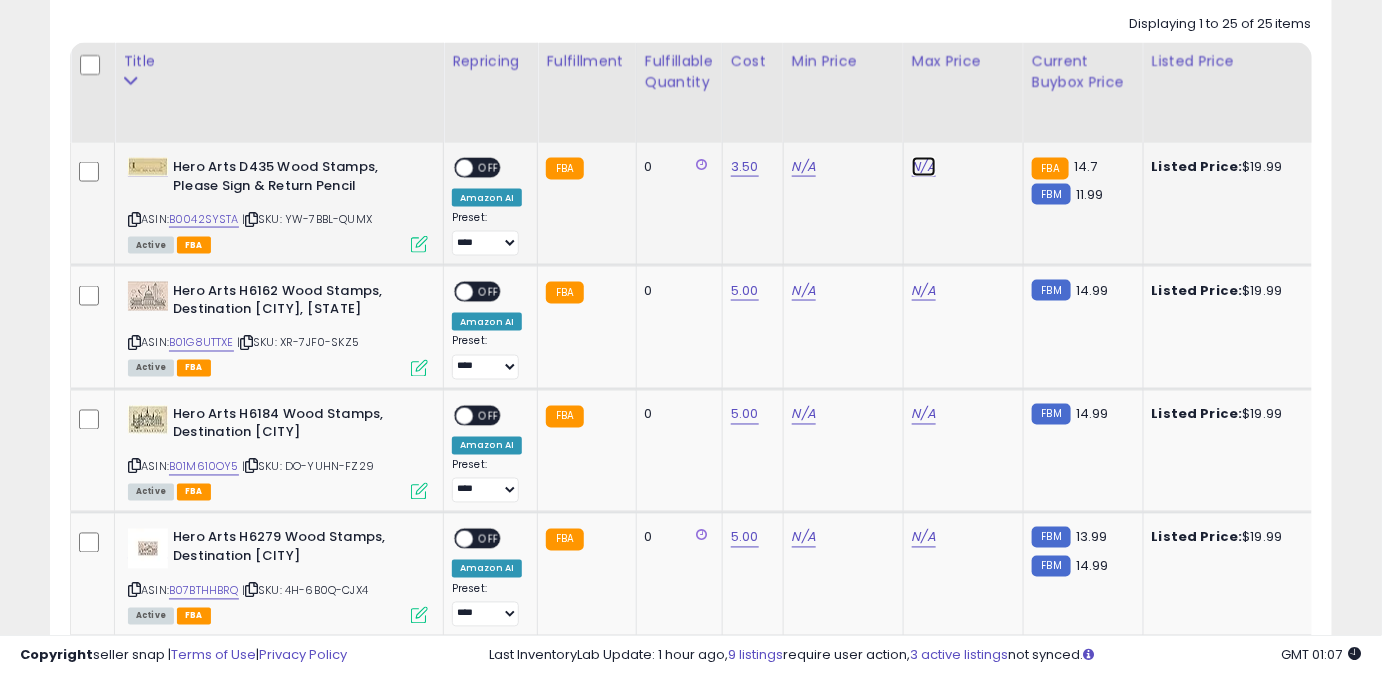 click on "N/A" at bounding box center (924, 167) 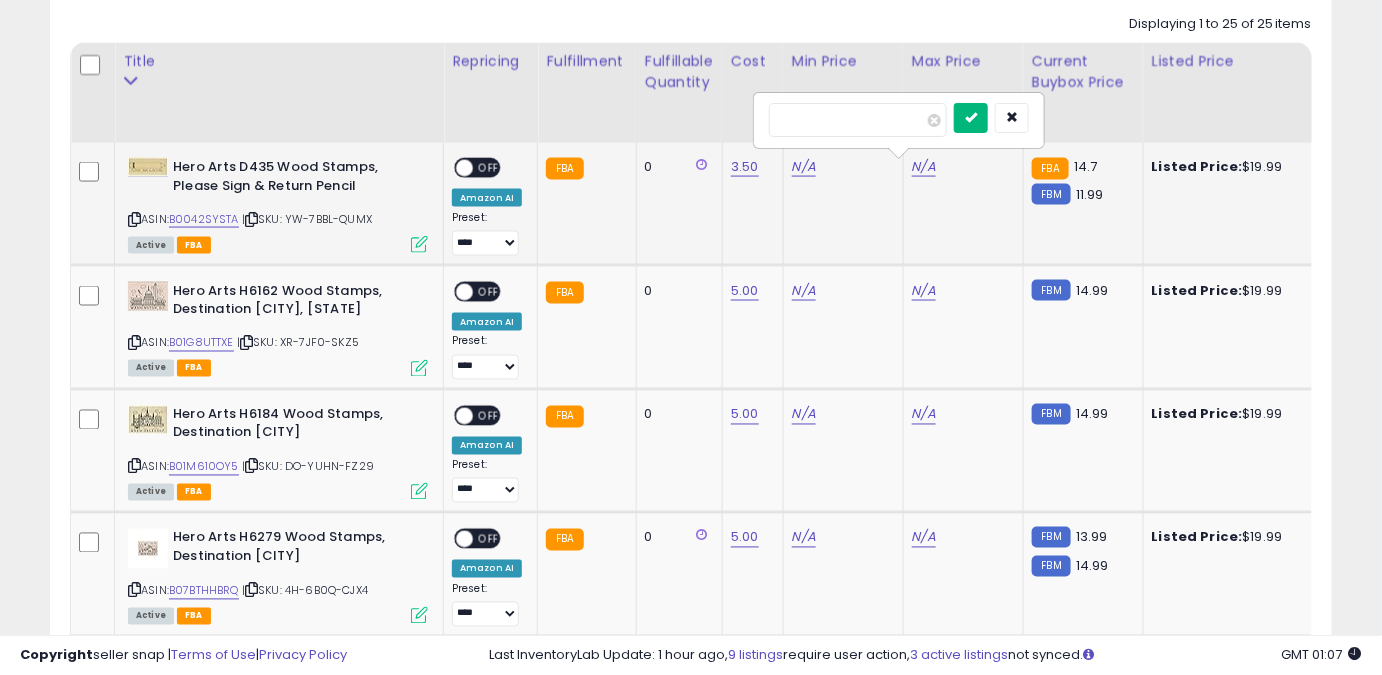 type on "*****" 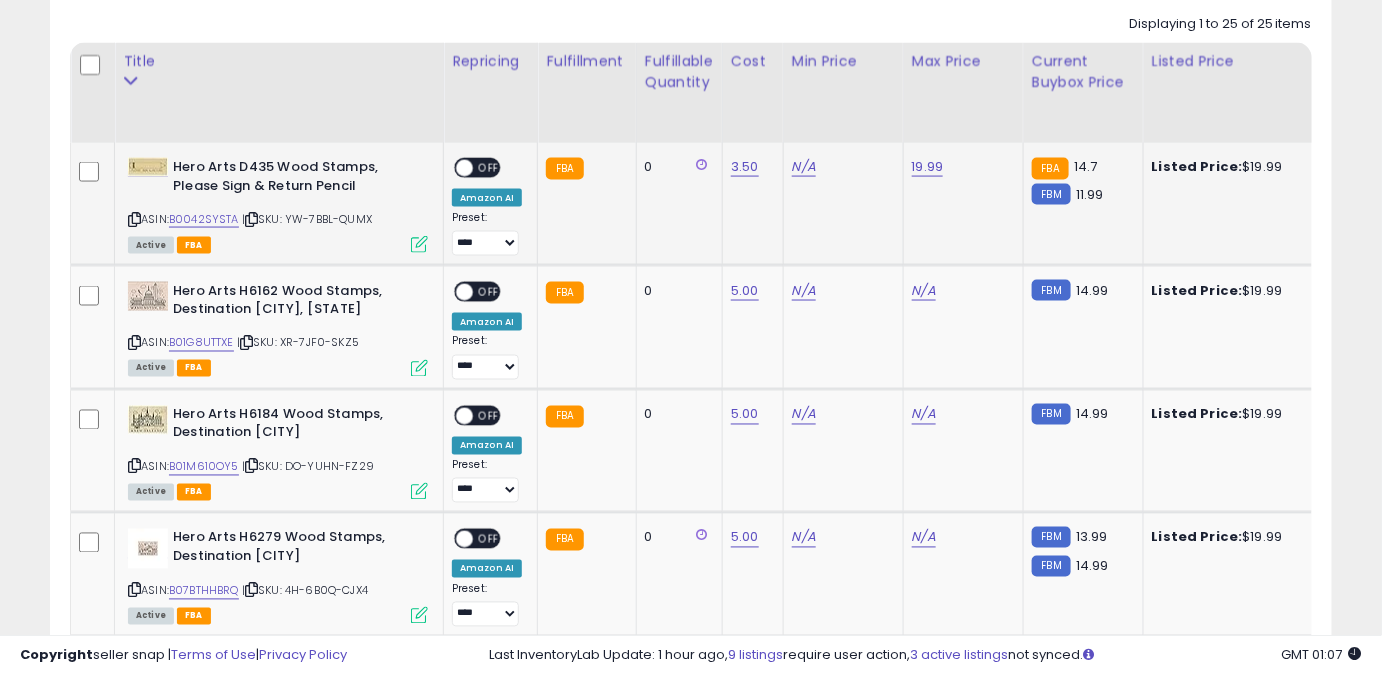 click on "ASIN:  B0042SYSTA    |   SKU: YW-7BBL-QUMX Active FBA" at bounding box center (278, 204) 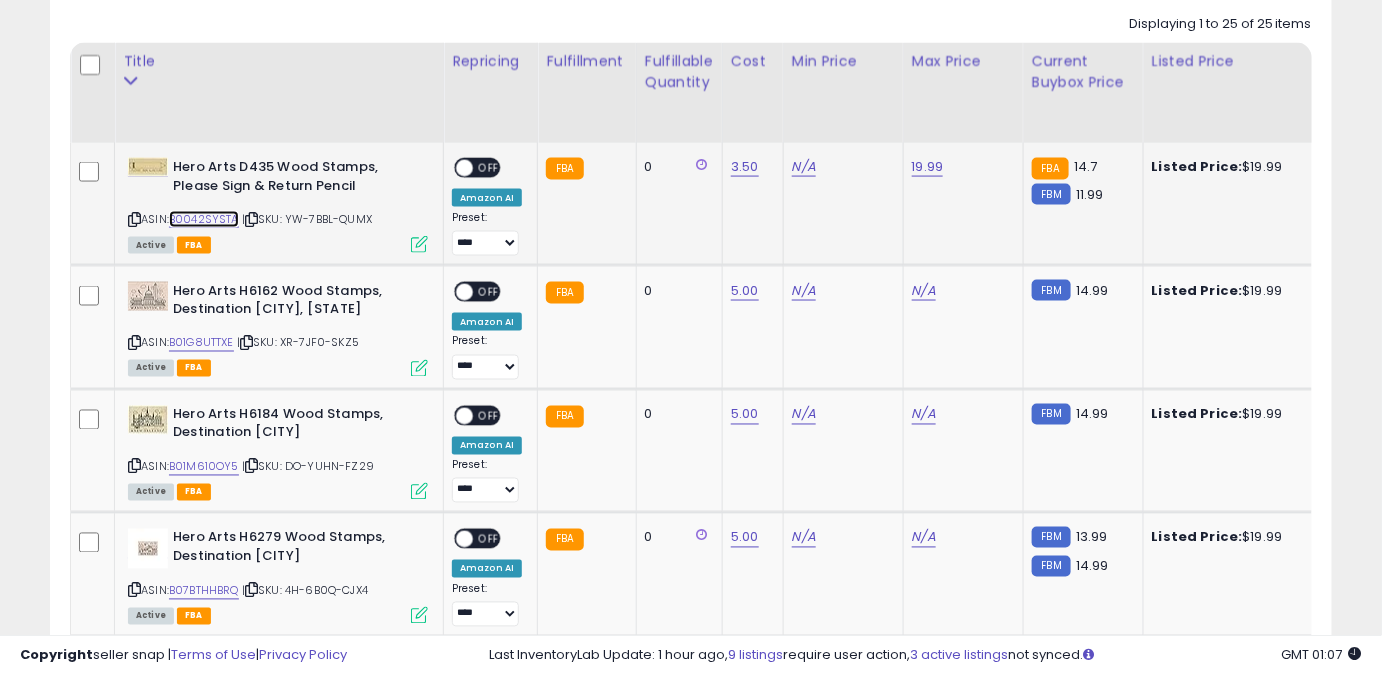 click on "B0042SYSTA" at bounding box center [204, 219] 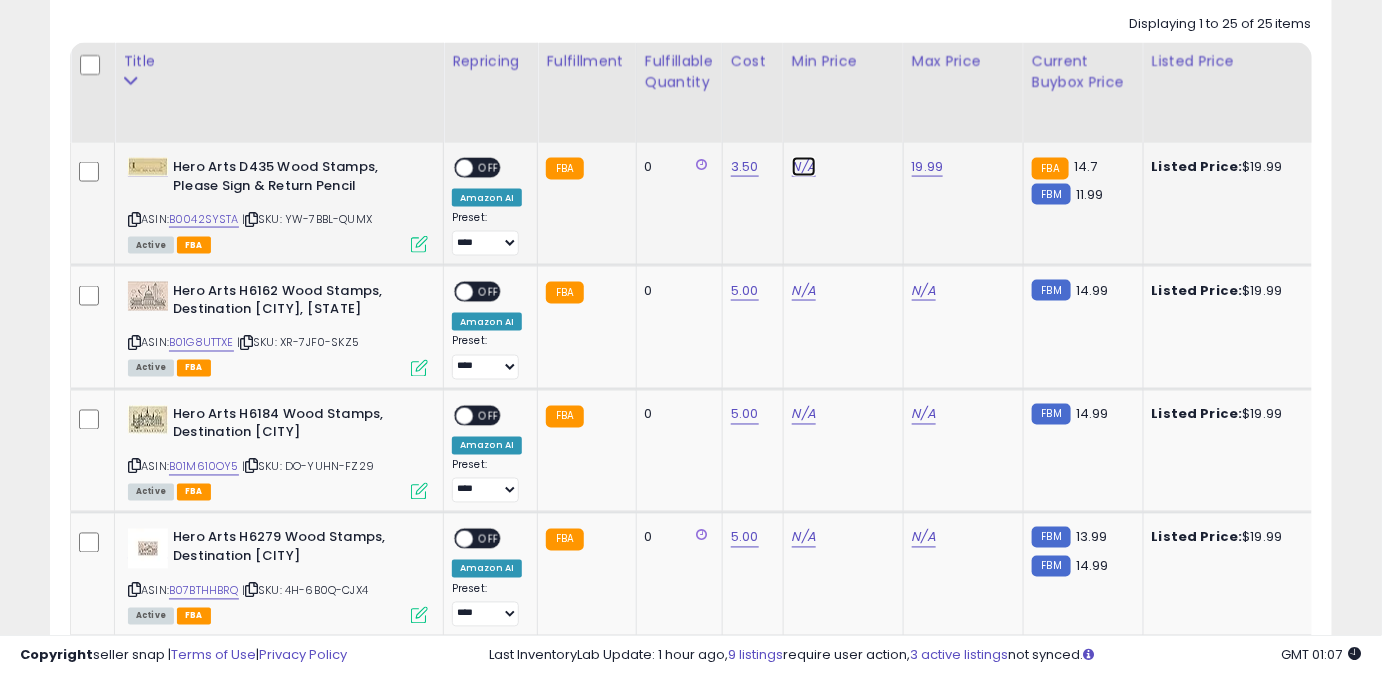 click on "N/A" at bounding box center [804, 167] 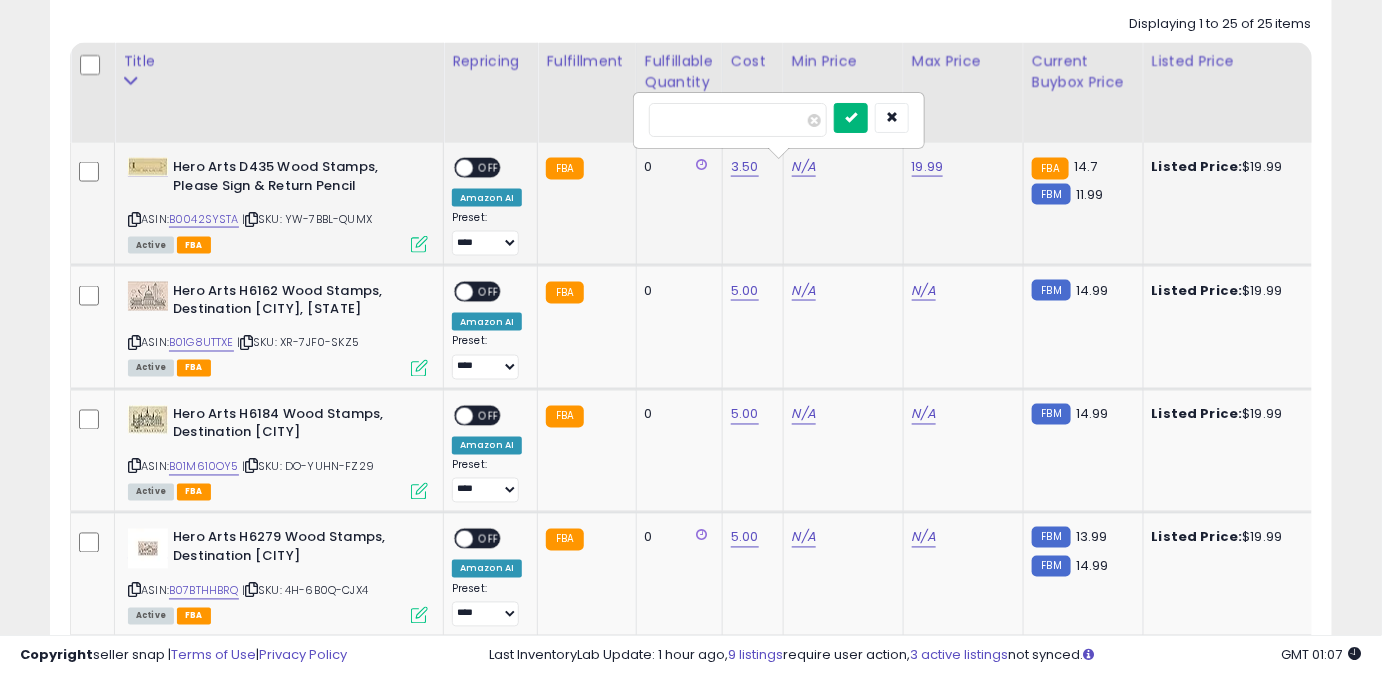 type on "*****" 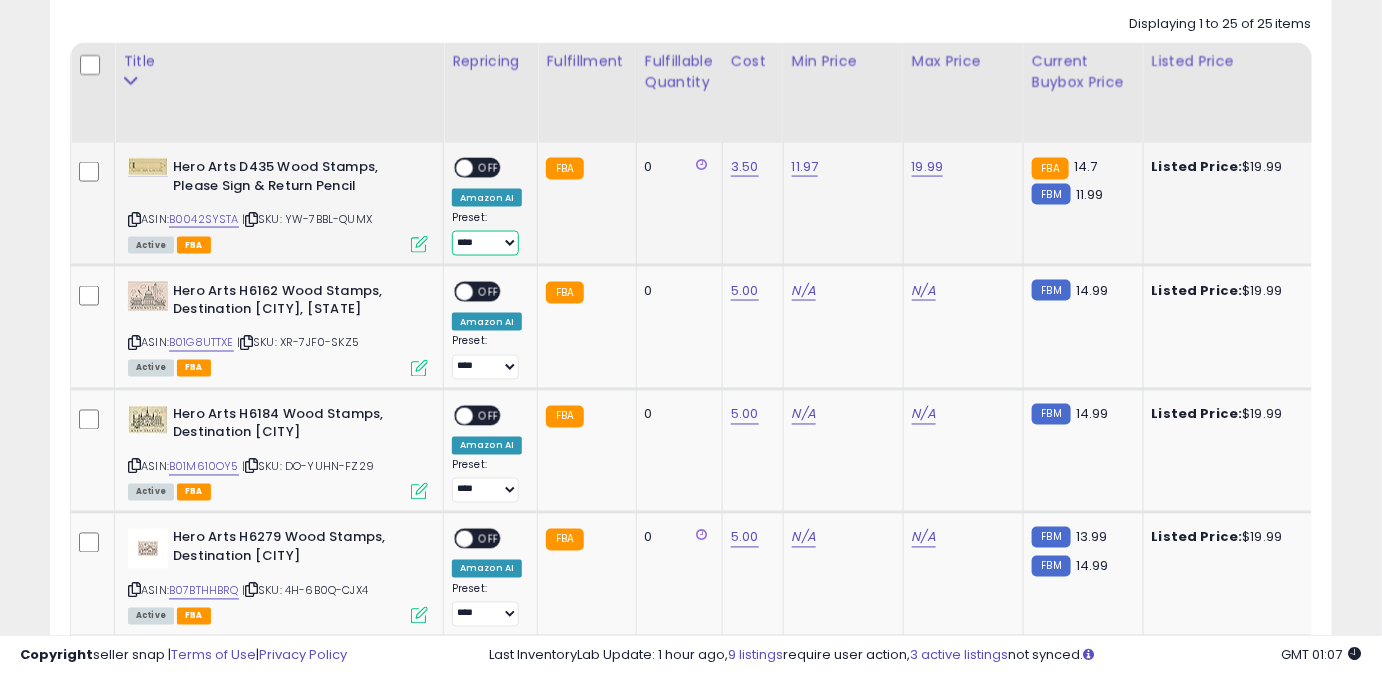 click on "**** ******** *****" at bounding box center [485, 243] 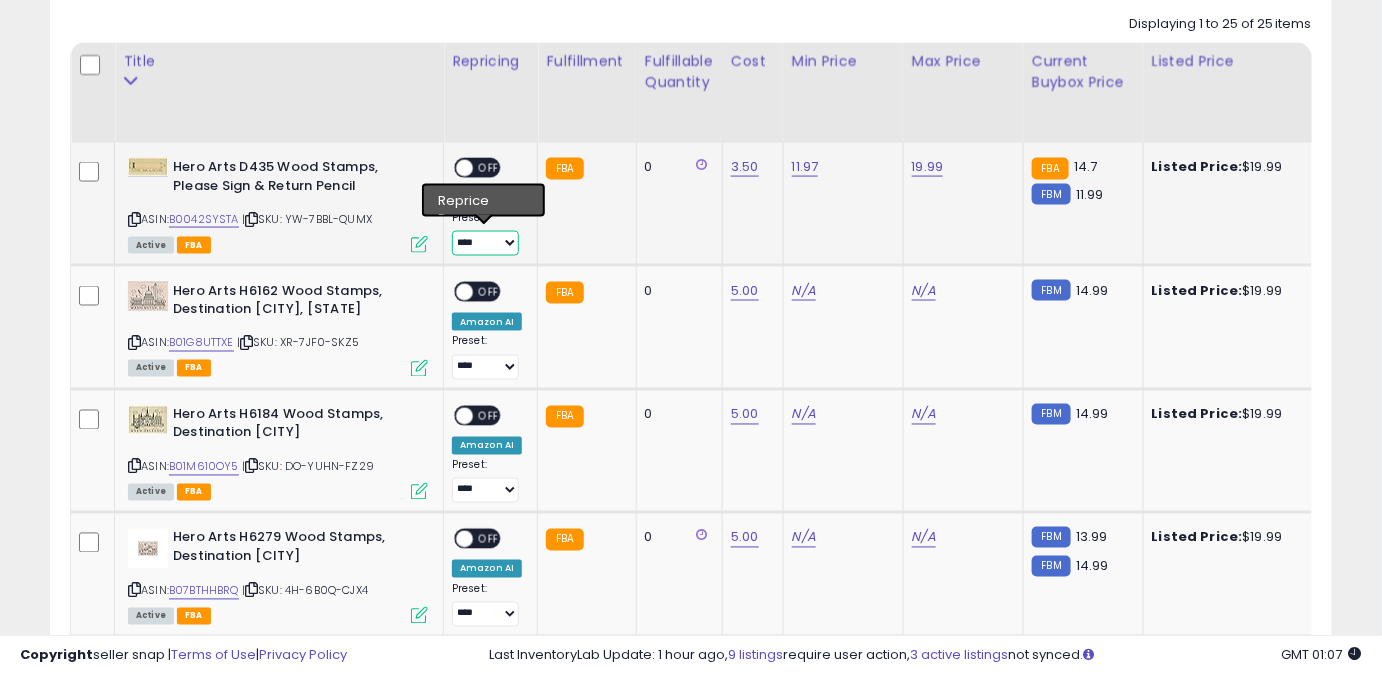 select on "*****" 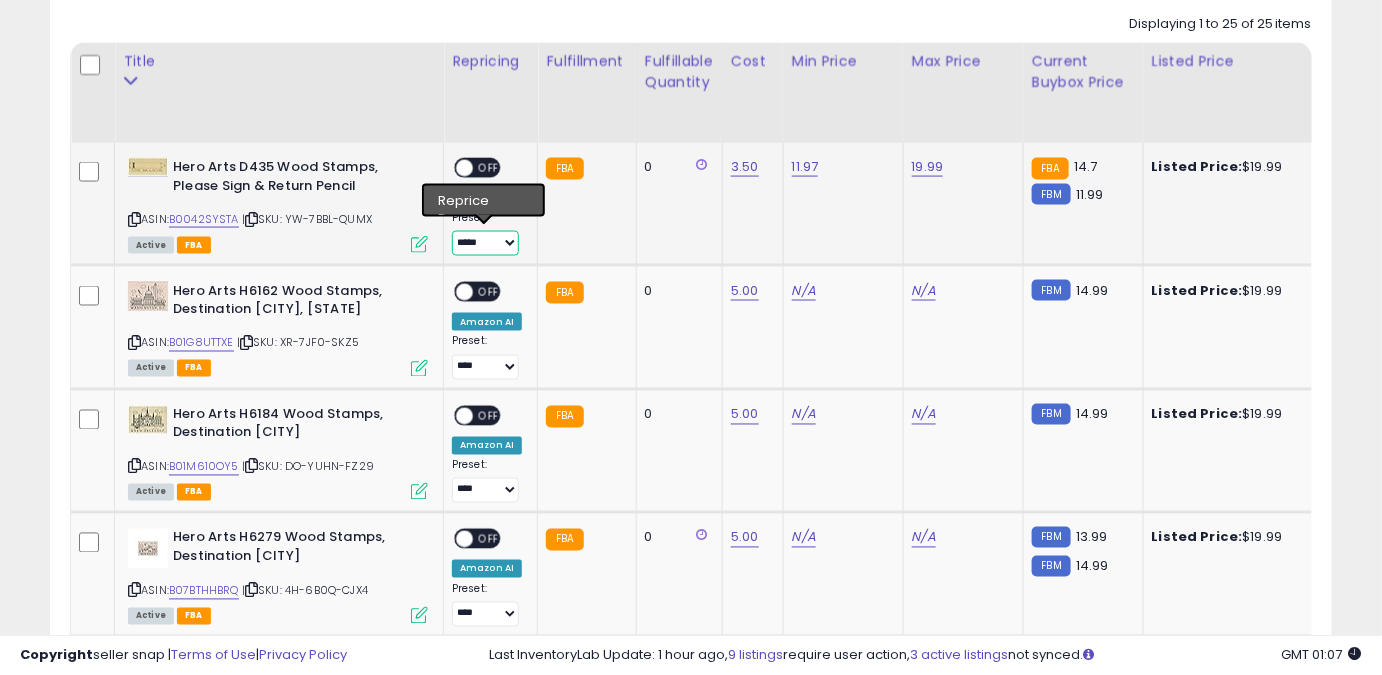 click on "**** ******** *****" at bounding box center [485, 243] 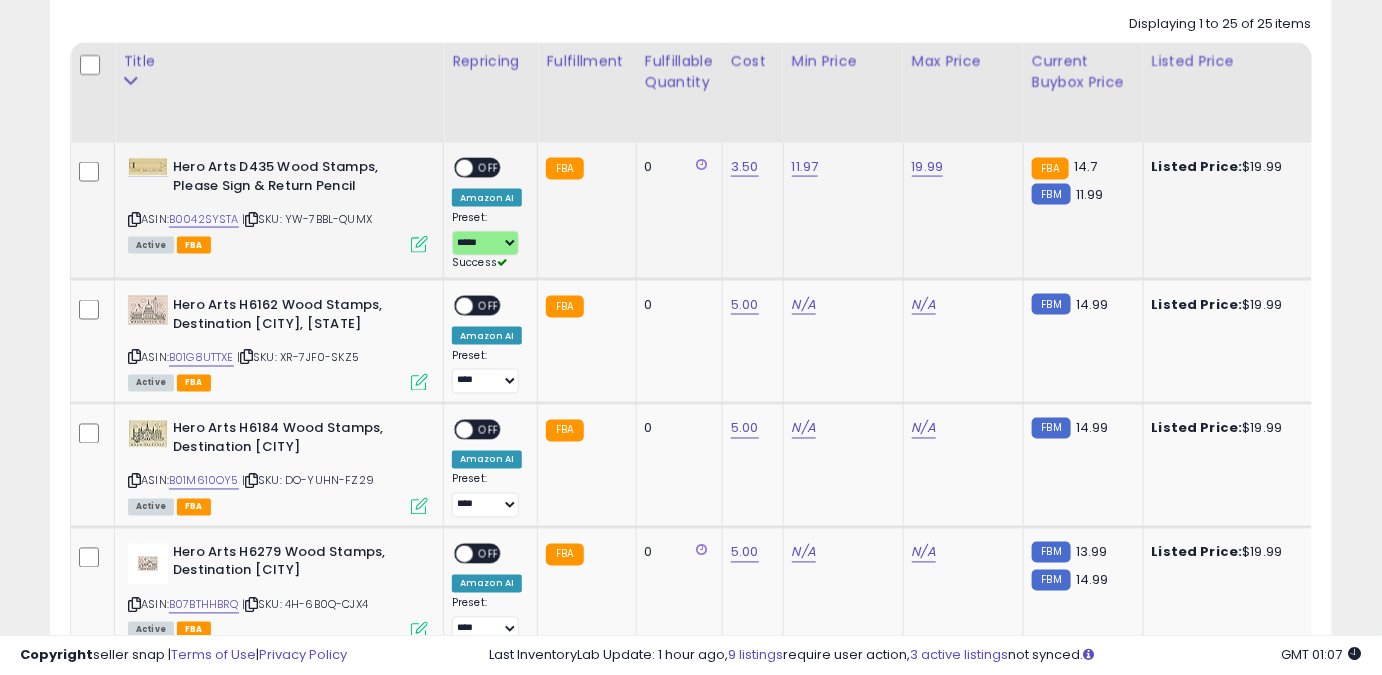 click on "OFF" at bounding box center (489, 168) 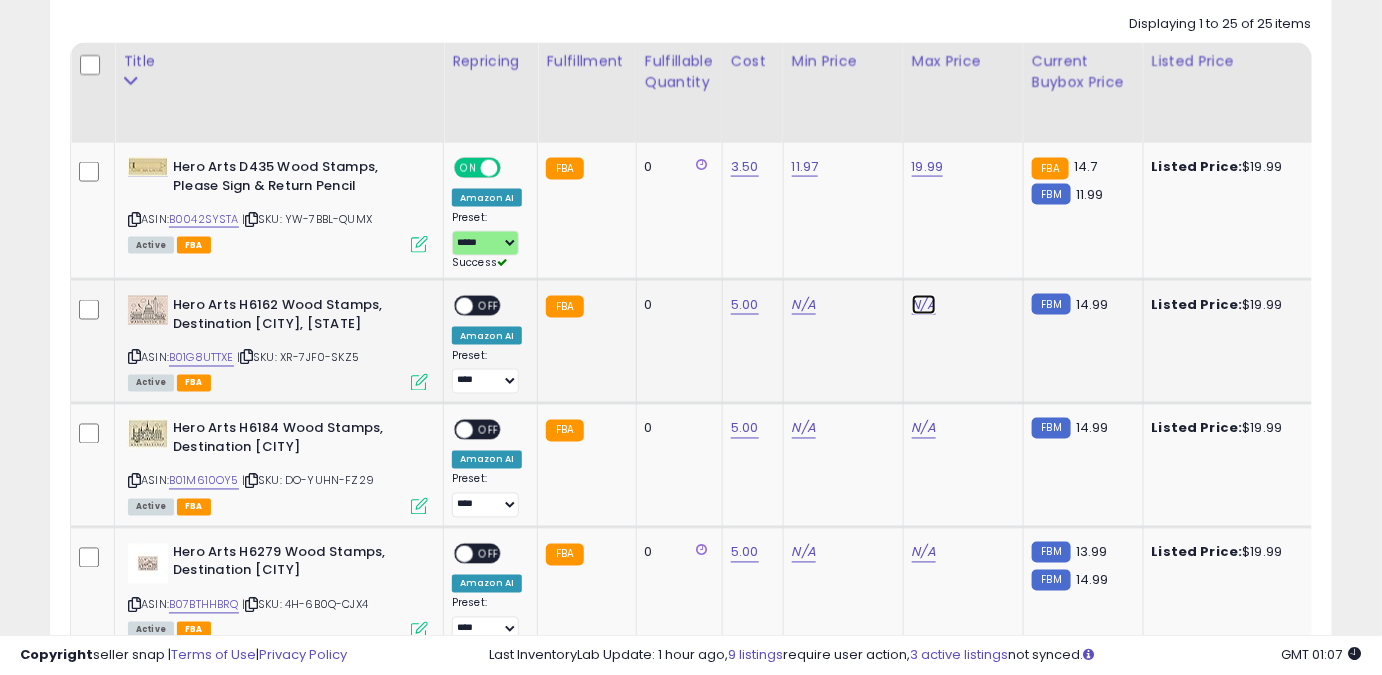 click on "N/A" at bounding box center [924, 305] 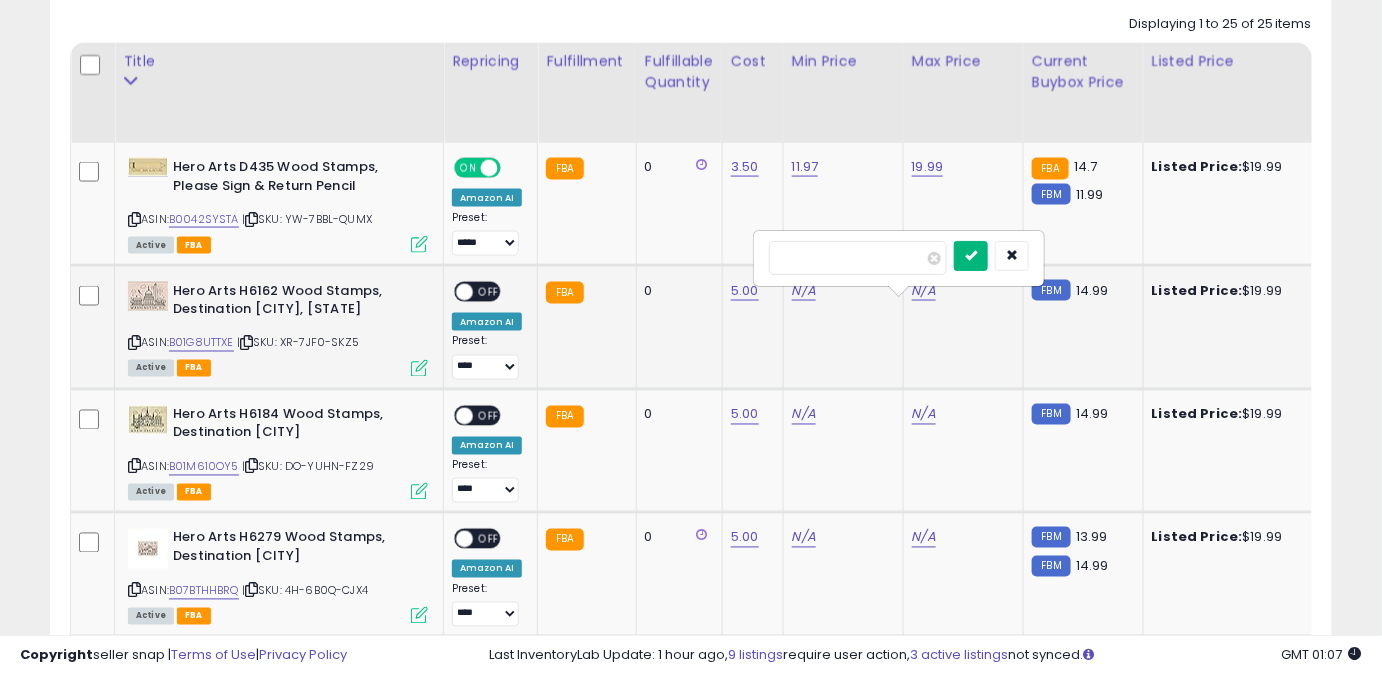 type on "*****" 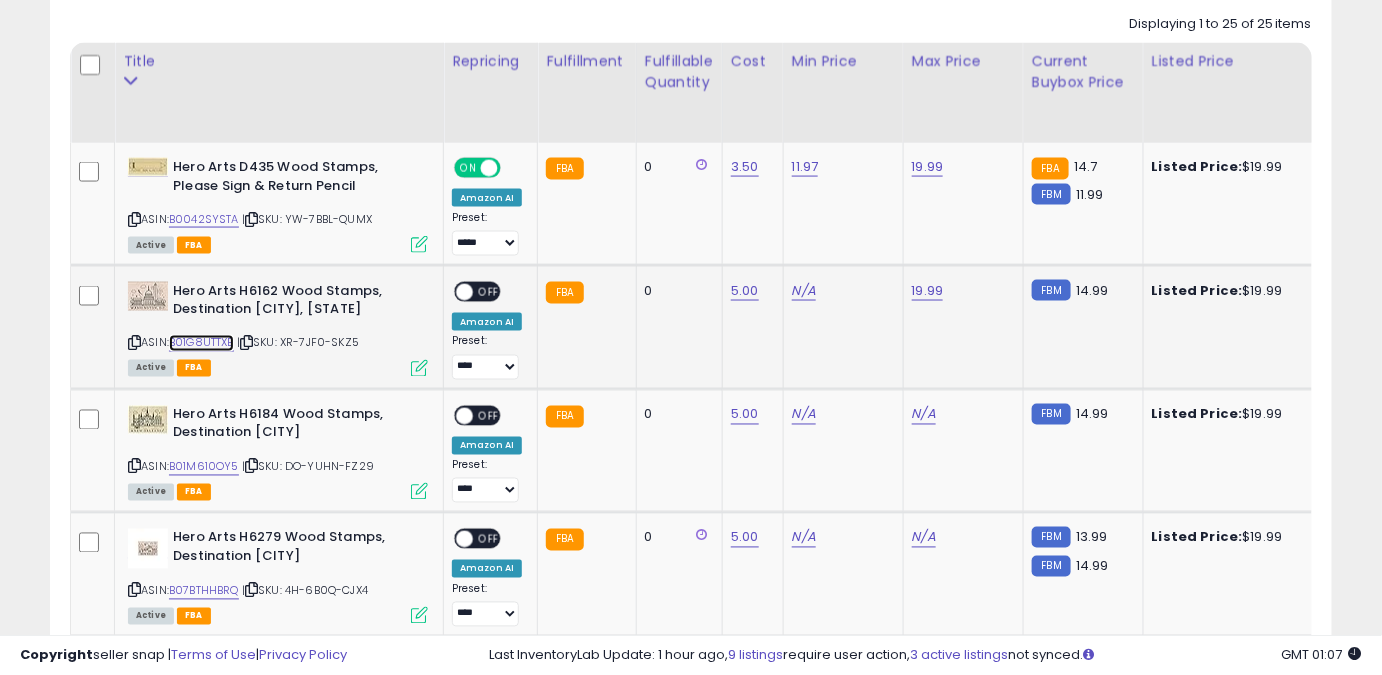 click on "B01G8UTTXE" at bounding box center (201, 343) 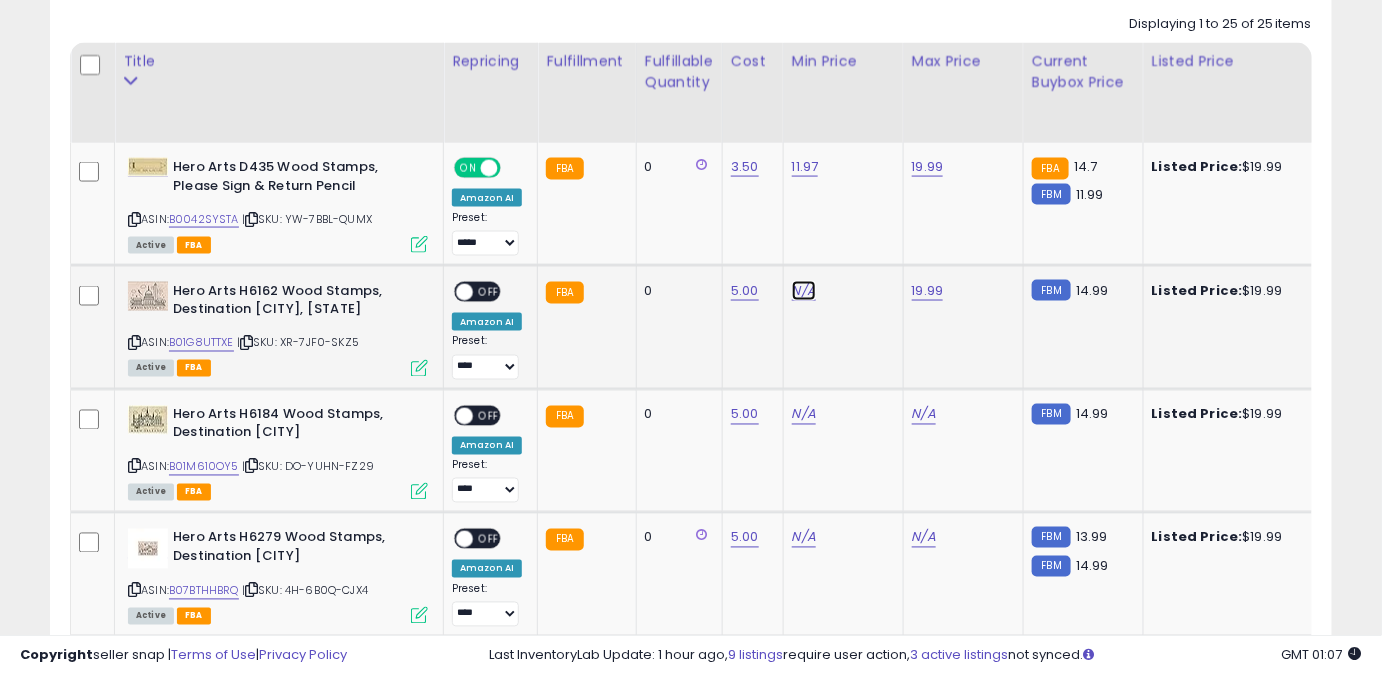 click on "N/A" at bounding box center [804, 291] 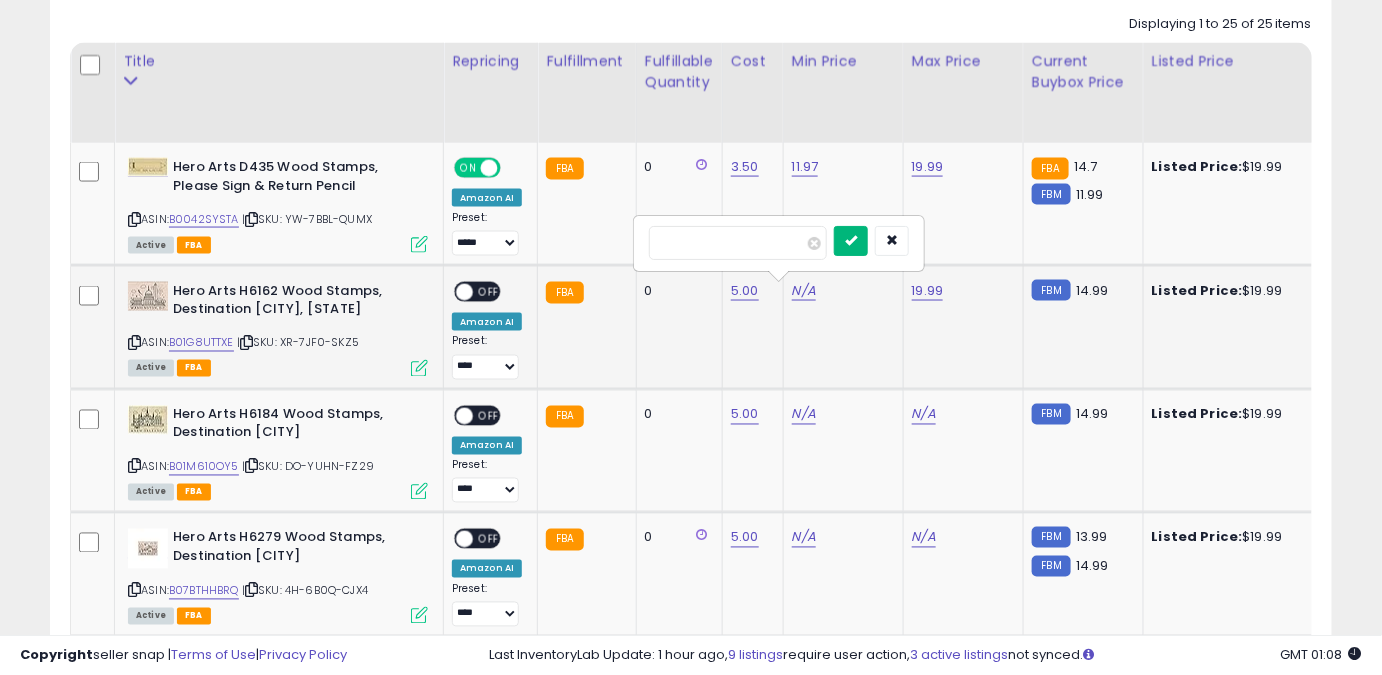 type on "*****" 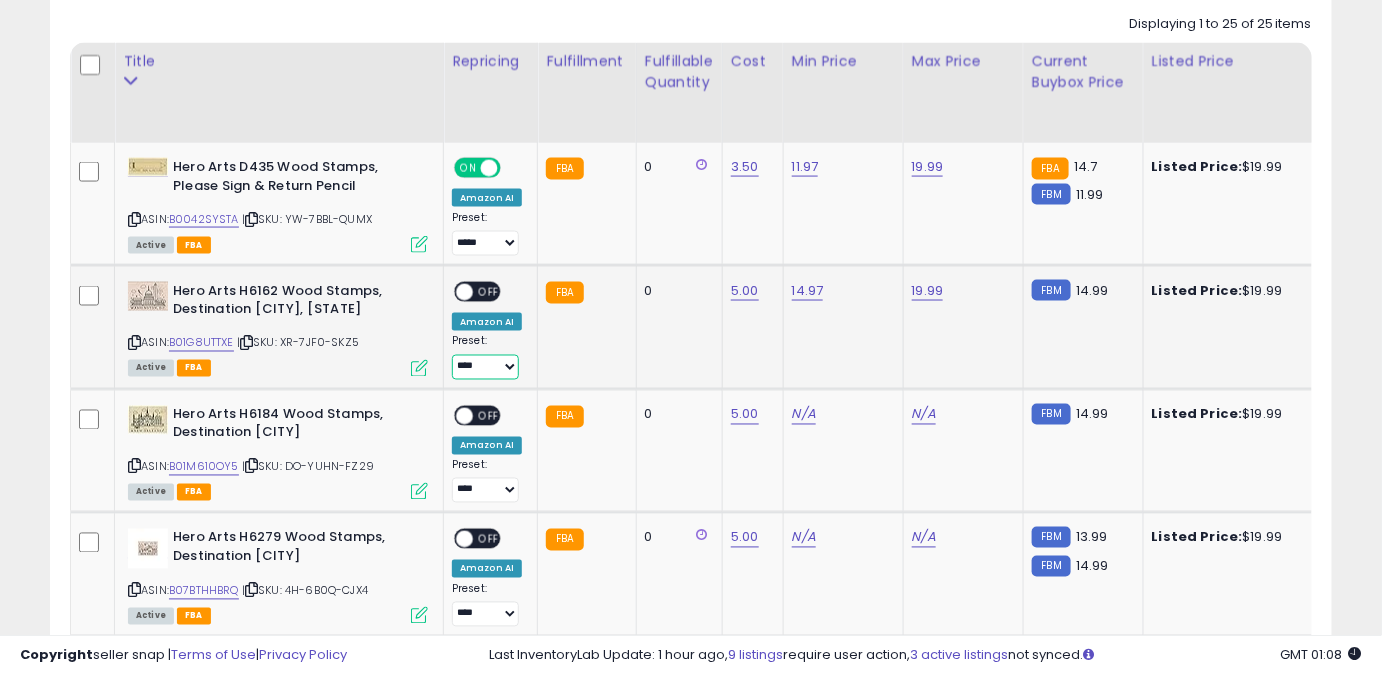 click on "**** ******** *****" at bounding box center [485, 367] 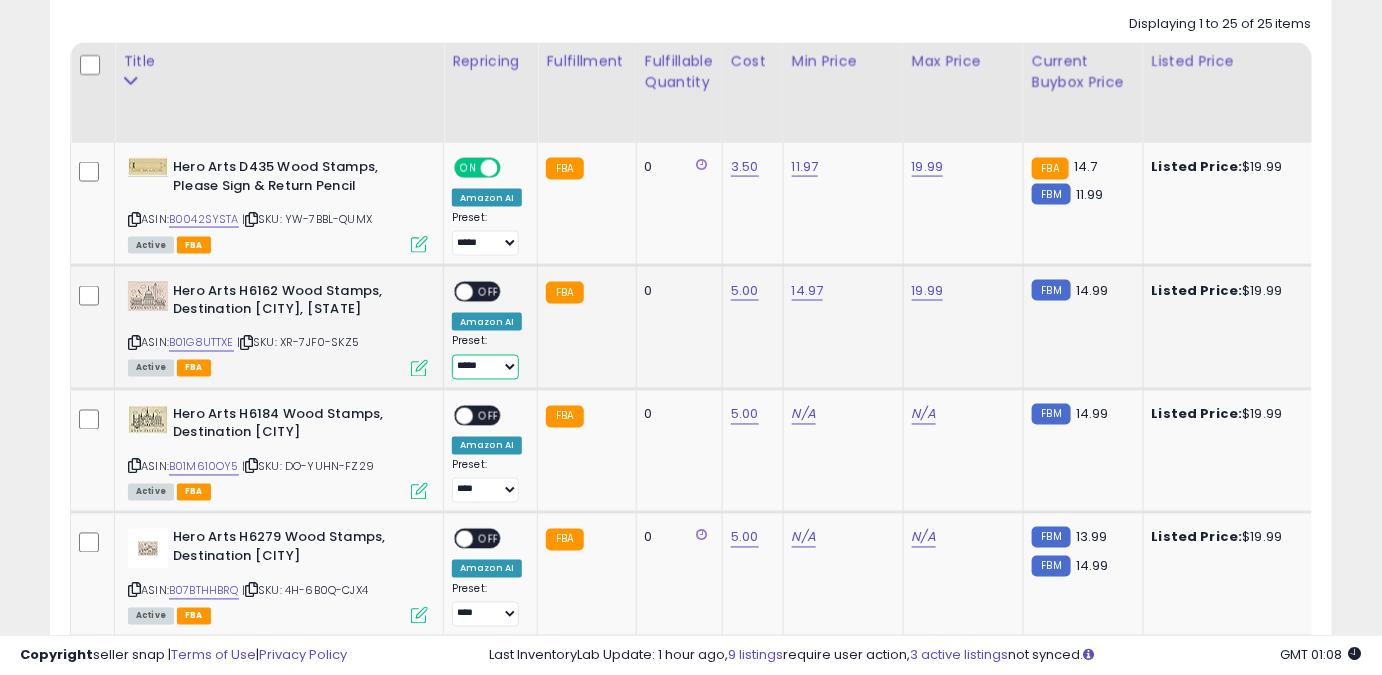 click on "**** ******** *****" at bounding box center (485, 367) 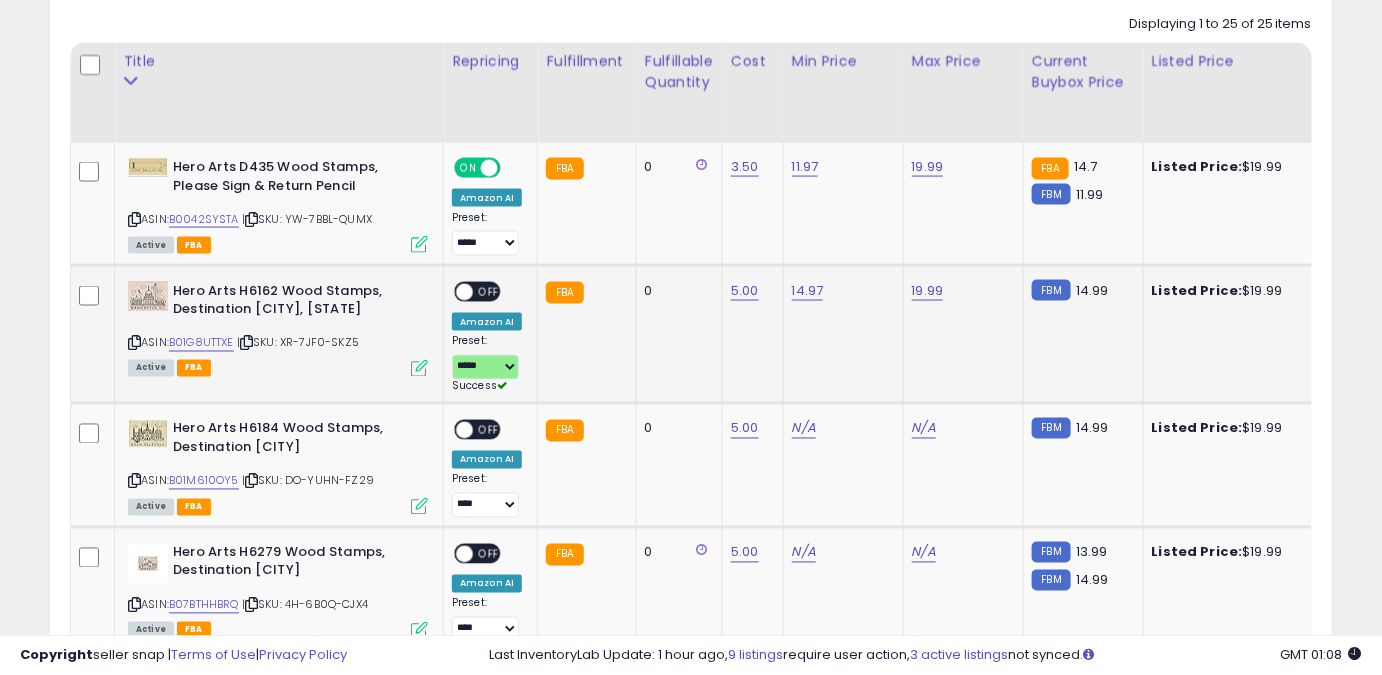 click on "ON   OFF Amazon AI Preset:
**** ******** ***** Success
Error" at bounding box center [487, 338] 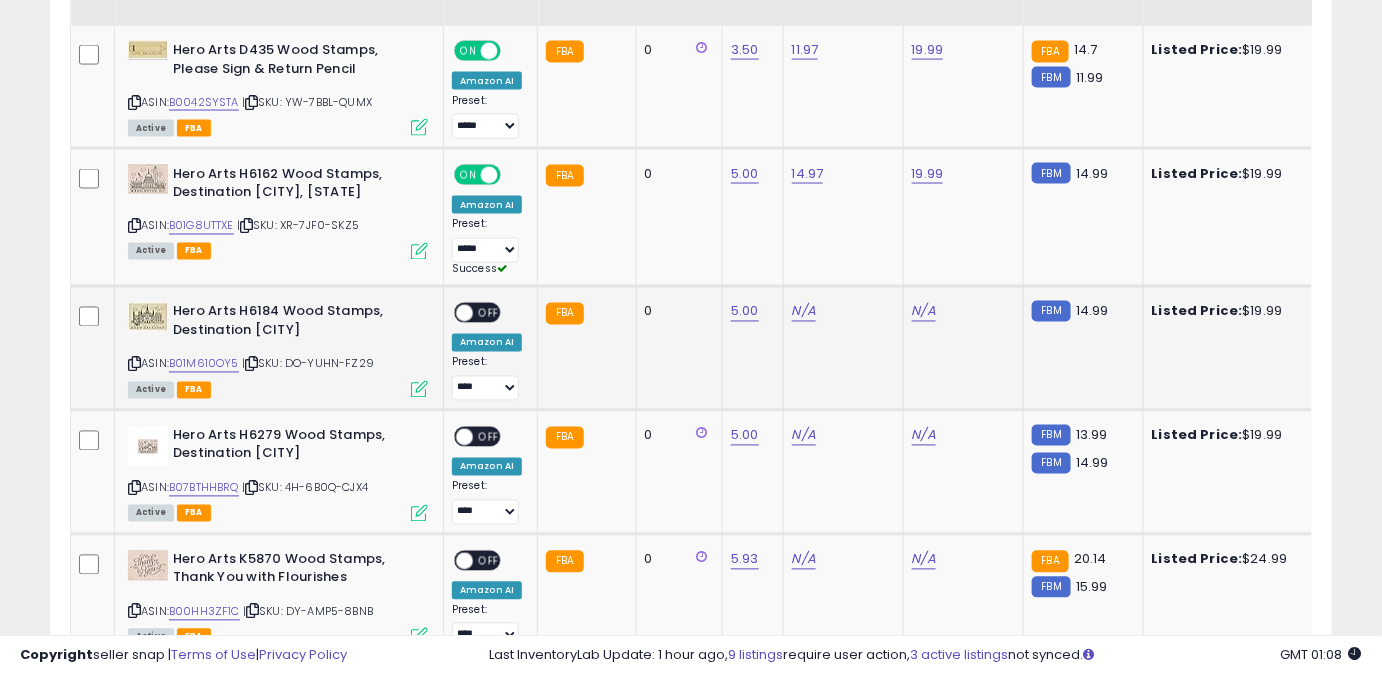 scroll, scrollTop: 1110, scrollLeft: 0, axis: vertical 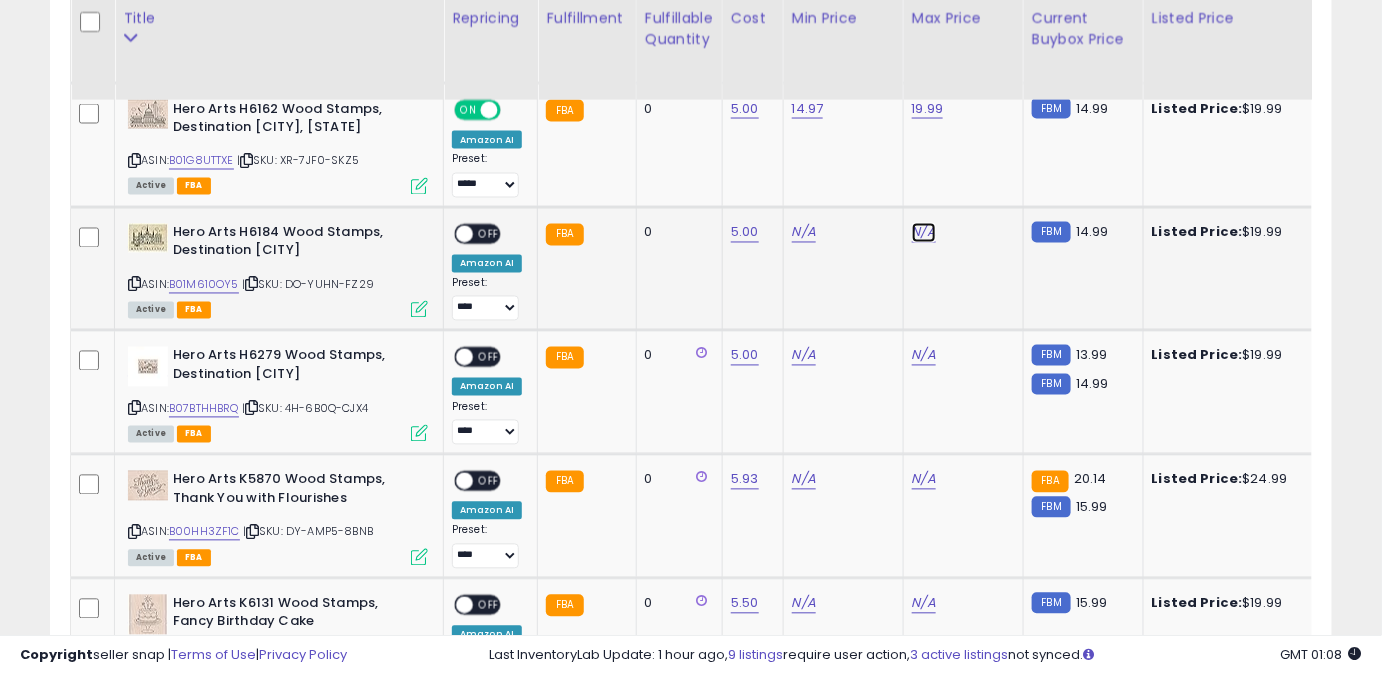 click on "N/A" at bounding box center (924, 233) 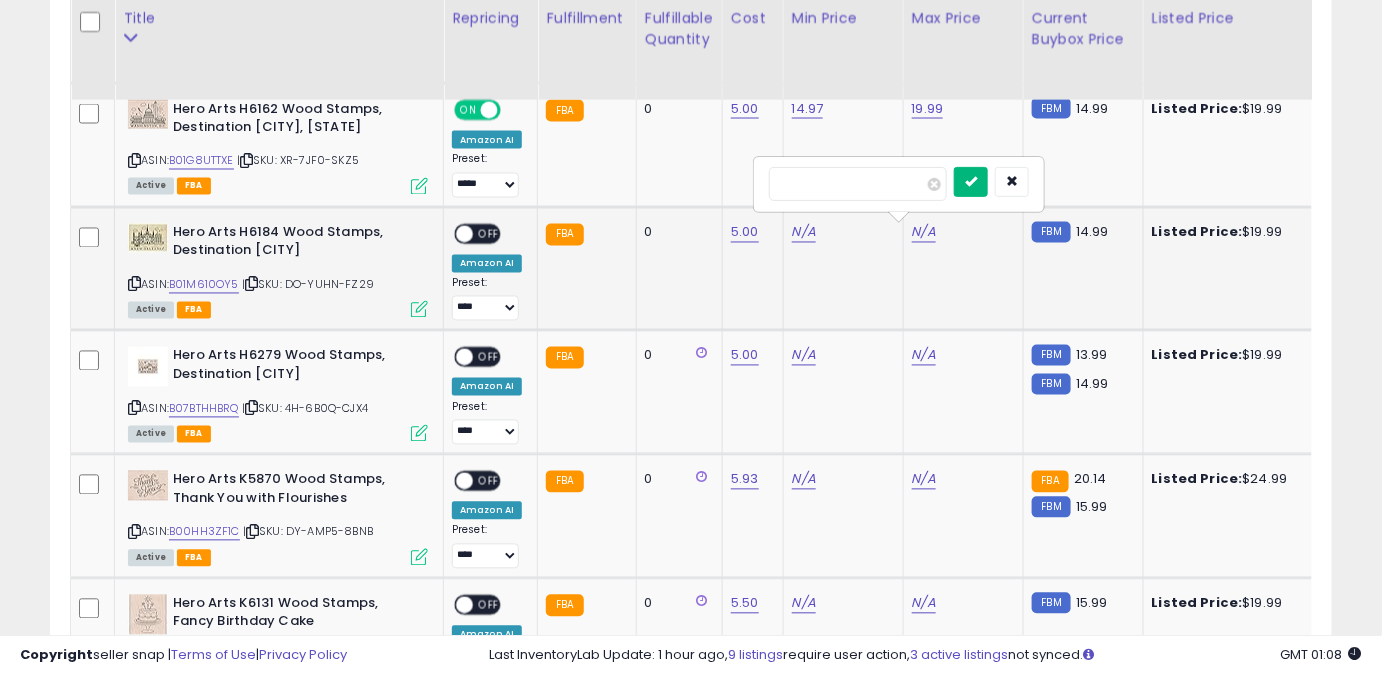 type on "*****" 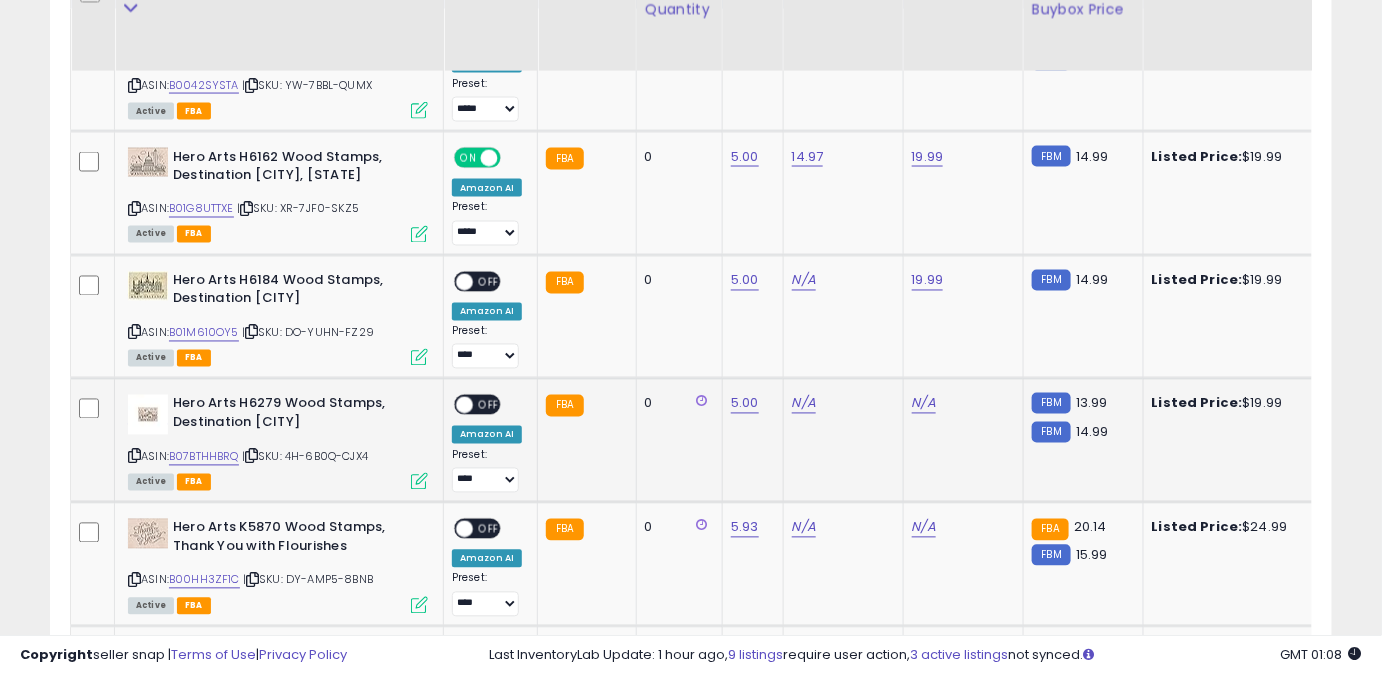 scroll, scrollTop: 928, scrollLeft: 0, axis: vertical 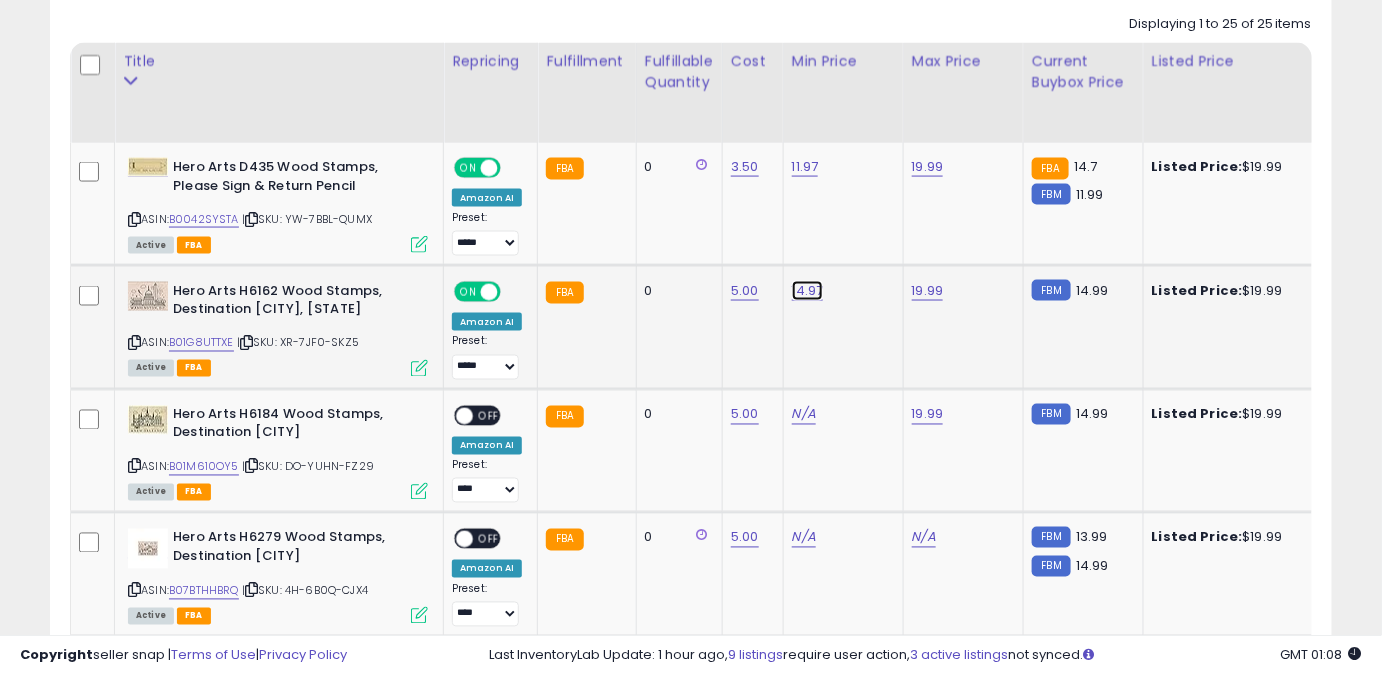 click on "14.97" at bounding box center [805, 167] 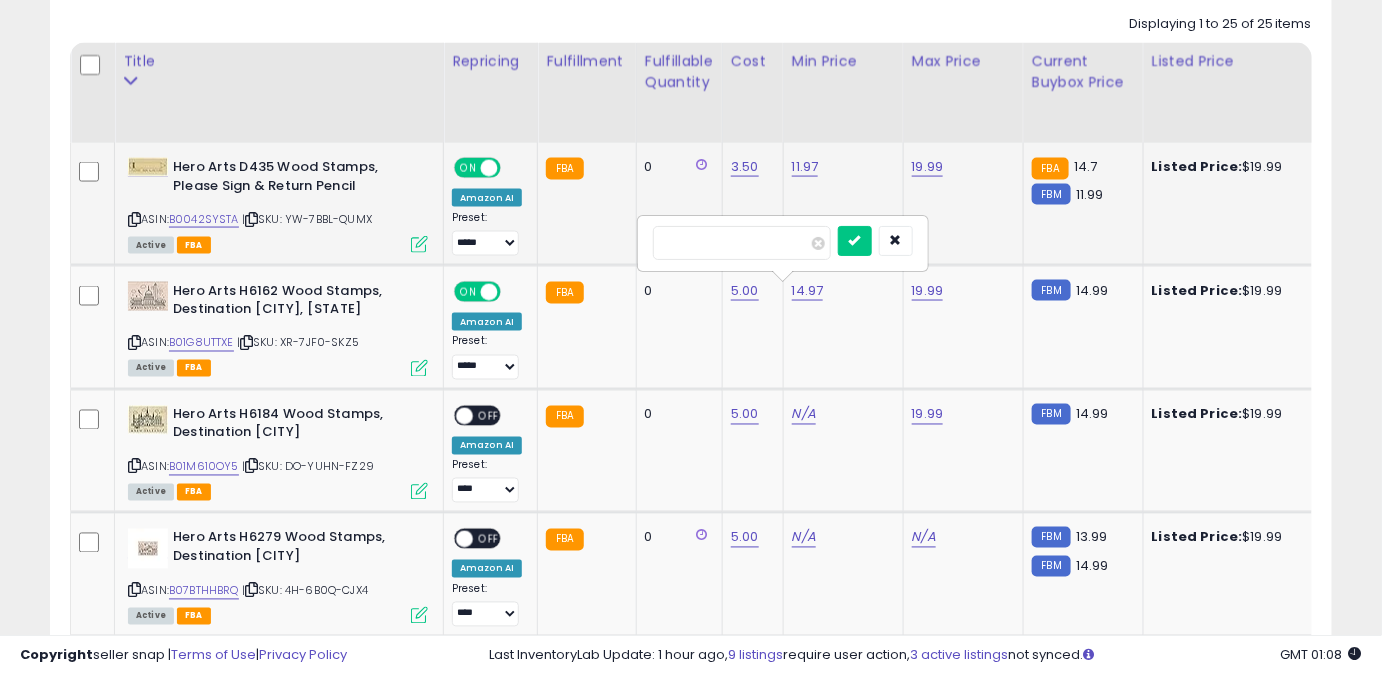 drag, startPoint x: 804, startPoint y: 247, endPoint x: 609, endPoint y: 252, distance: 195.06409 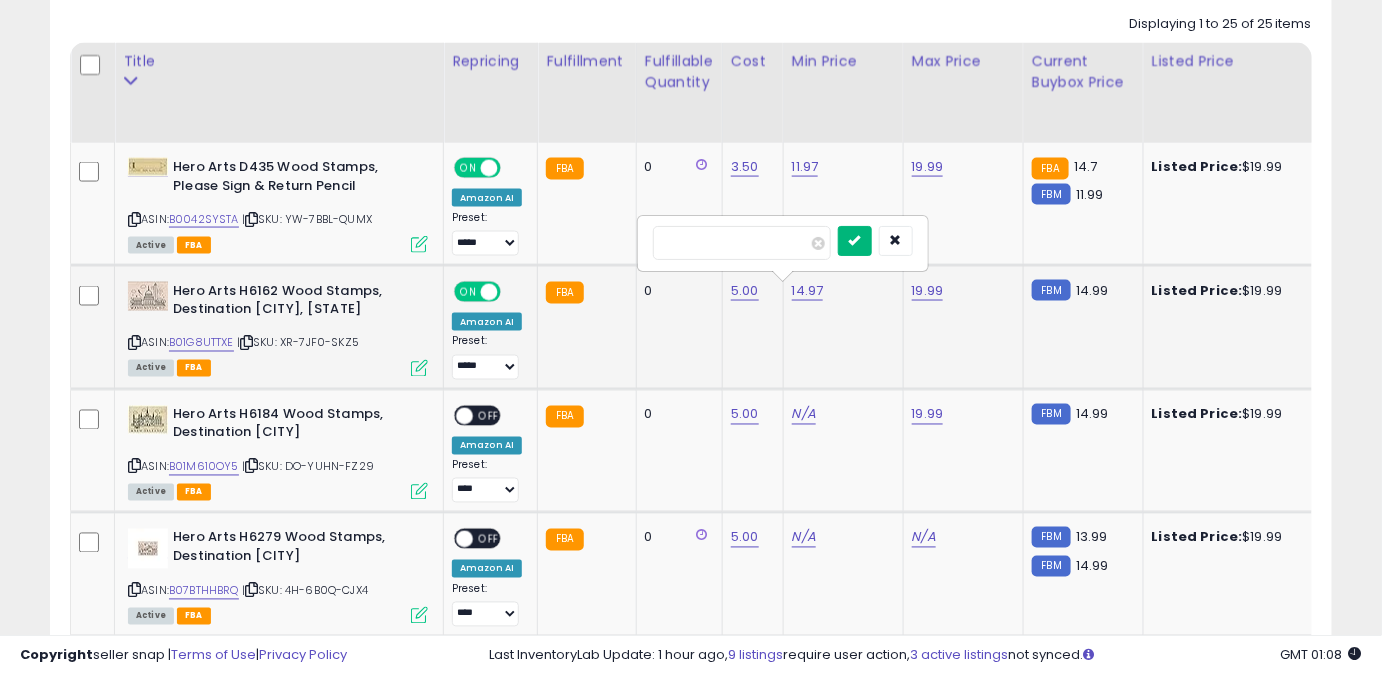 type on "*****" 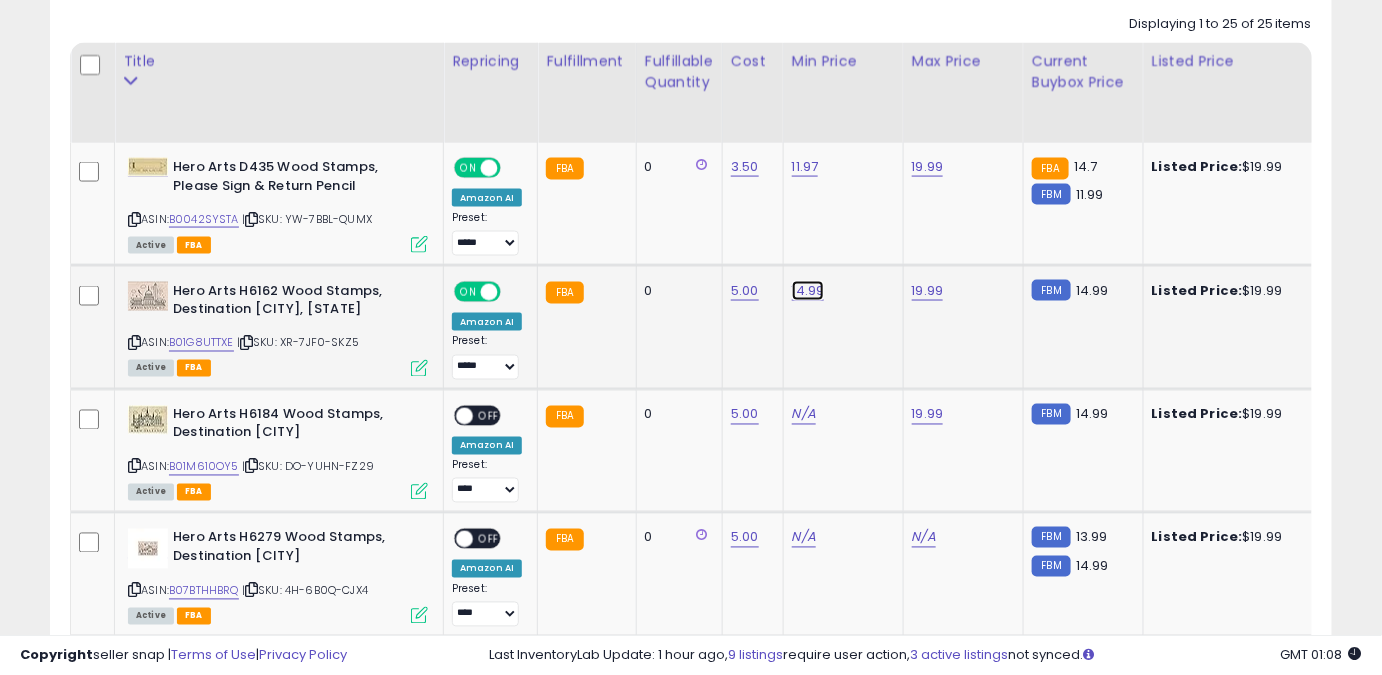 click on "14.99" at bounding box center [805, 167] 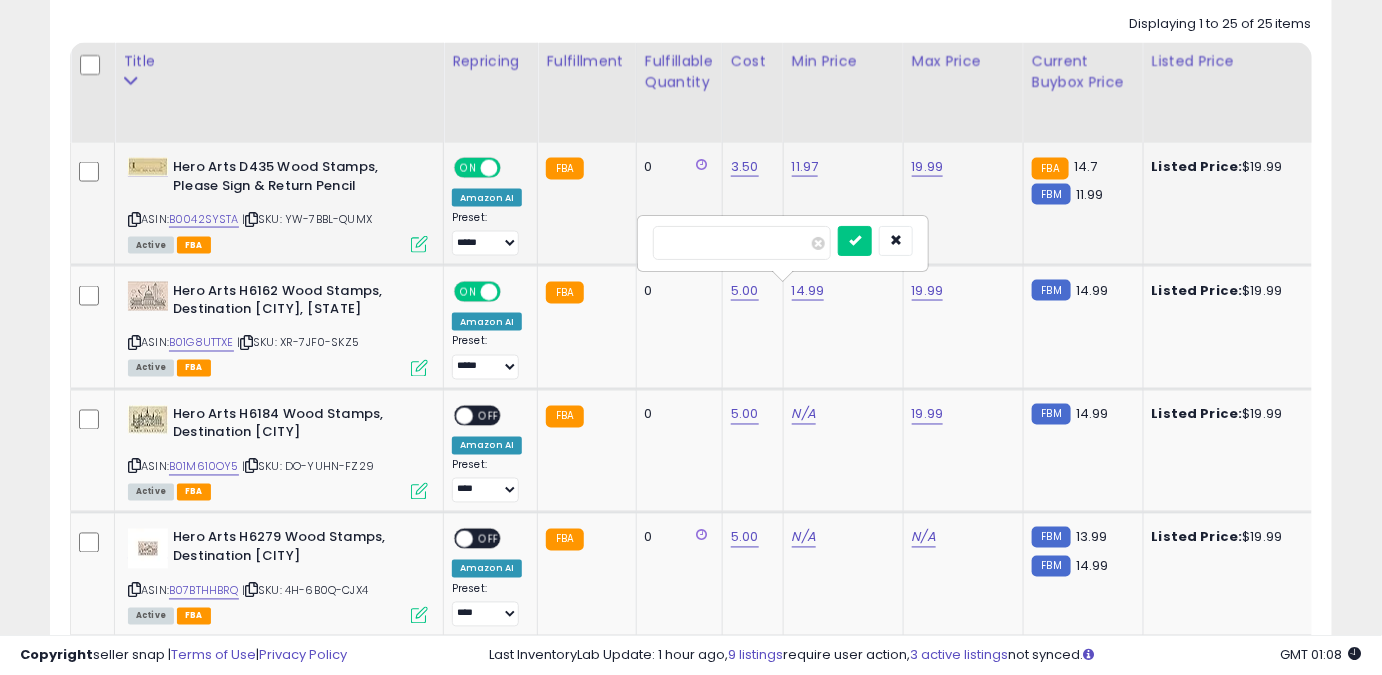 drag, startPoint x: 768, startPoint y: 248, endPoint x: 538, endPoint y: 250, distance: 230.0087 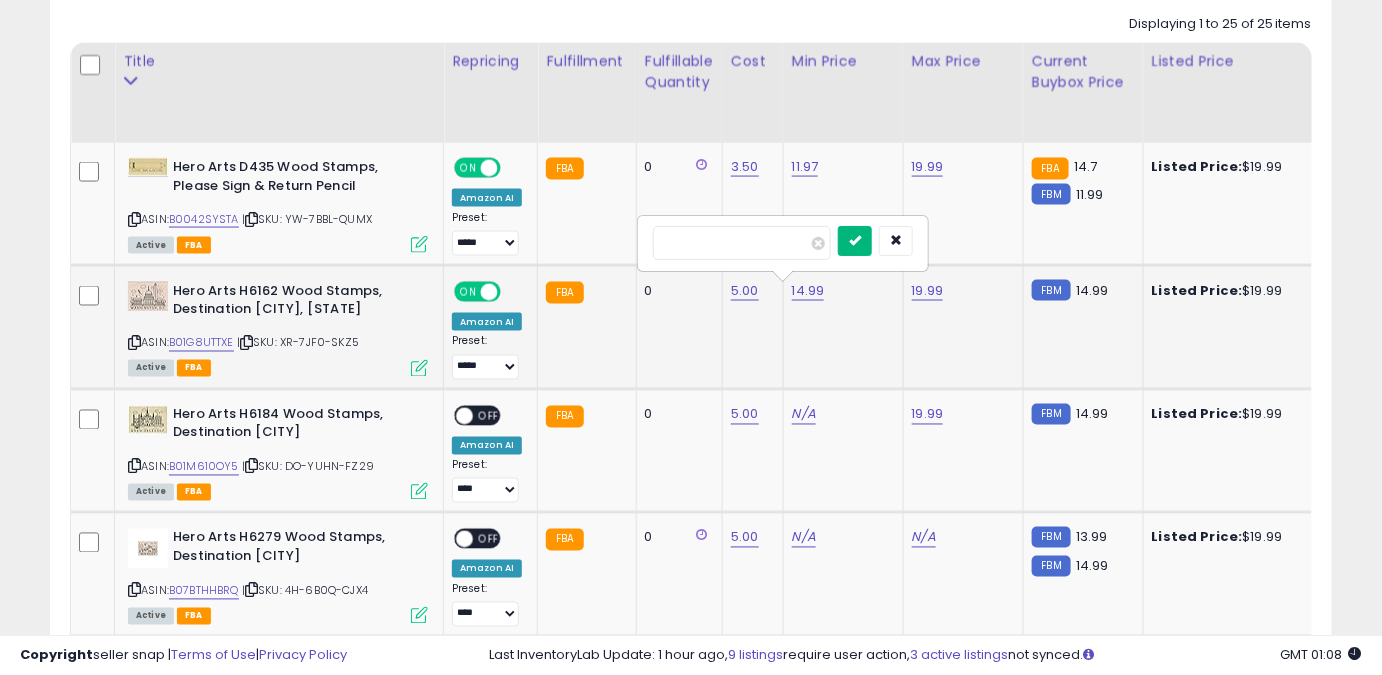 type on "*****" 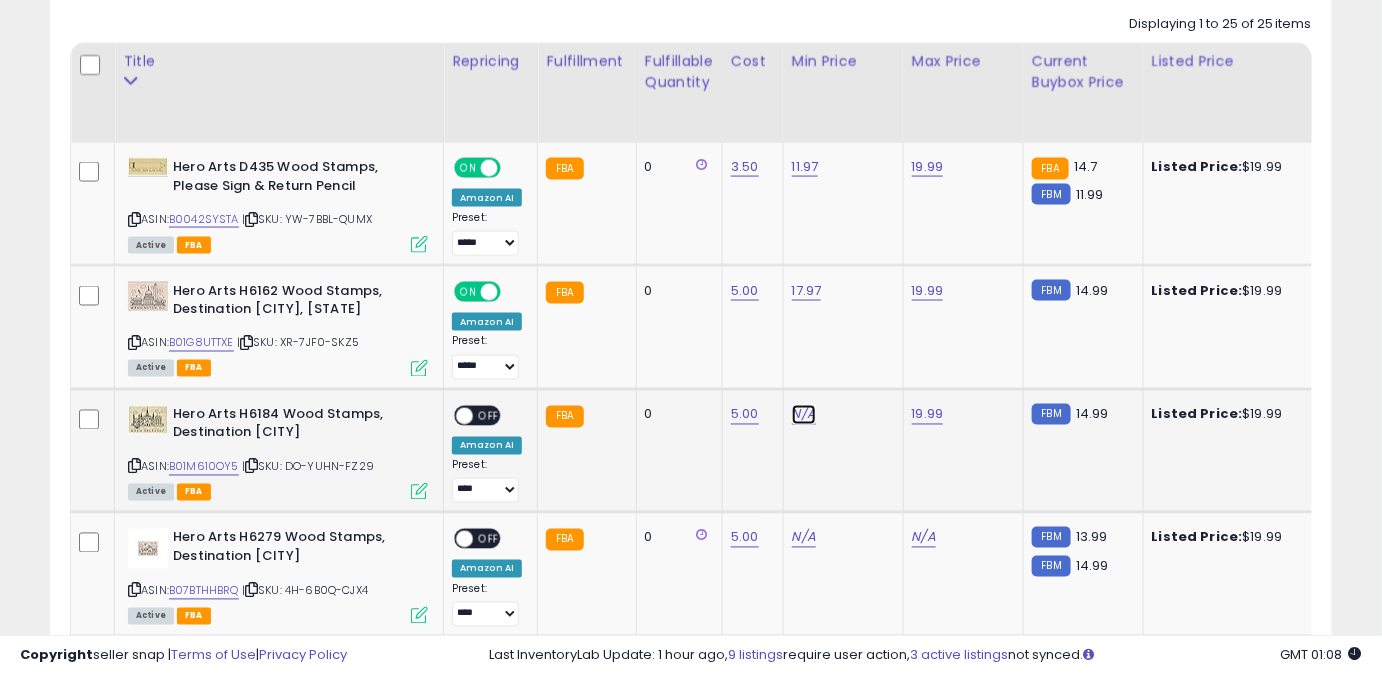 click on "N/A" at bounding box center [804, 415] 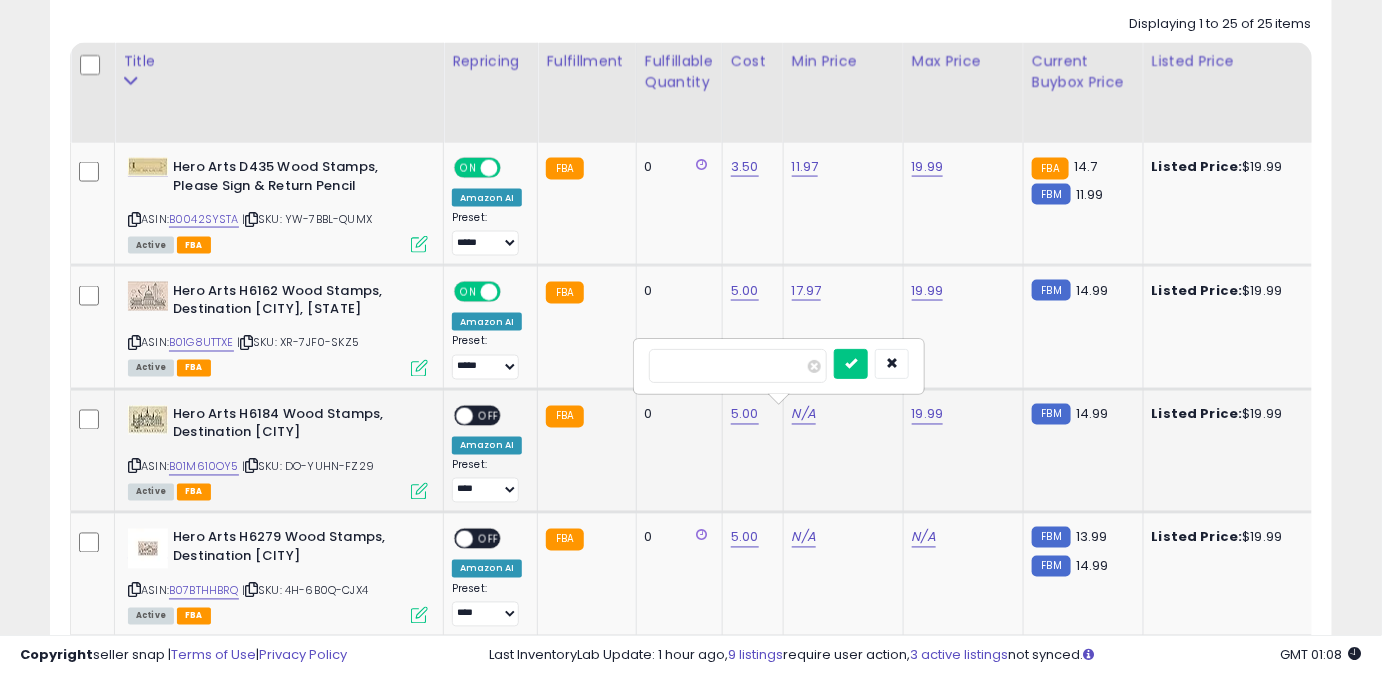 click at bounding box center [738, 366] 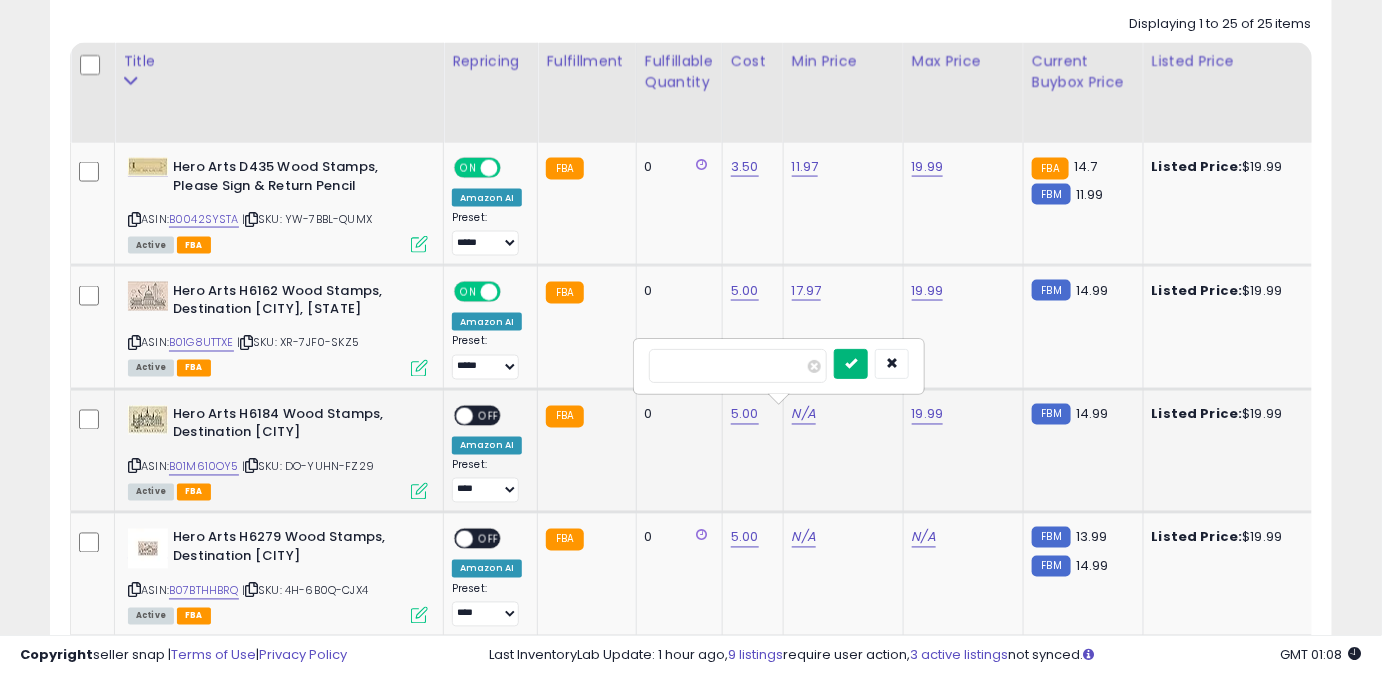 type on "*****" 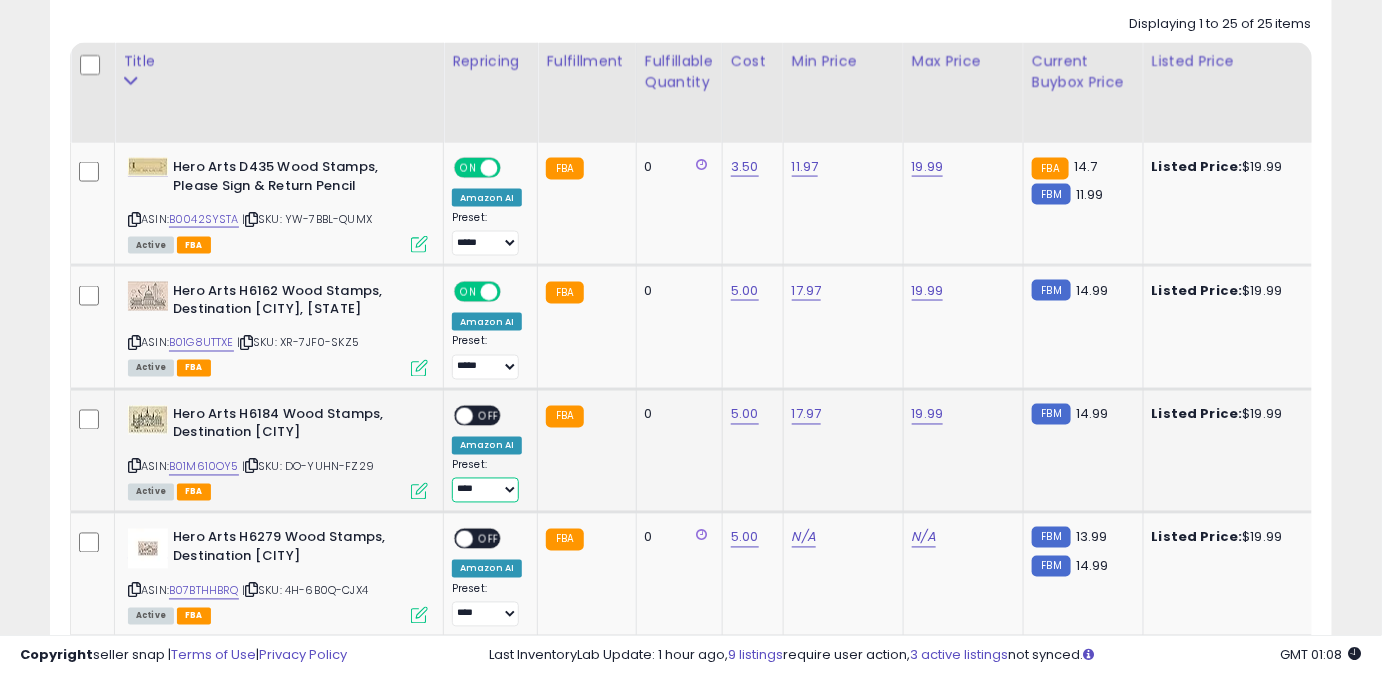 click on "**** ******** *****" at bounding box center [485, 490] 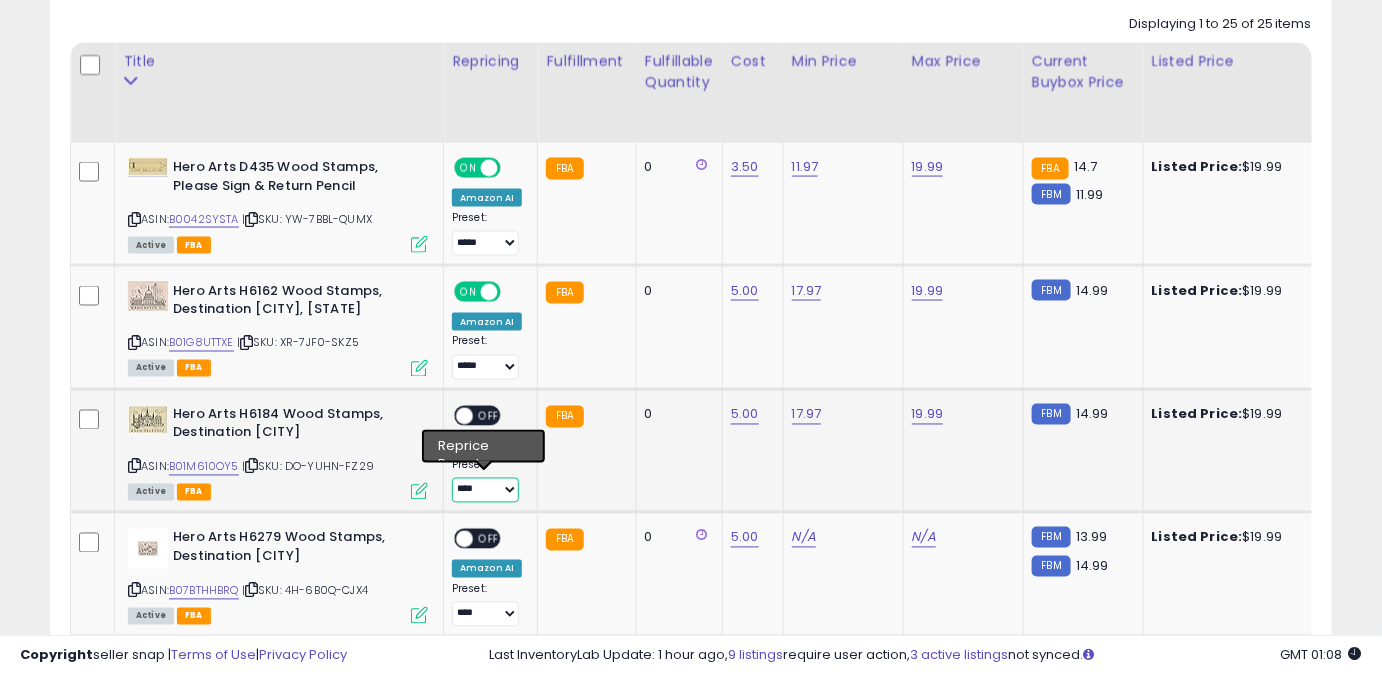 select on "*****" 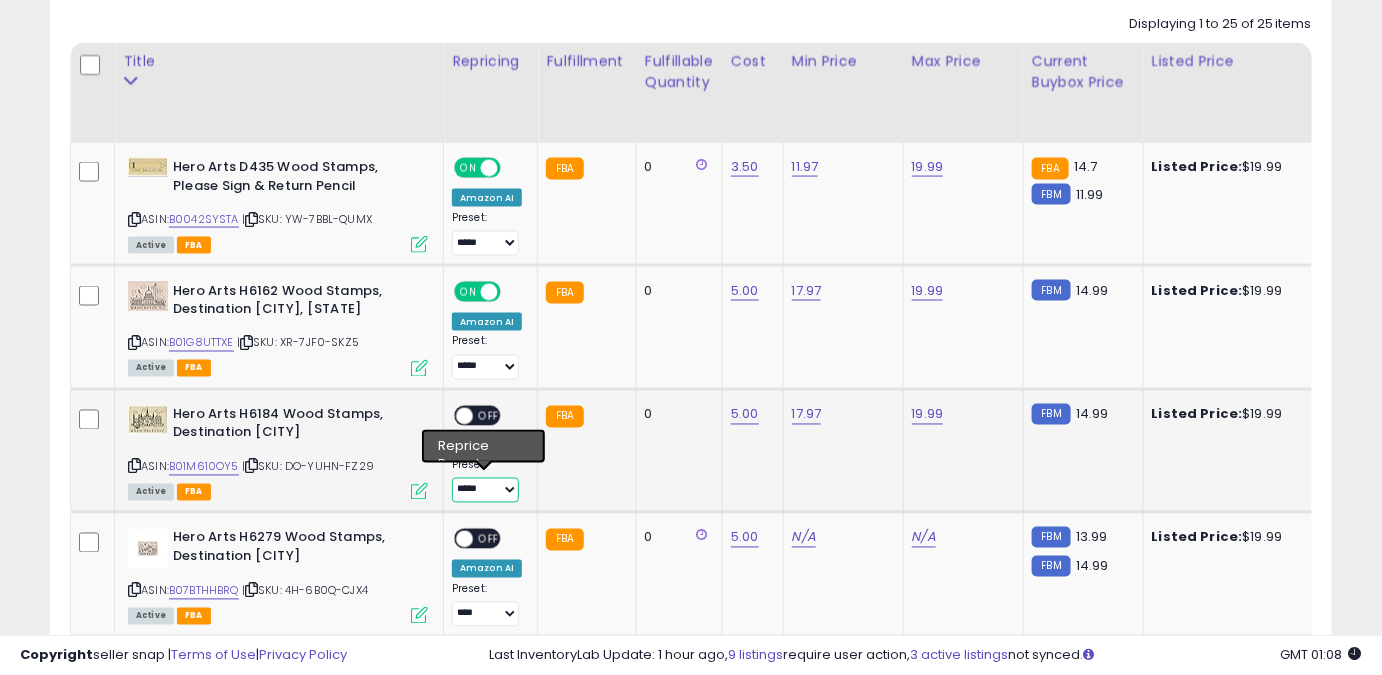 click on "**** ******** *****" at bounding box center [485, 490] 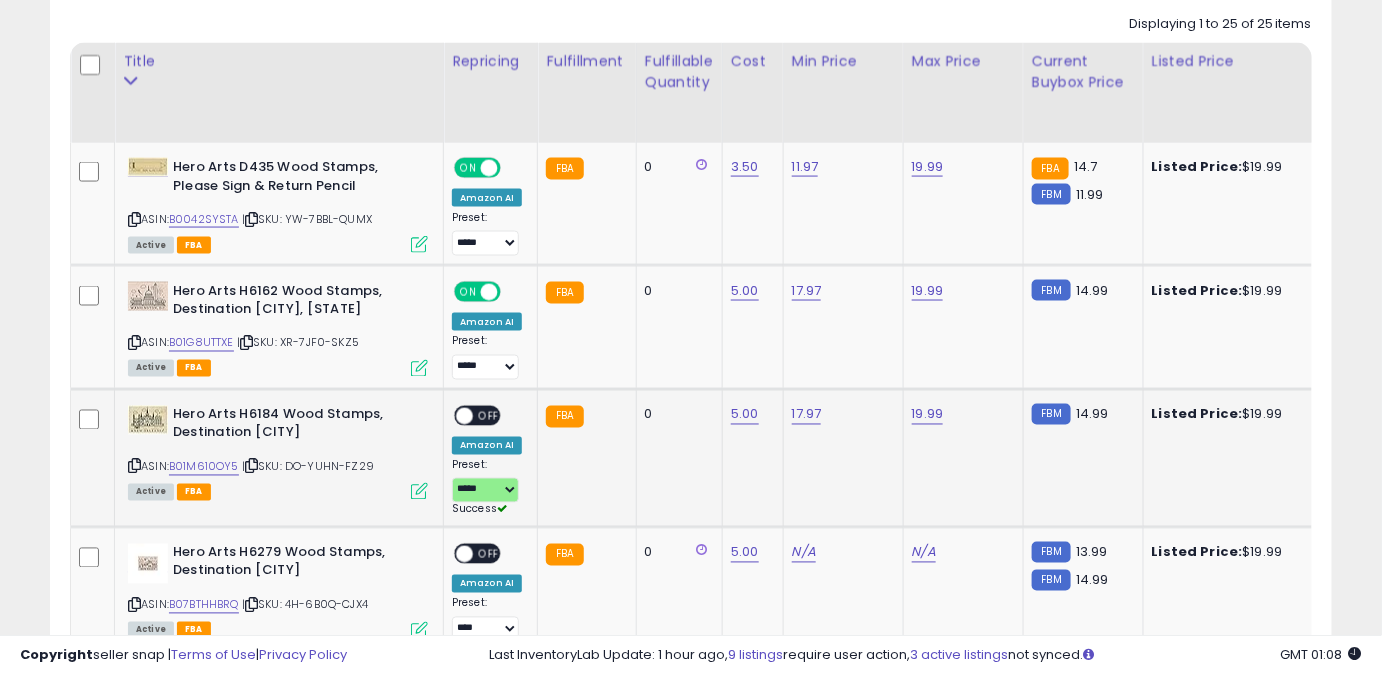 click on "OFF" at bounding box center [489, 415] 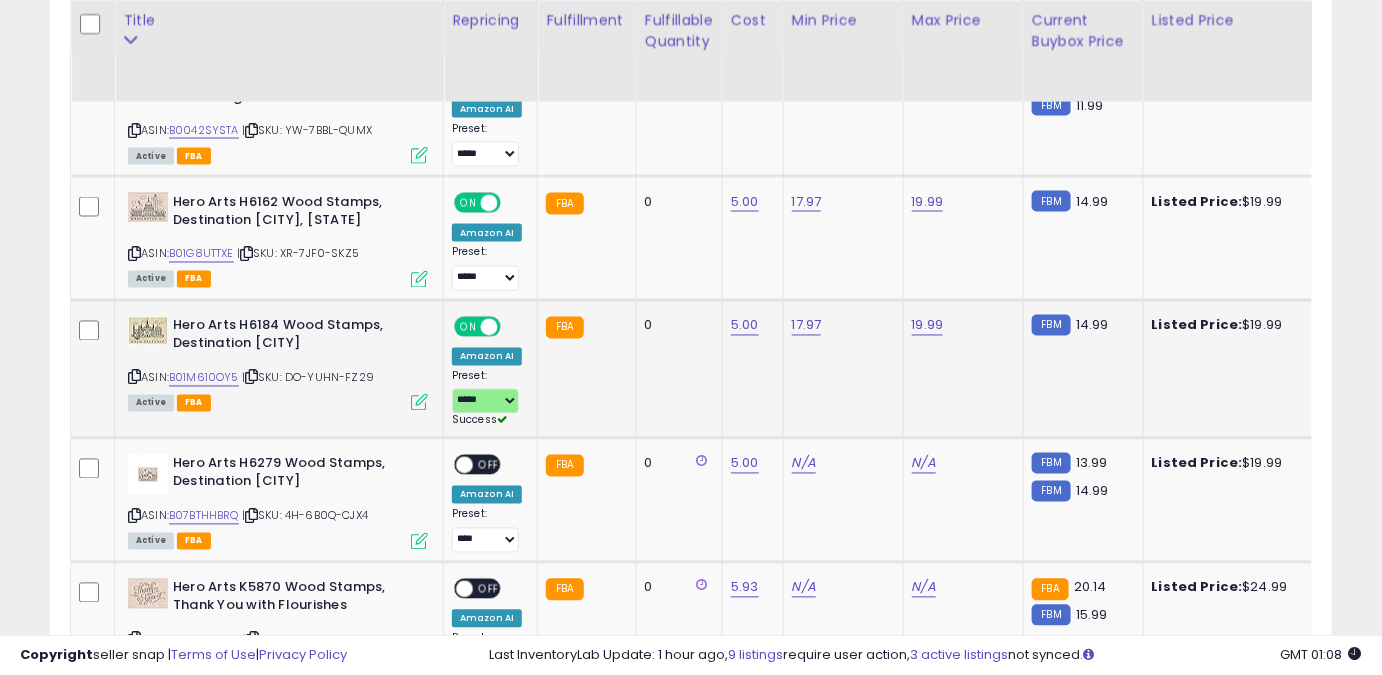 scroll, scrollTop: 1019, scrollLeft: 0, axis: vertical 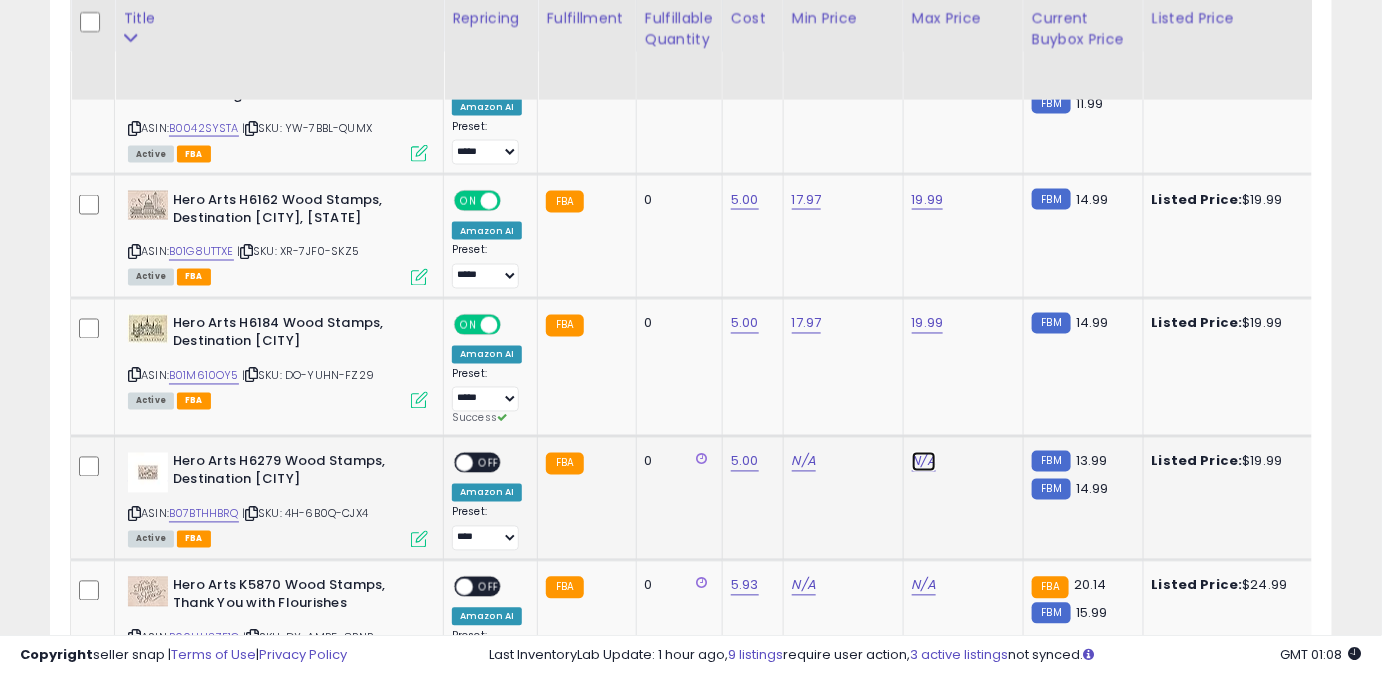 click on "N/A" at bounding box center (924, 462) 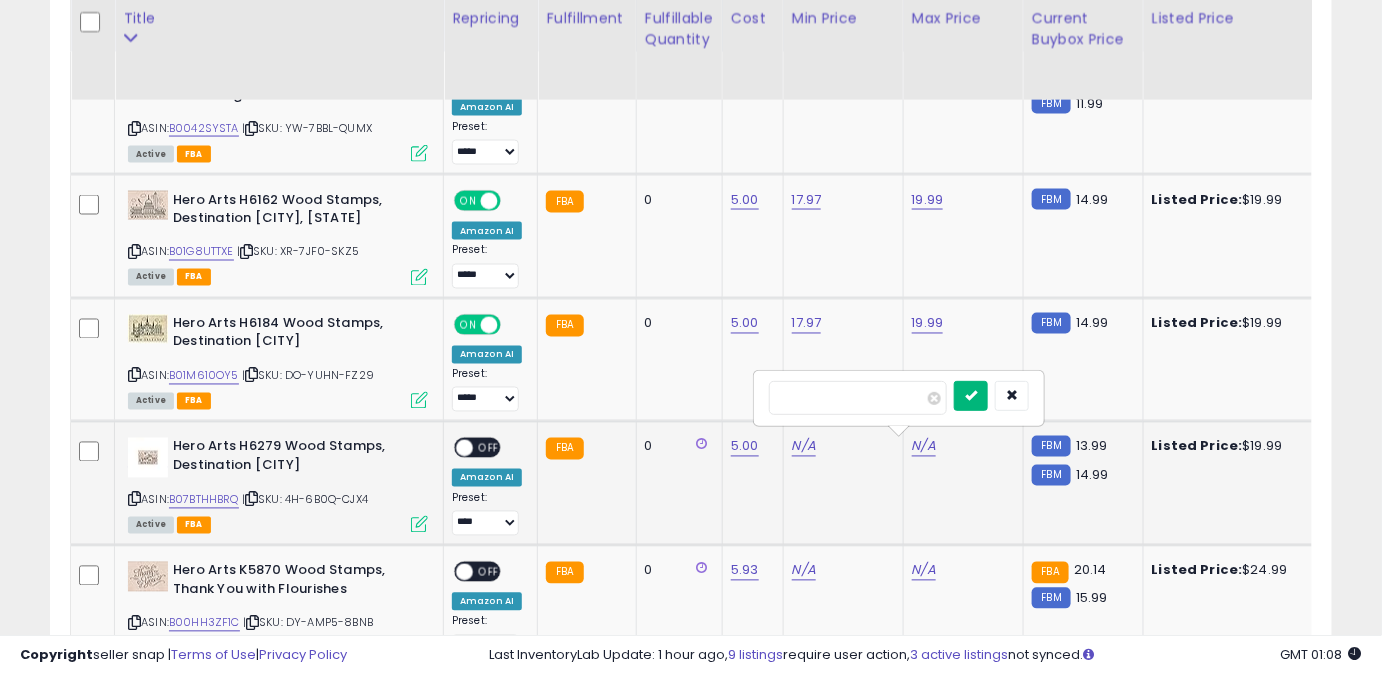 type on "*****" 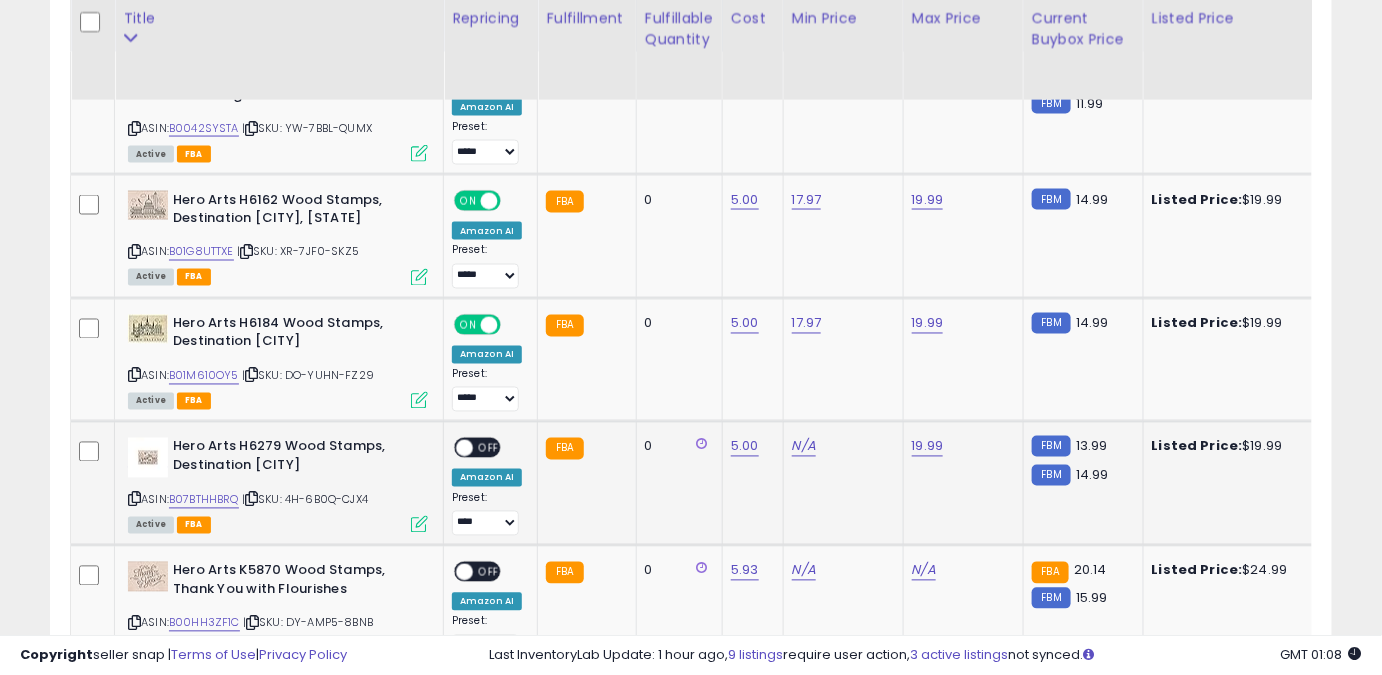 click on "N/A" at bounding box center [840, 447] 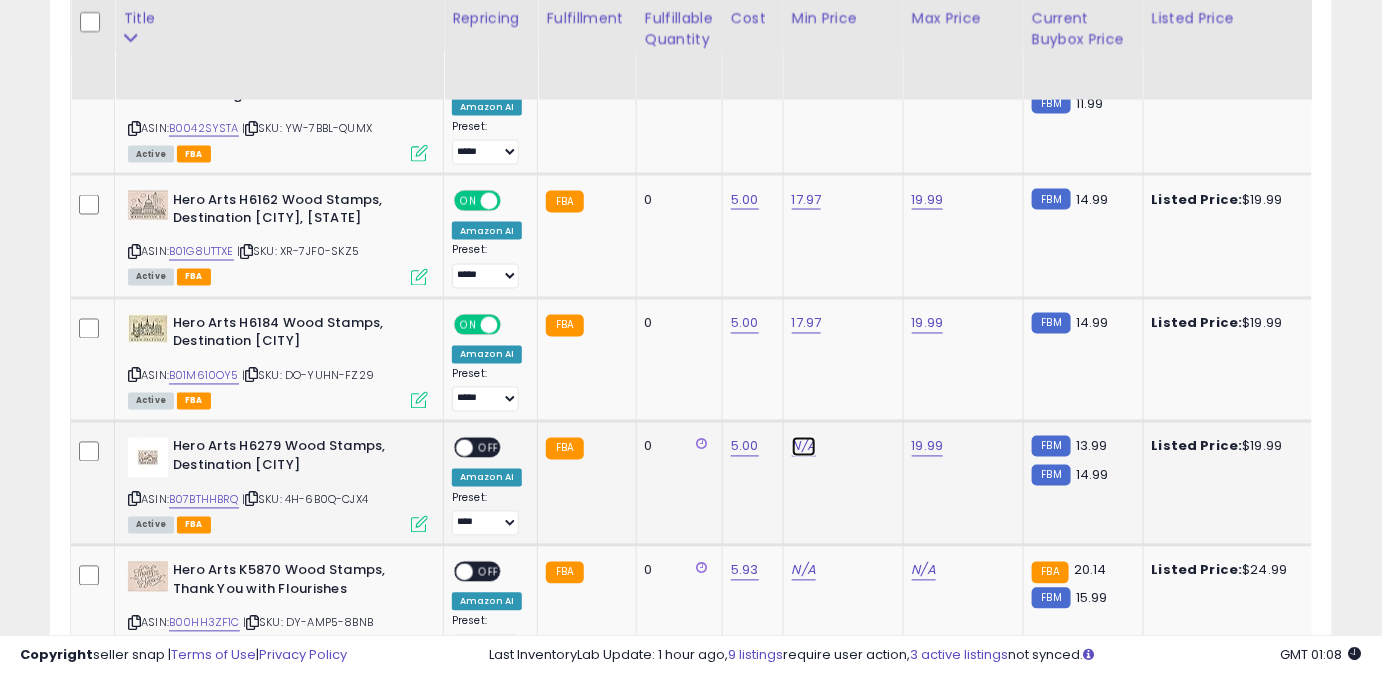 click on "N/A" at bounding box center (804, 447) 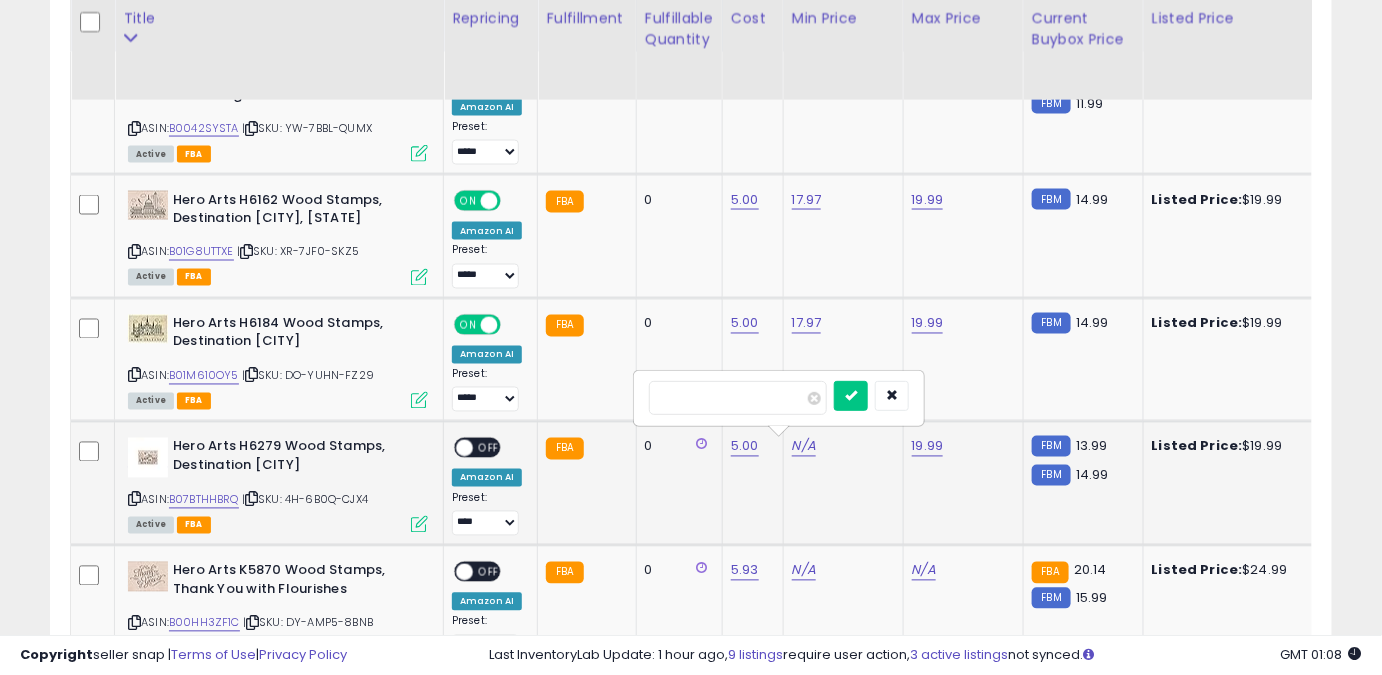 click at bounding box center (738, 398) 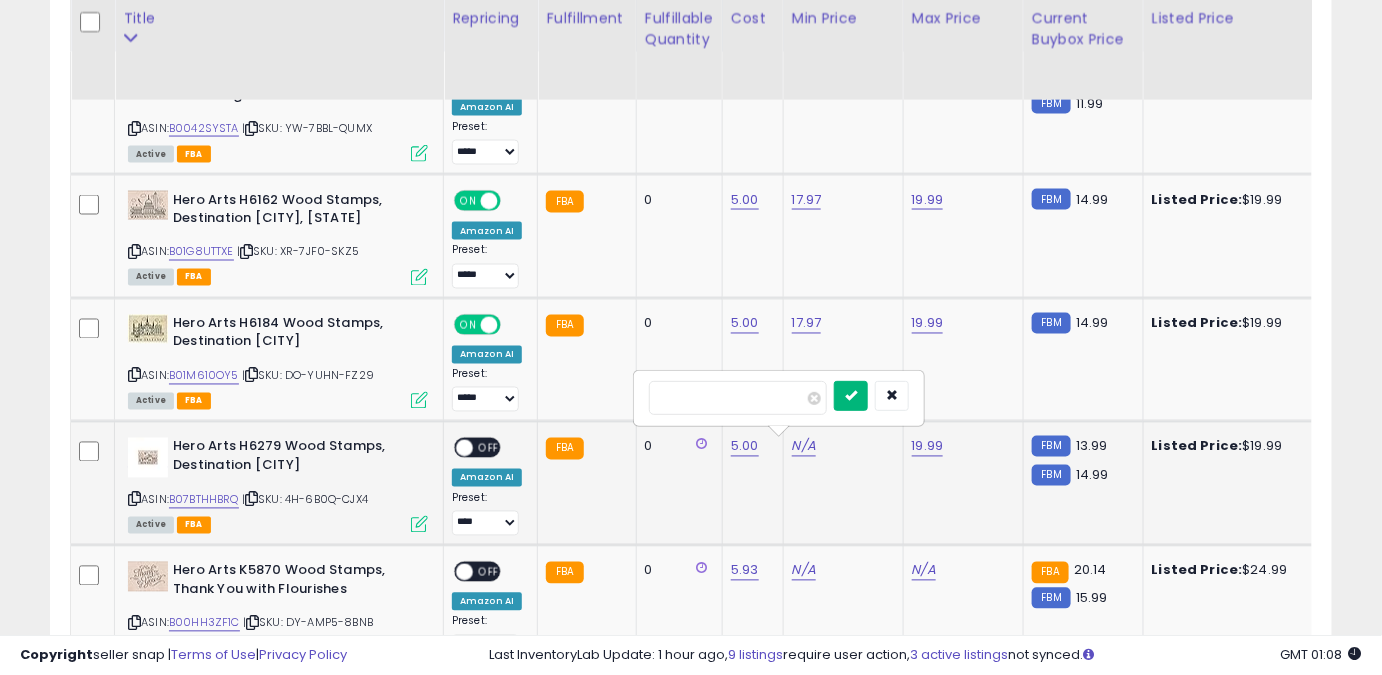 type on "*****" 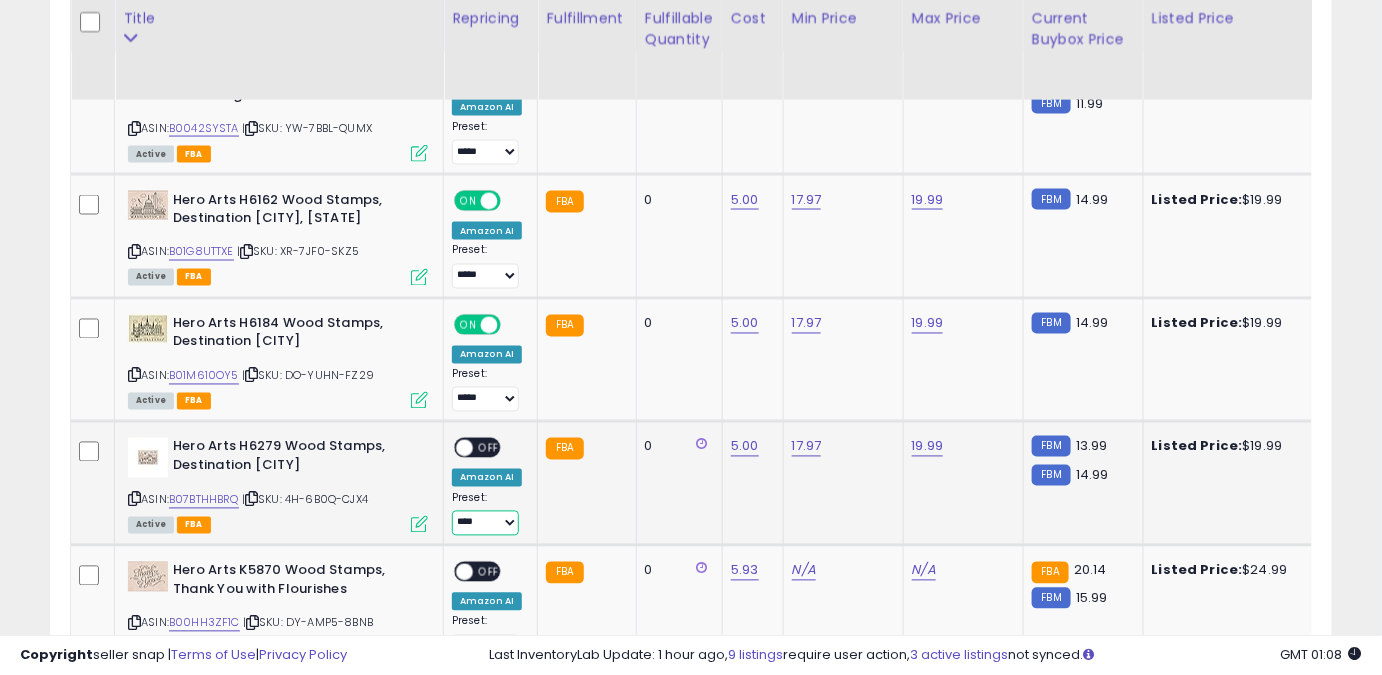 click on "**** ******** *****" at bounding box center (485, 523) 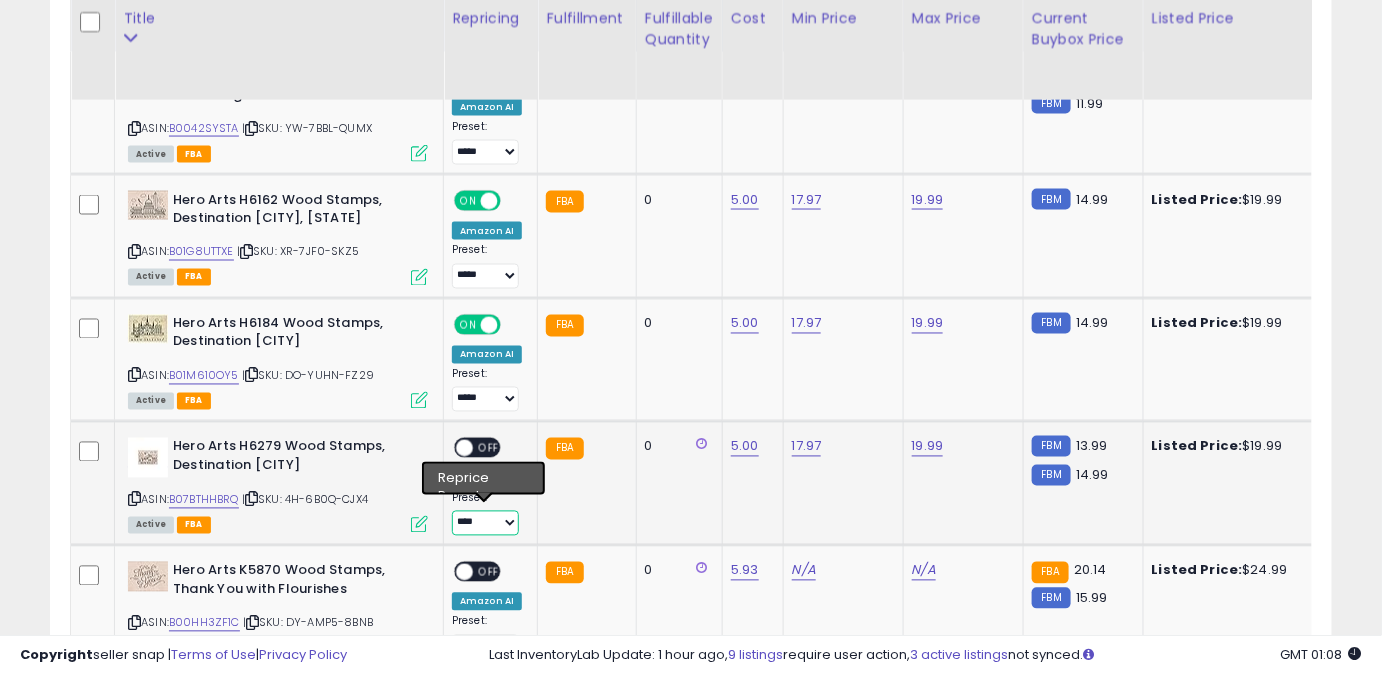 select on "*****" 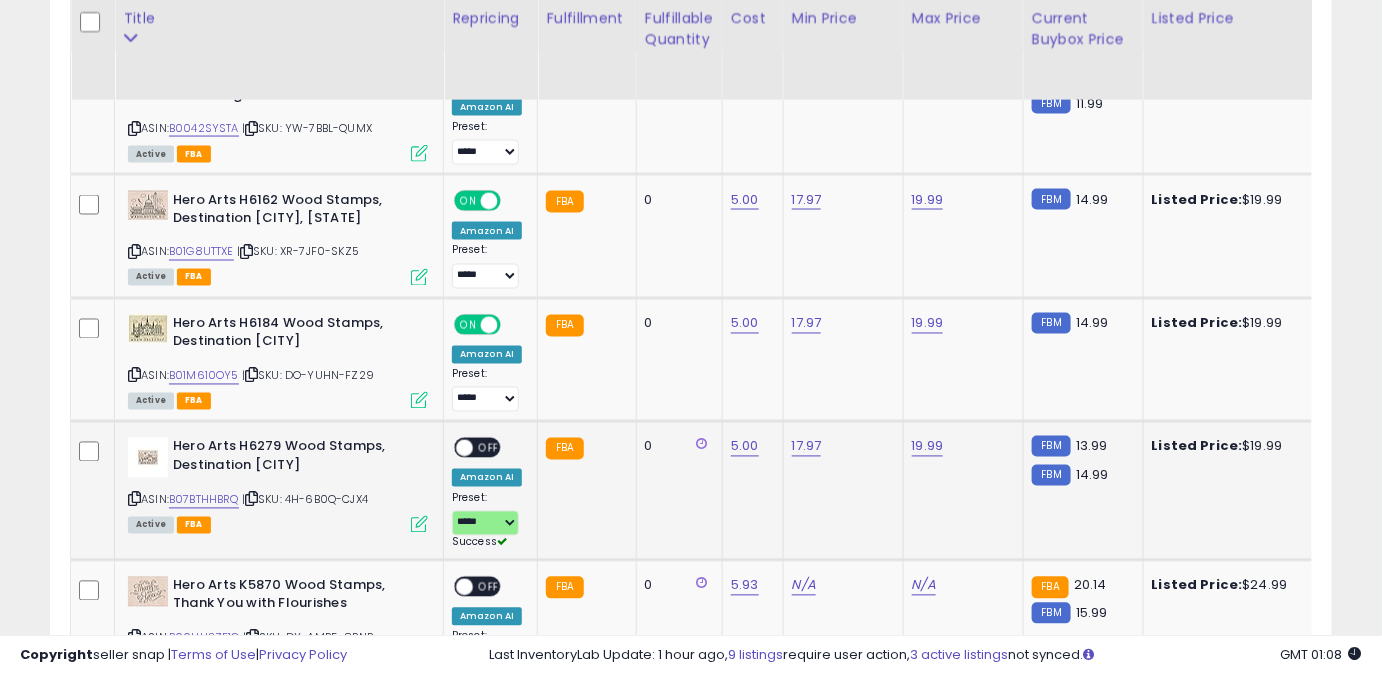 click on "OFF" at bounding box center (489, 448) 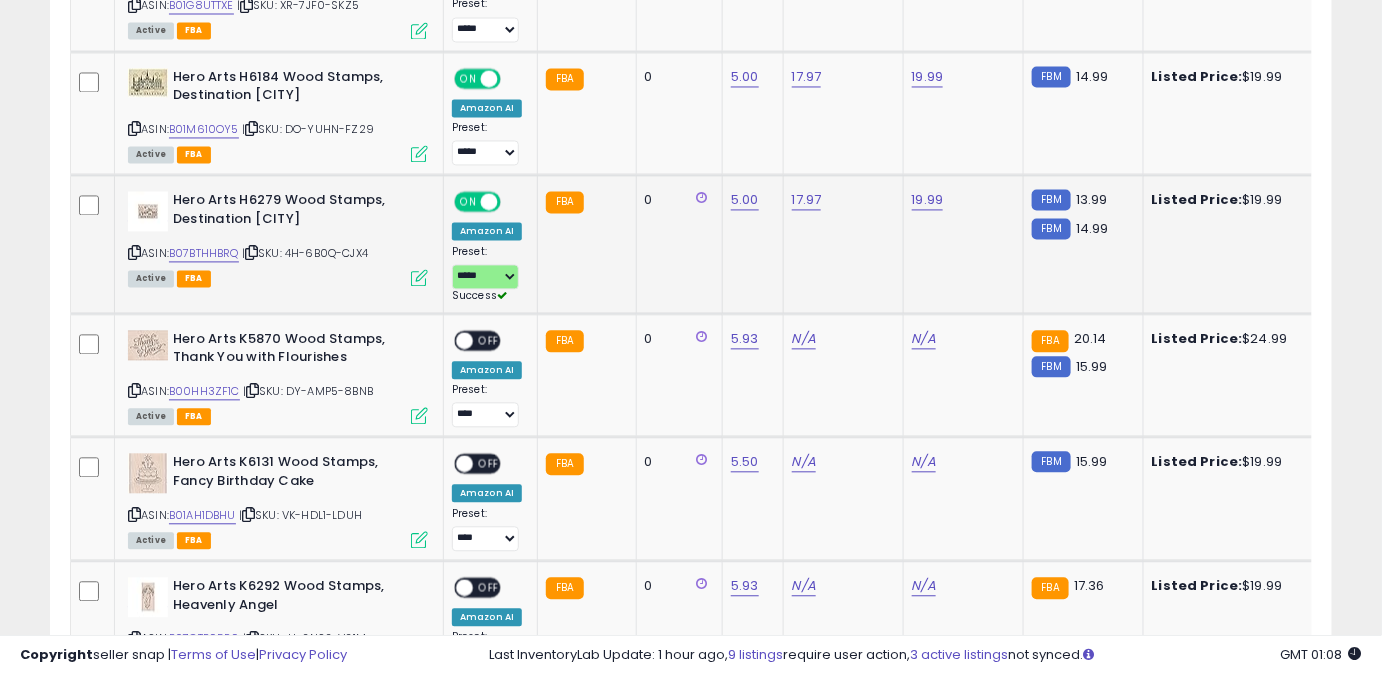 scroll, scrollTop: 1292, scrollLeft: 0, axis: vertical 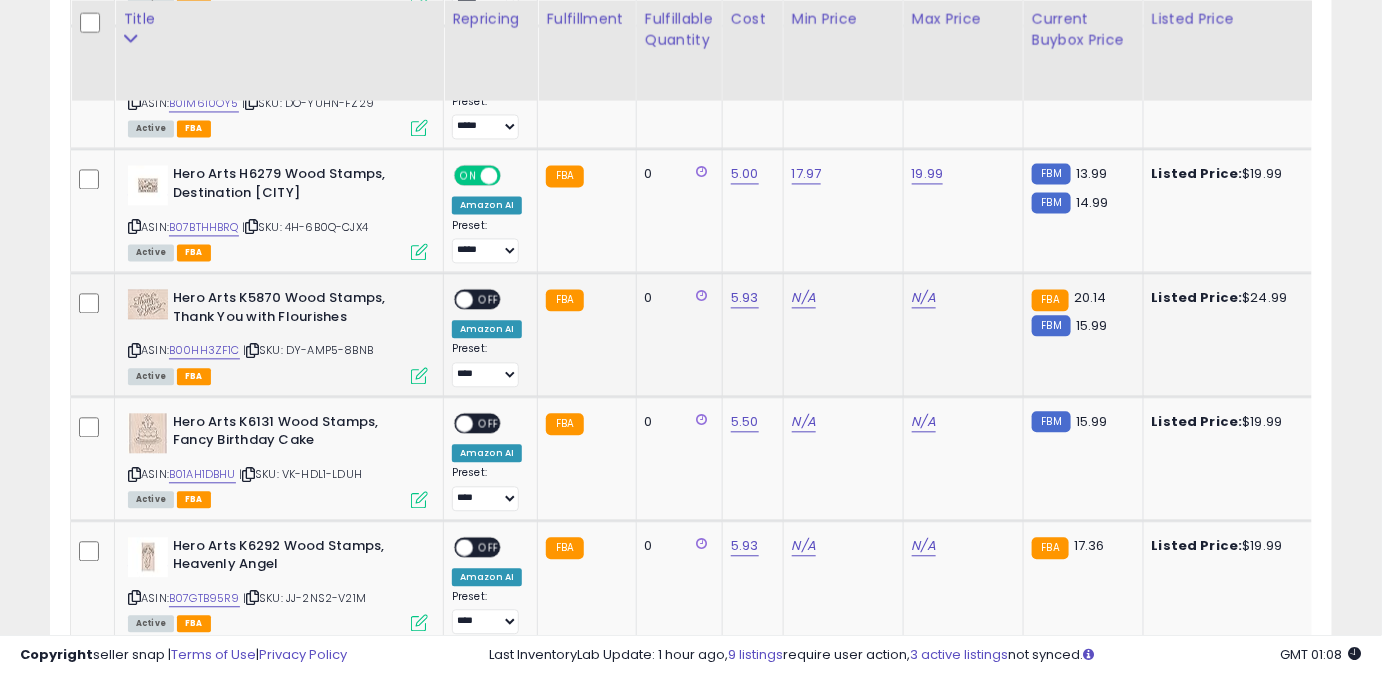 click on "N/A" 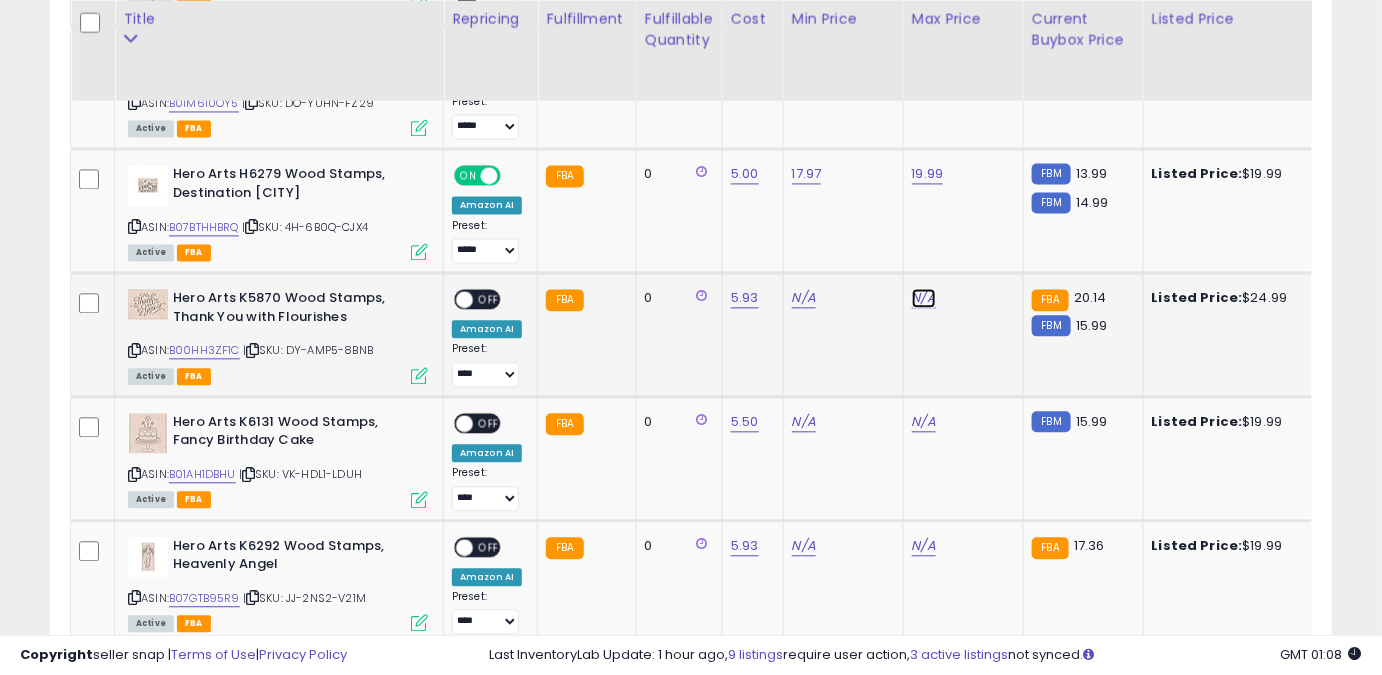 click on "N/A" at bounding box center [924, 298] 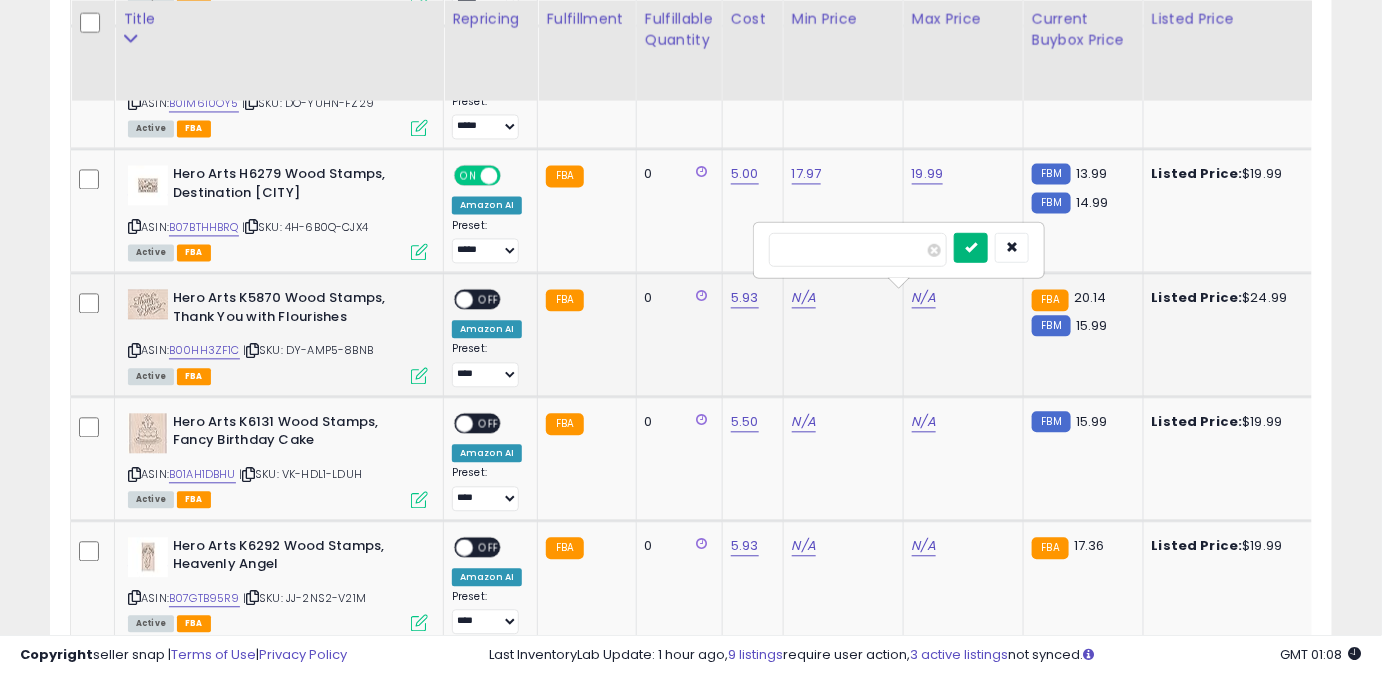 type on "*****" 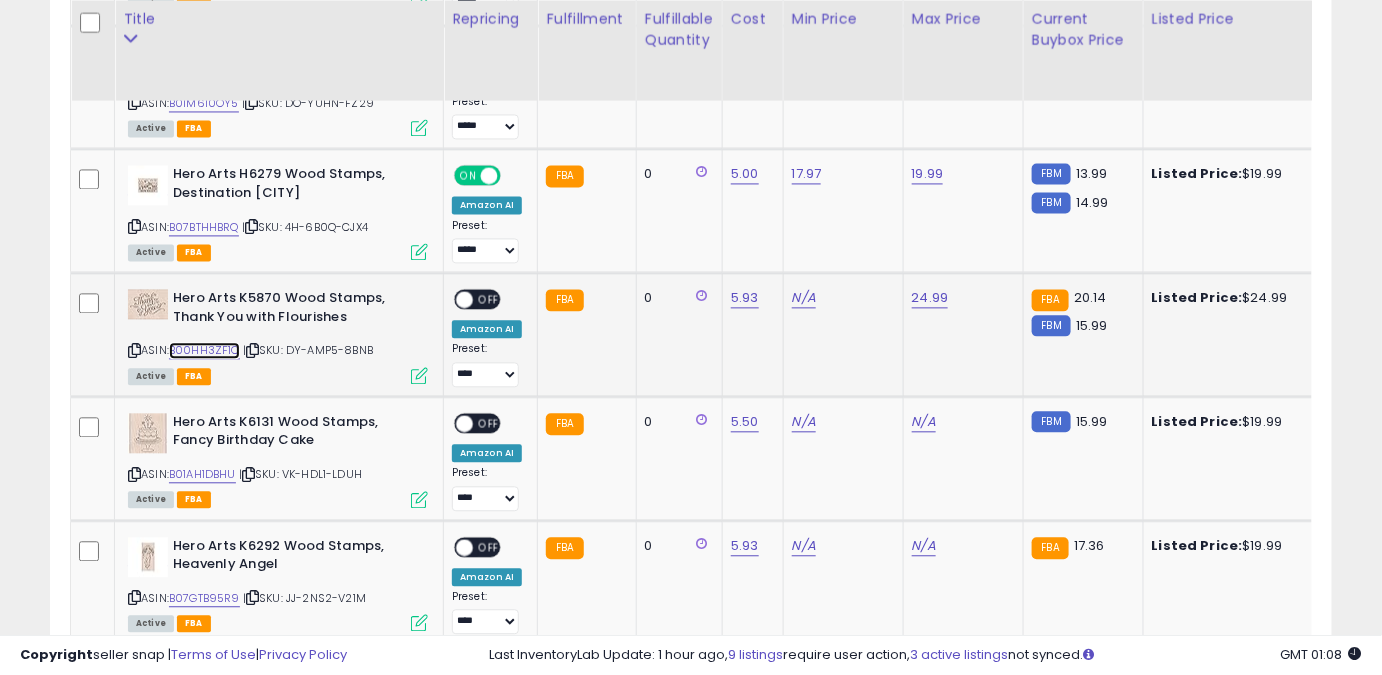 click on "B00HH3ZF1C" at bounding box center [204, 350] 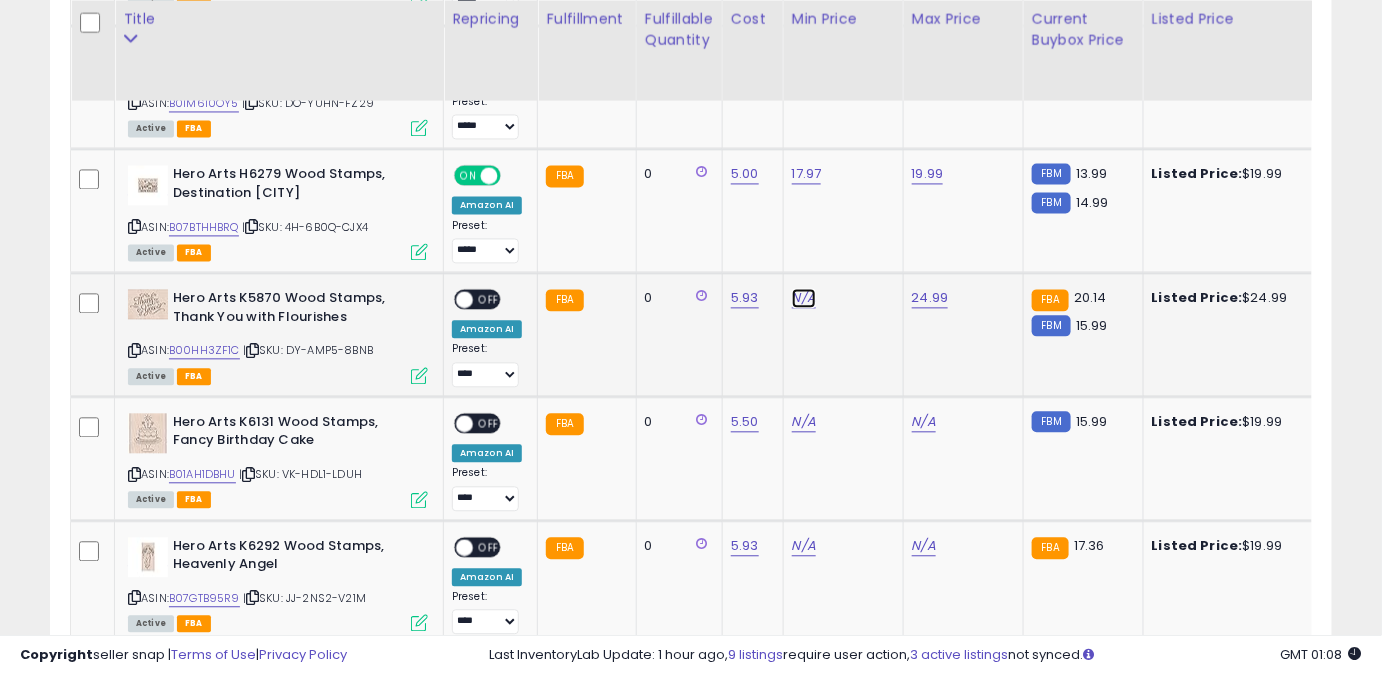 click on "N/A" at bounding box center (804, 298) 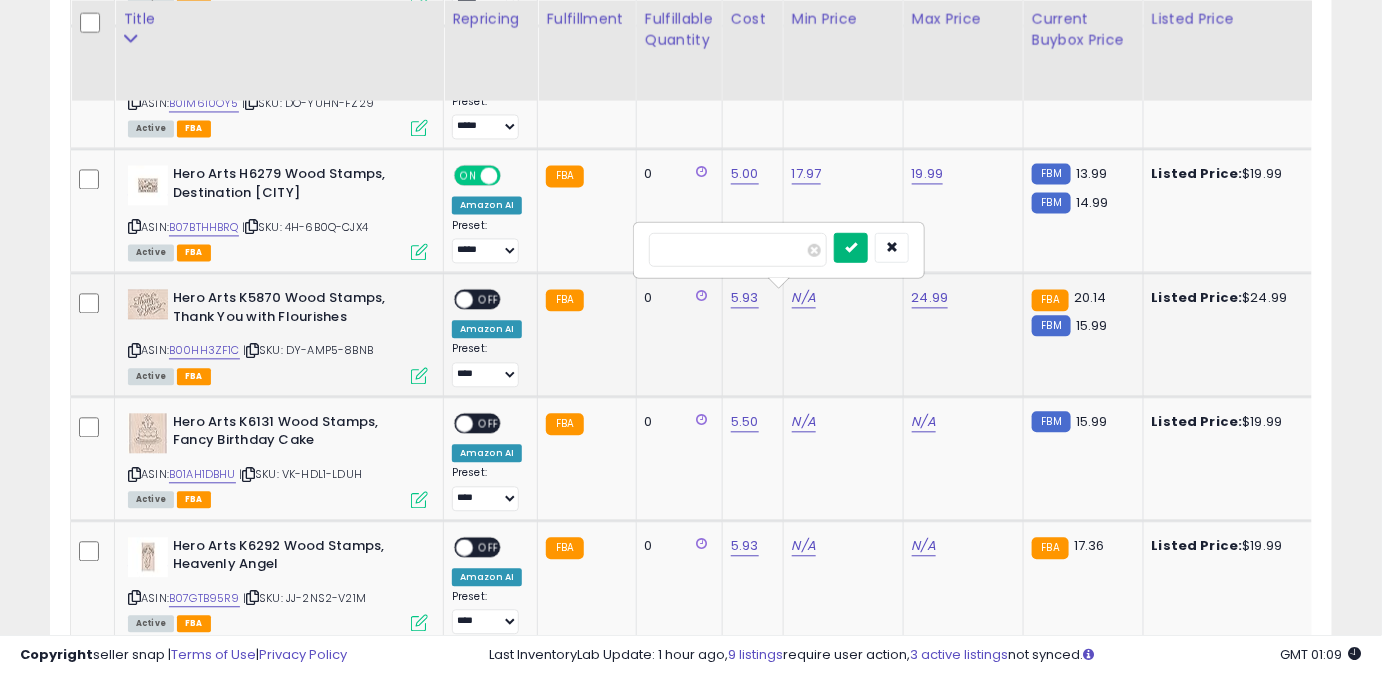 type on "*****" 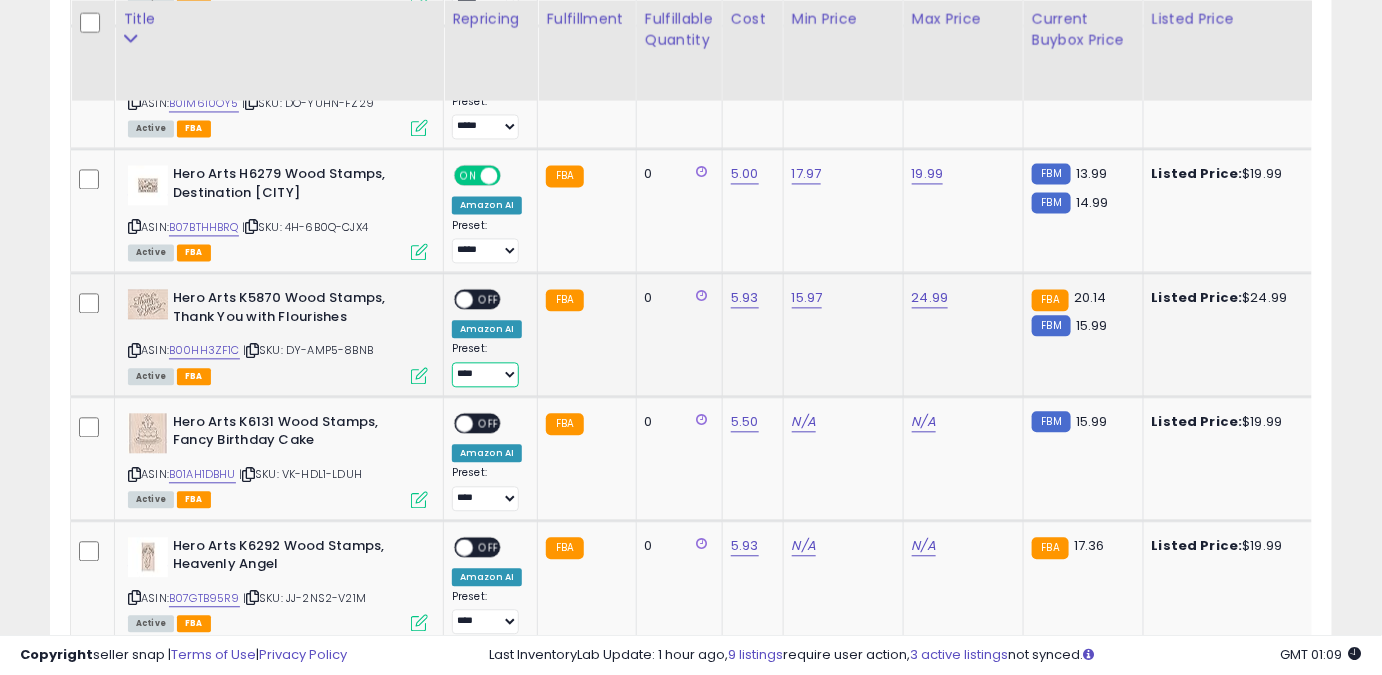 click on "**** ******** *****" at bounding box center (485, 374) 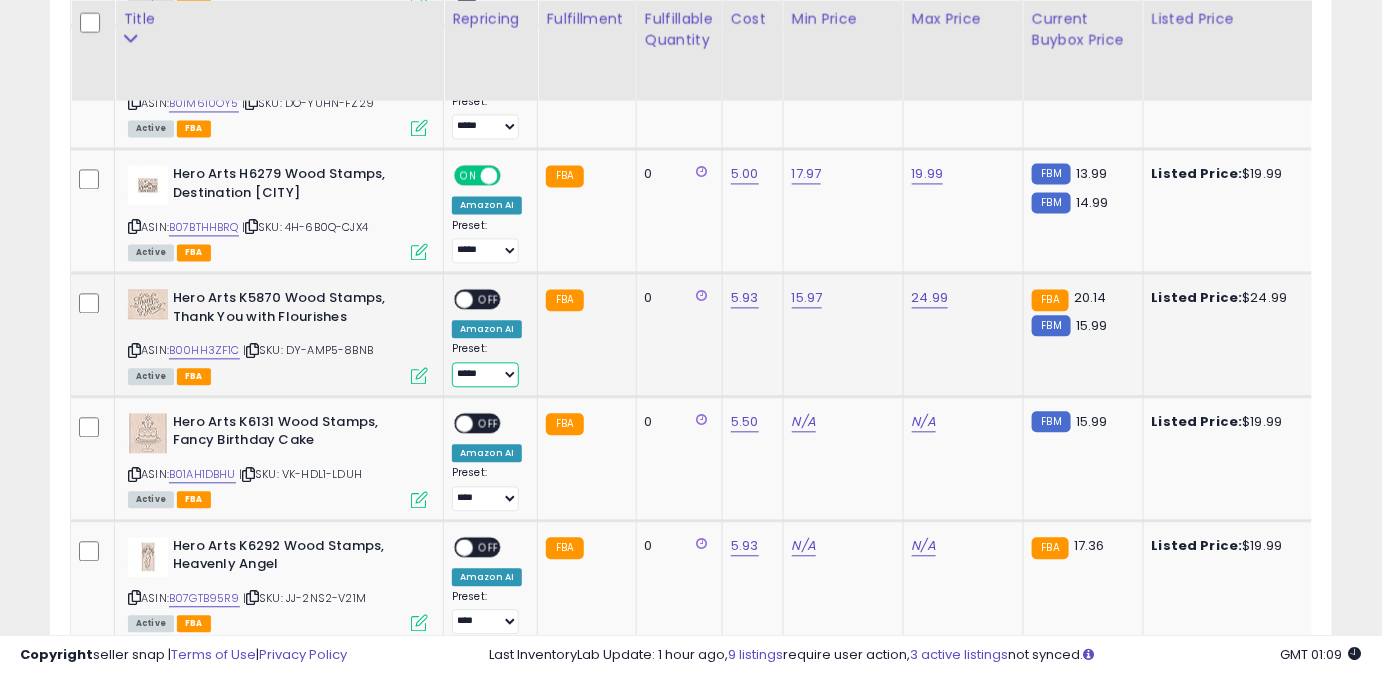click on "**** ******** *****" at bounding box center (485, 374) 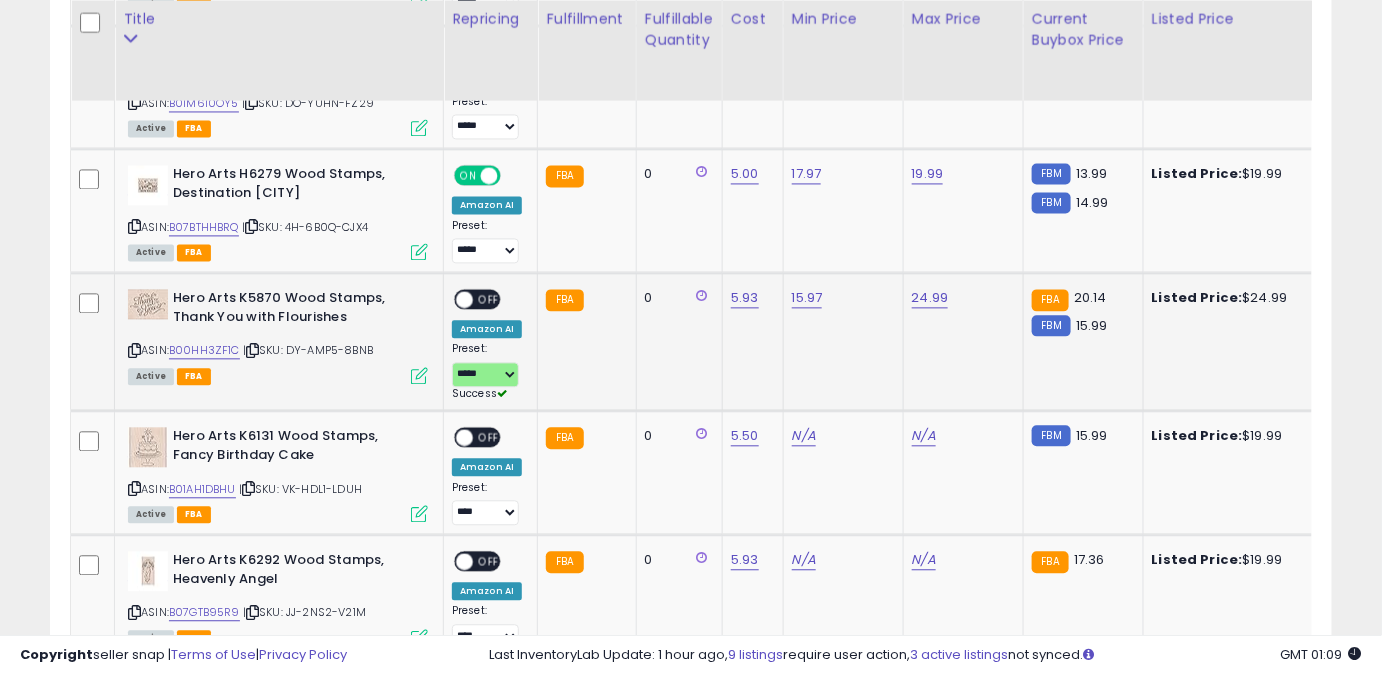 click on "ON   OFF" at bounding box center (455, 299) 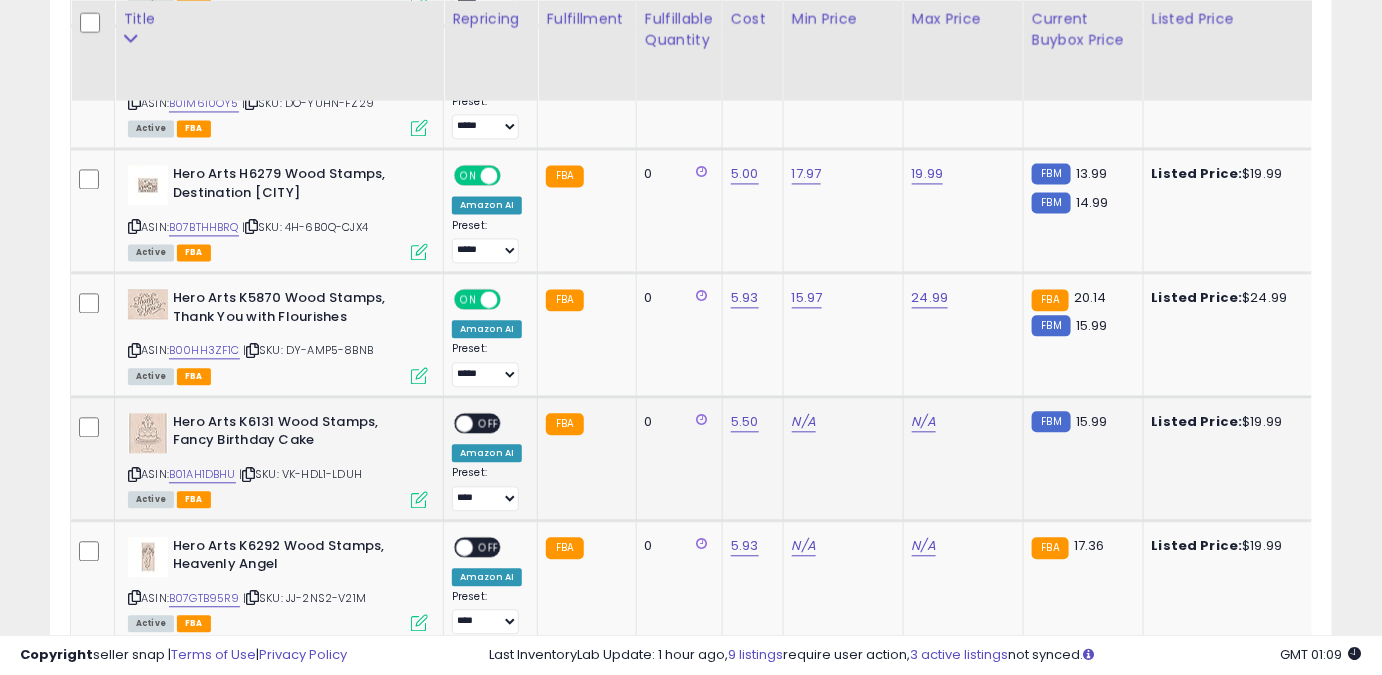 click on "N/A" at bounding box center (960, 422) 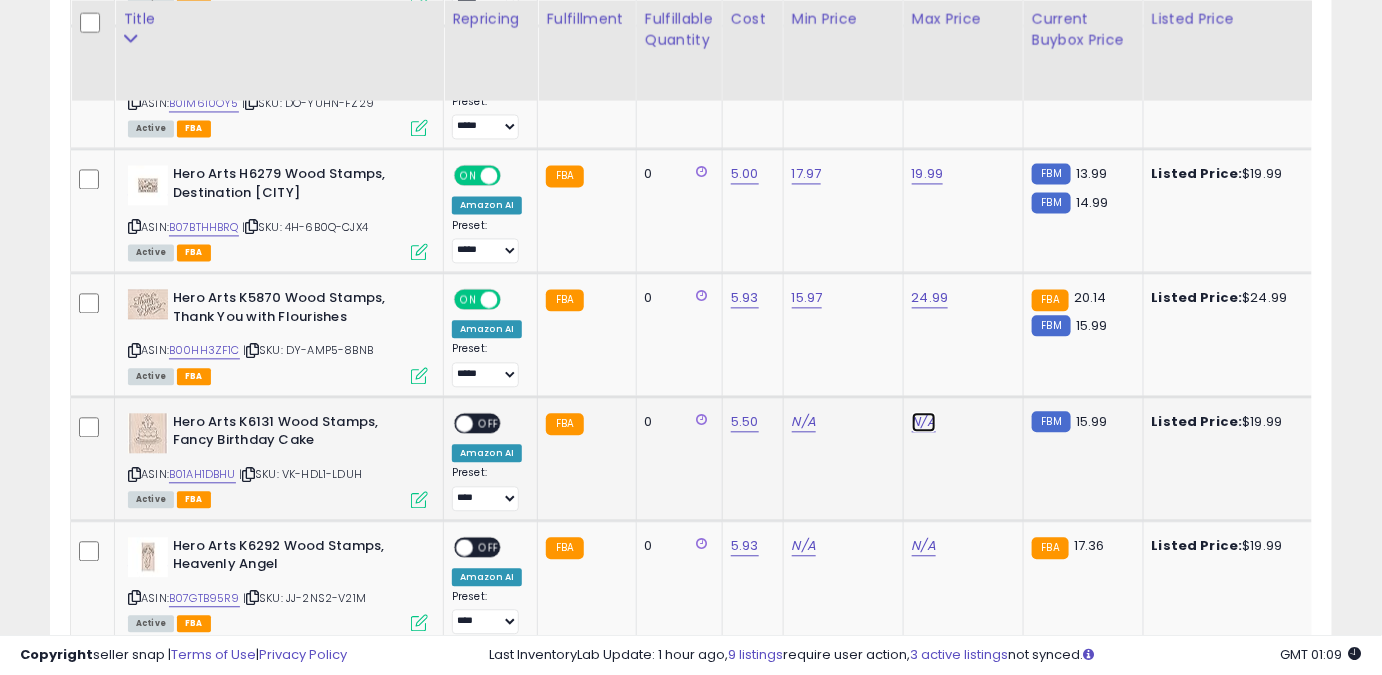 click on "N/A" at bounding box center [924, 422] 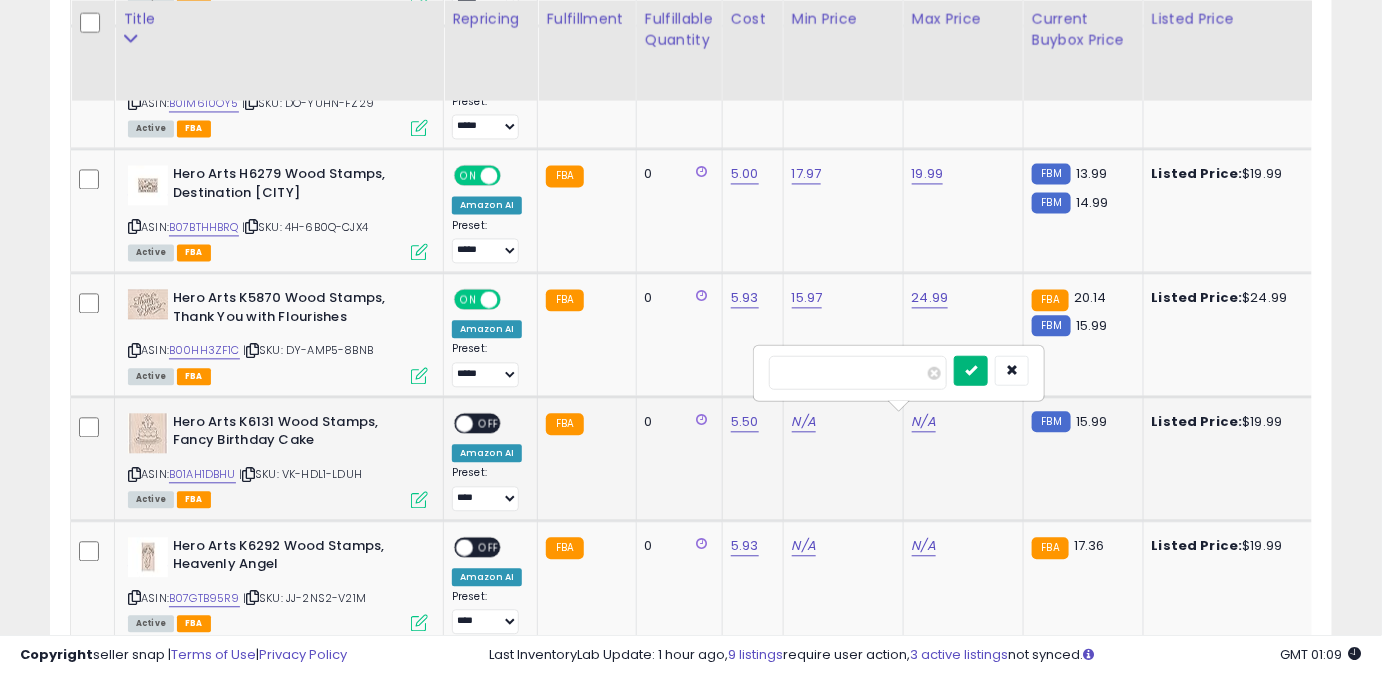type on "*****" 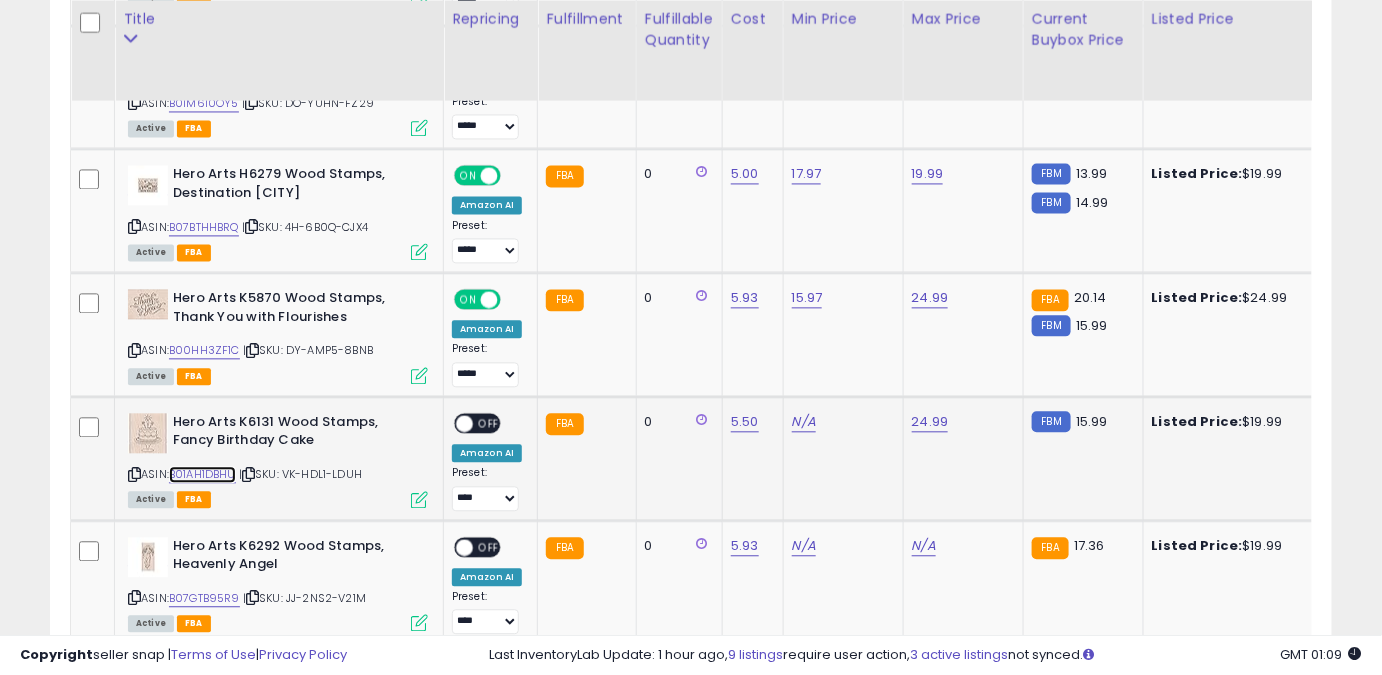 click on "B01AH1DBHU" at bounding box center [202, 474] 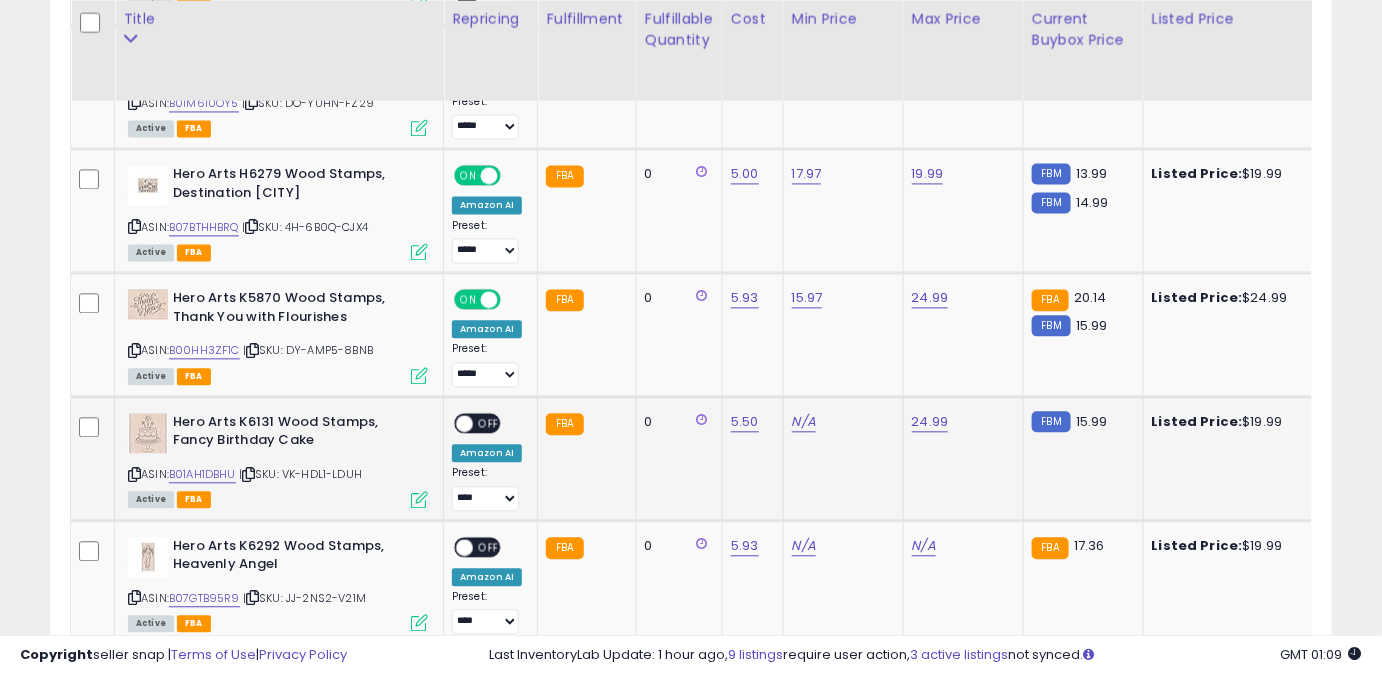 click on "N/A" 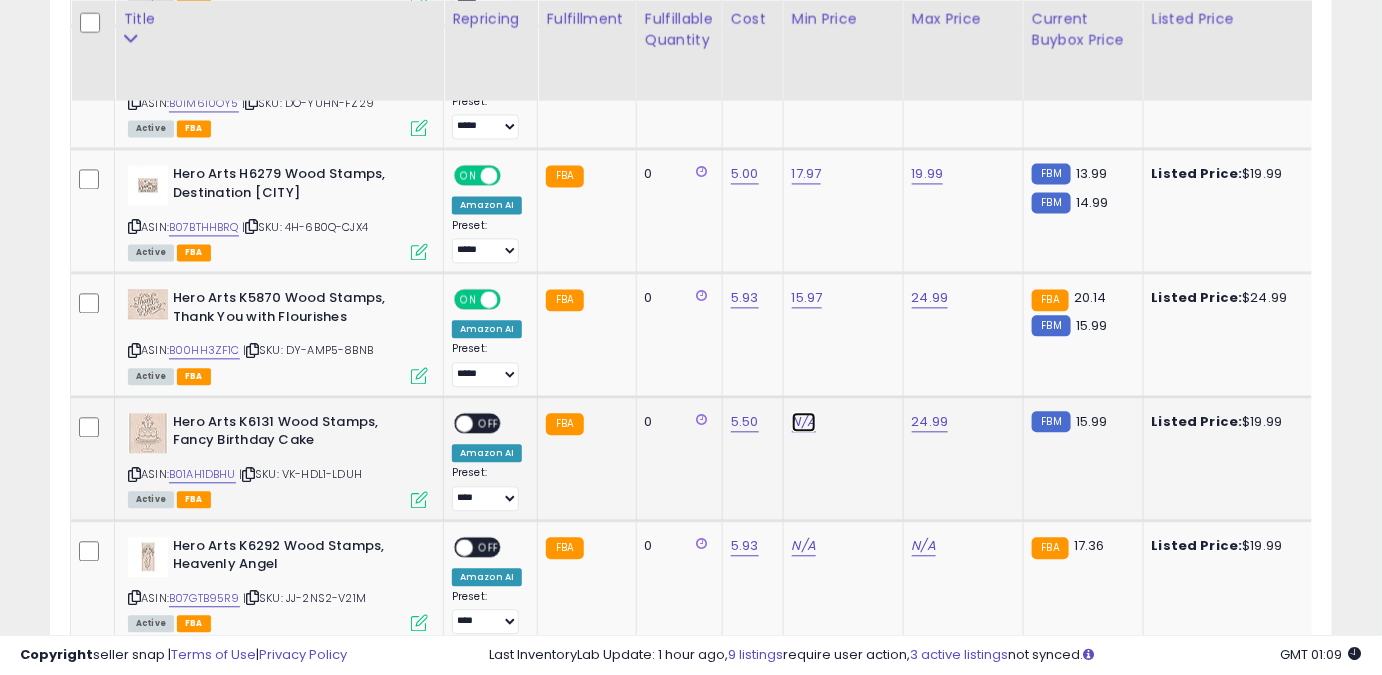 click on "N/A" at bounding box center (804, 422) 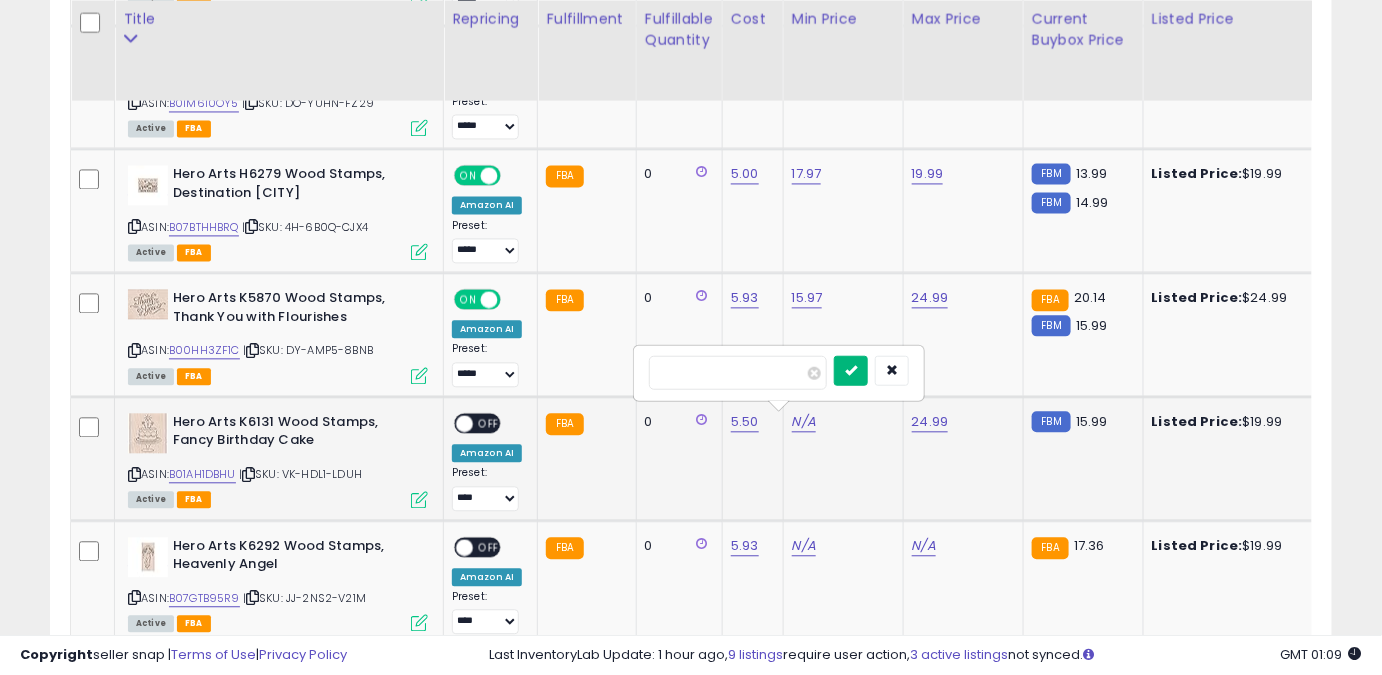 type on "*****" 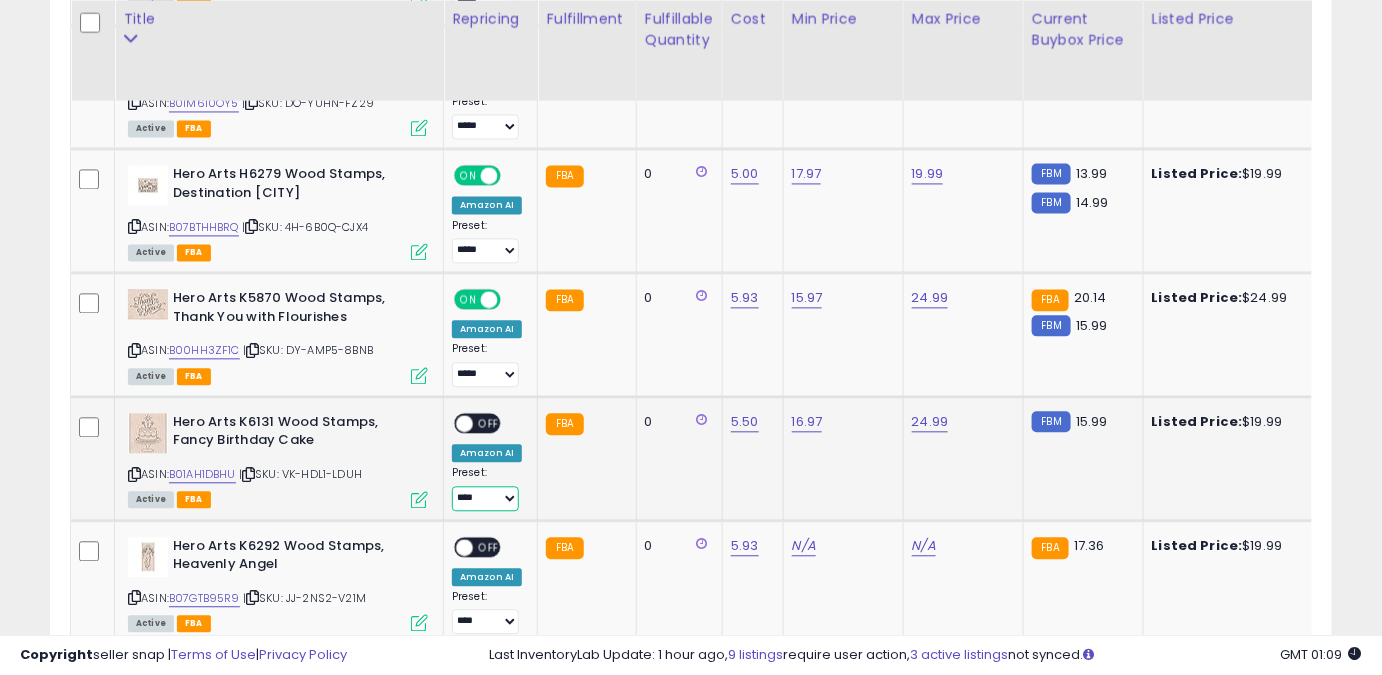 drag, startPoint x: 469, startPoint y: 492, endPoint x: 466, endPoint y: 503, distance: 11.401754 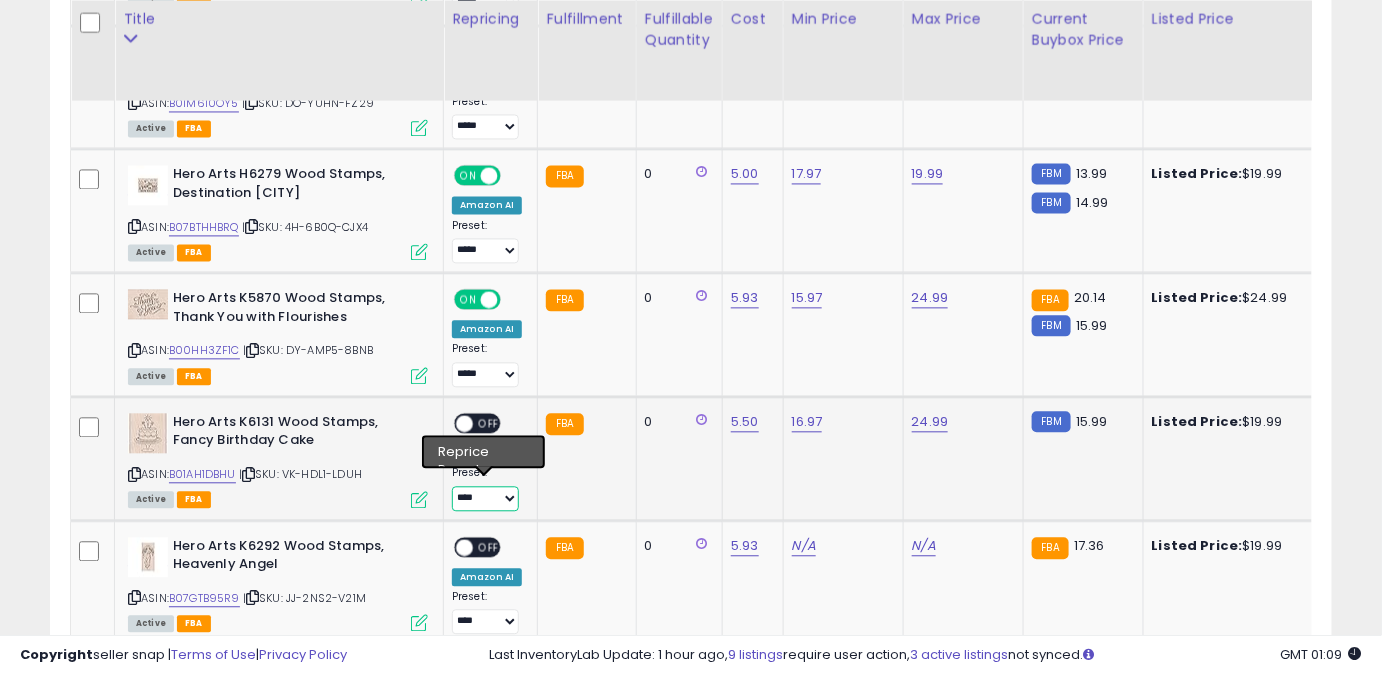 select on "*****" 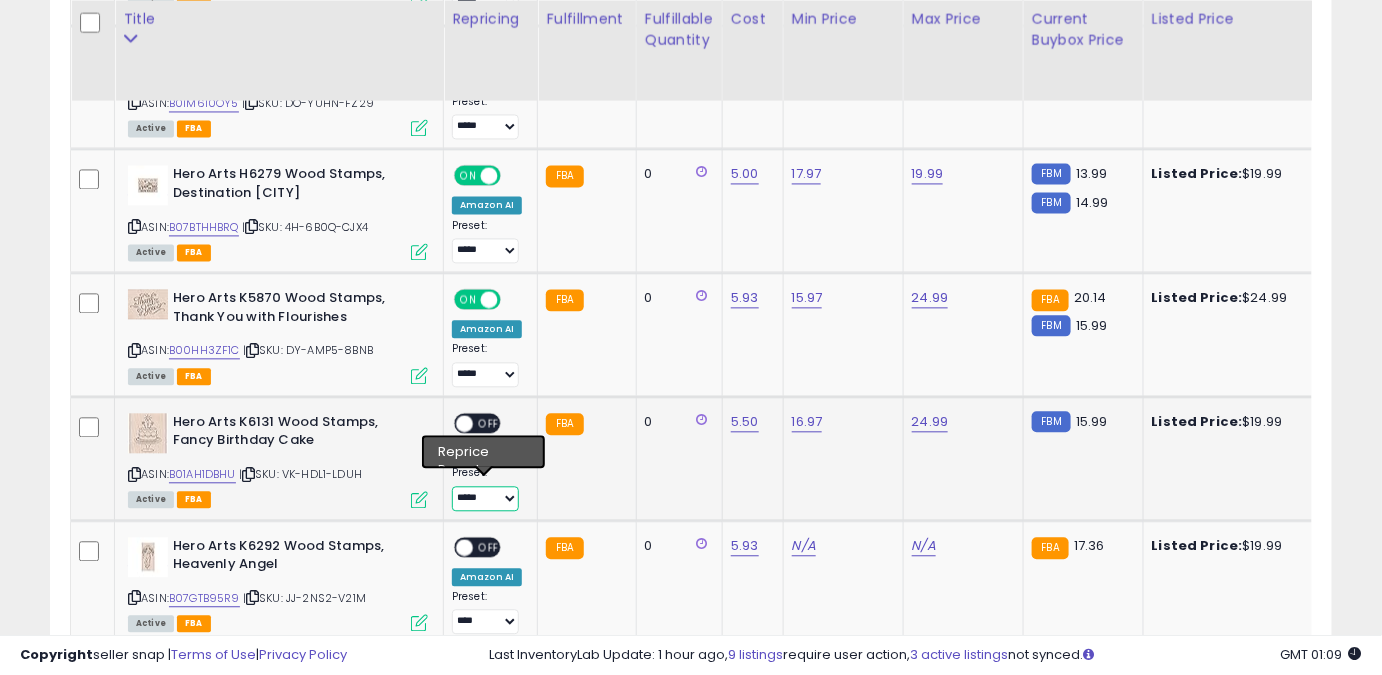 click on "**** ******** *****" at bounding box center (485, 498) 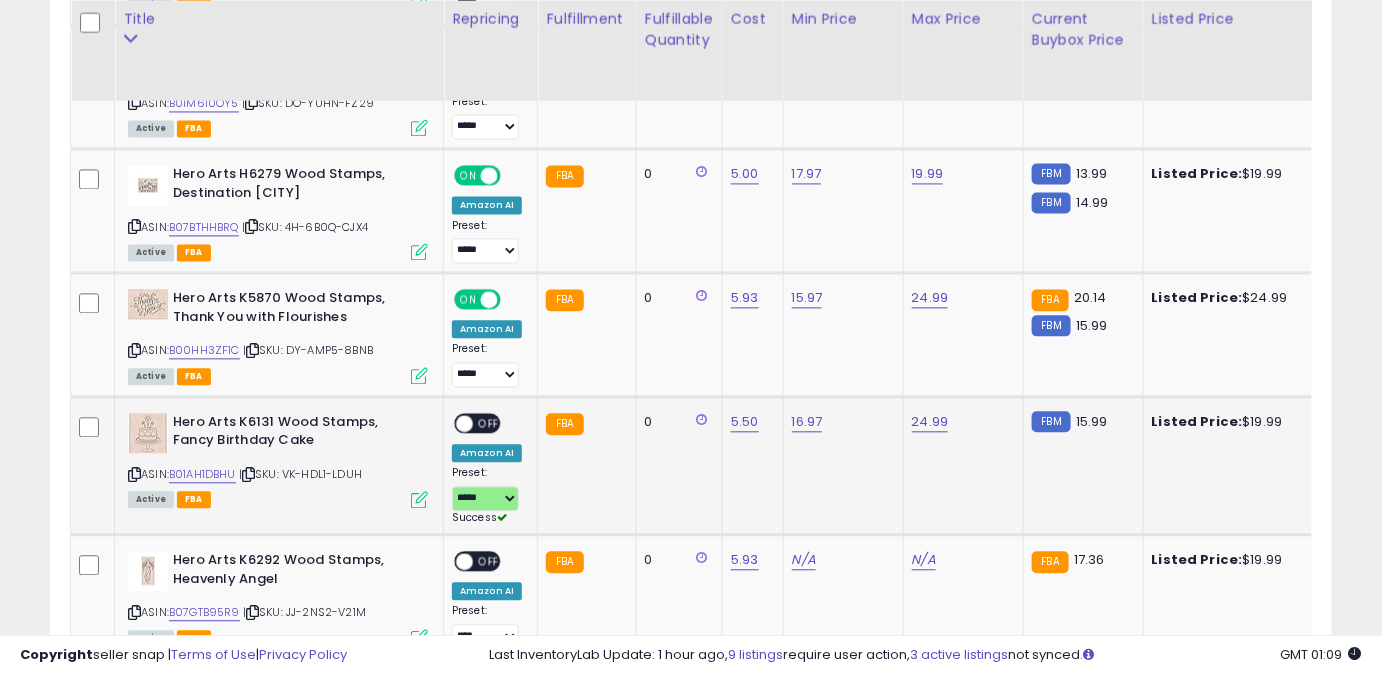 click on "OFF" at bounding box center [489, 422] 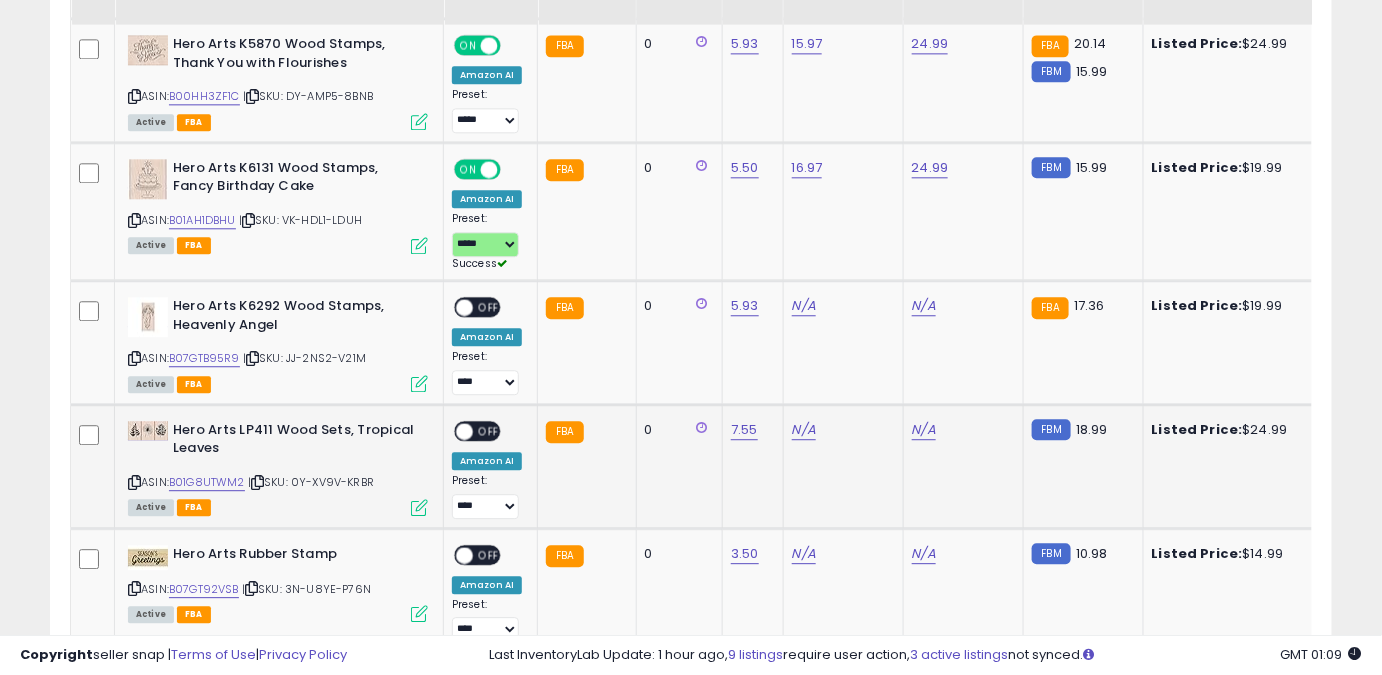 scroll, scrollTop: 1565, scrollLeft: 0, axis: vertical 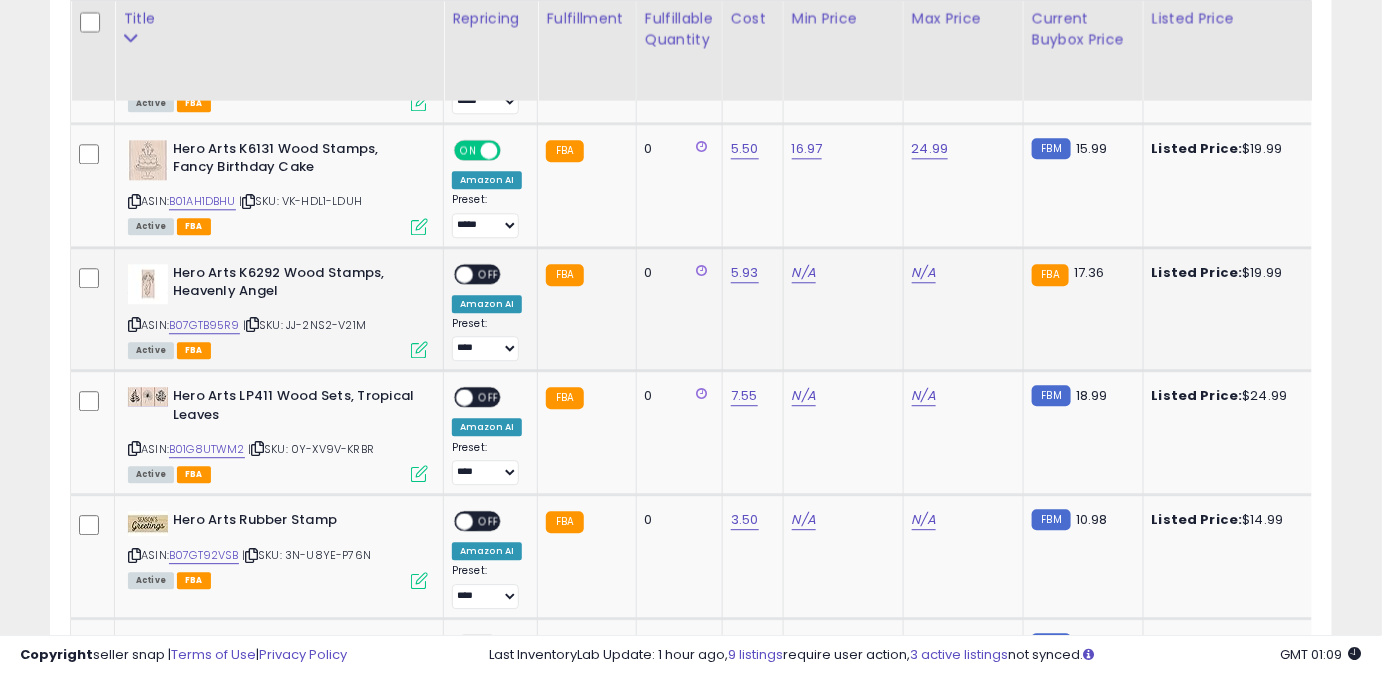 click on "N/A" 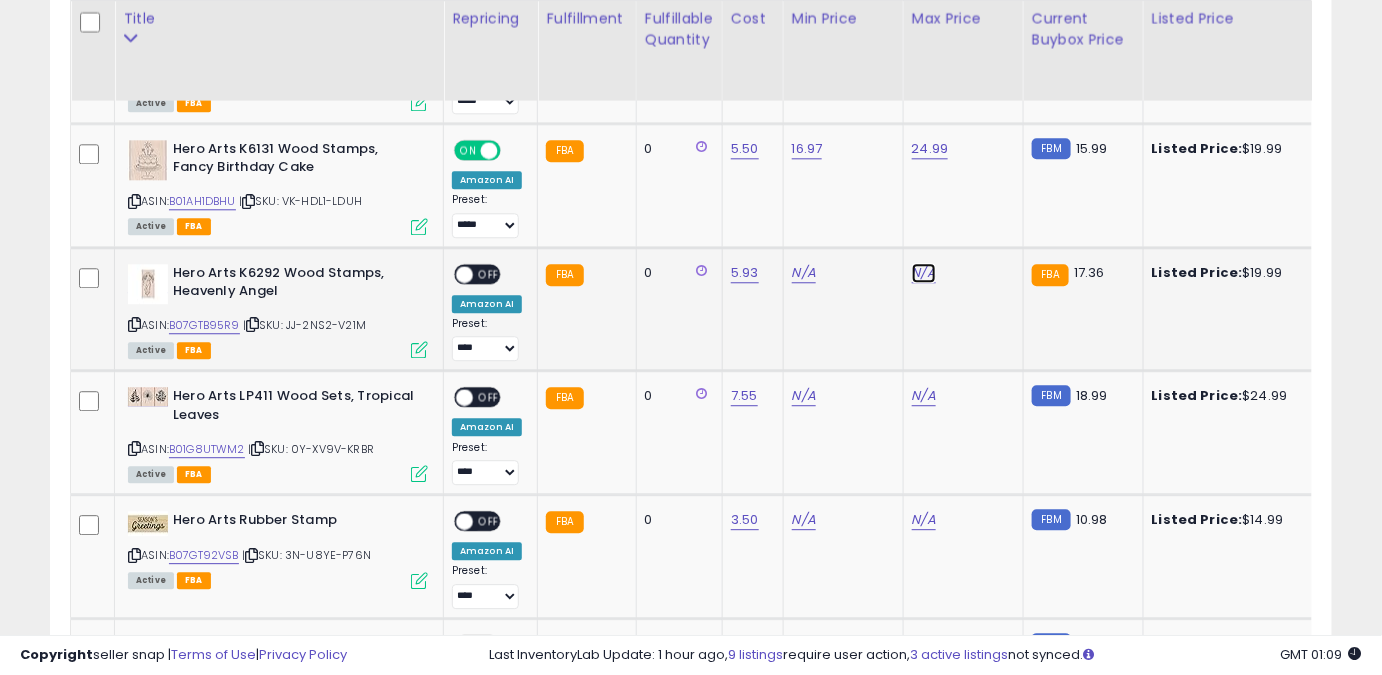 click on "N/A" at bounding box center [924, 273] 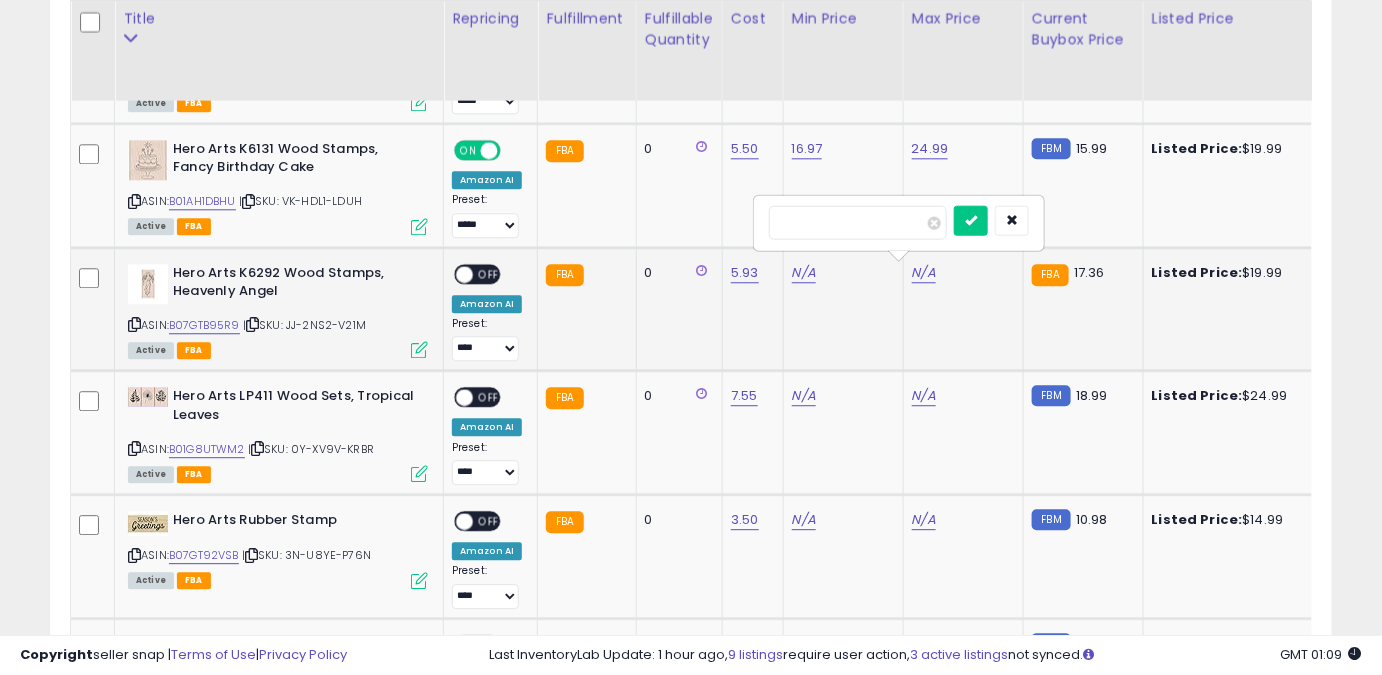 type on "*****" 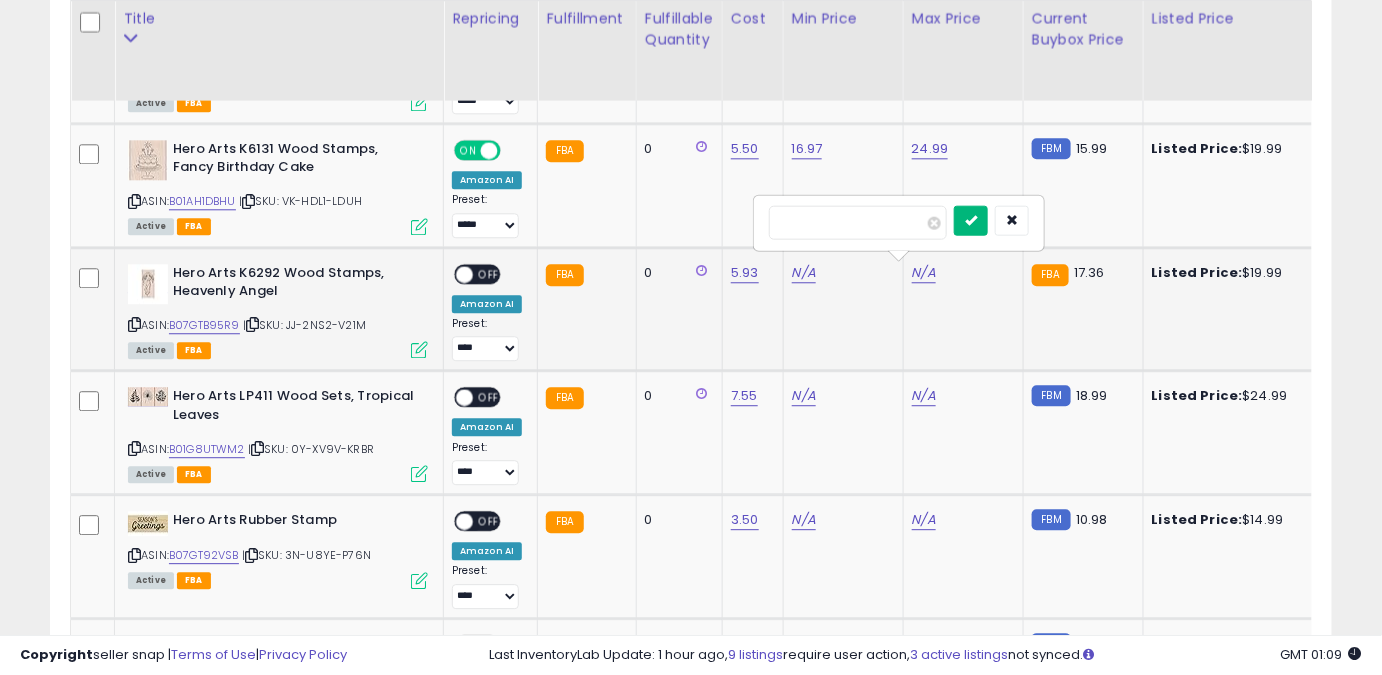 click at bounding box center (971, 220) 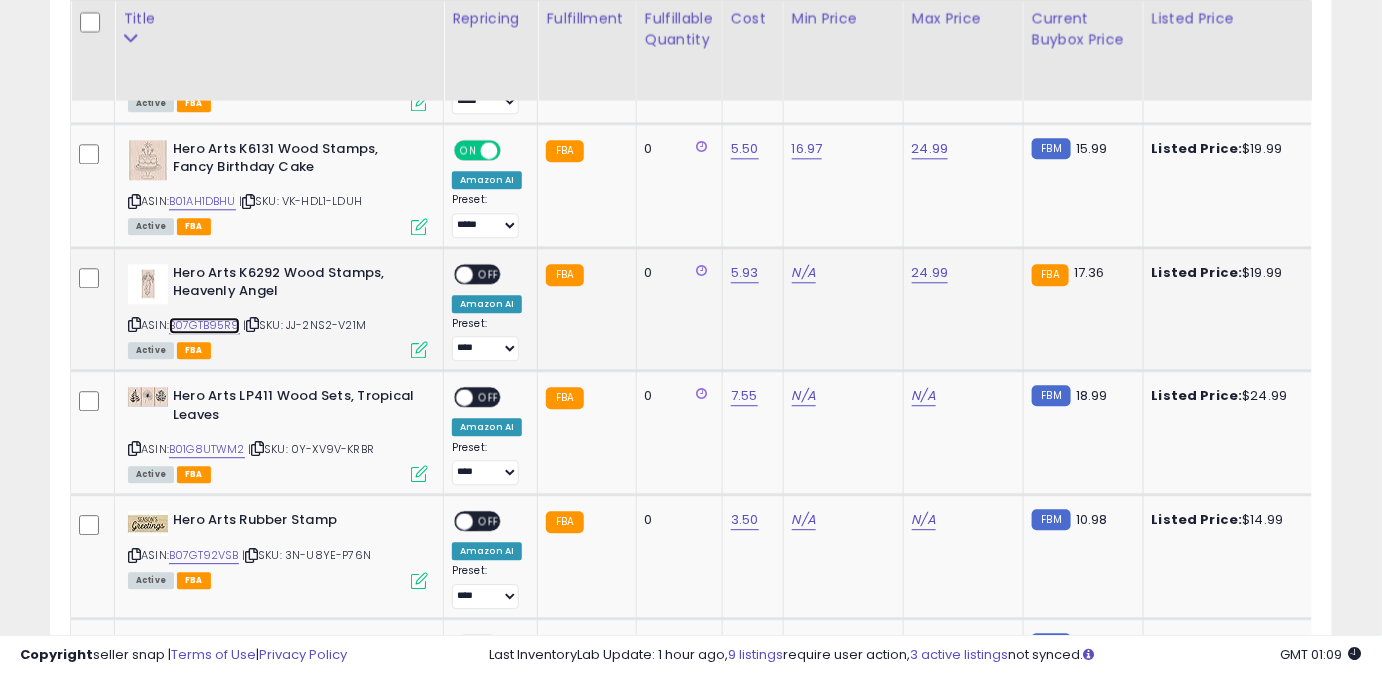 click on "B07GTB95R9" at bounding box center [204, 325] 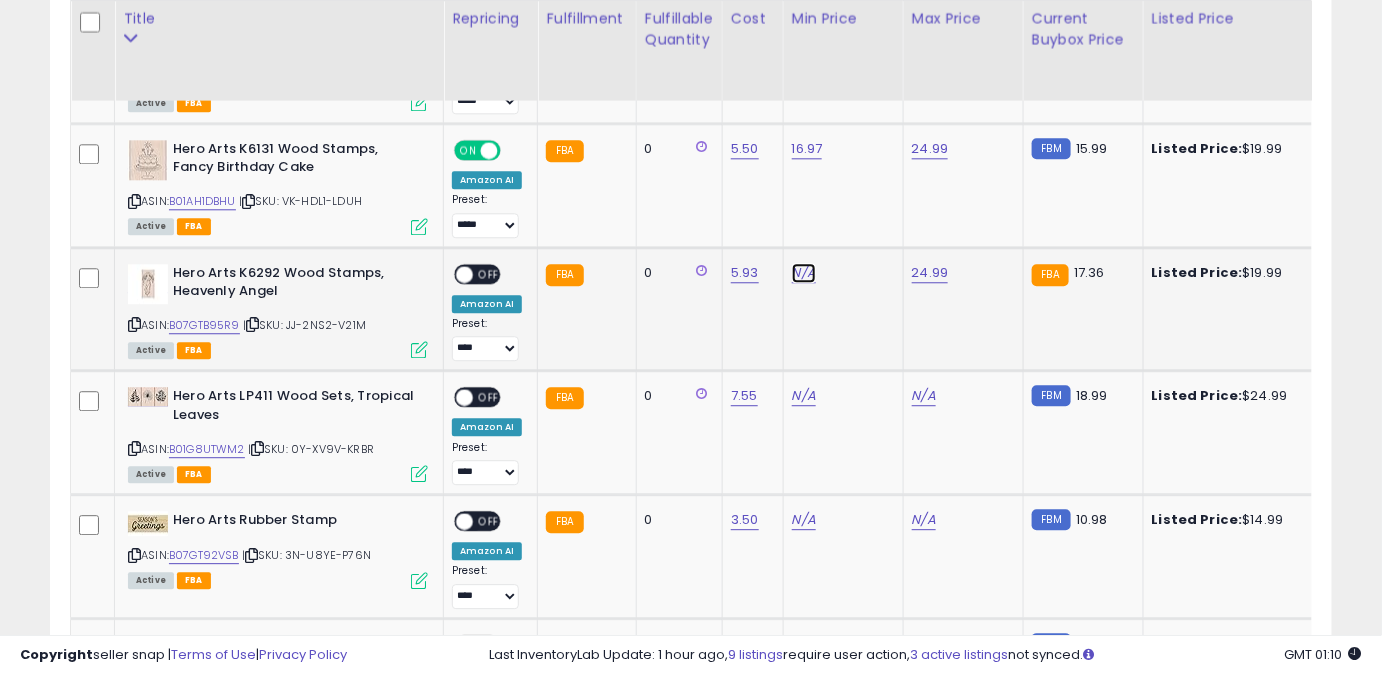 click on "N/A" at bounding box center (804, 273) 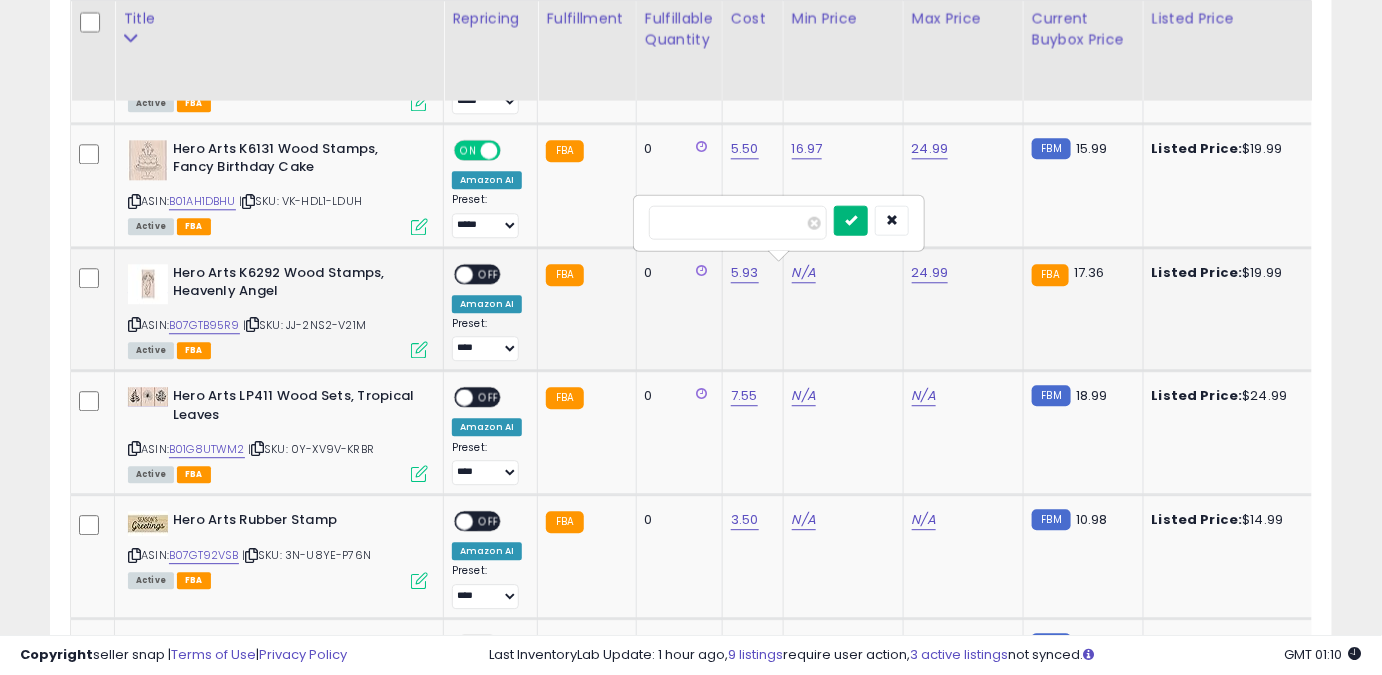 type on "*****" 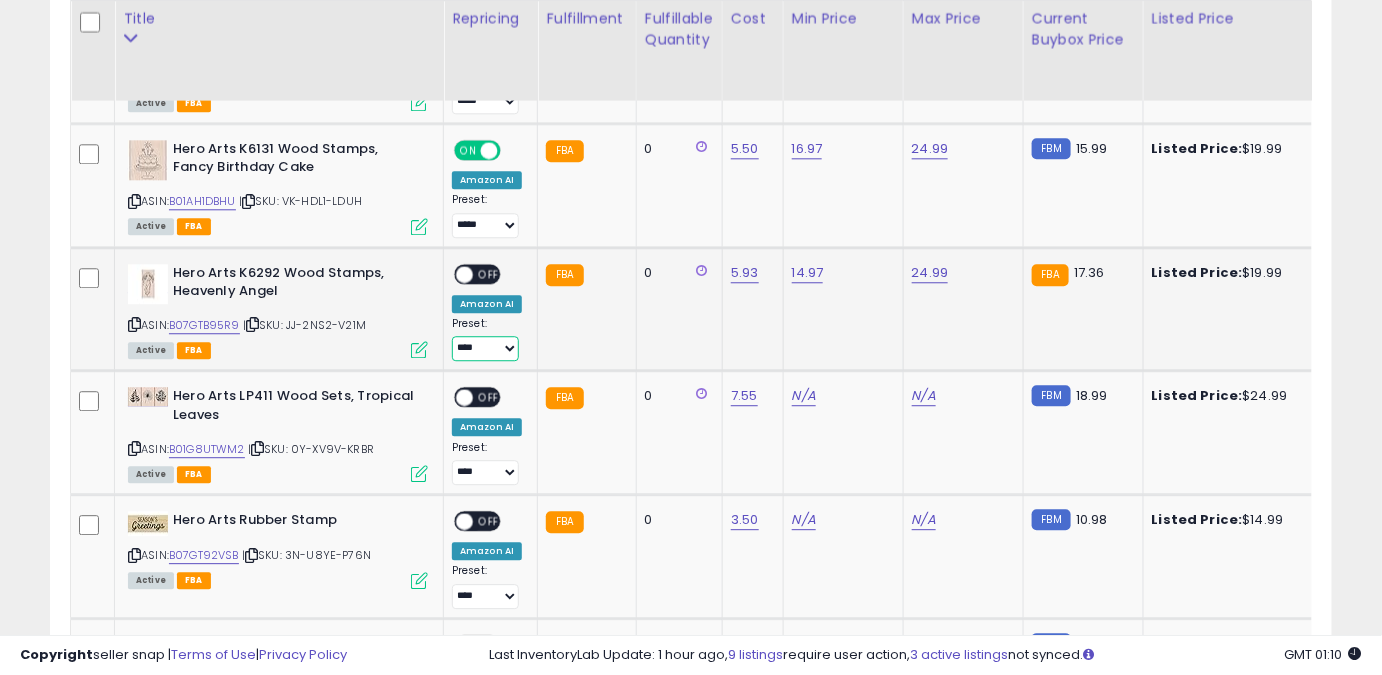 click on "**** ******** *****" at bounding box center (485, 348) 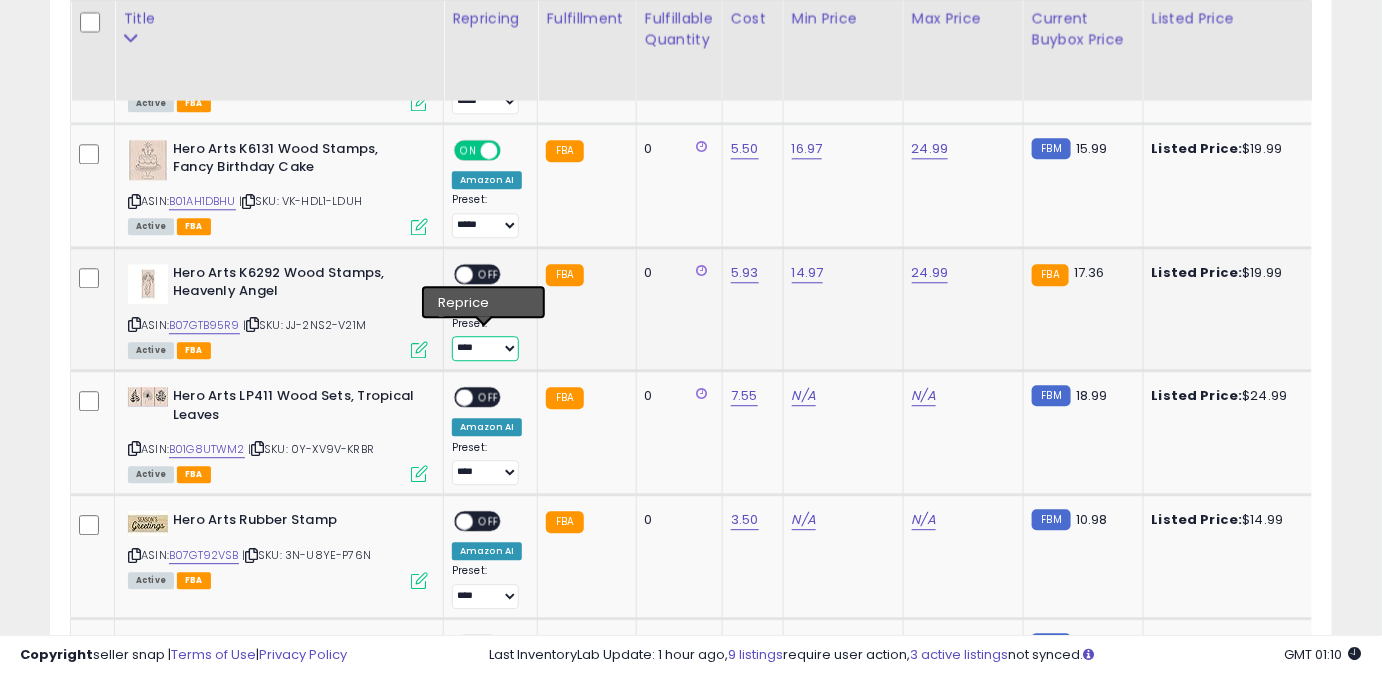 select on "*****" 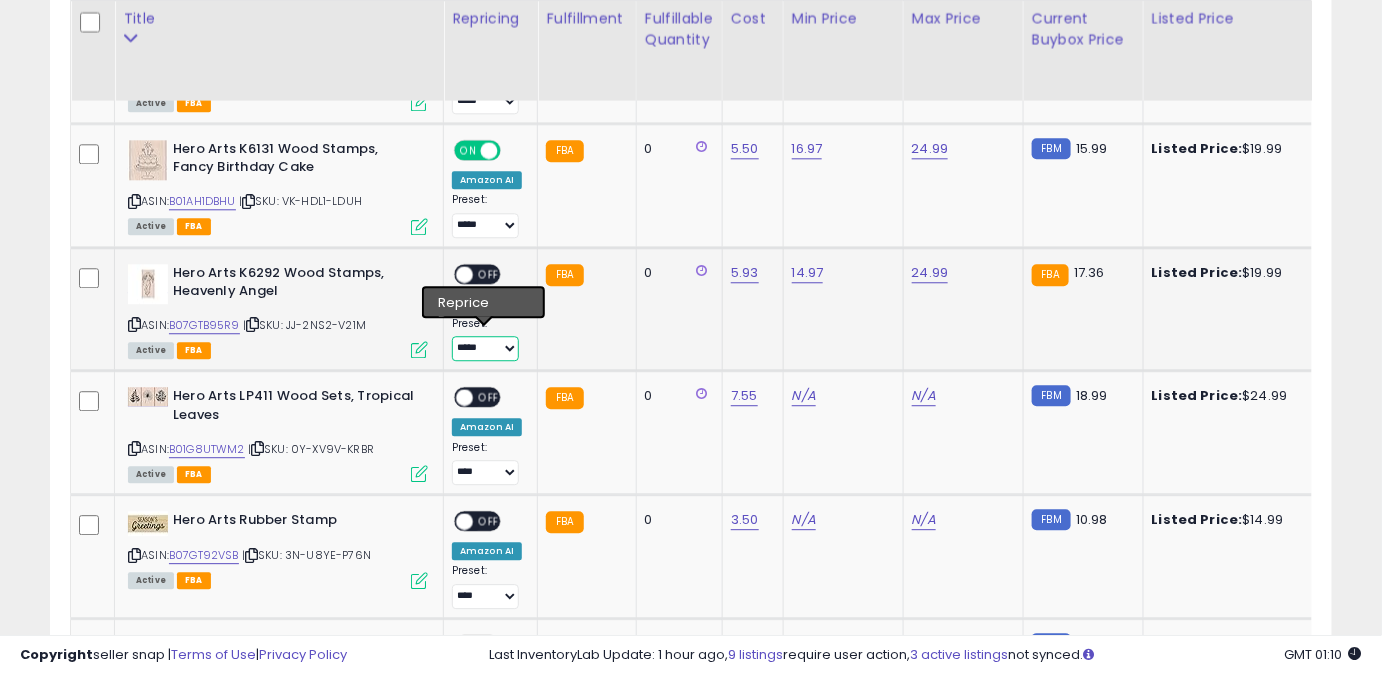click on "**** ******** *****" at bounding box center [485, 348] 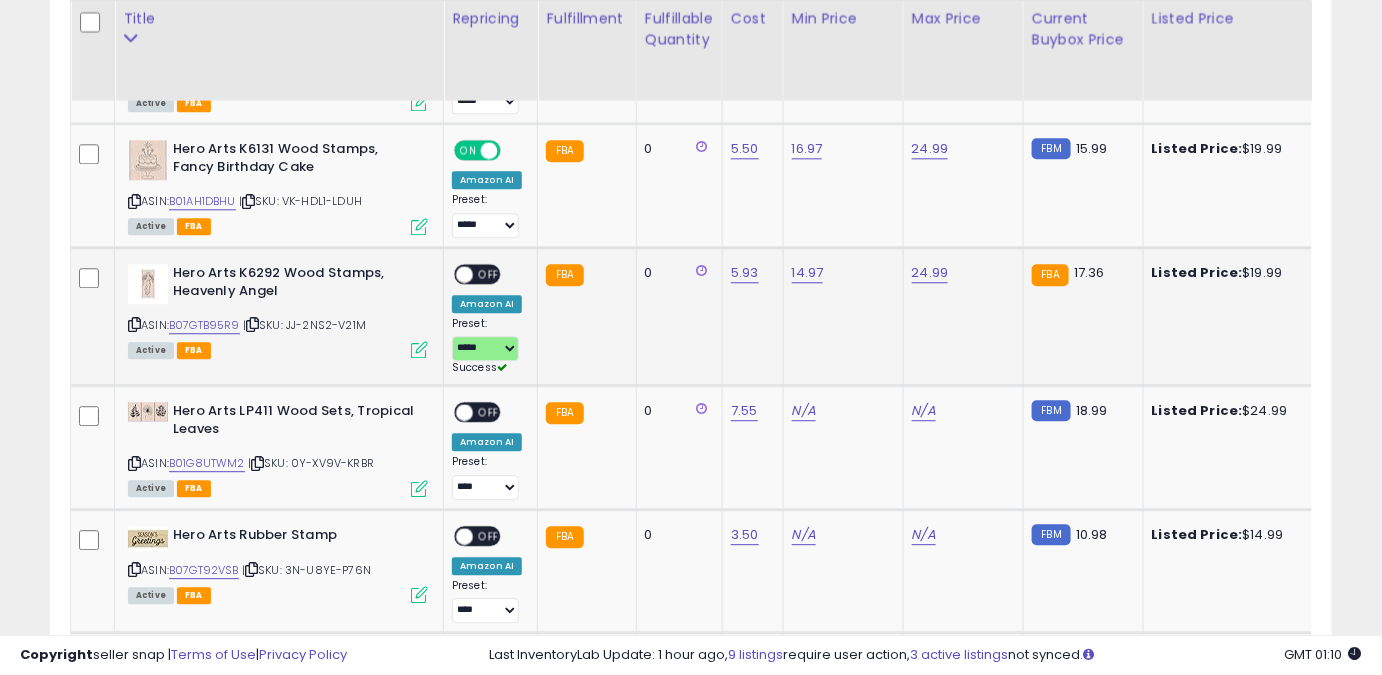 click on "OFF" at bounding box center [489, 273] 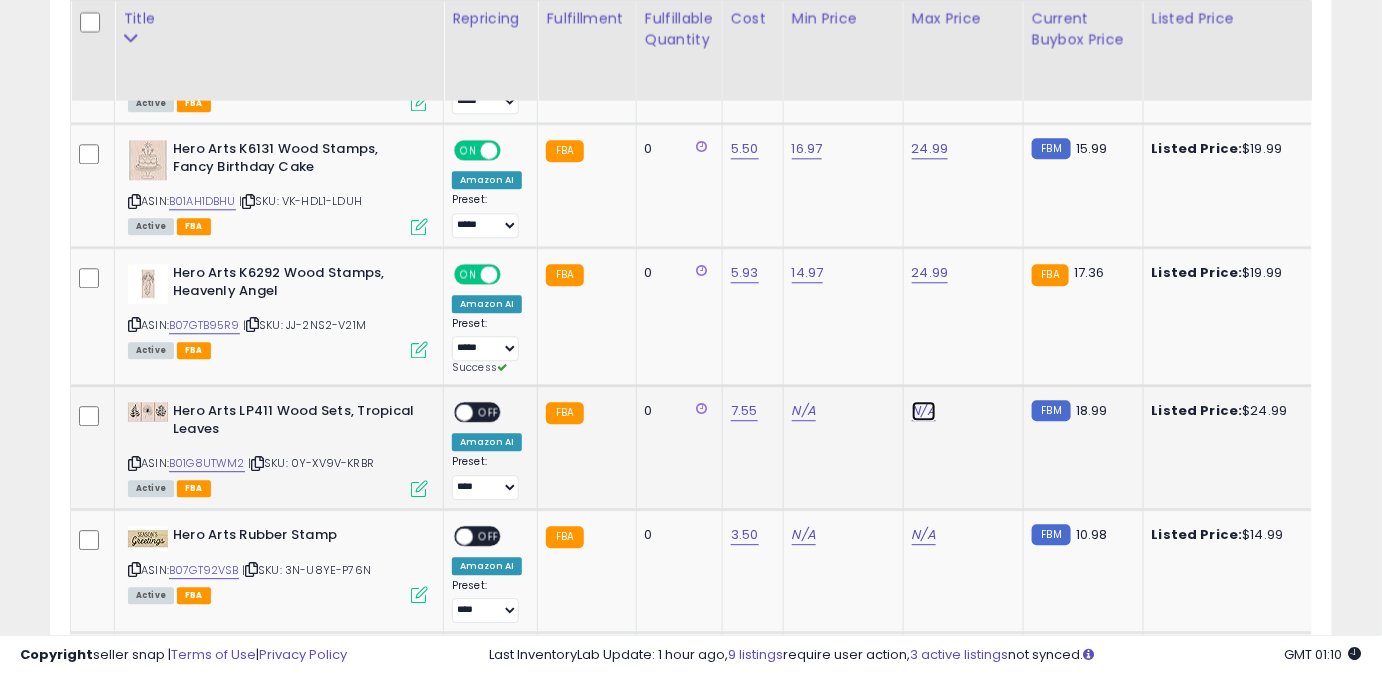 click on "N/A" at bounding box center (924, 411) 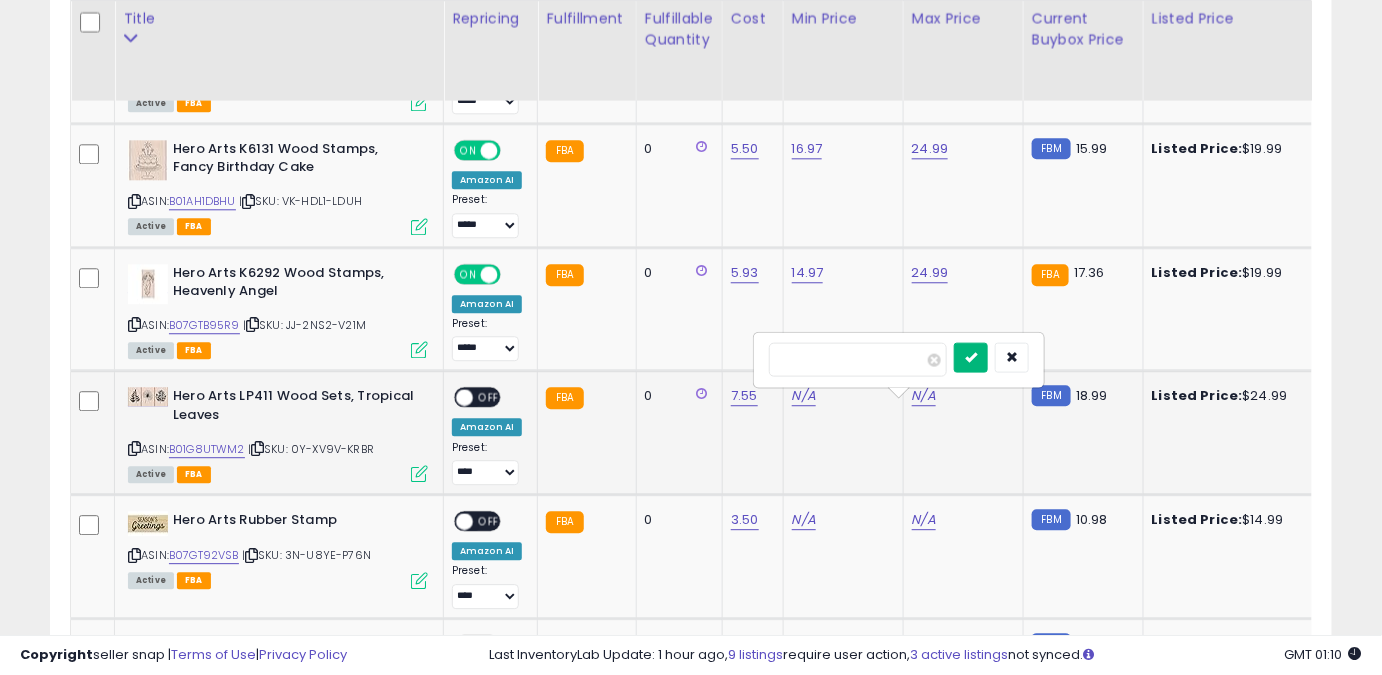 type on "*****" 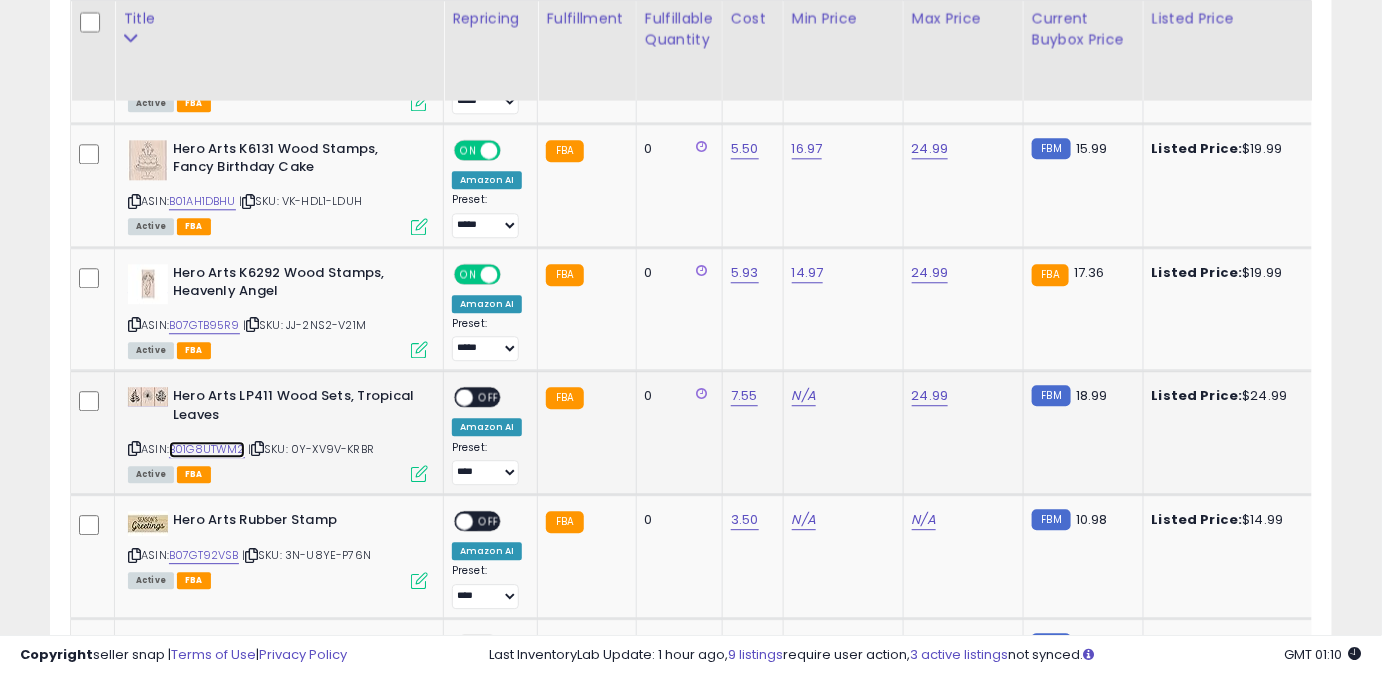click on "B01G8UTWM2" at bounding box center [207, 449] 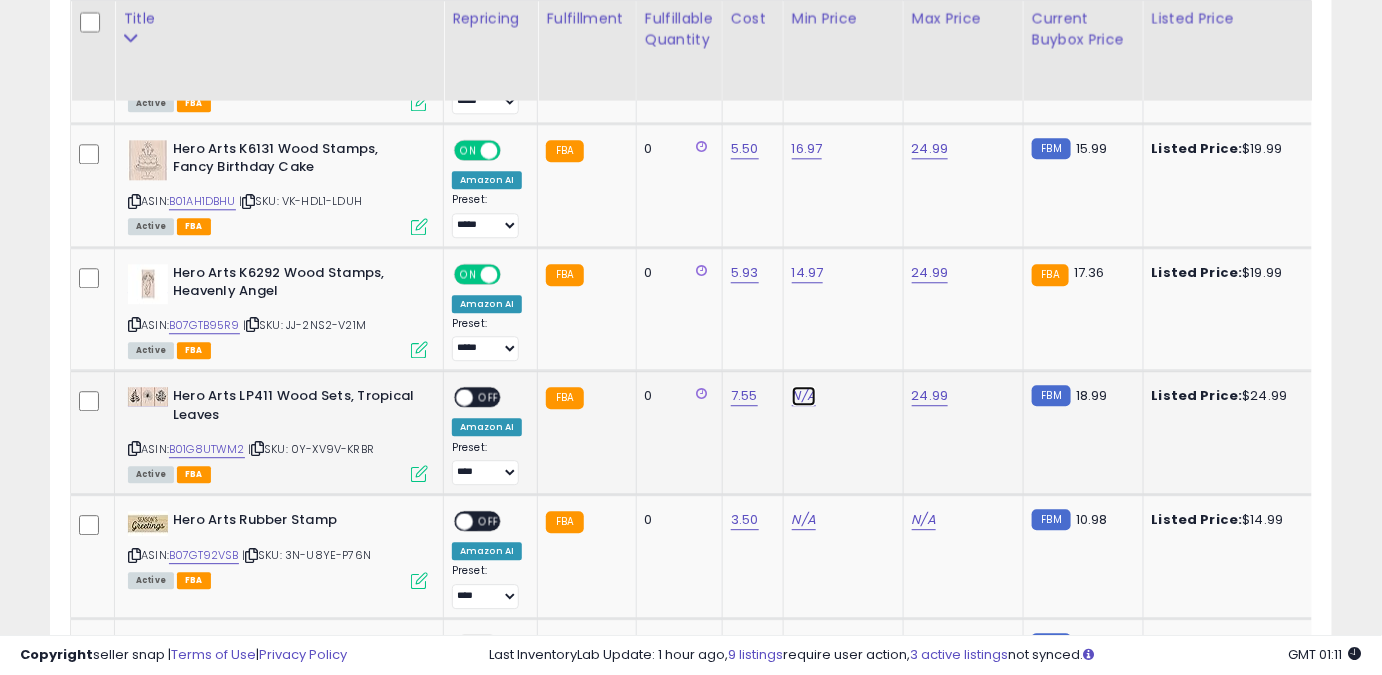 click on "N/A" at bounding box center [804, 396] 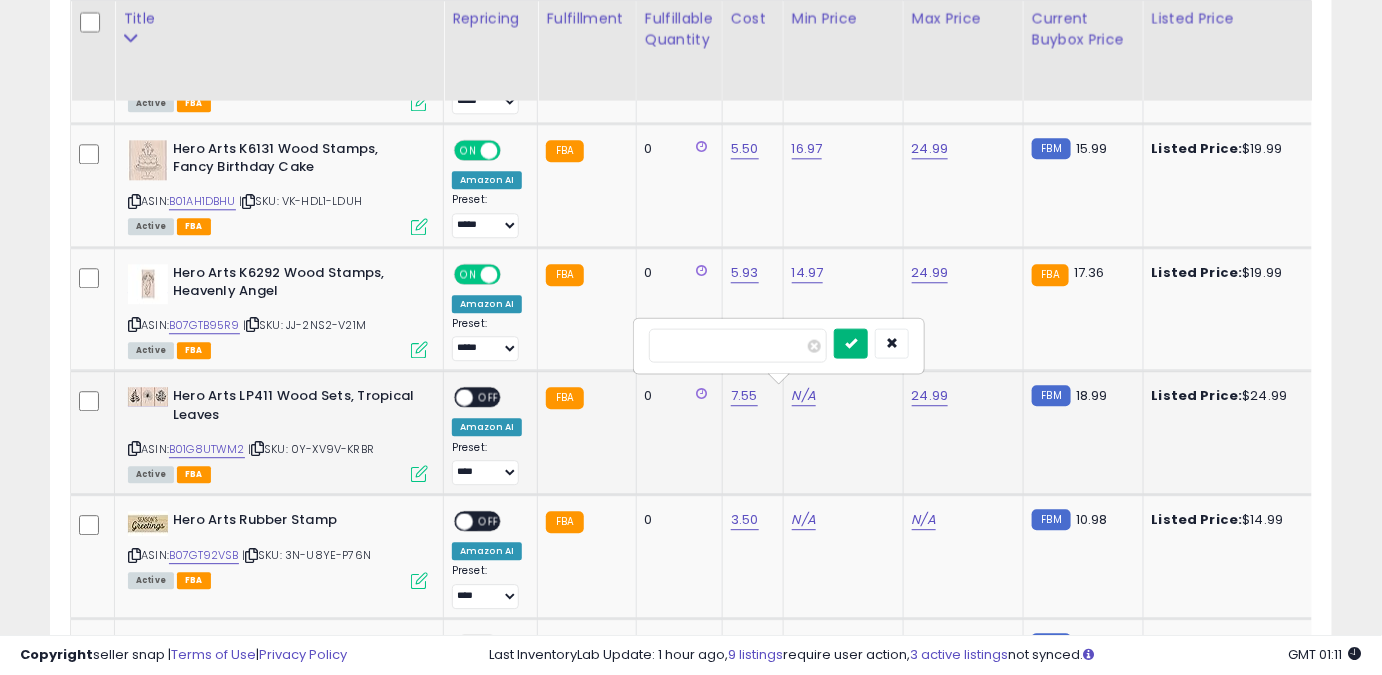 type on "*****" 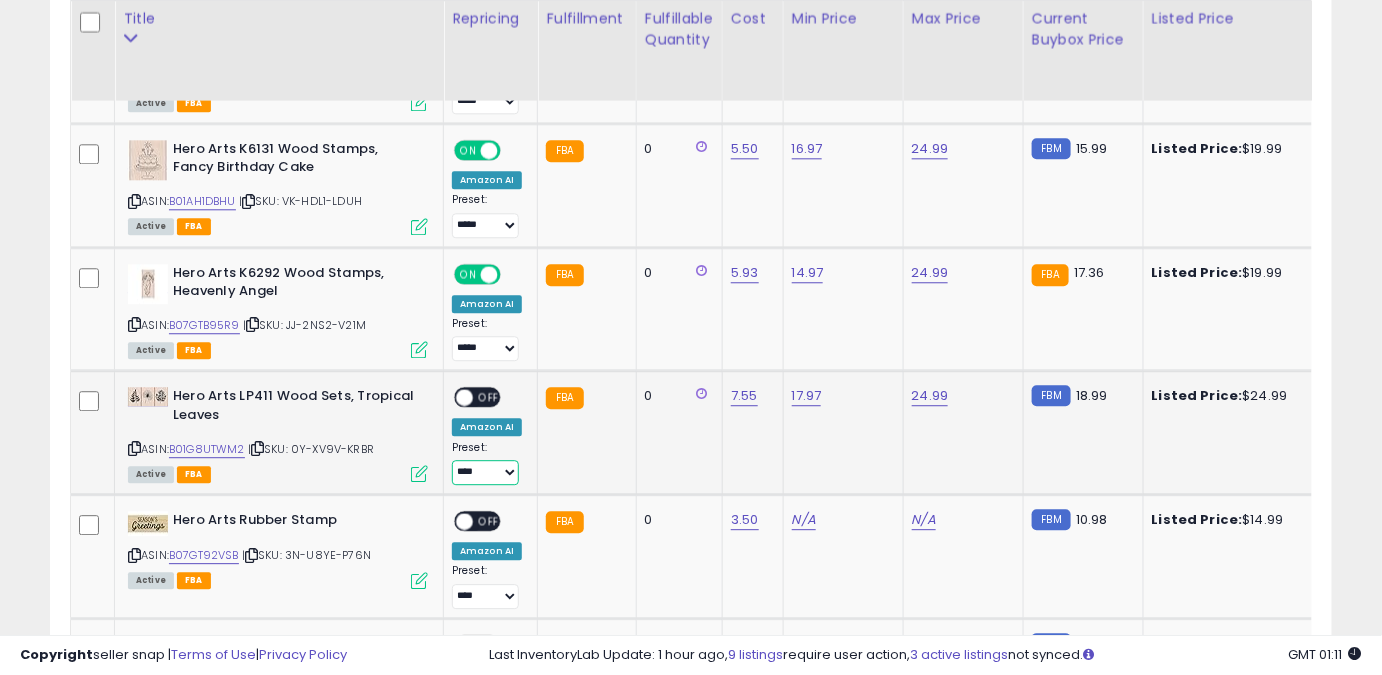 click on "**** ******** *****" at bounding box center [485, 472] 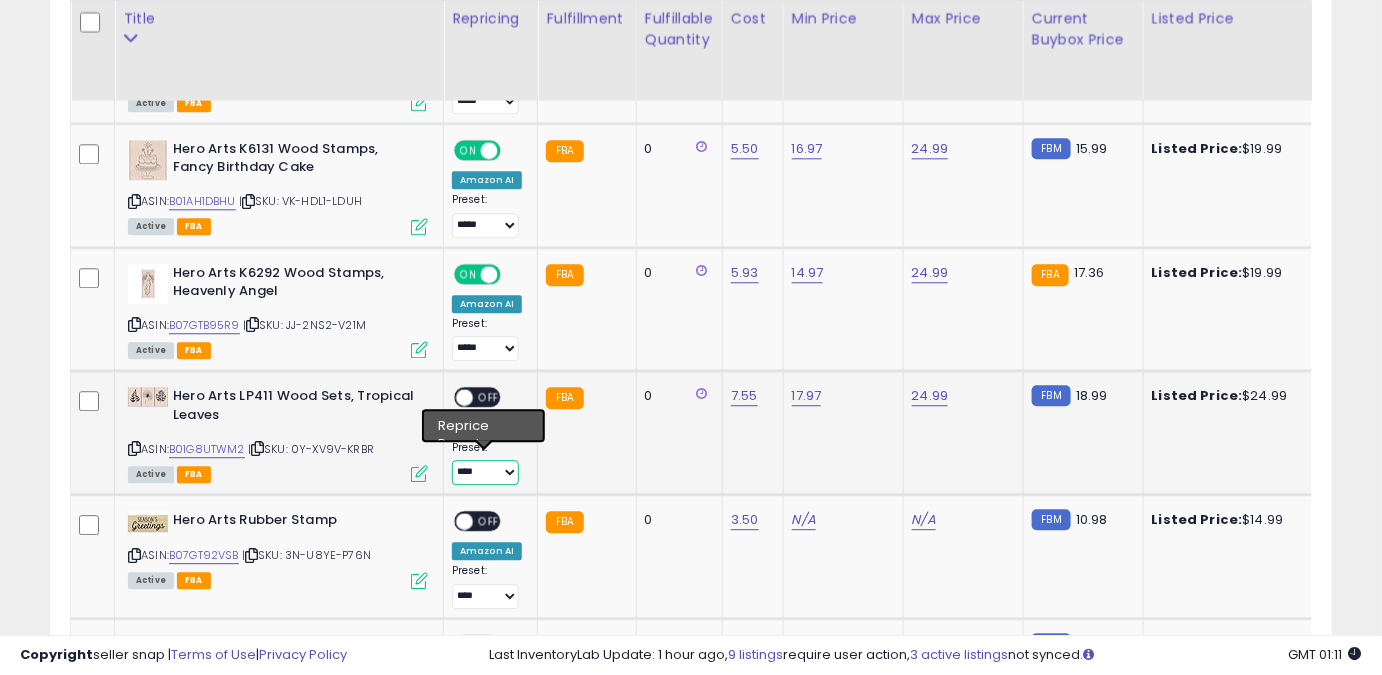 select on "*****" 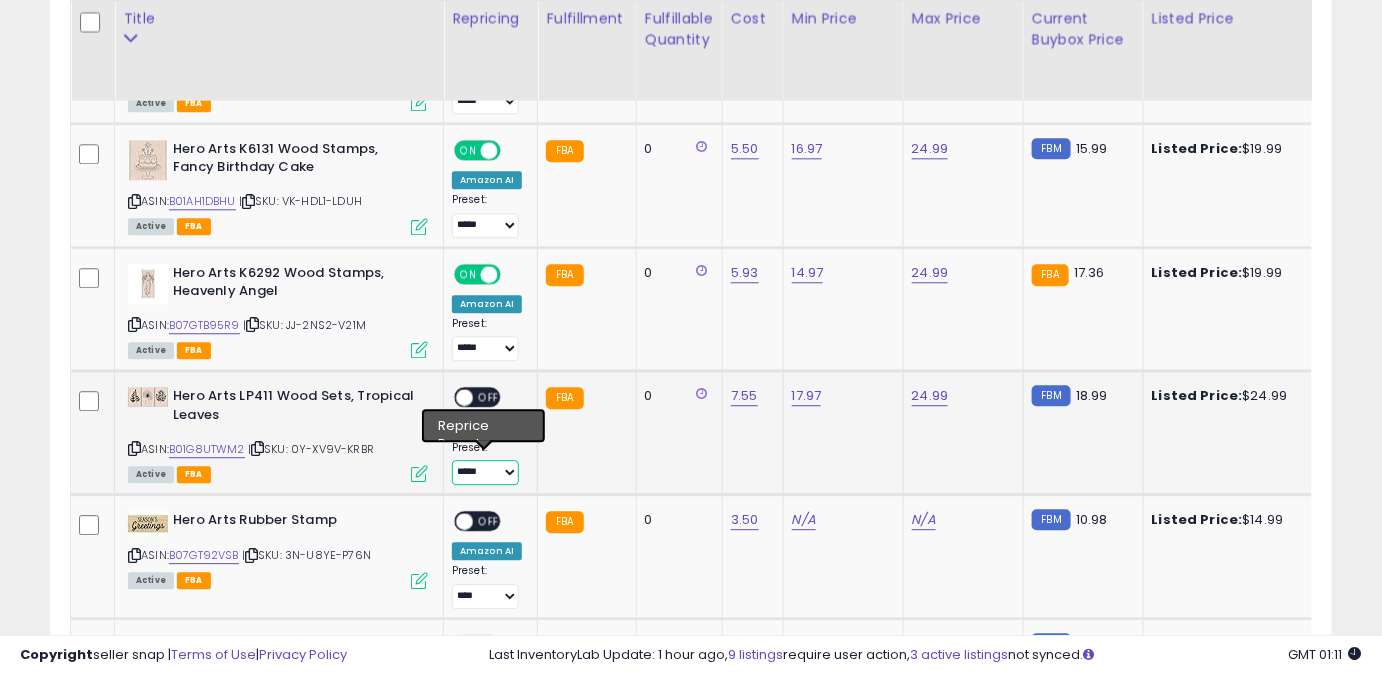 click on "**** ******** *****" at bounding box center [485, 472] 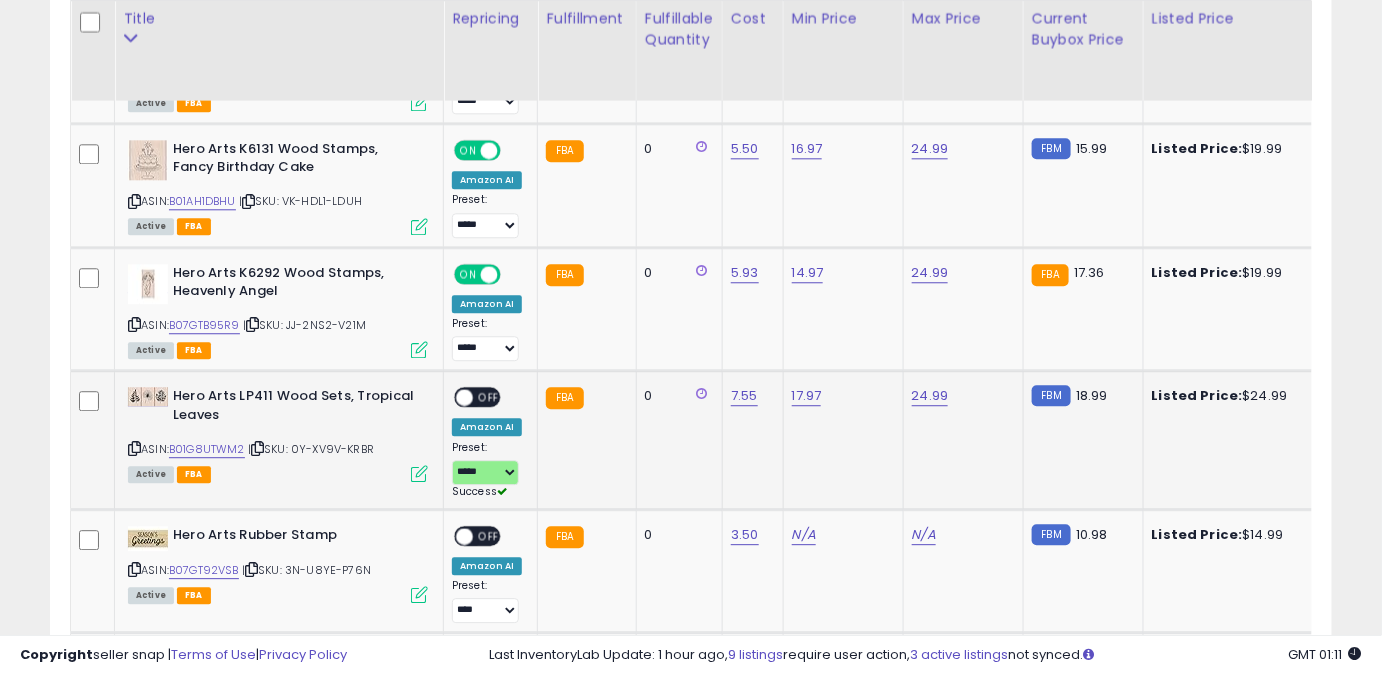 click on "ON   OFF" at bounding box center [455, 397] 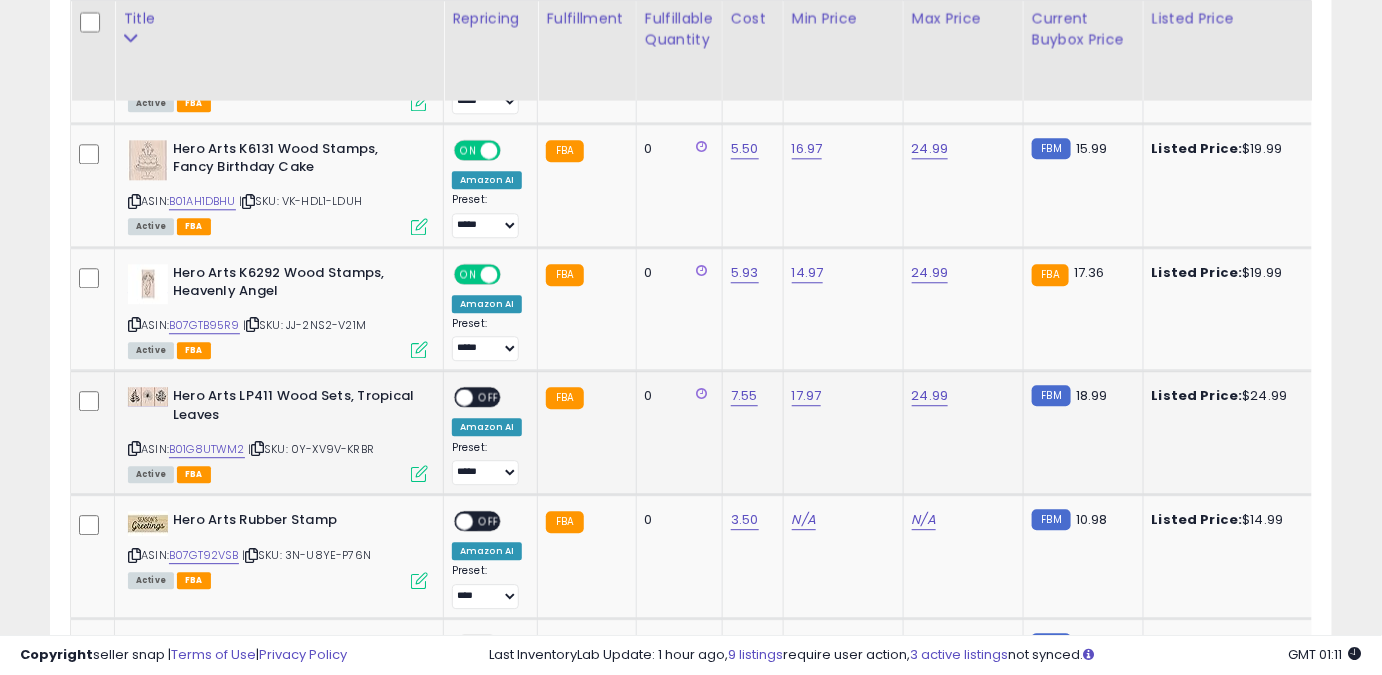 click on "OFF" at bounding box center (489, 397) 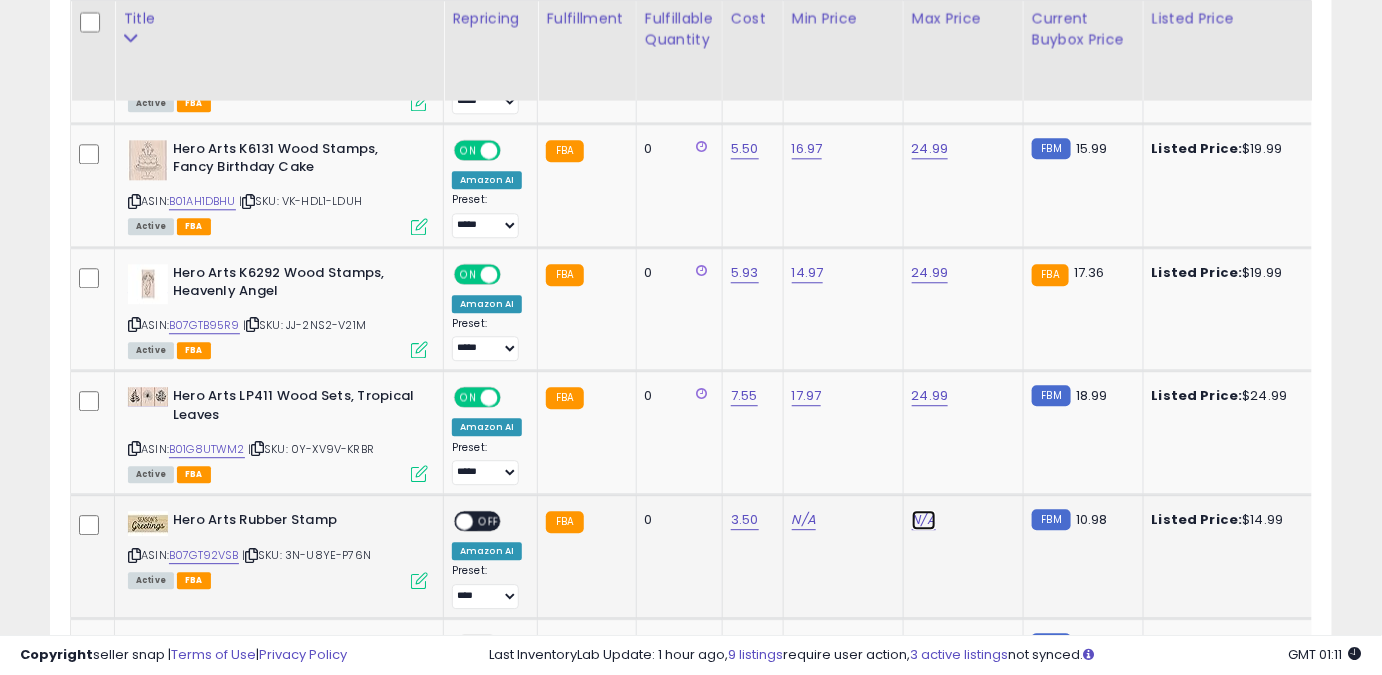 click on "N/A" at bounding box center (924, 520) 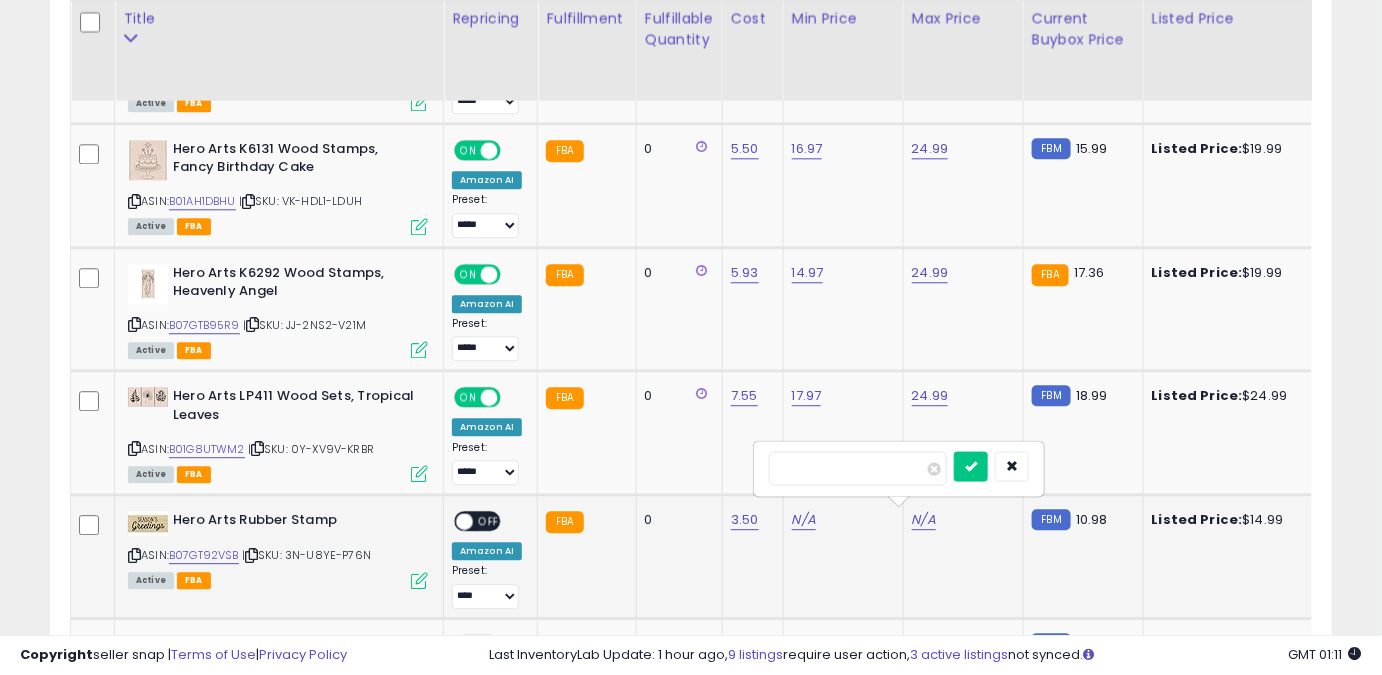 type on "*****" 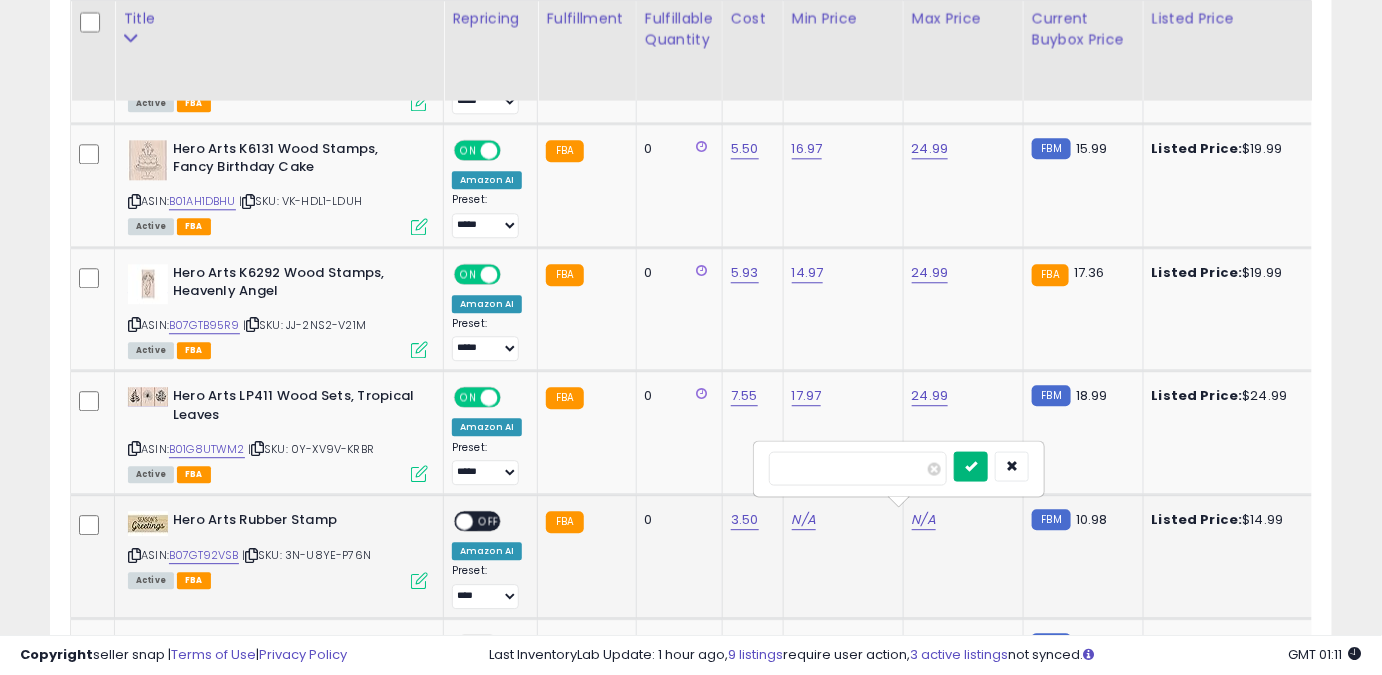 click at bounding box center (971, 465) 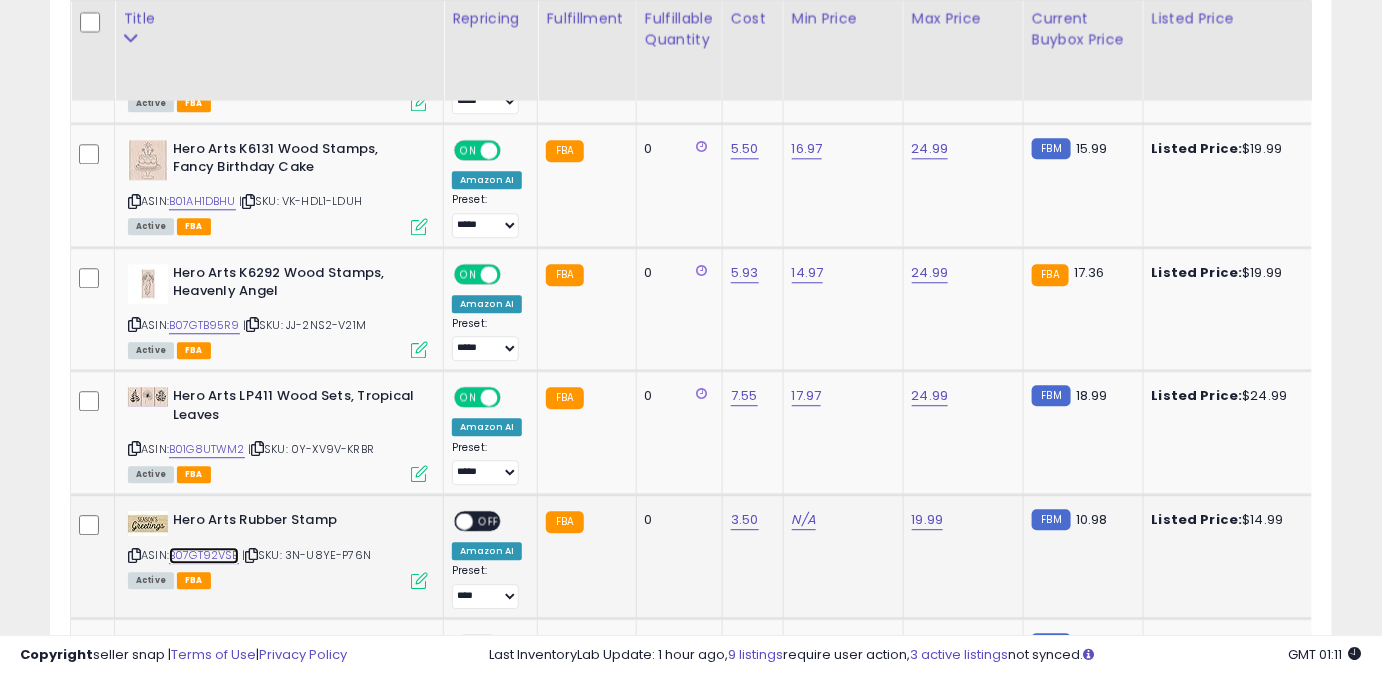 click on "B07GT92VSB" at bounding box center (204, 555) 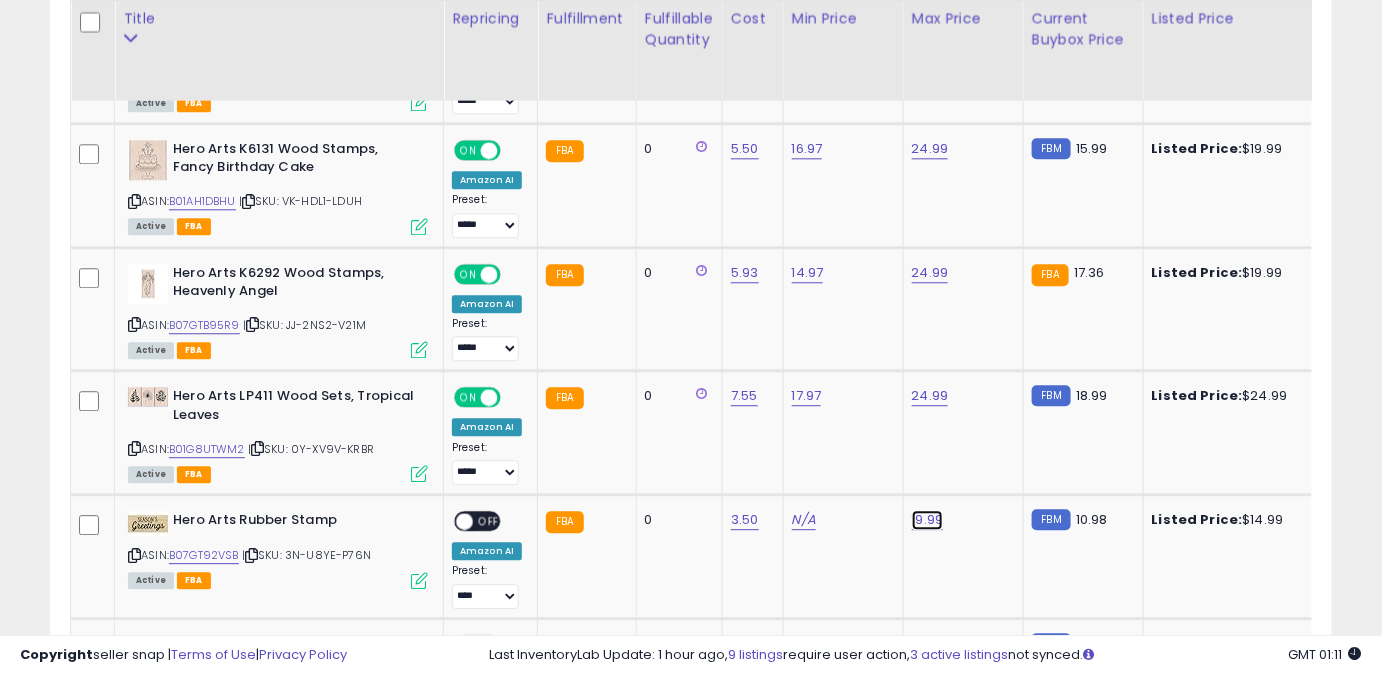 click on "19.99" at bounding box center [928, -470] 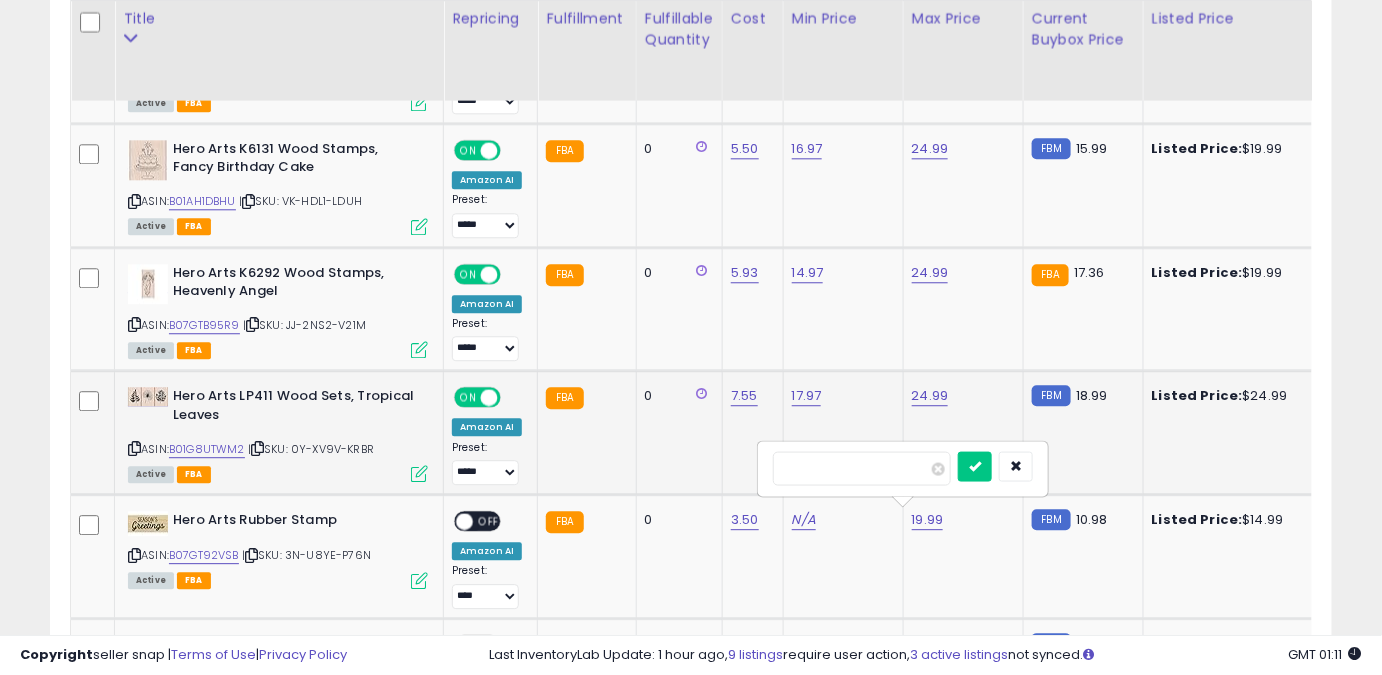 drag, startPoint x: 869, startPoint y: 465, endPoint x: 659, endPoint y: 473, distance: 210.15233 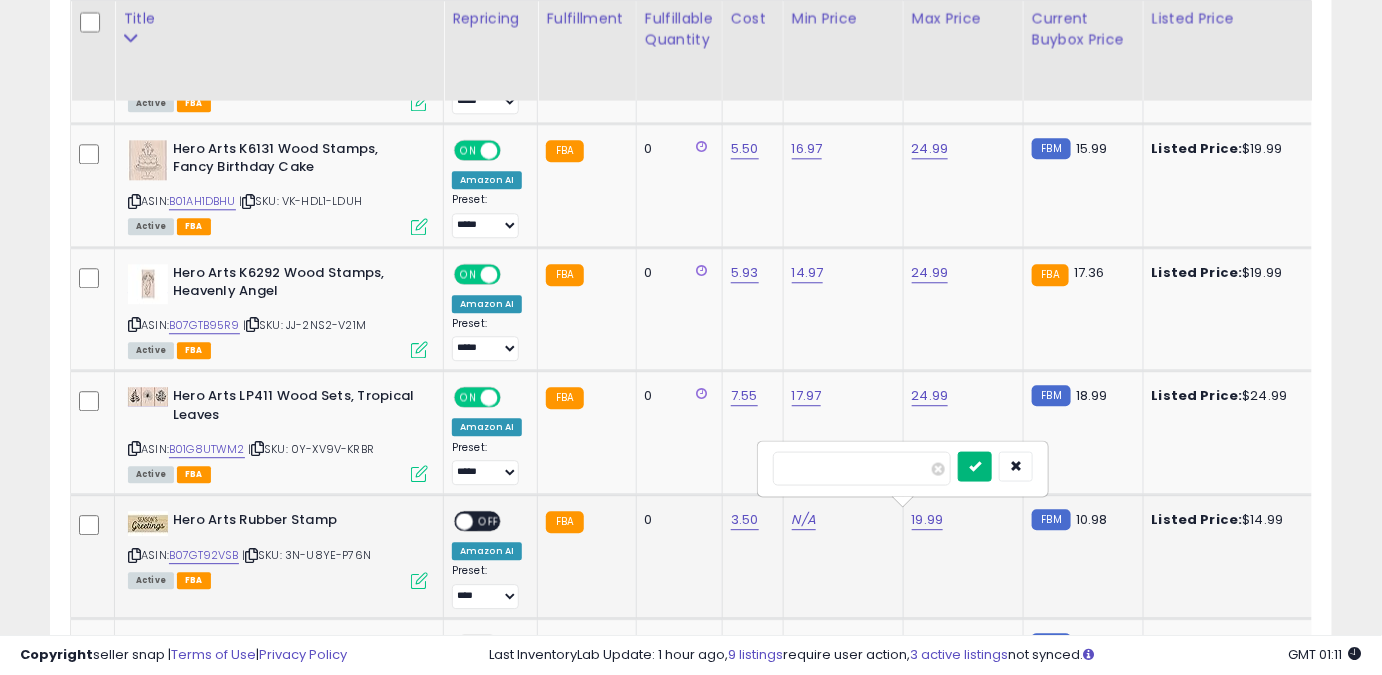 type on "*****" 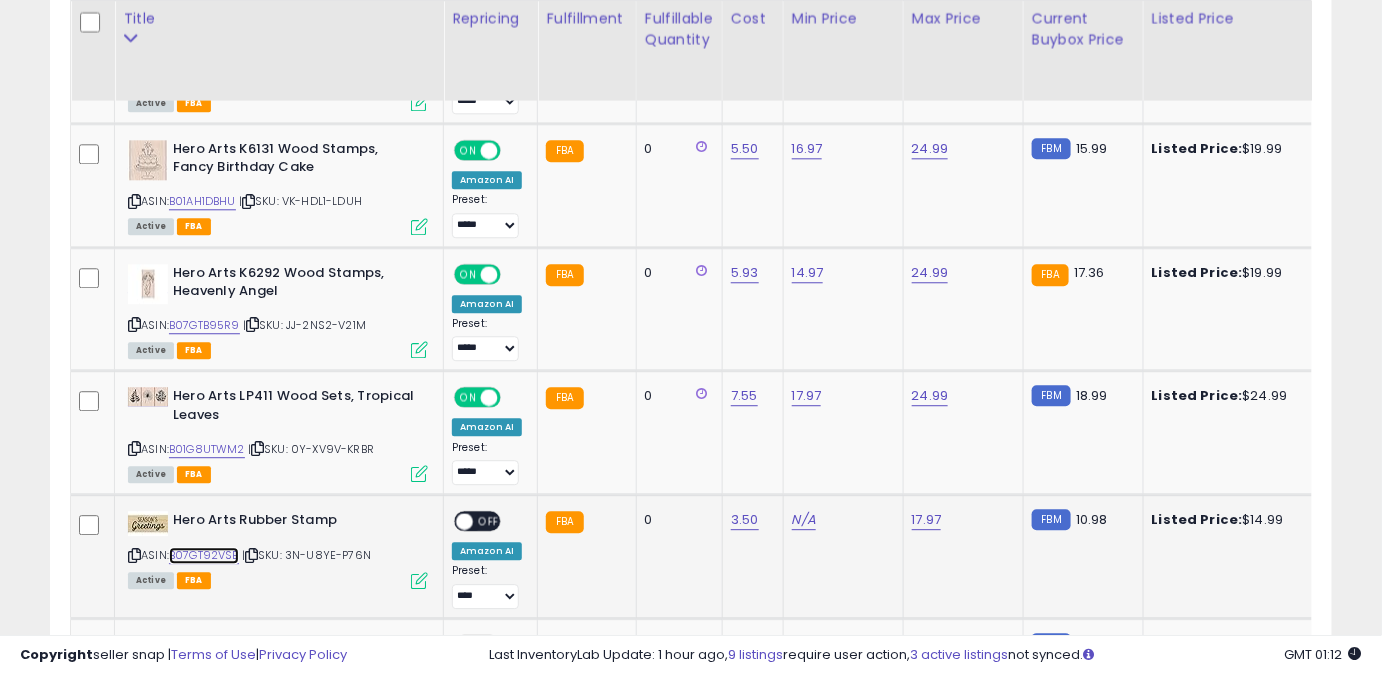 click on "B07GT92VSB" at bounding box center (204, 555) 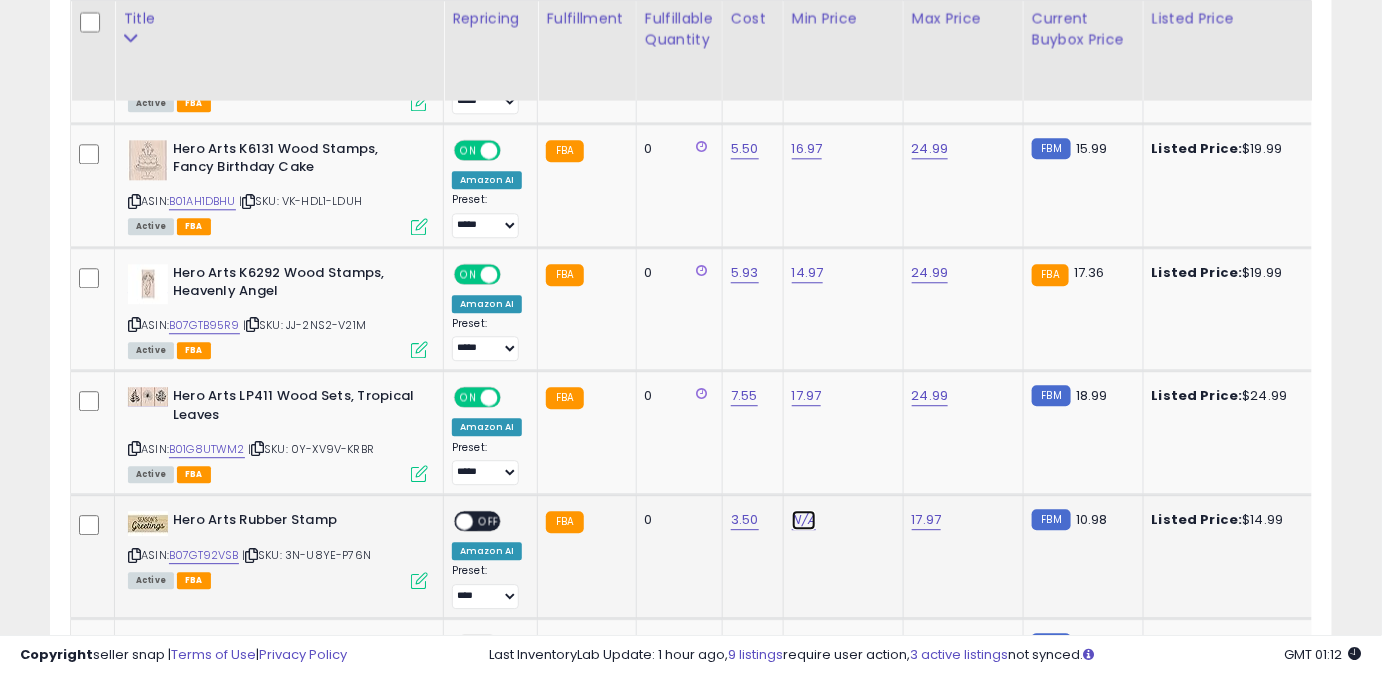 click on "N/A" at bounding box center [804, 520] 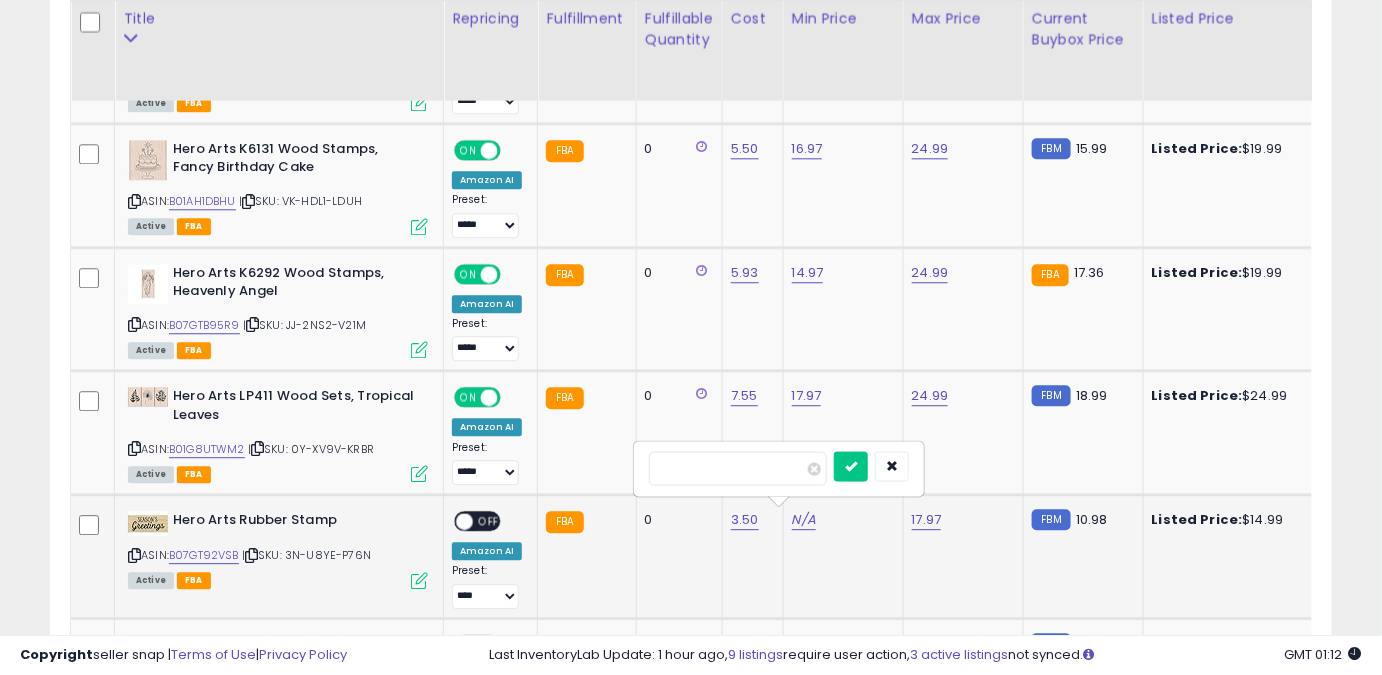 click at bounding box center (738, 468) 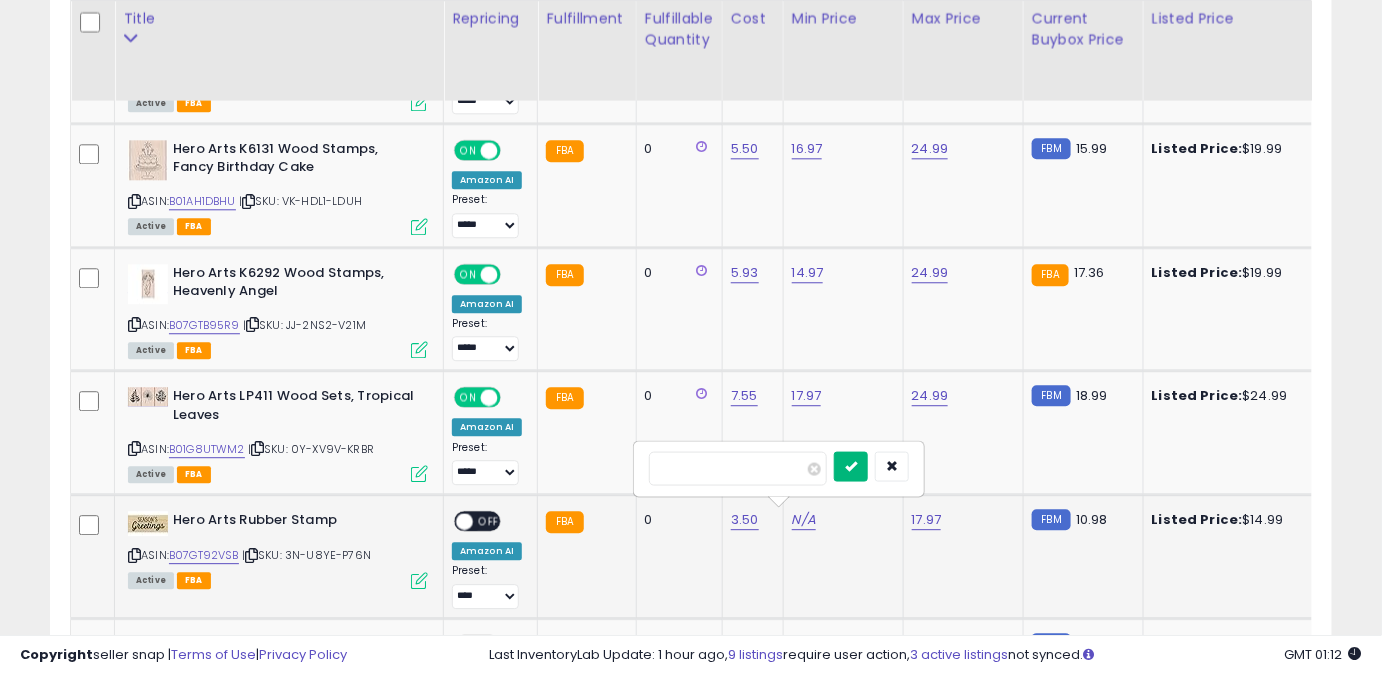 type on "*****" 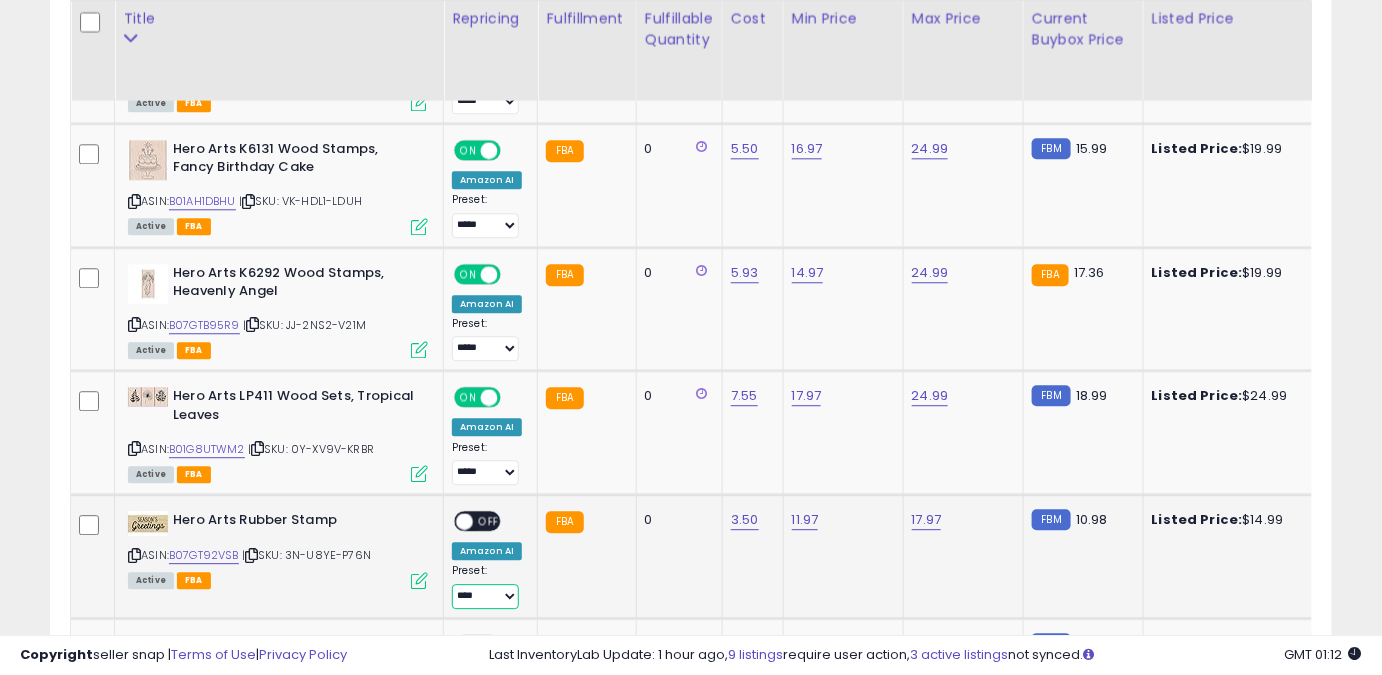 click on "**** ******** *****" at bounding box center (485, 596) 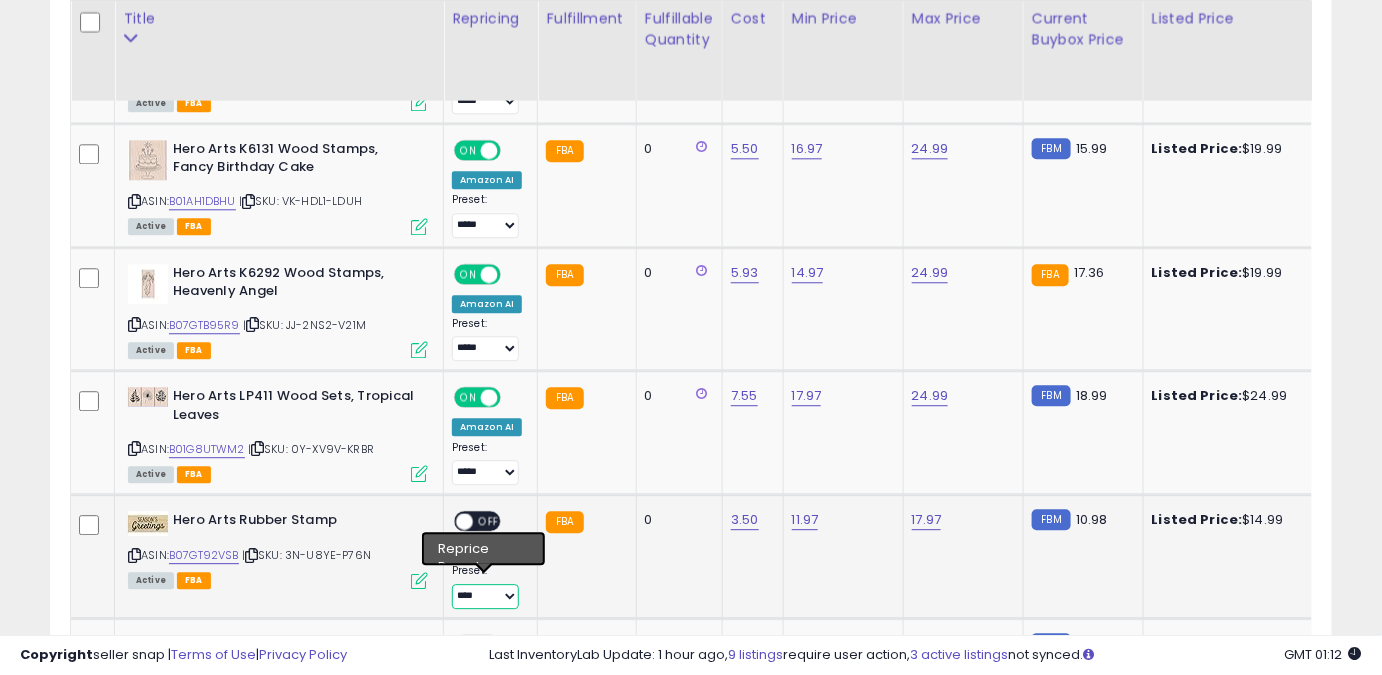 select on "*****" 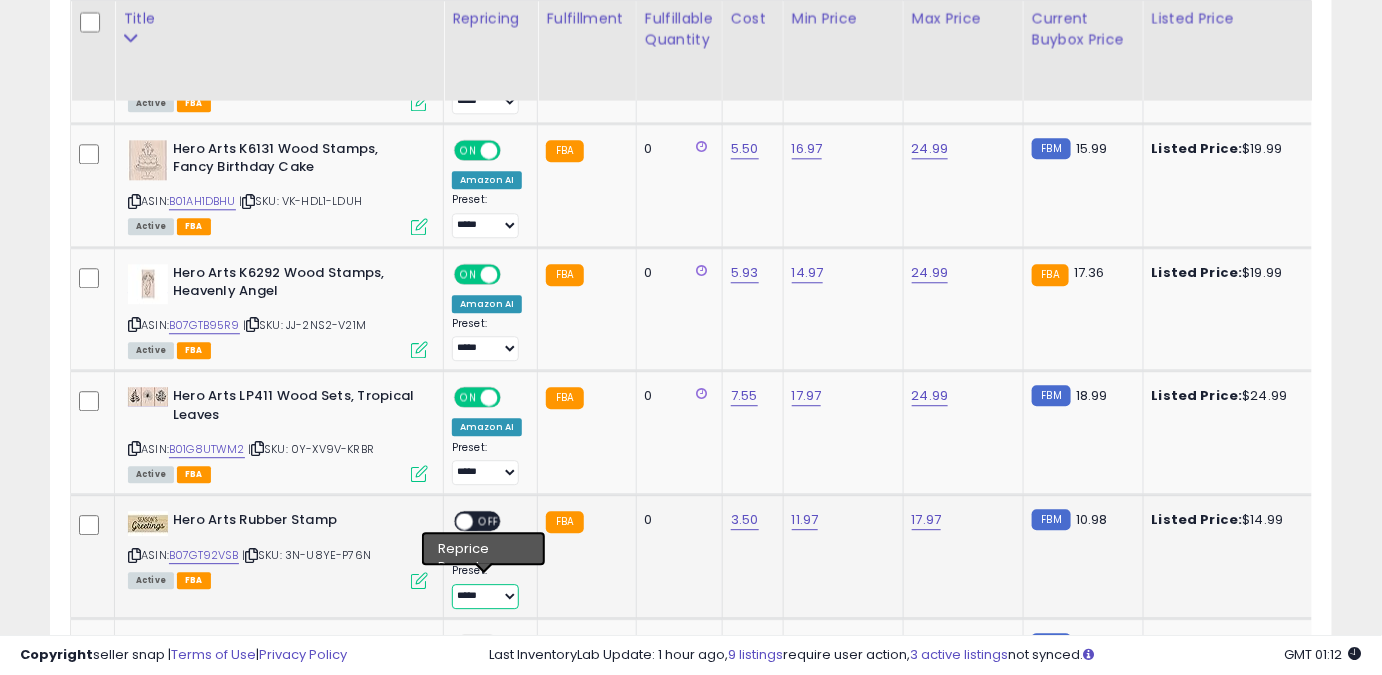 click on "**** ******** *****" at bounding box center [485, 596] 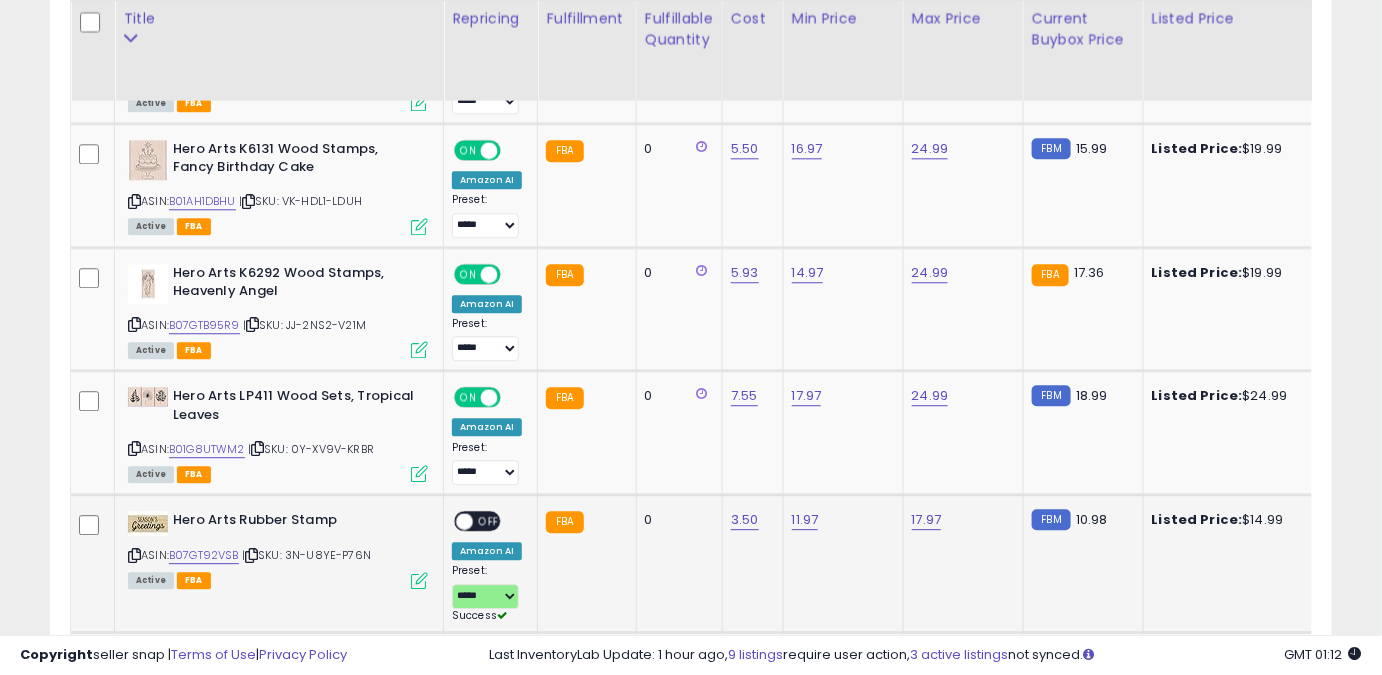 click on "OFF" at bounding box center [489, 521] 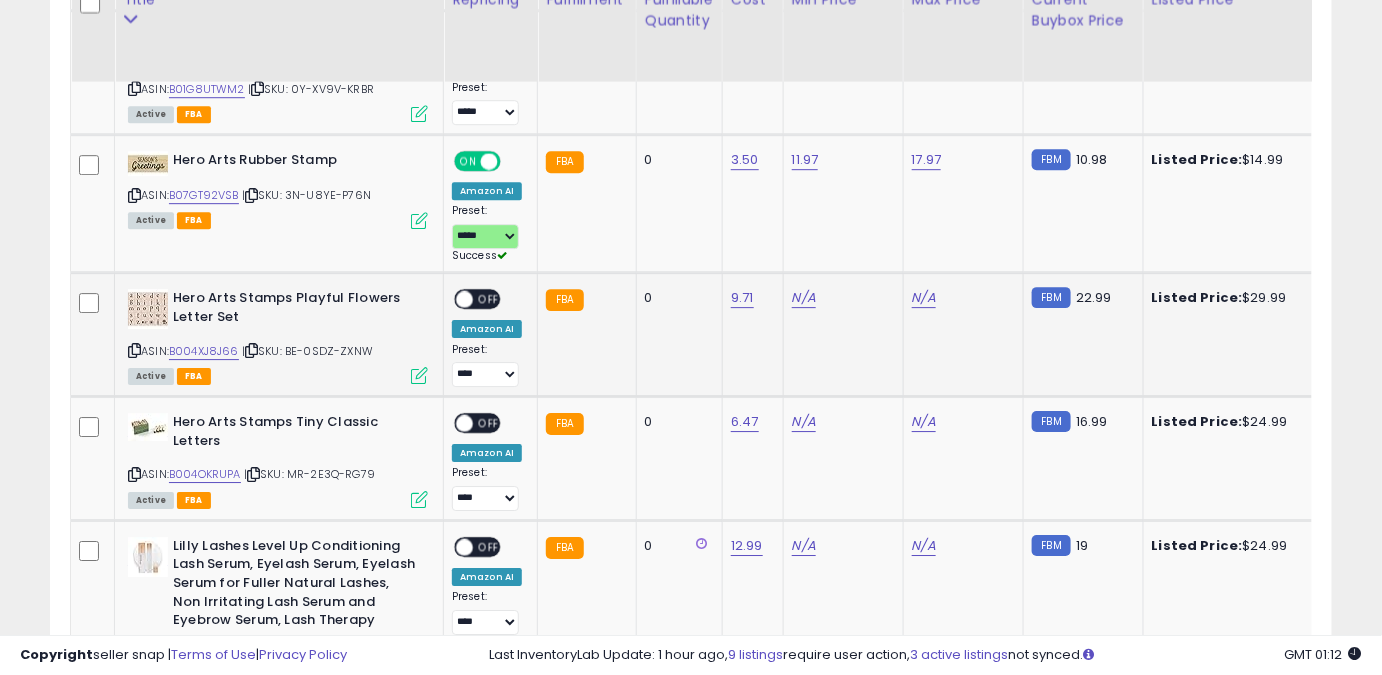 scroll, scrollTop: 1928, scrollLeft: 0, axis: vertical 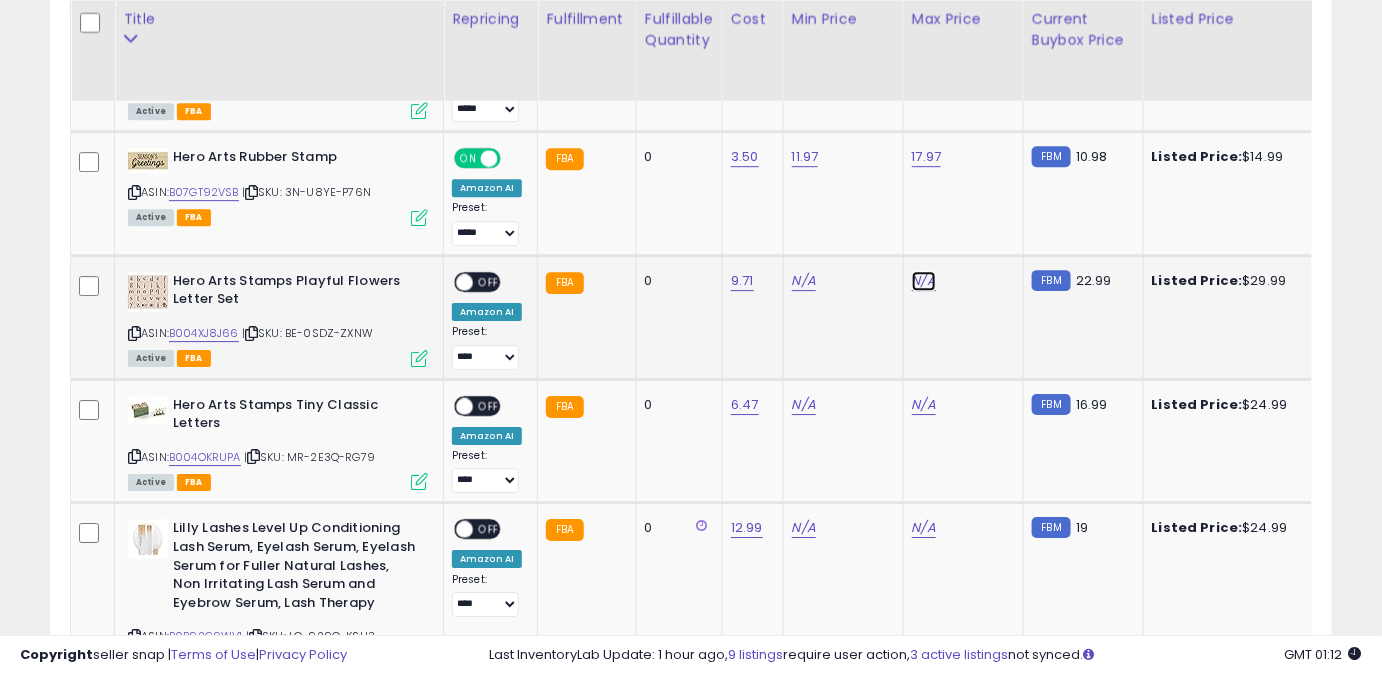 click on "N/A" at bounding box center (924, 281) 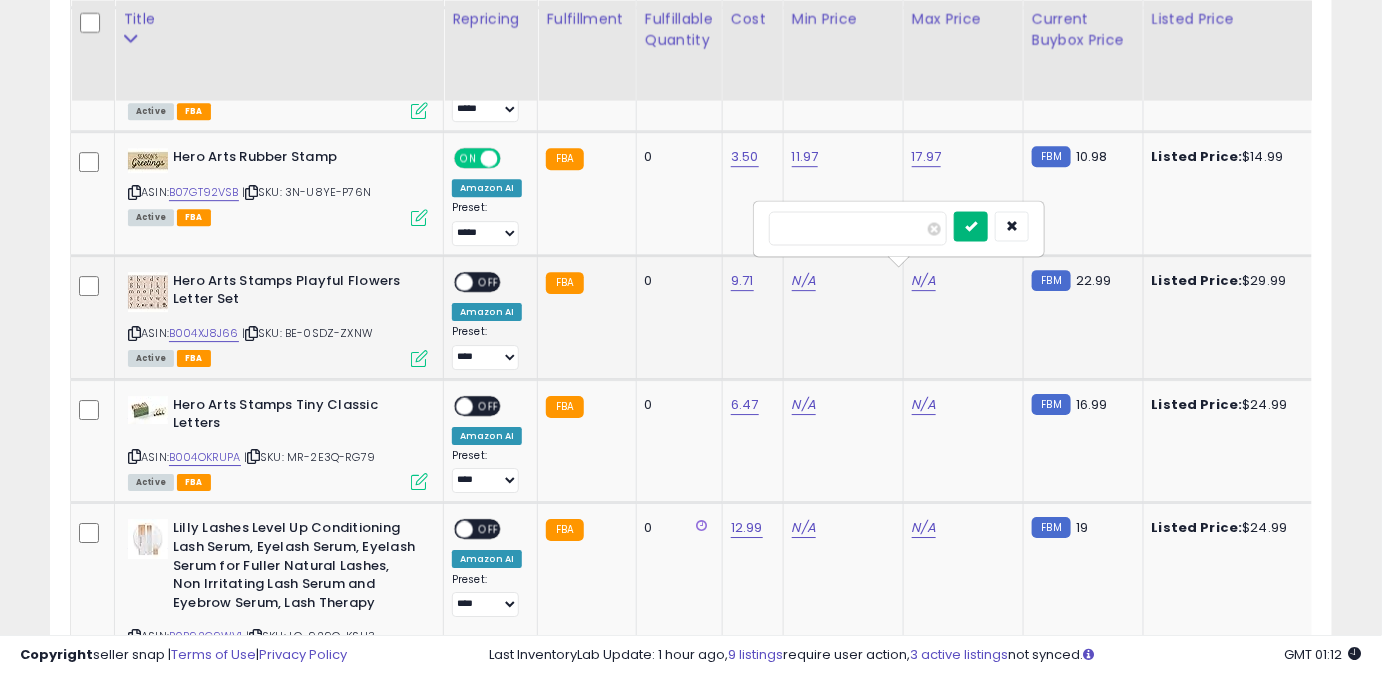 type on "*****" 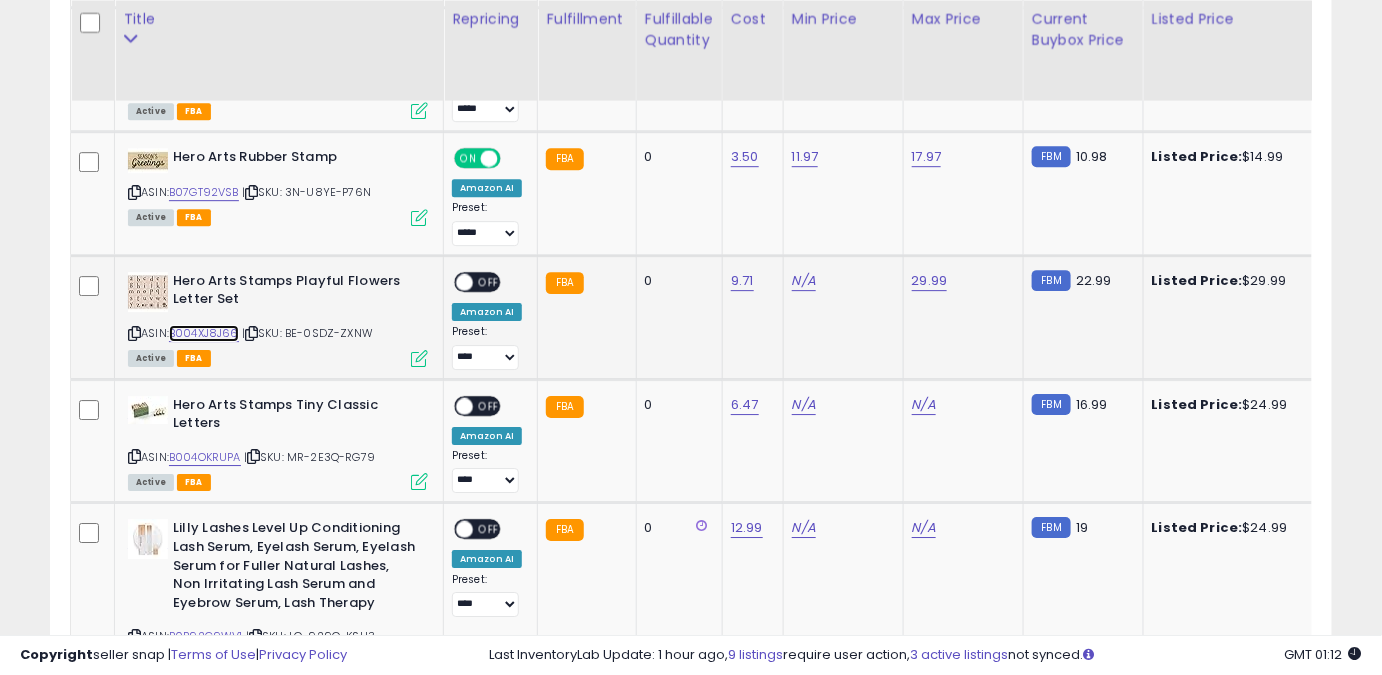 click on "B004XJ8J66" at bounding box center (204, 333) 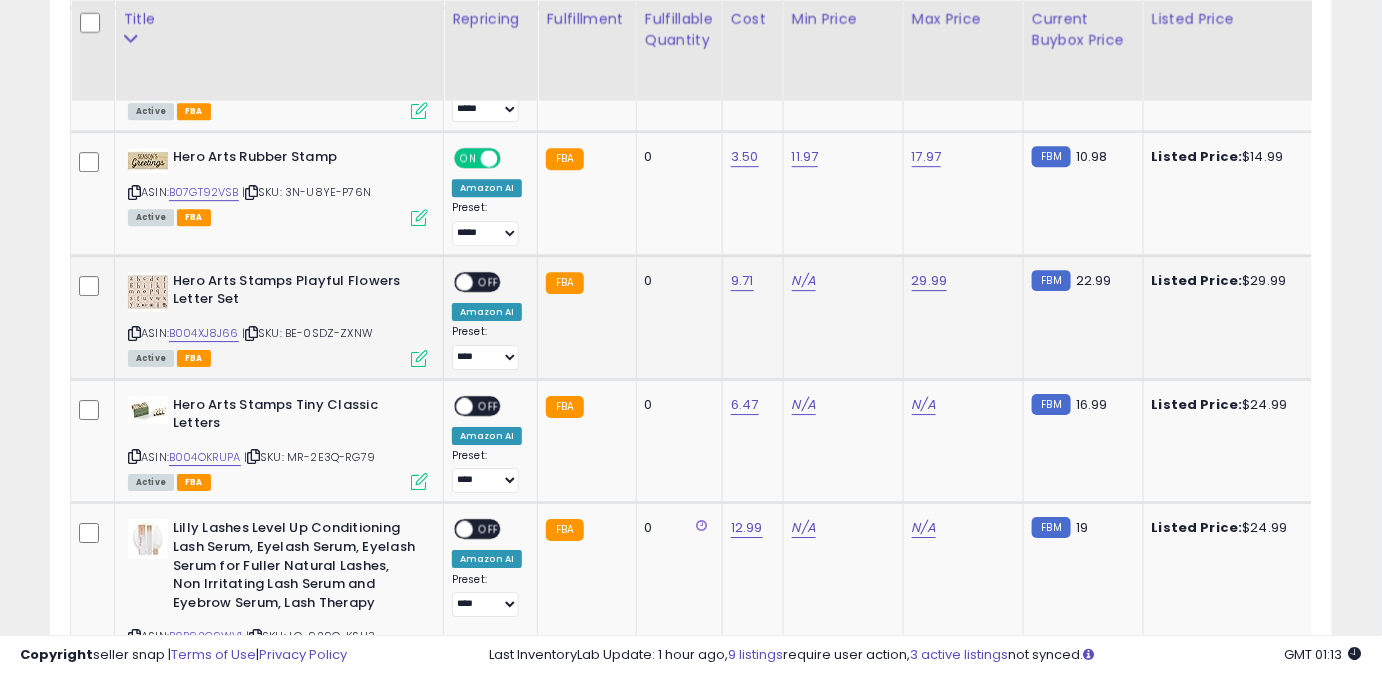 click on "N/A" 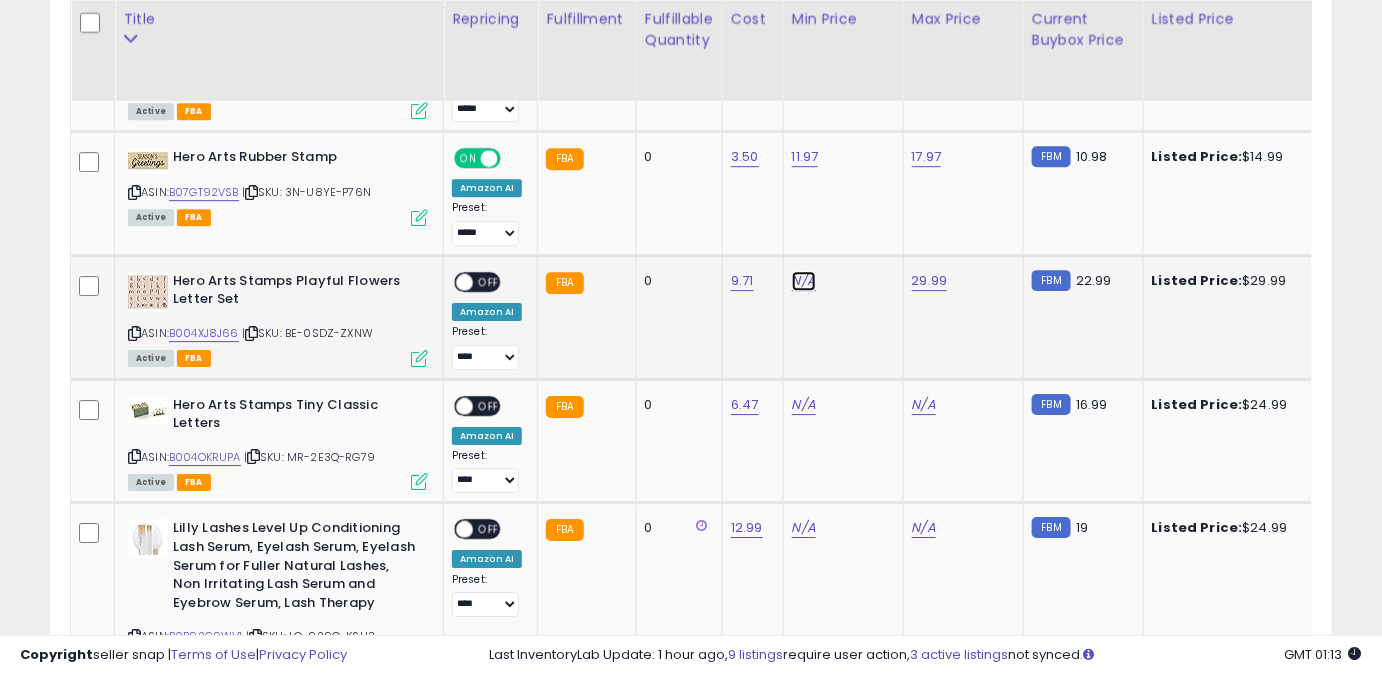 click on "N/A" at bounding box center (804, 281) 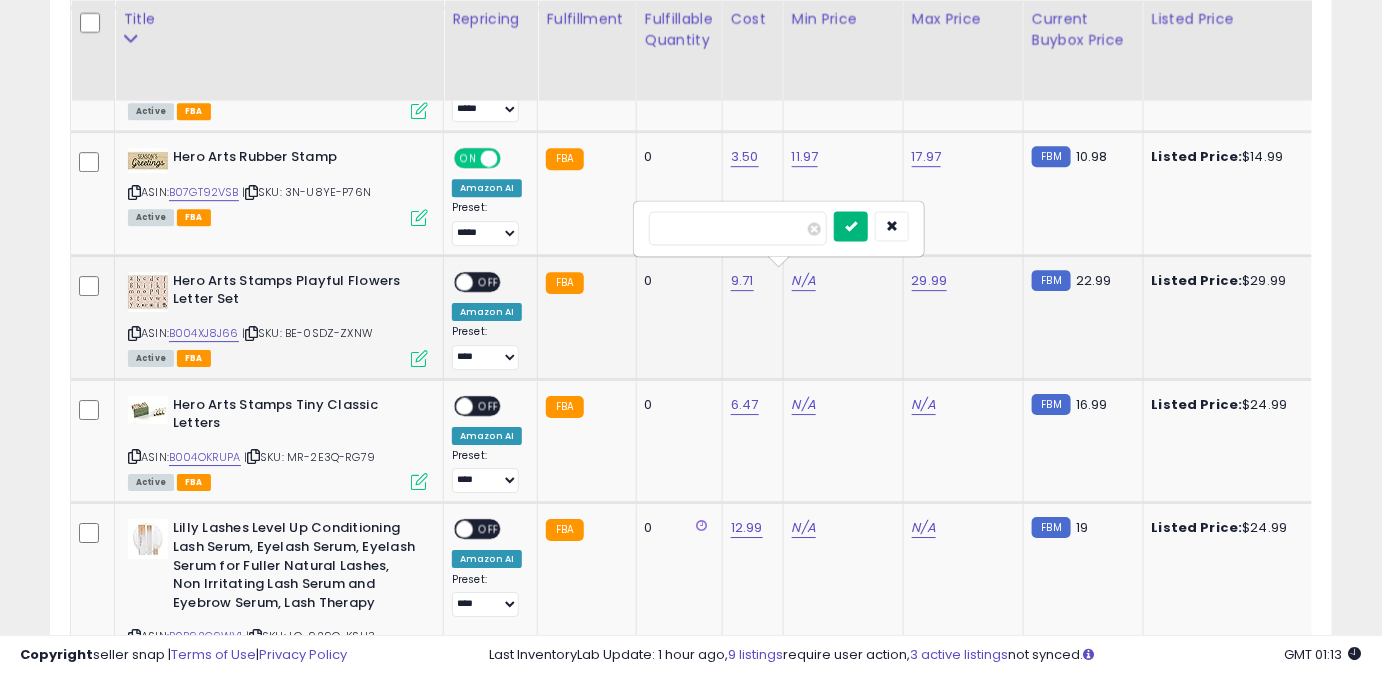 type on "*****" 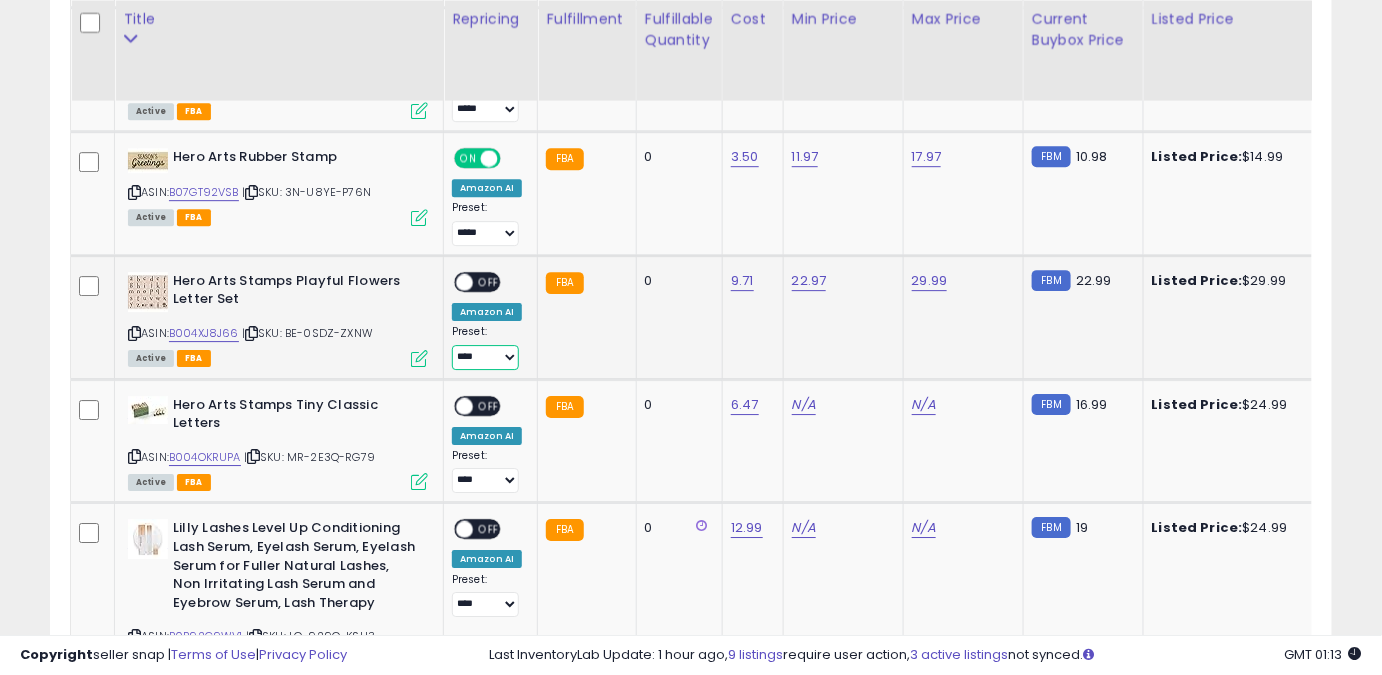 click on "**** ******** *****" at bounding box center (485, 357) 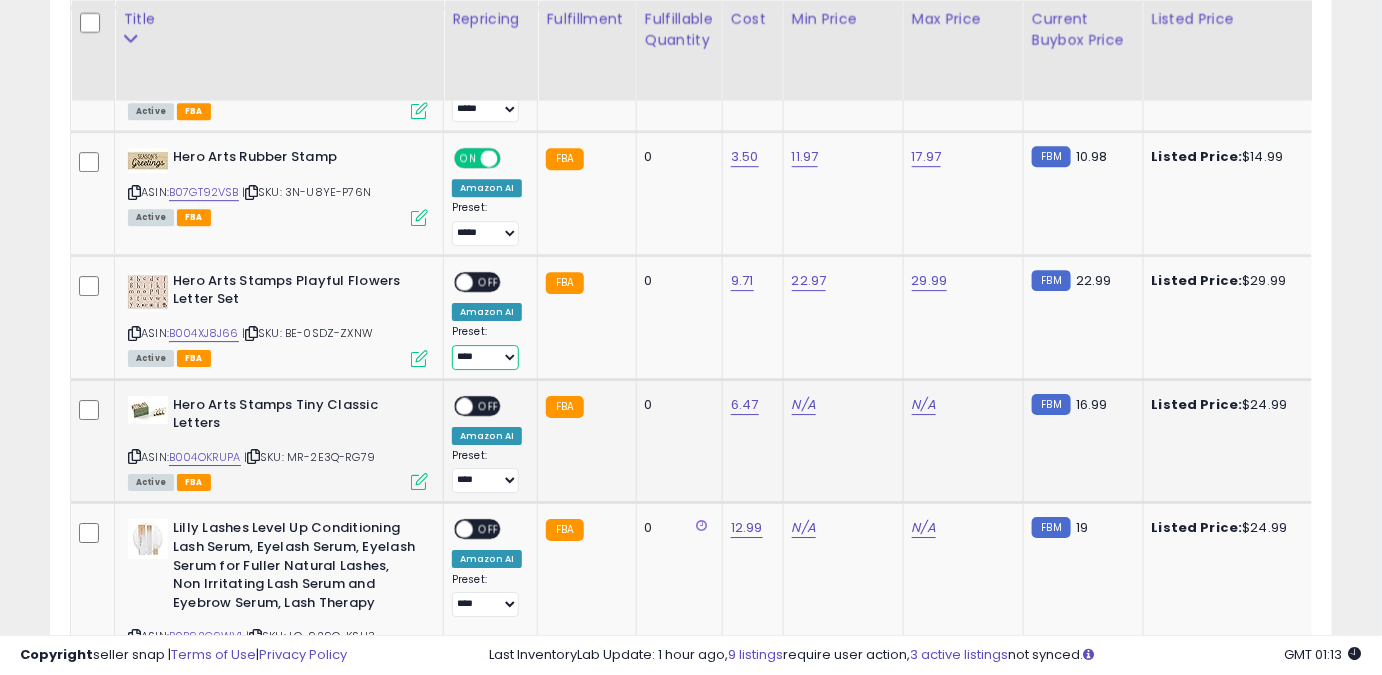 select on "*****" 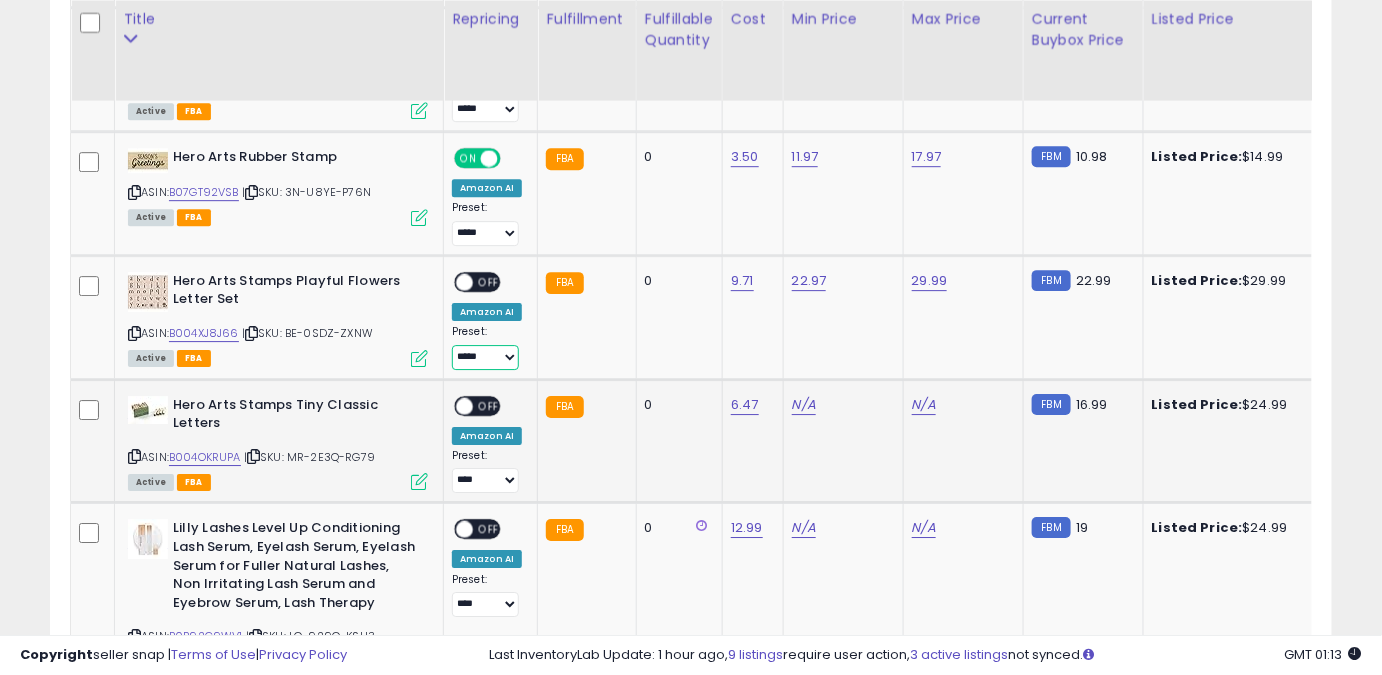 click on "**** ******** *****" at bounding box center (485, 357) 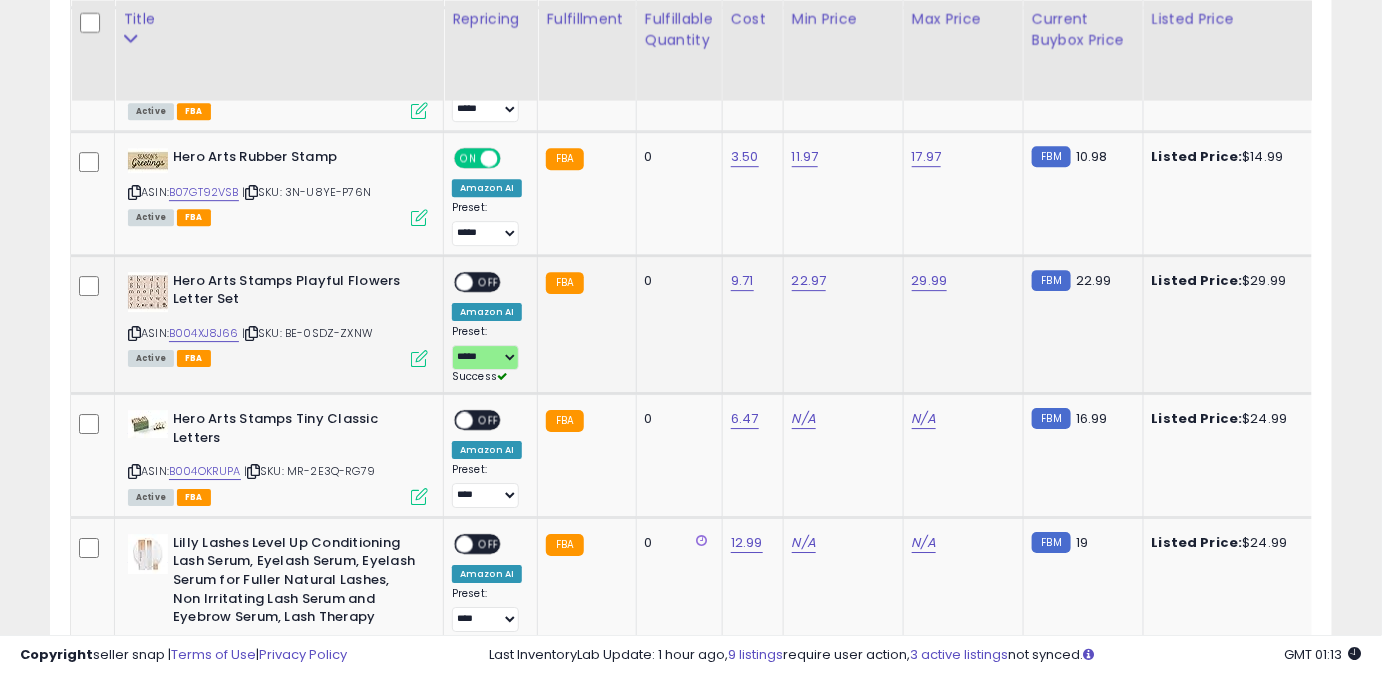 click on "OFF" at bounding box center [489, 281] 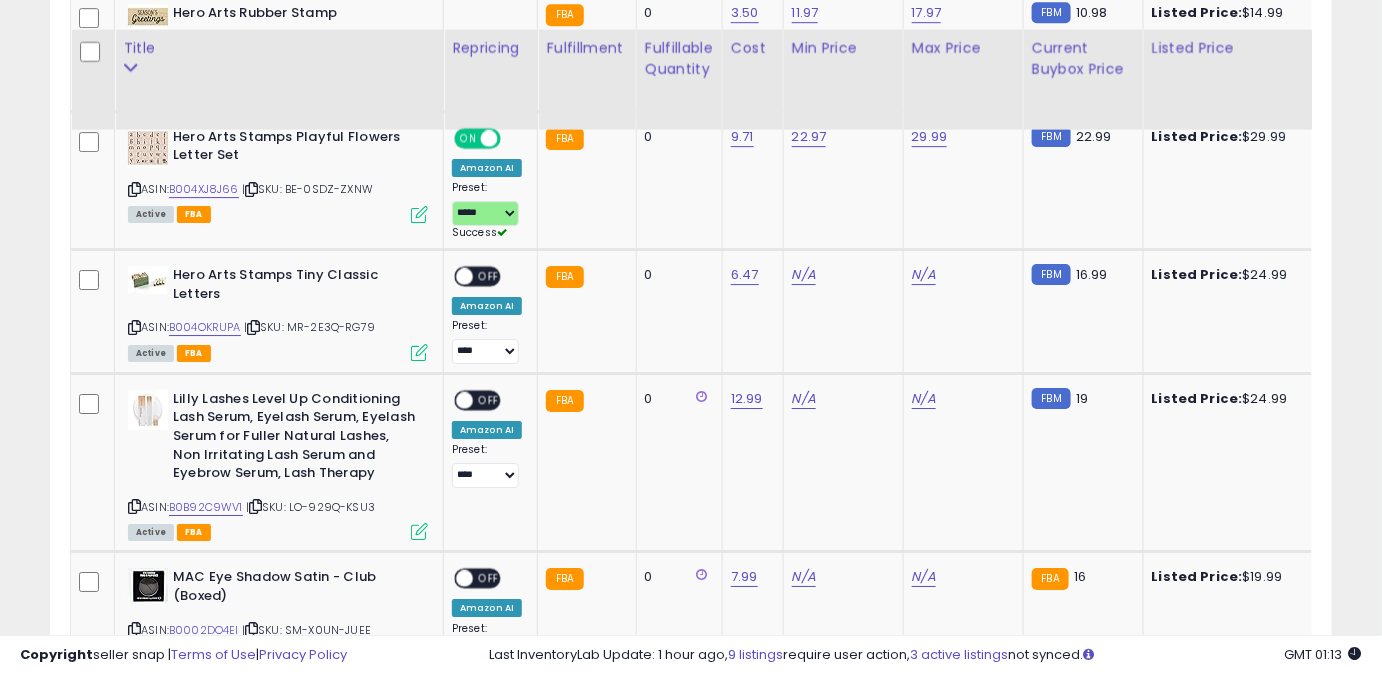 scroll, scrollTop: 2110, scrollLeft: 0, axis: vertical 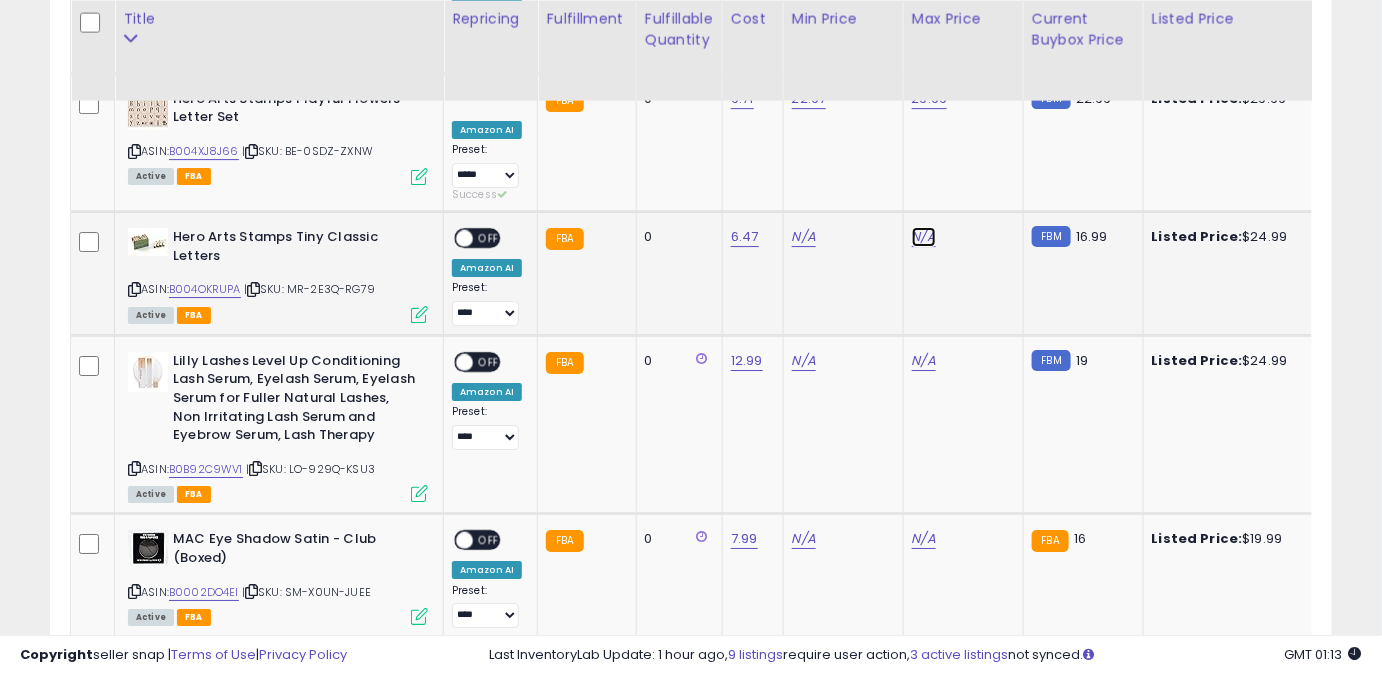 click on "N/A" 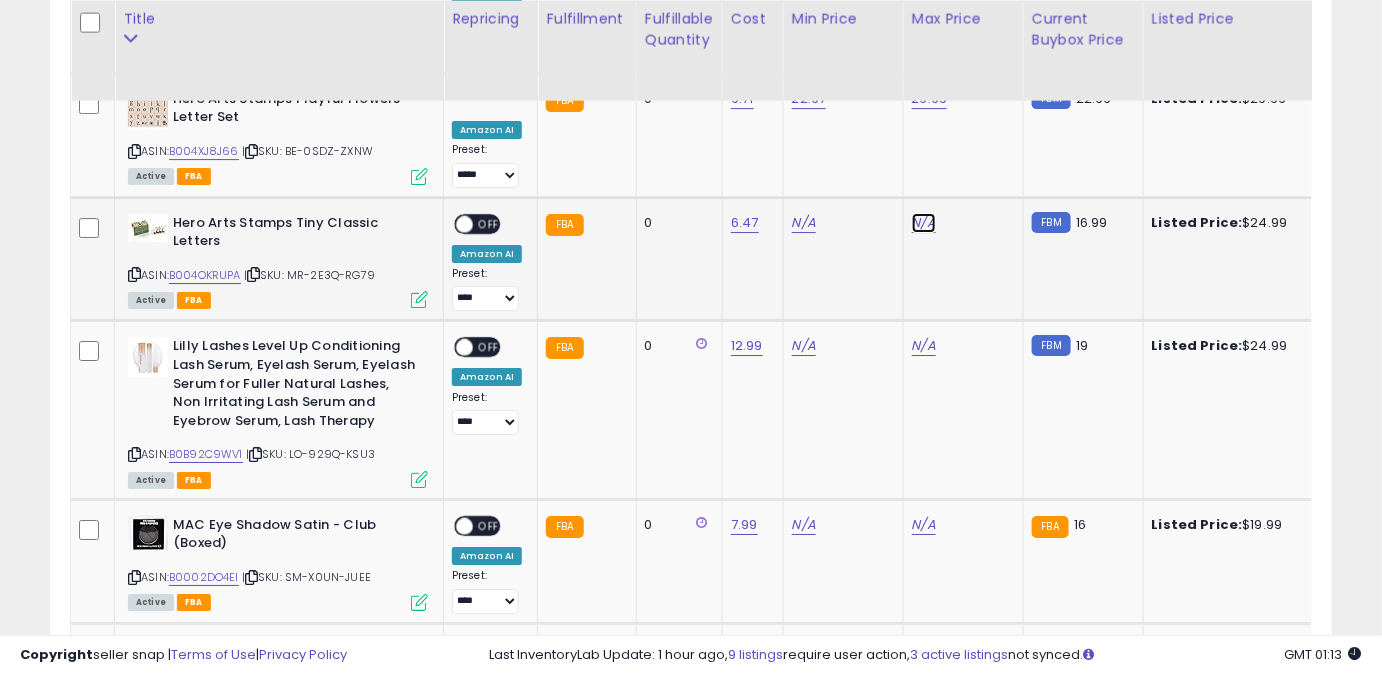 click on "N/A" at bounding box center [924, 223] 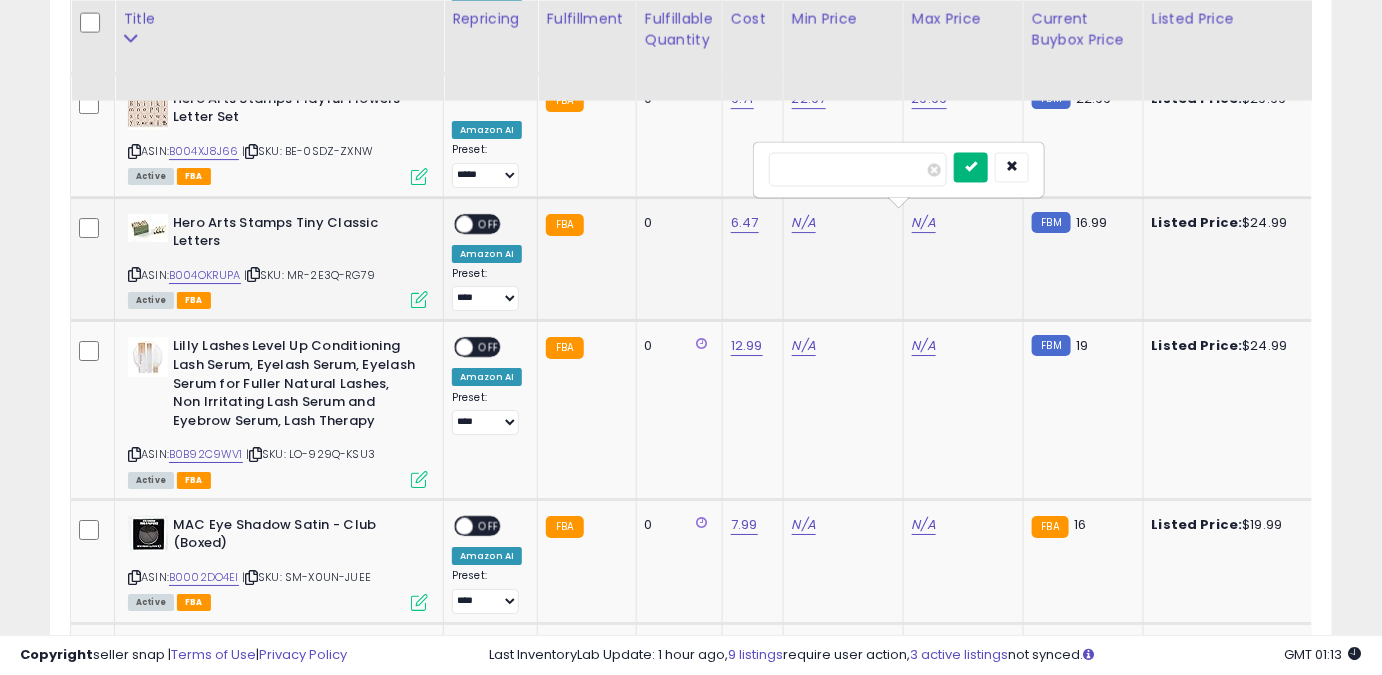 type on "*****" 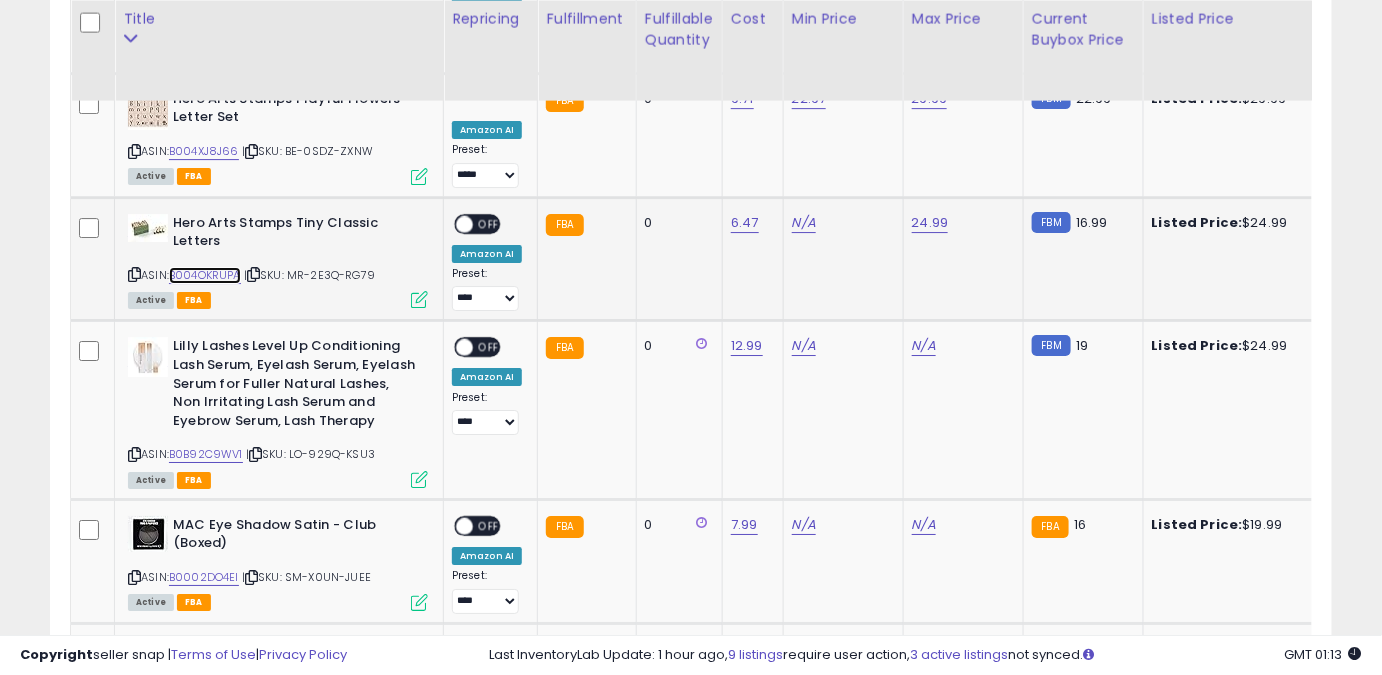 click on "B004OKRUPA" at bounding box center (205, 275) 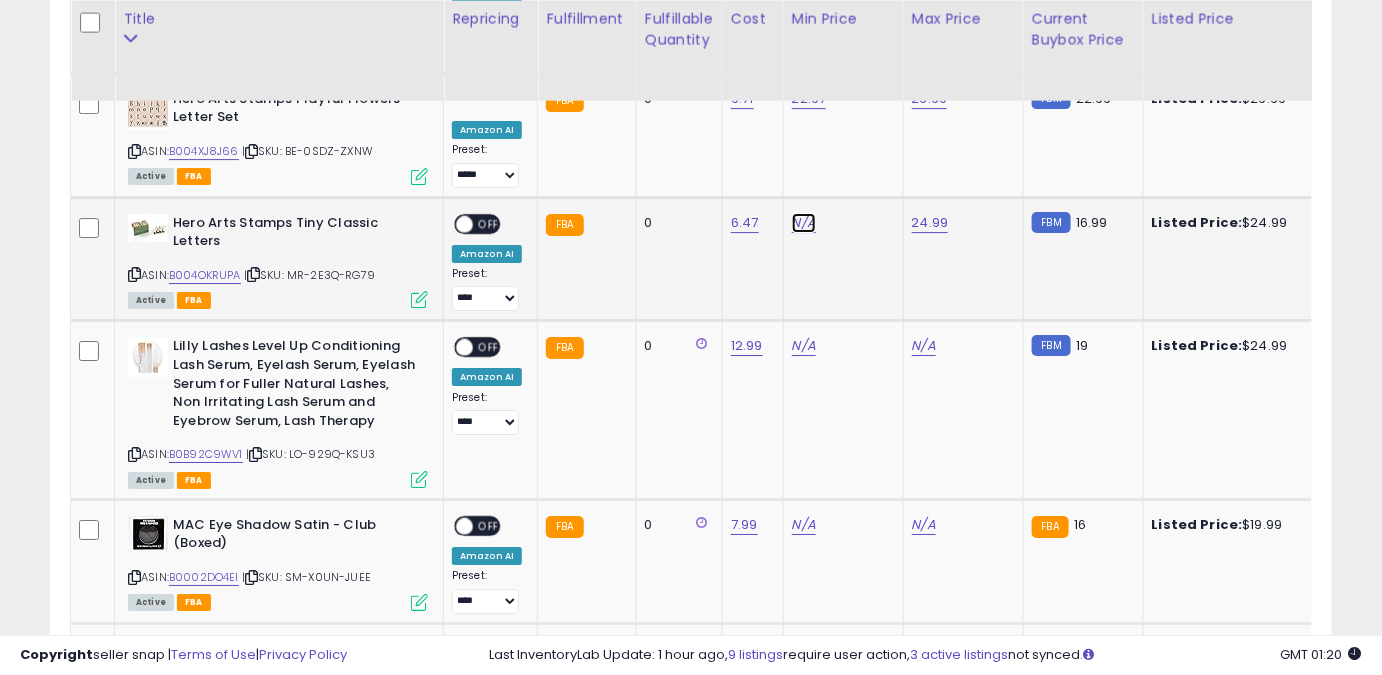 click on "N/A" at bounding box center [804, 223] 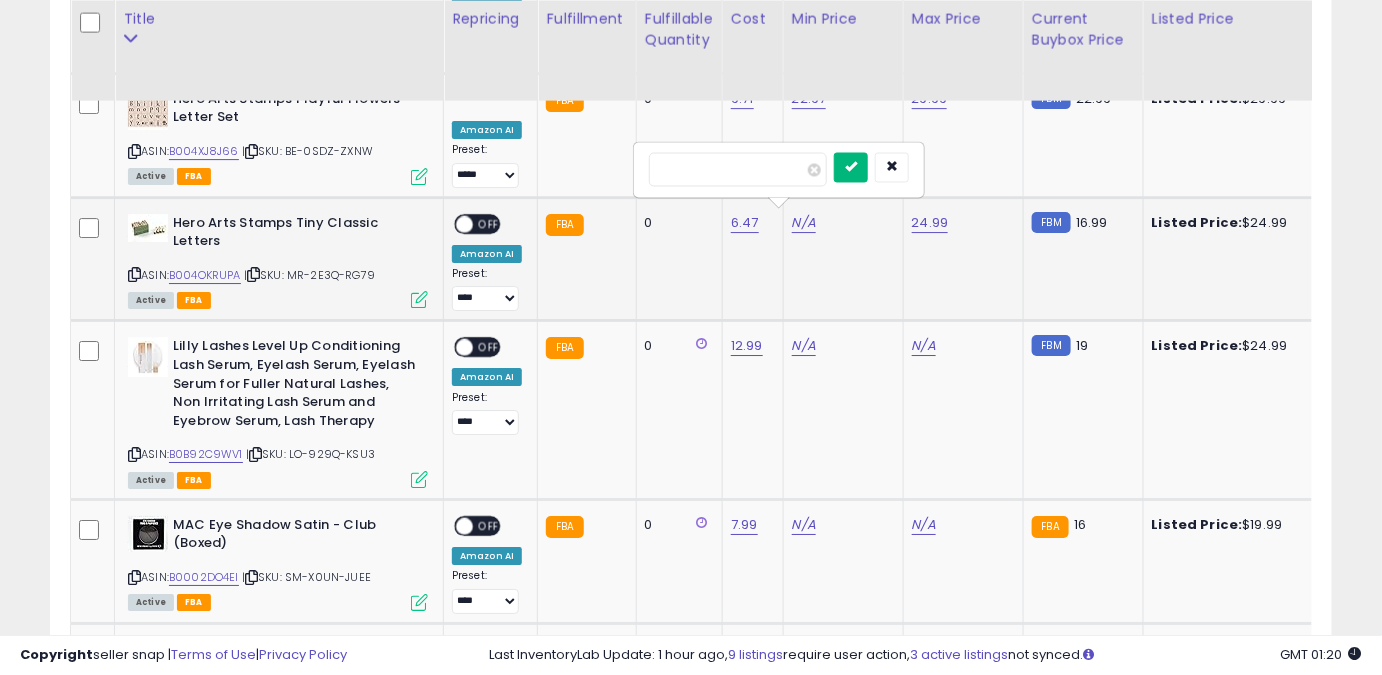 type on "*****" 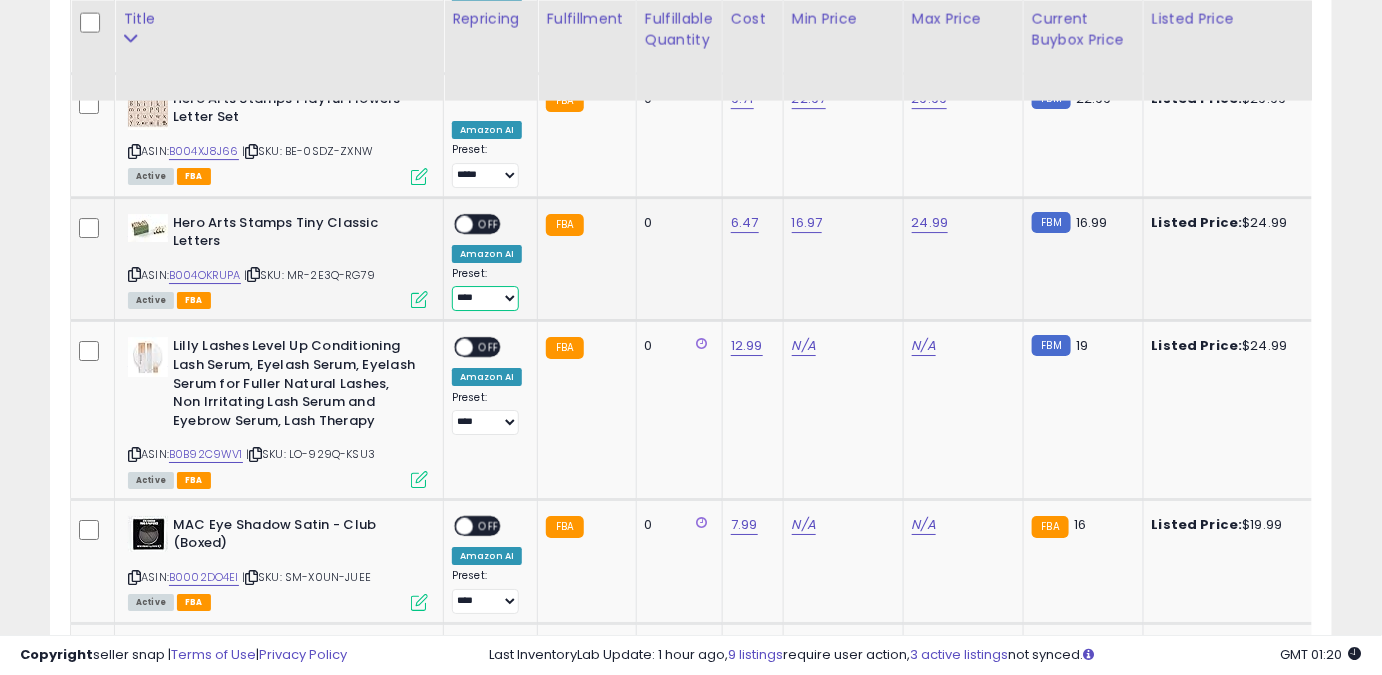 click on "**** ******** *****" at bounding box center [485, 298] 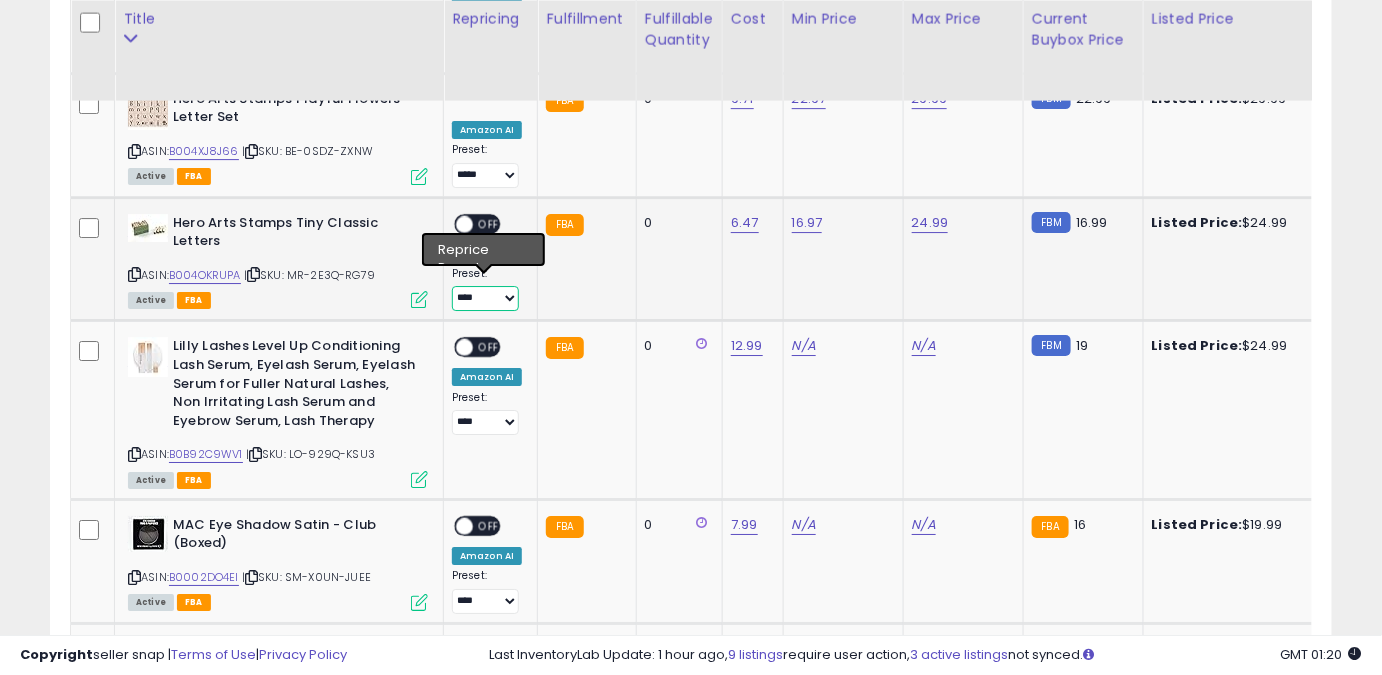 select on "*****" 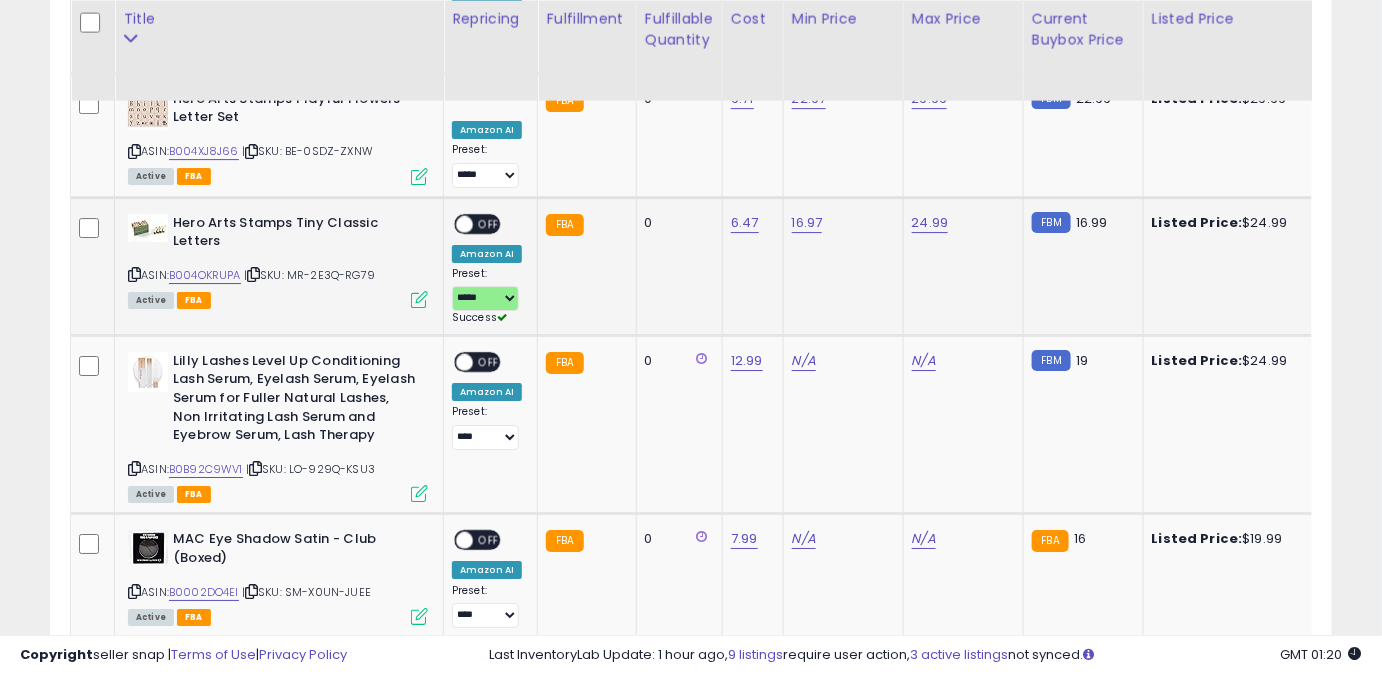 click on "ON   OFF" at bounding box center (455, 223) 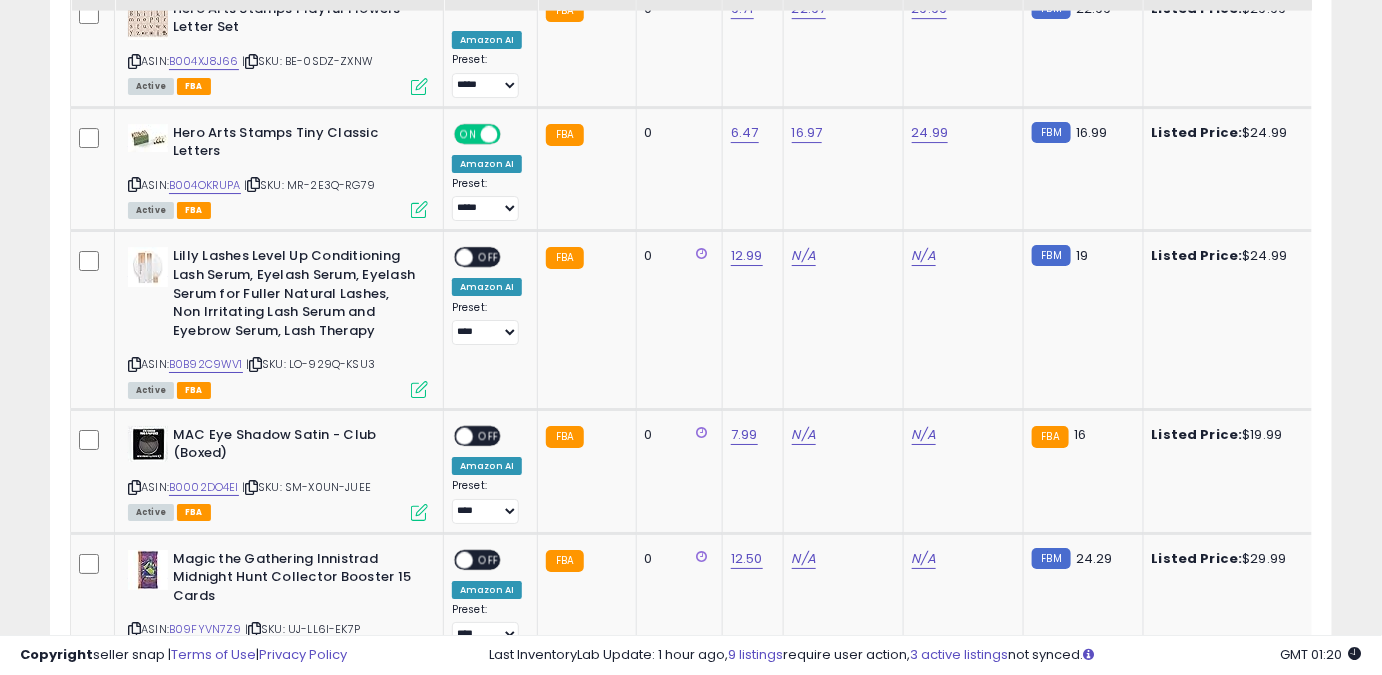 scroll, scrollTop: 2201, scrollLeft: 0, axis: vertical 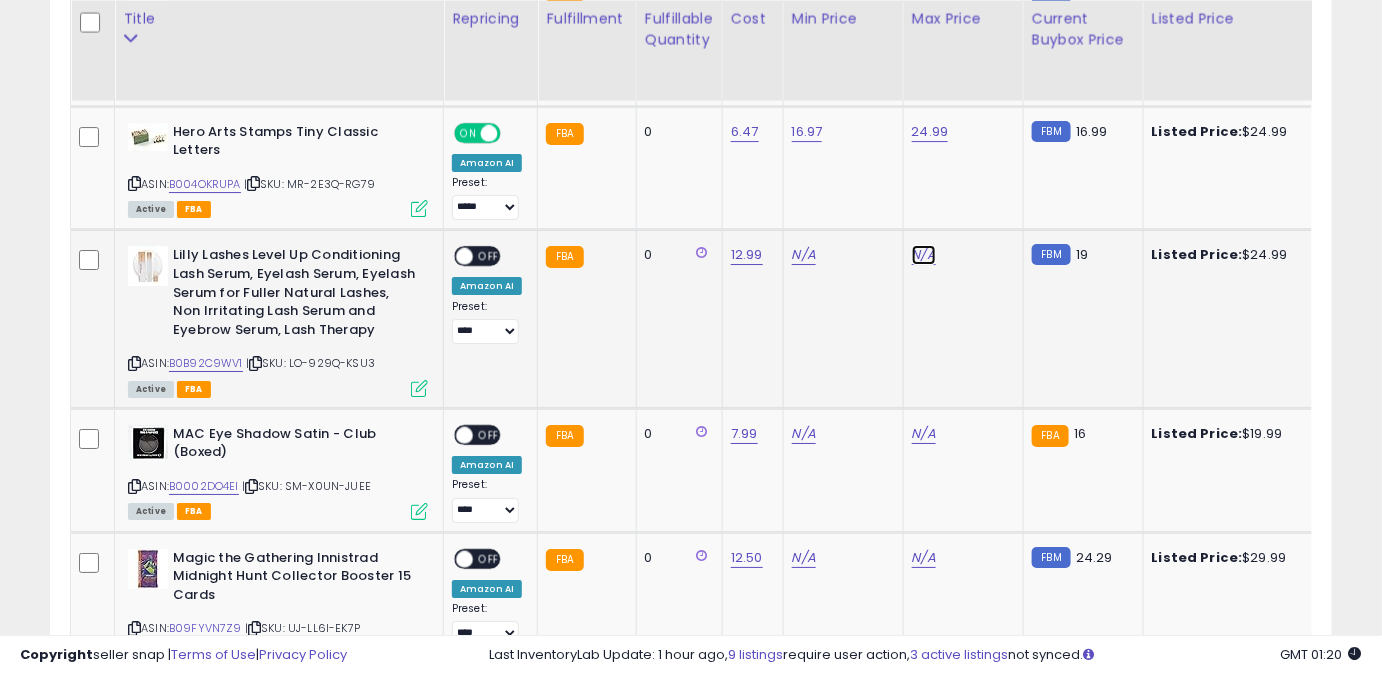click on "N/A" at bounding box center [924, 255] 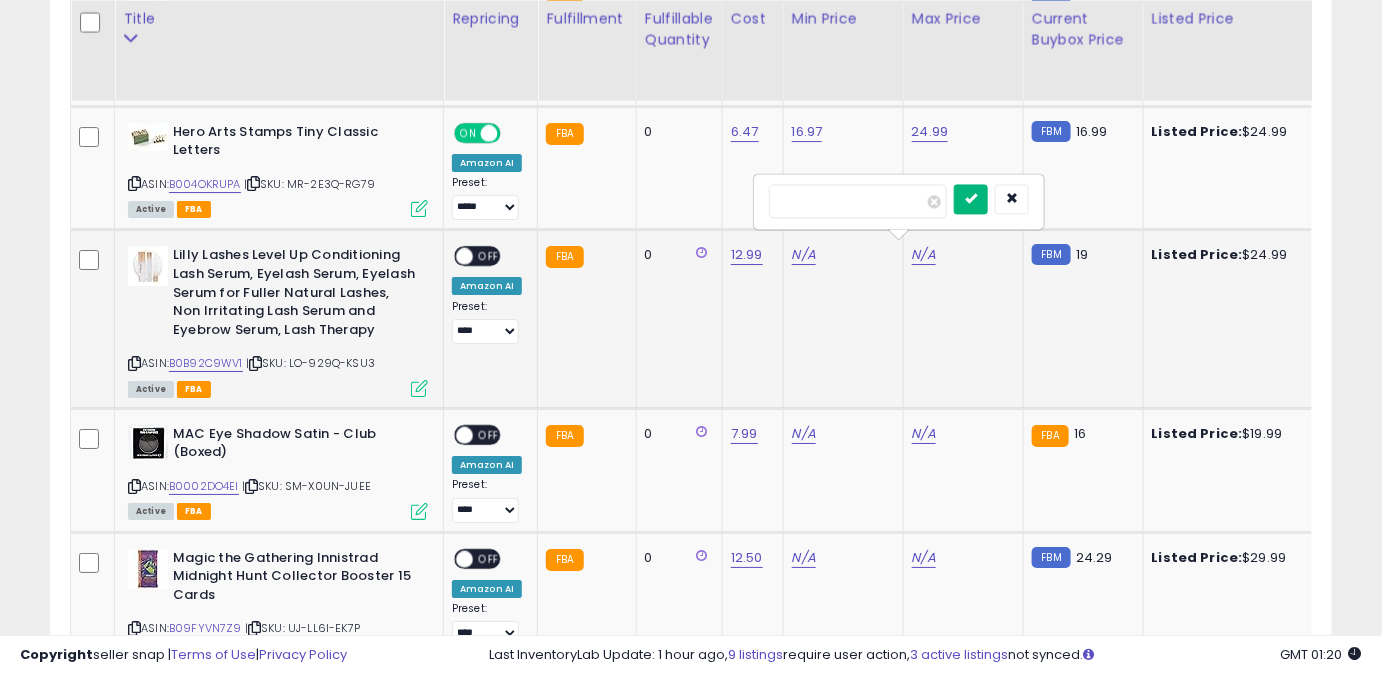 type on "*****" 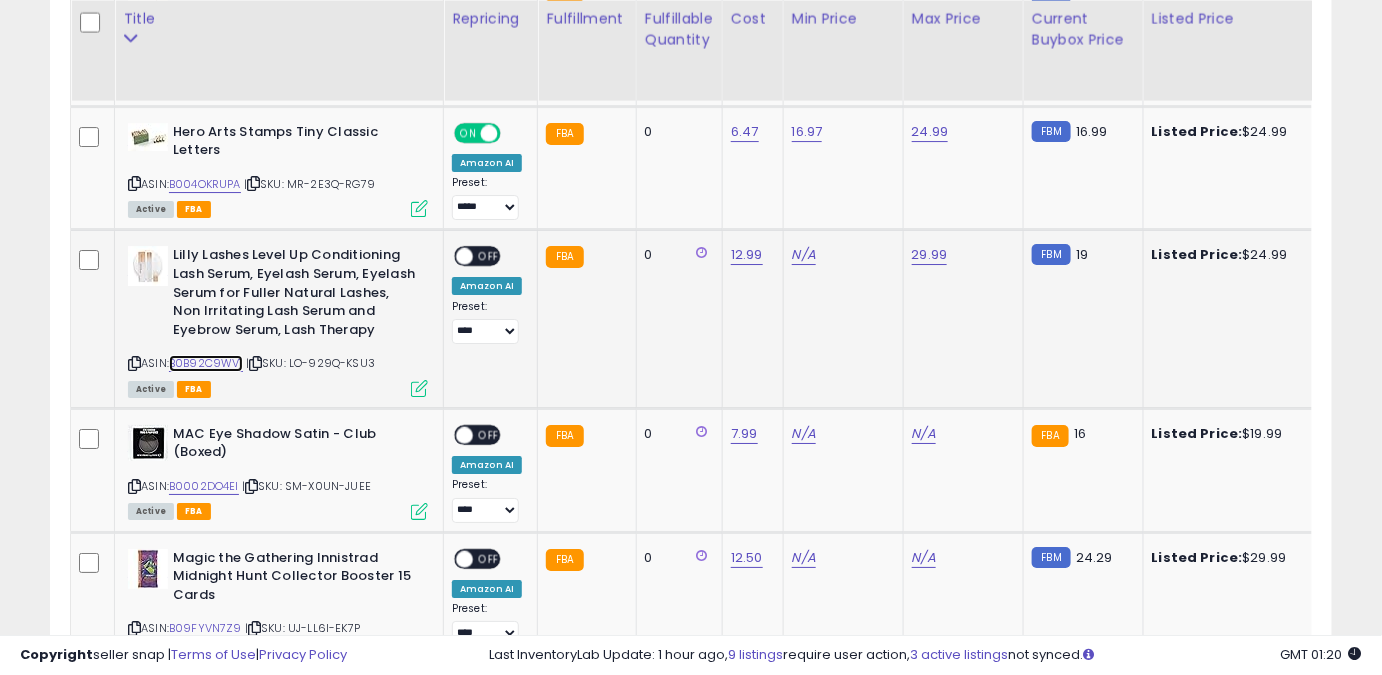 click on "B0B92C9WV1" at bounding box center (206, 363) 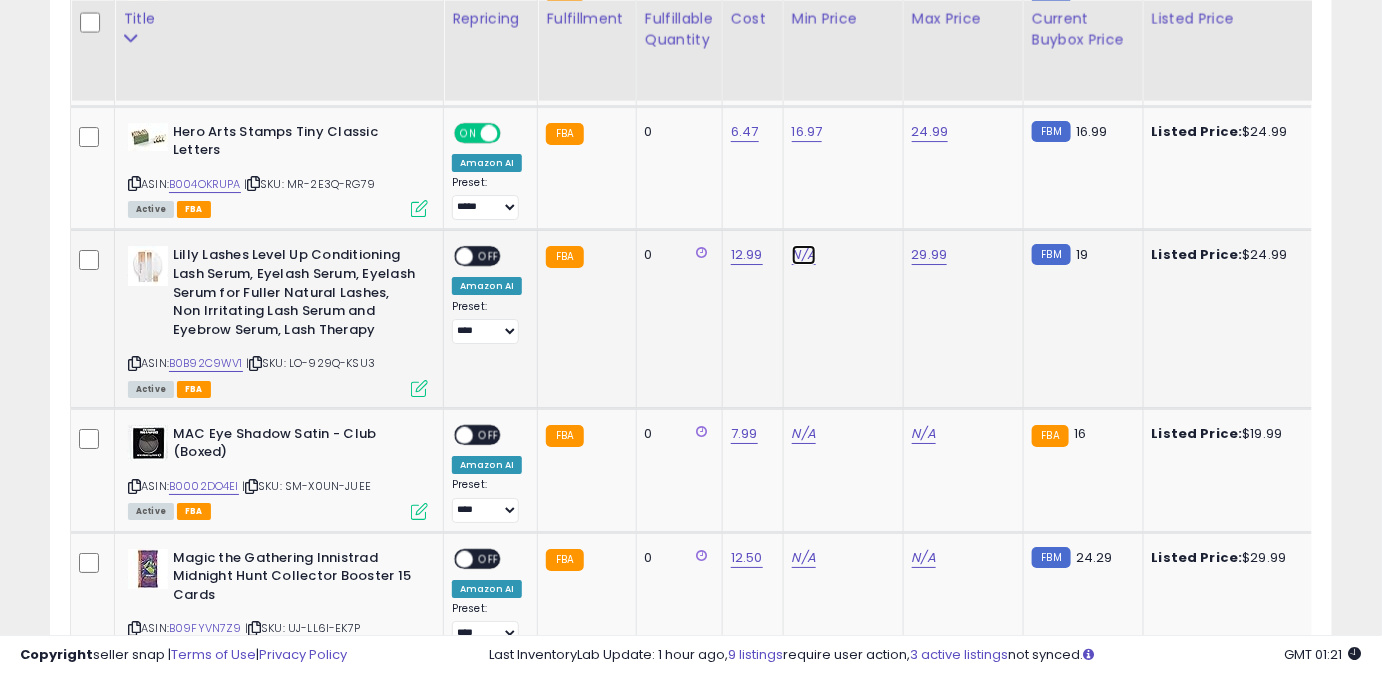 click on "N/A" at bounding box center [804, 255] 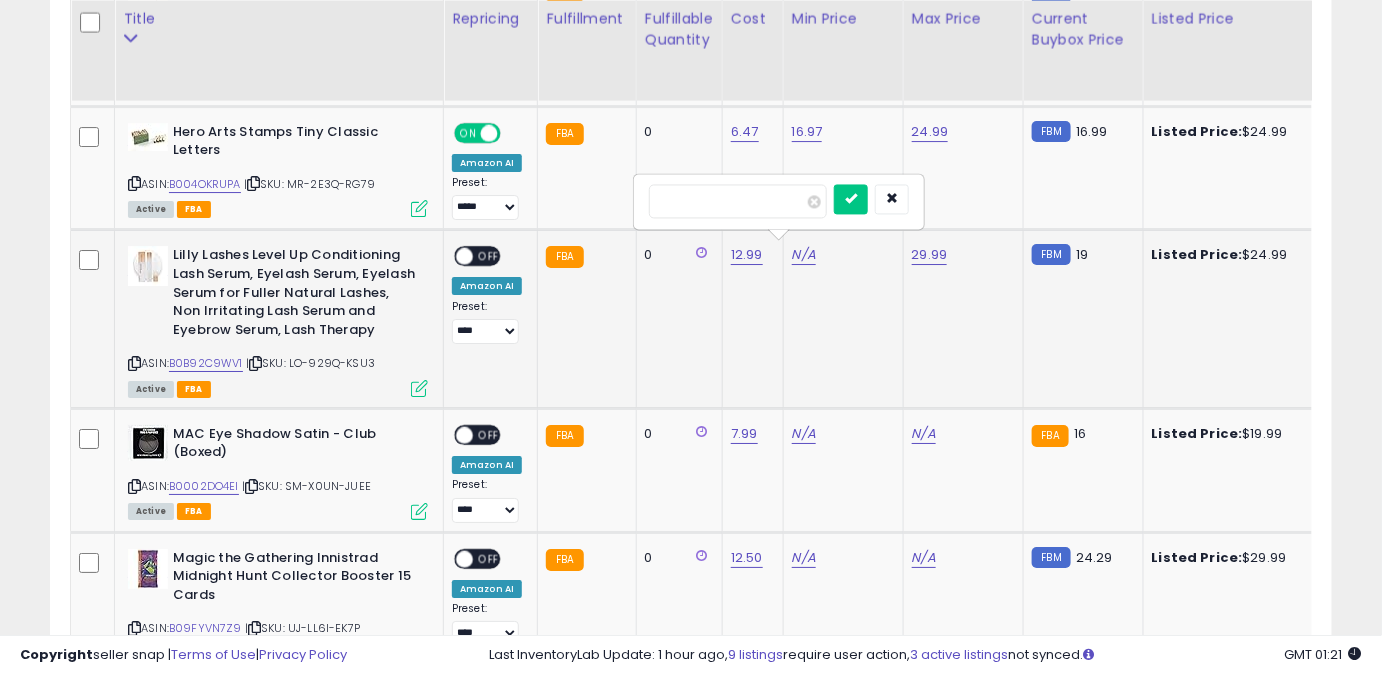 drag, startPoint x: 738, startPoint y: 214, endPoint x: 722, endPoint y: 207, distance: 17.464249 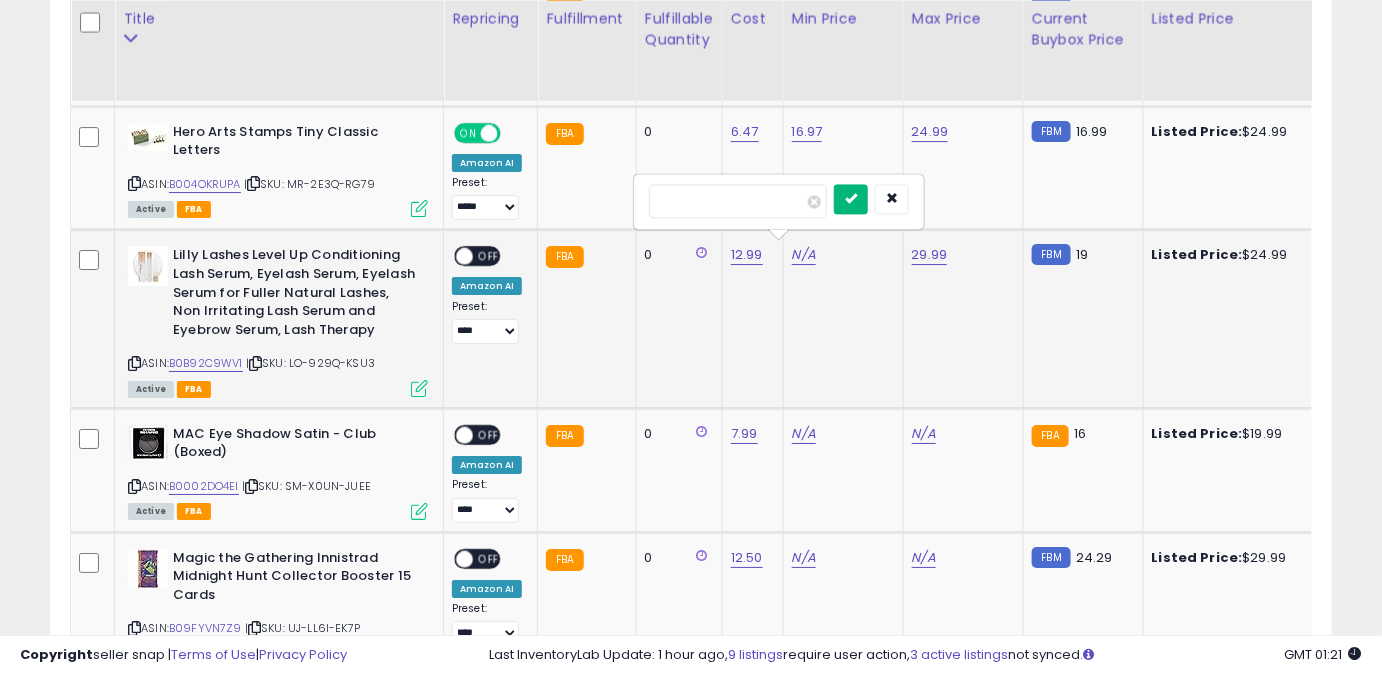 type on "*****" 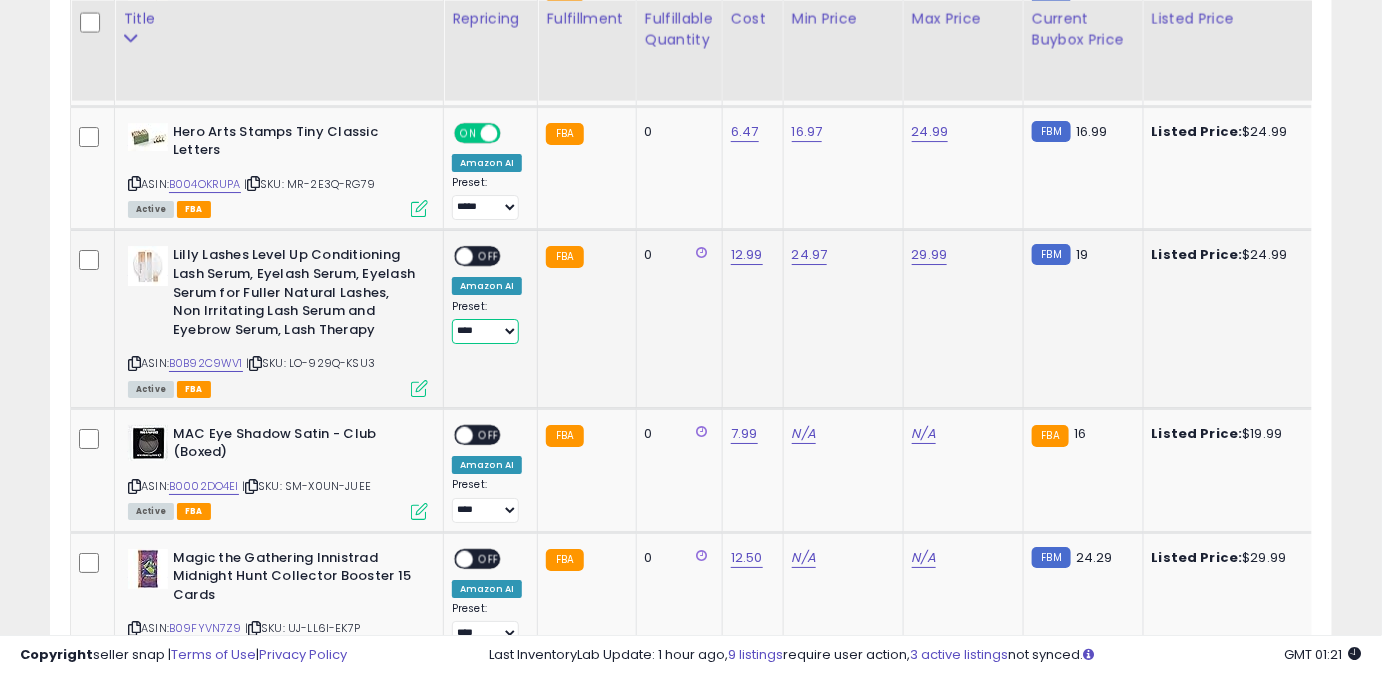 click on "**** ******** *****" at bounding box center (485, 331) 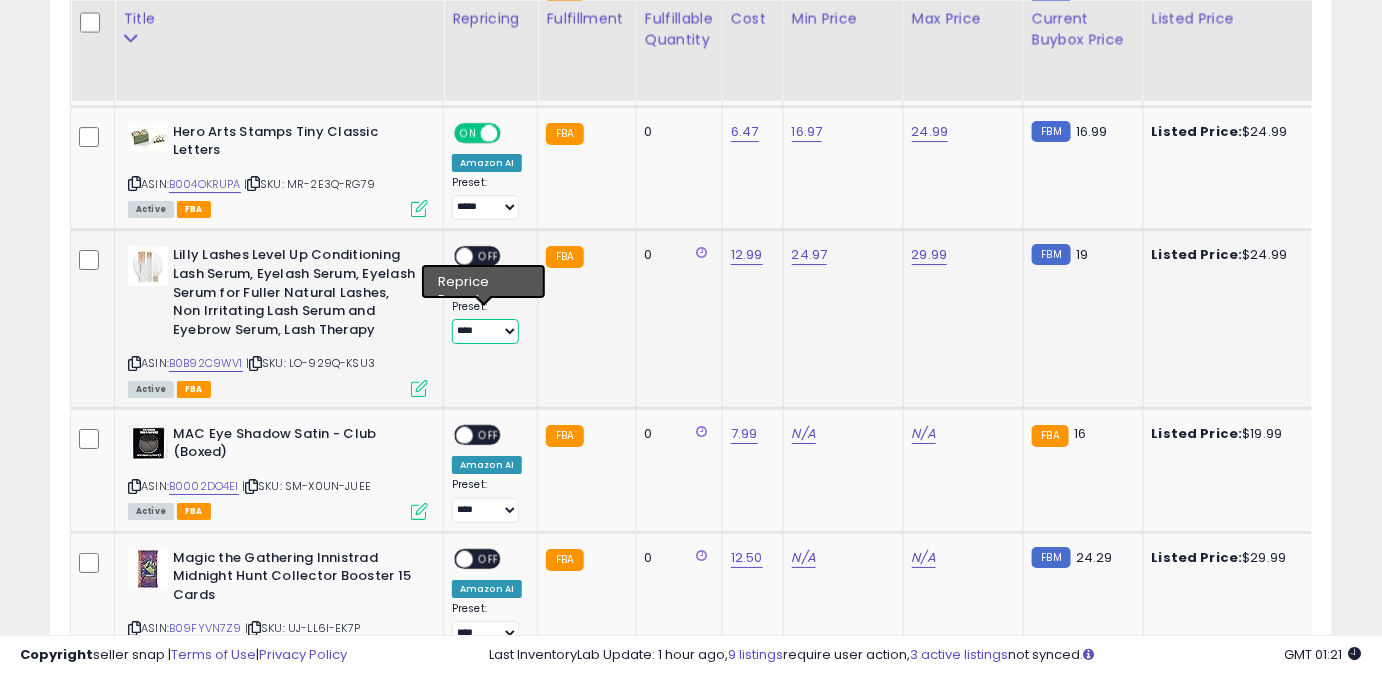 select on "*****" 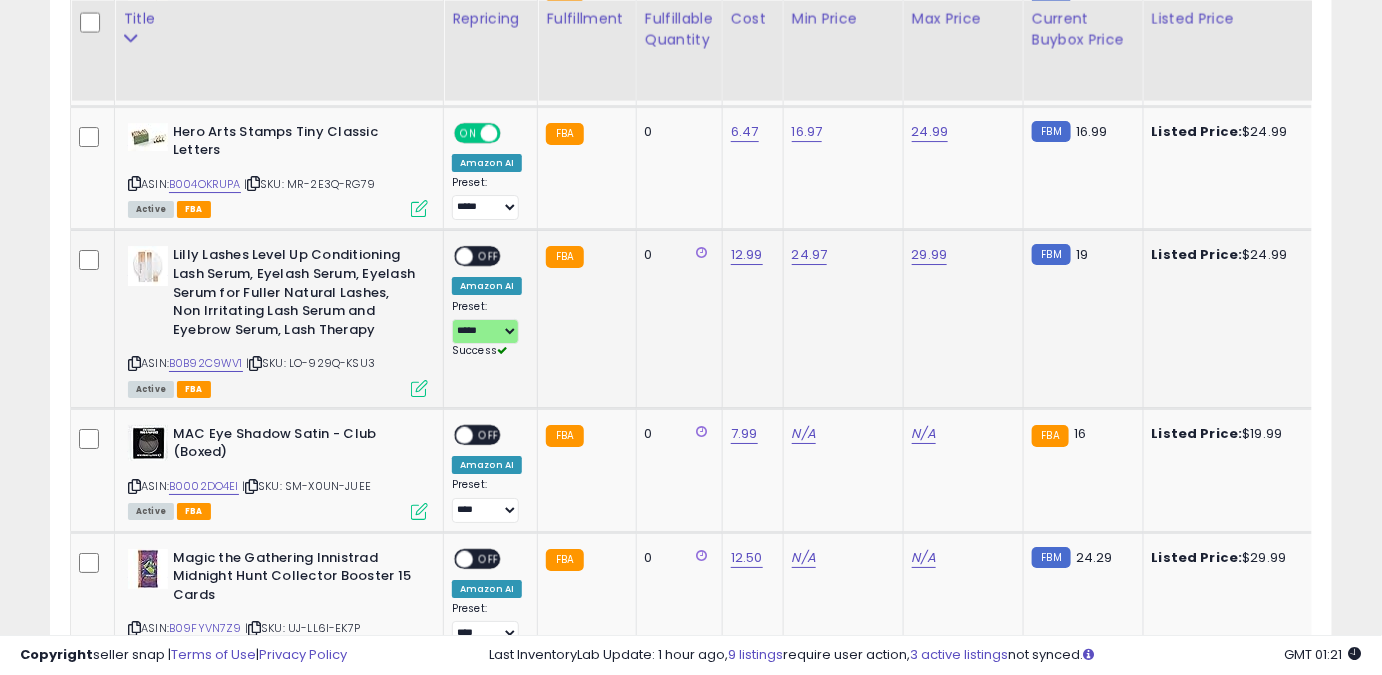 click on "OFF" at bounding box center [489, 256] 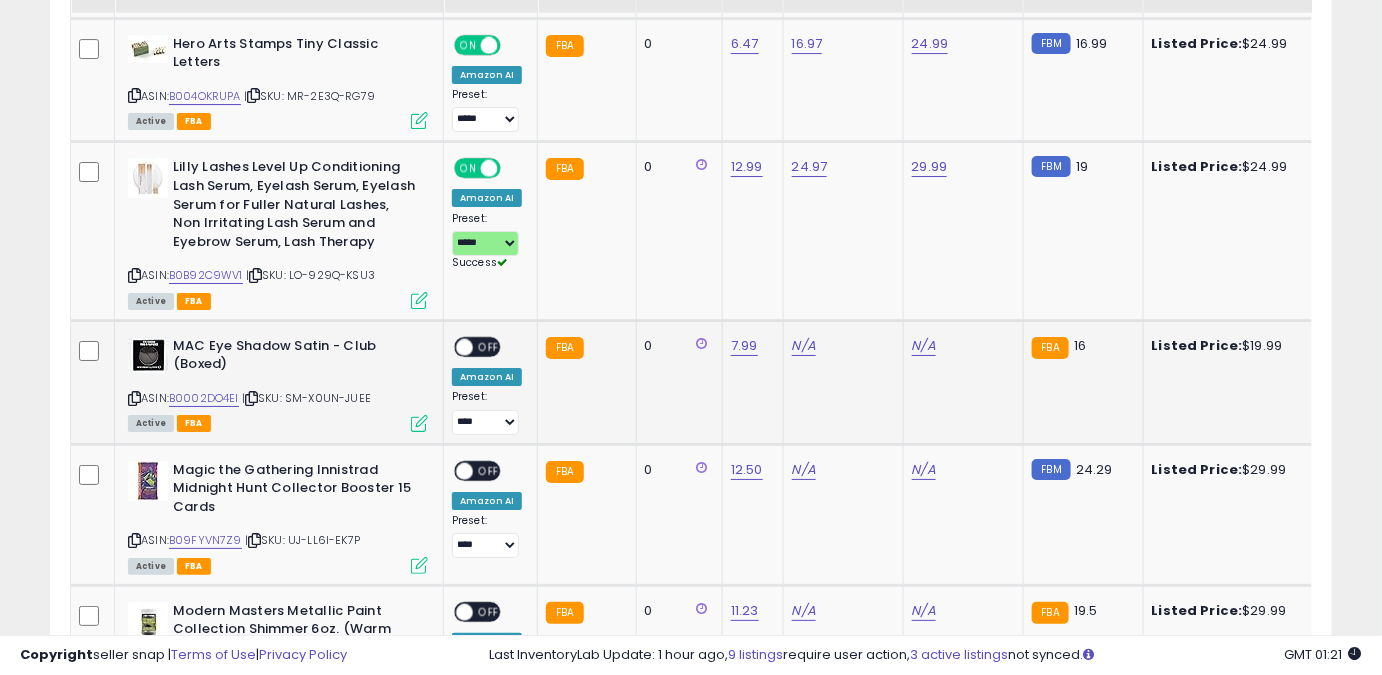 scroll, scrollTop: 2292, scrollLeft: 0, axis: vertical 